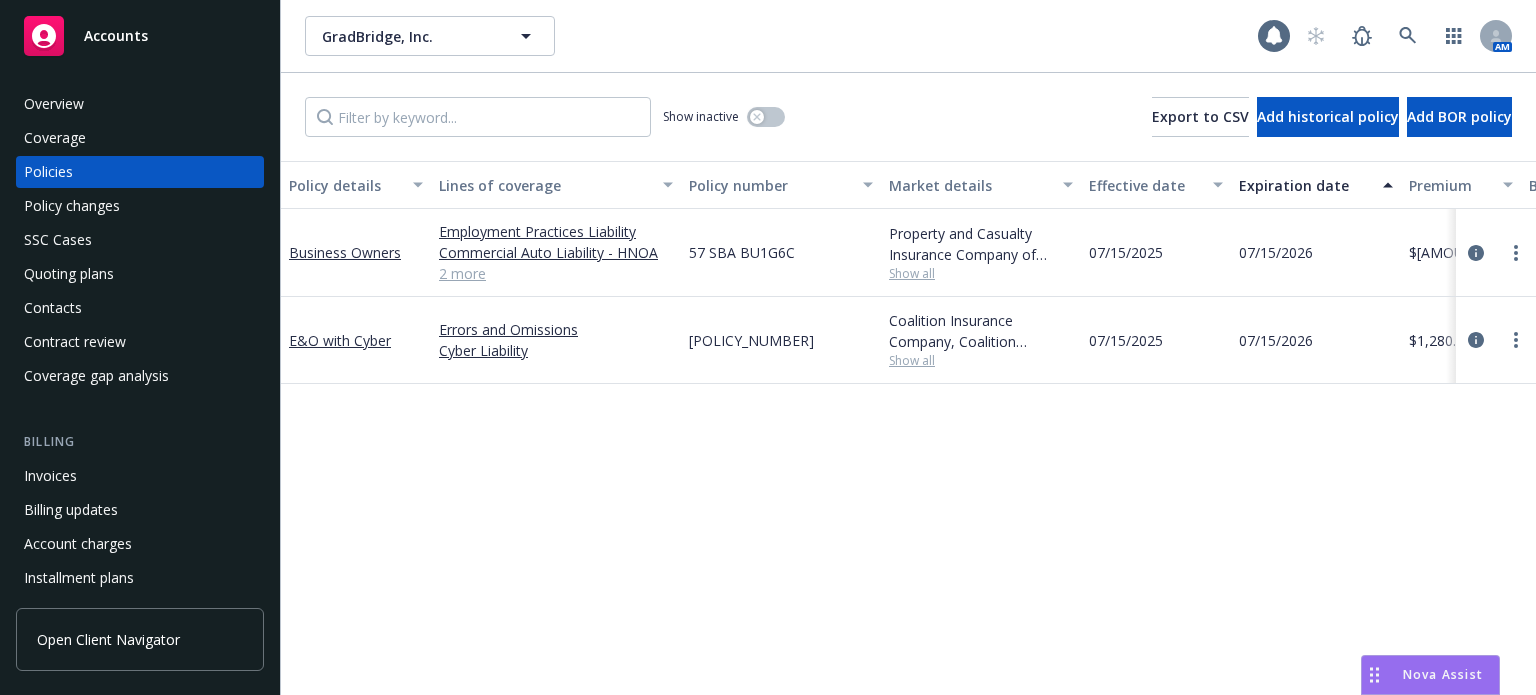 scroll, scrollTop: 0, scrollLeft: 0, axis: both 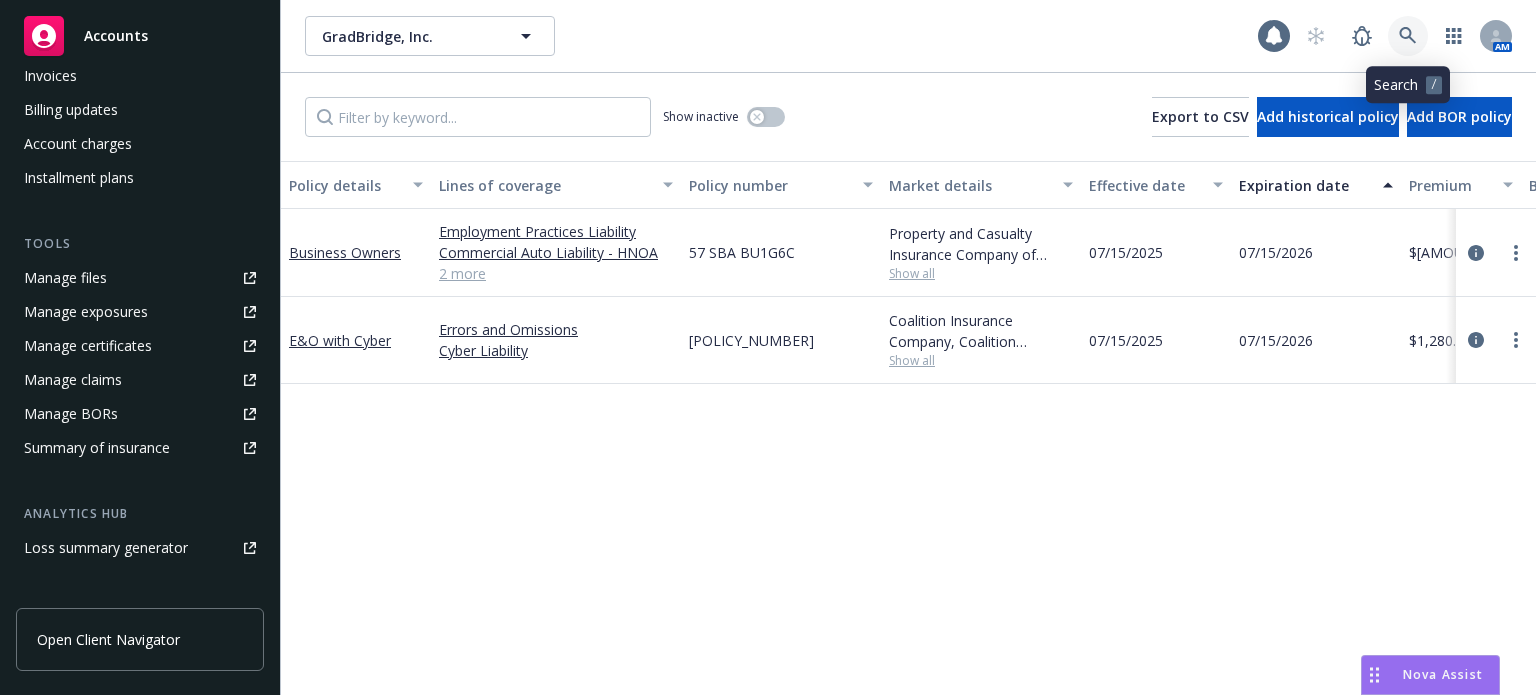 click 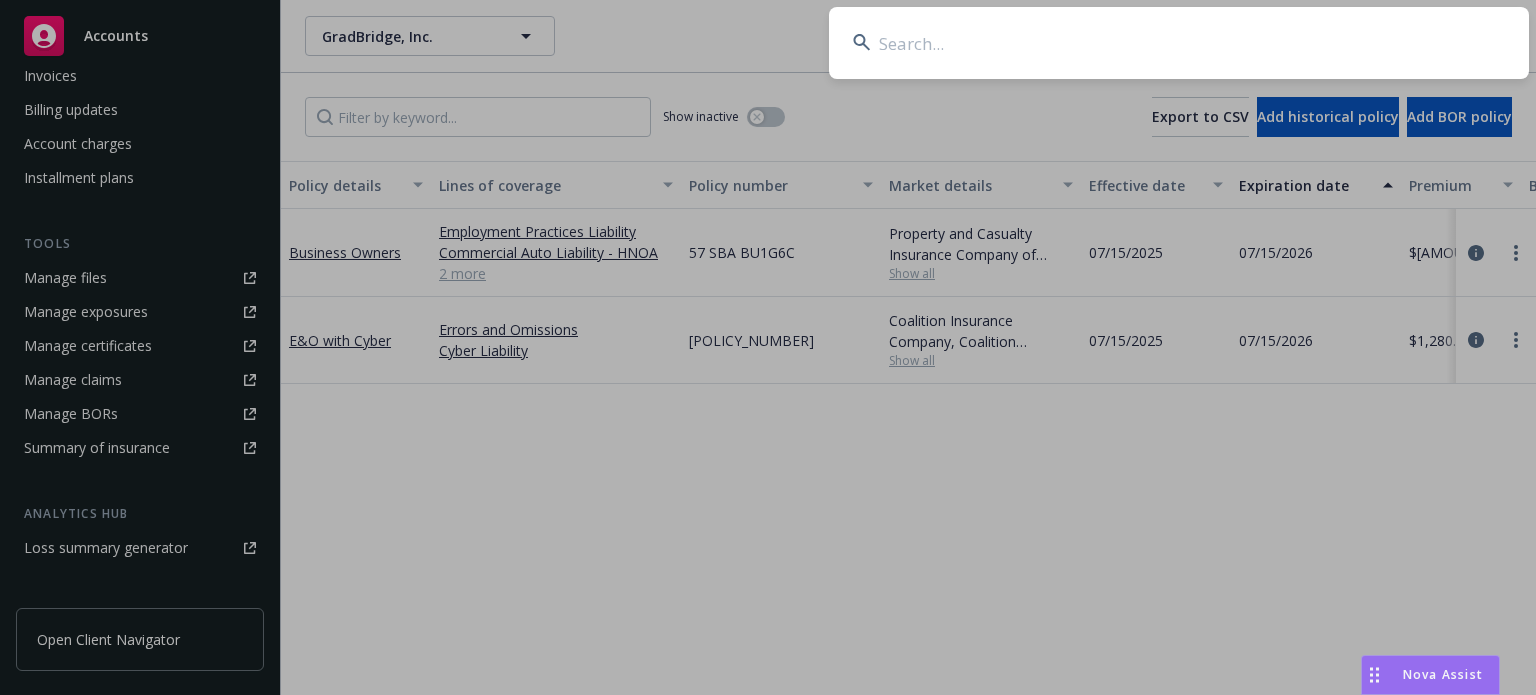 click at bounding box center [1179, 43] 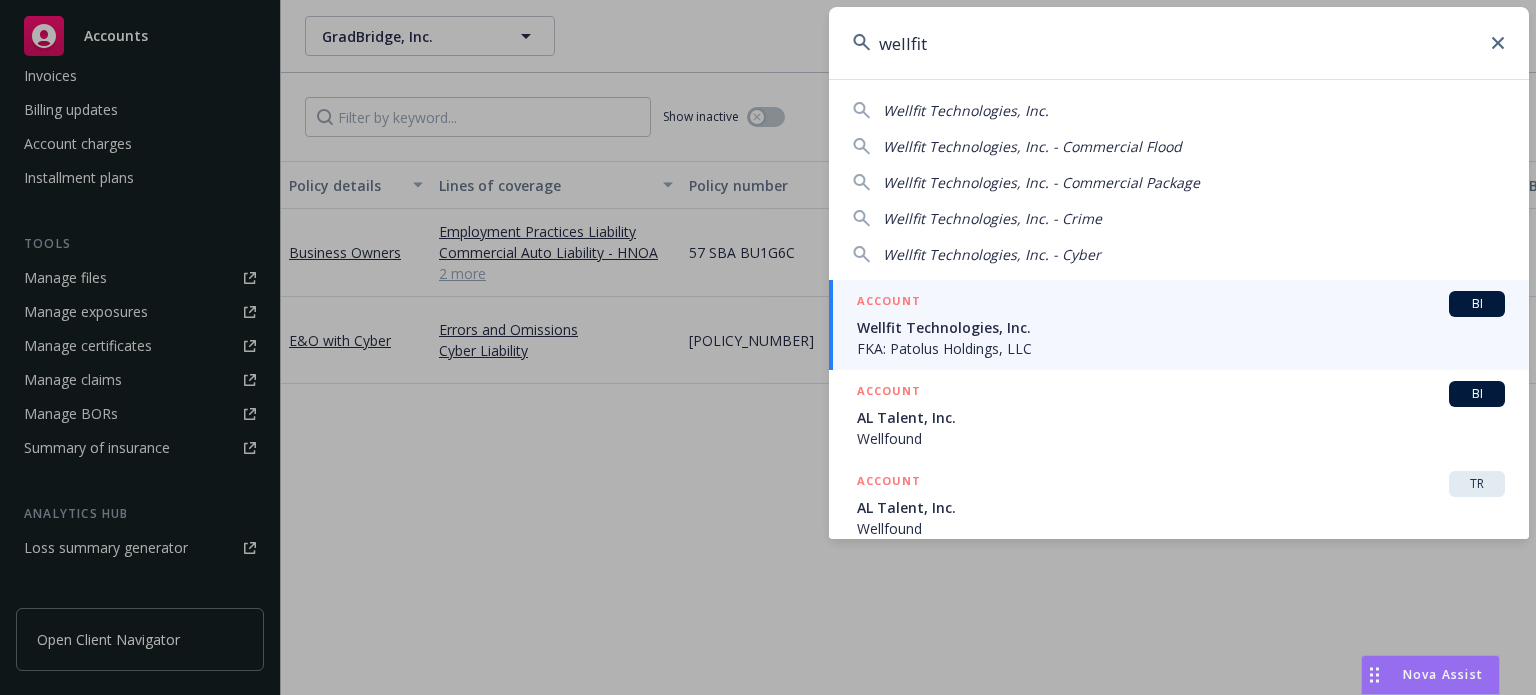 type on "wellfit" 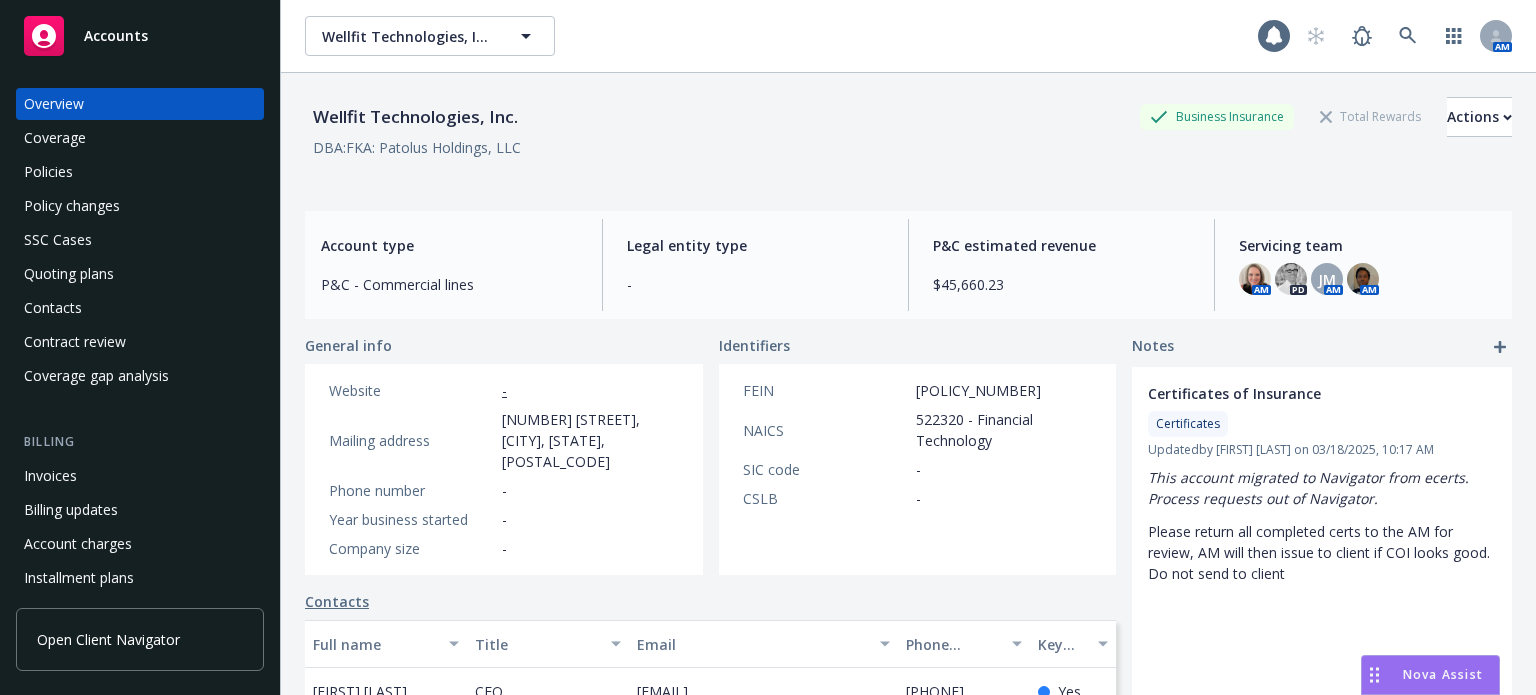 click on "Policies" at bounding box center [140, 172] 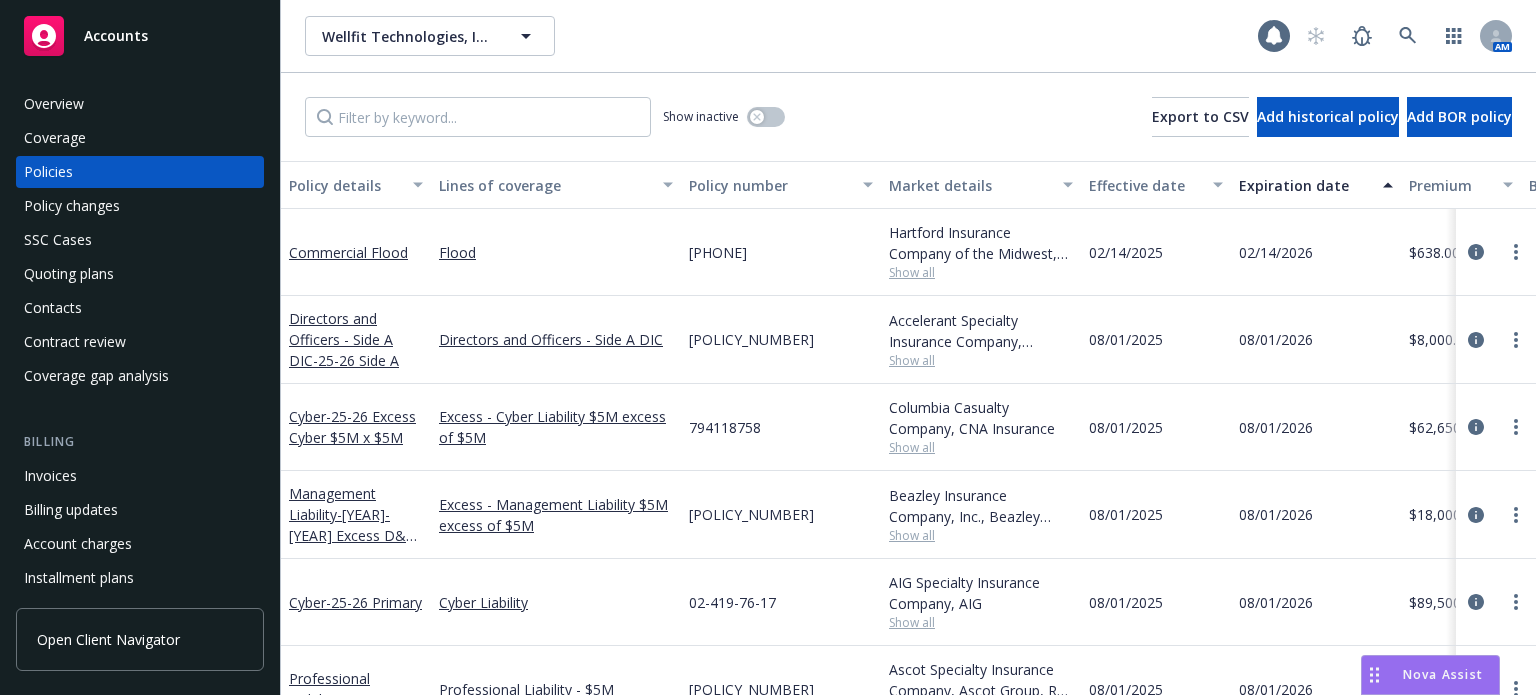 click on "Policy details" at bounding box center (345, 185) 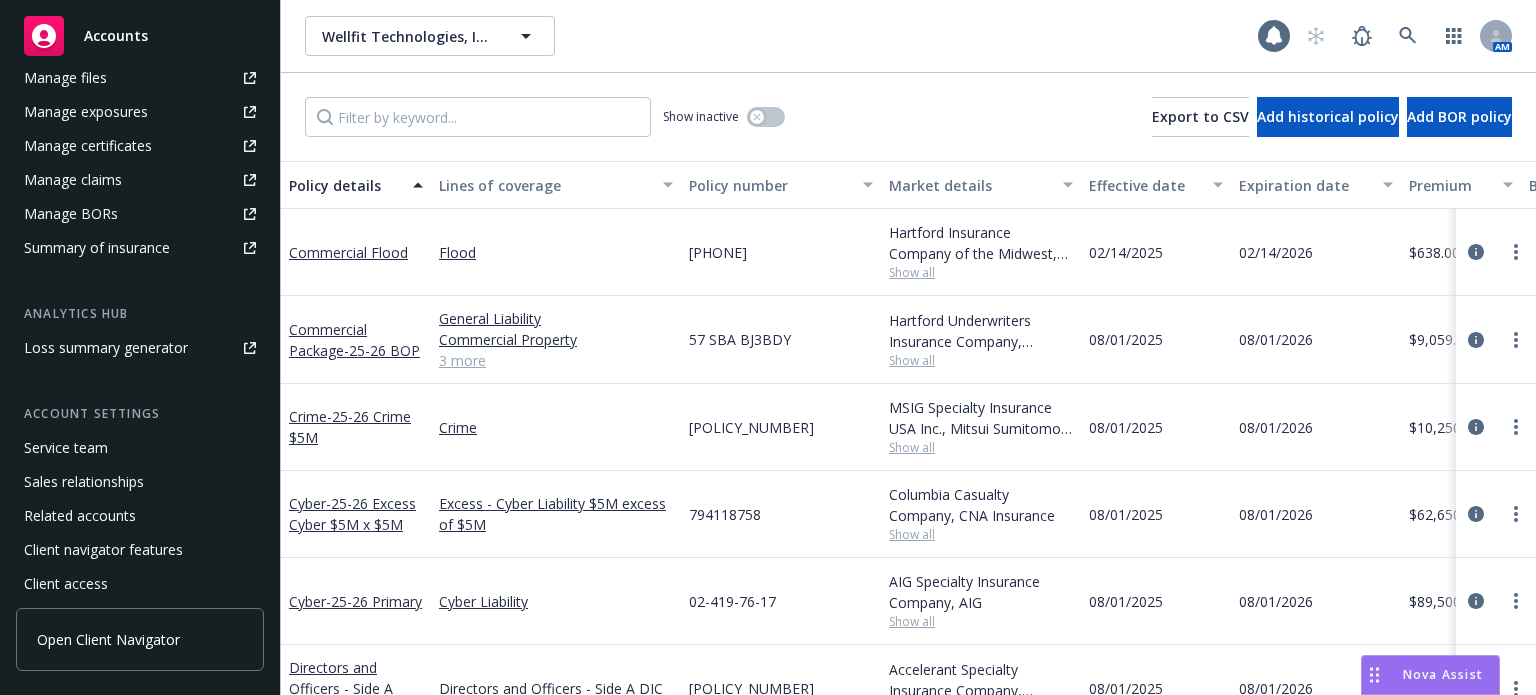 scroll, scrollTop: 500, scrollLeft: 0, axis: vertical 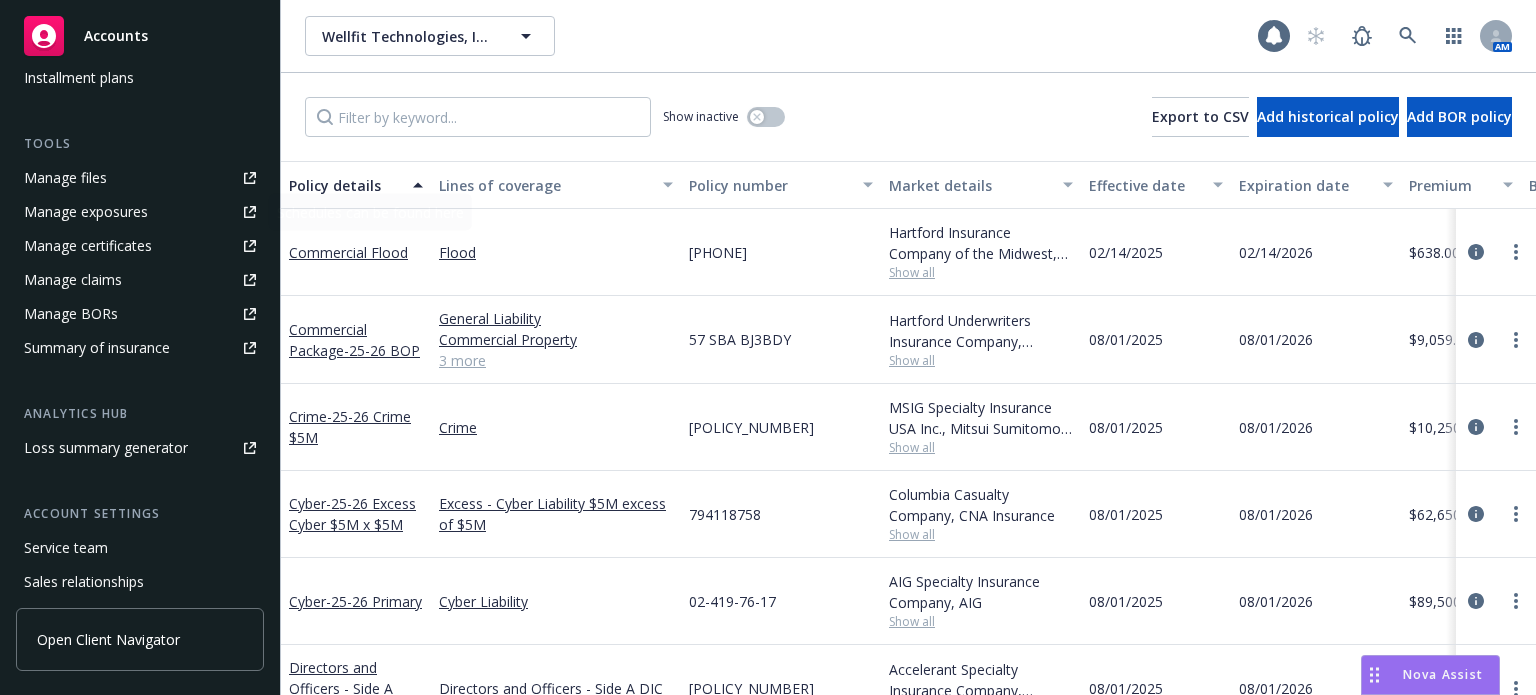 click on "Manage files" at bounding box center (65, 178) 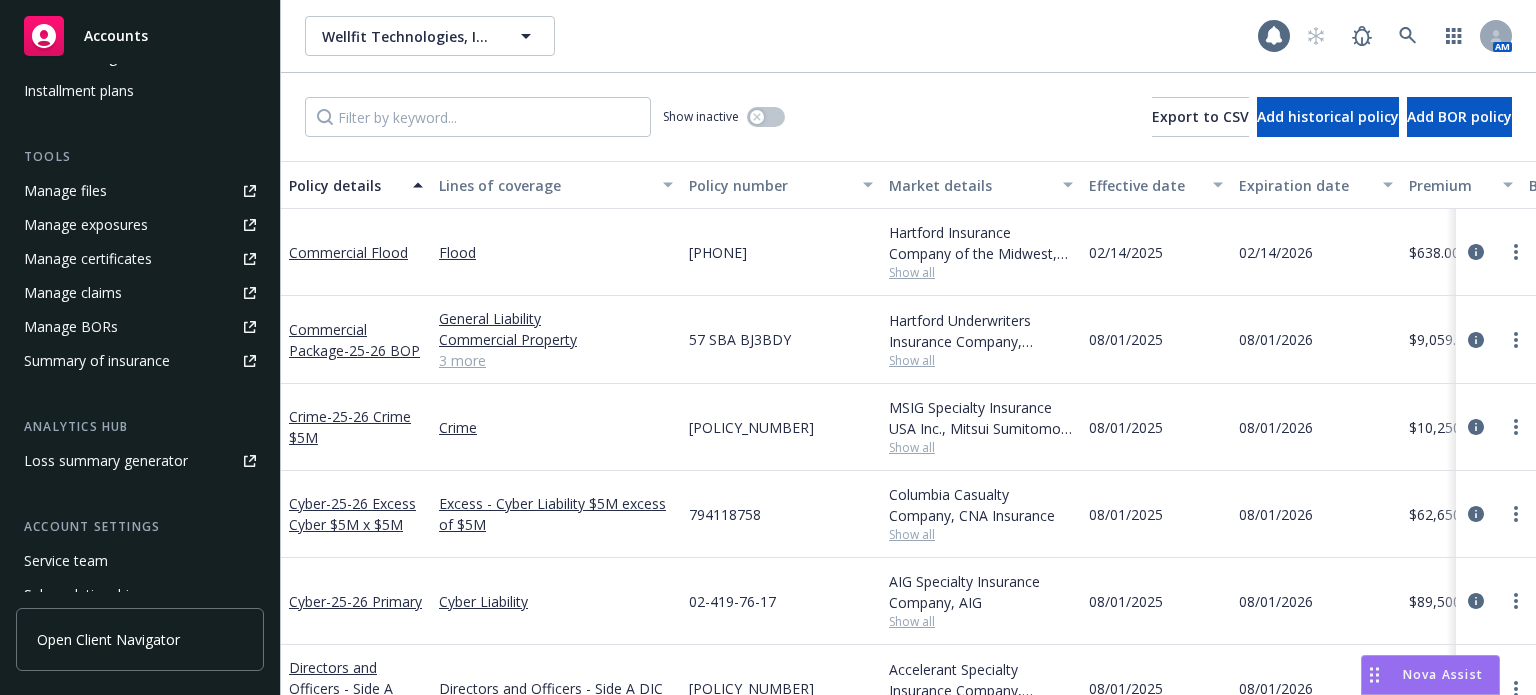 scroll, scrollTop: 407, scrollLeft: 0, axis: vertical 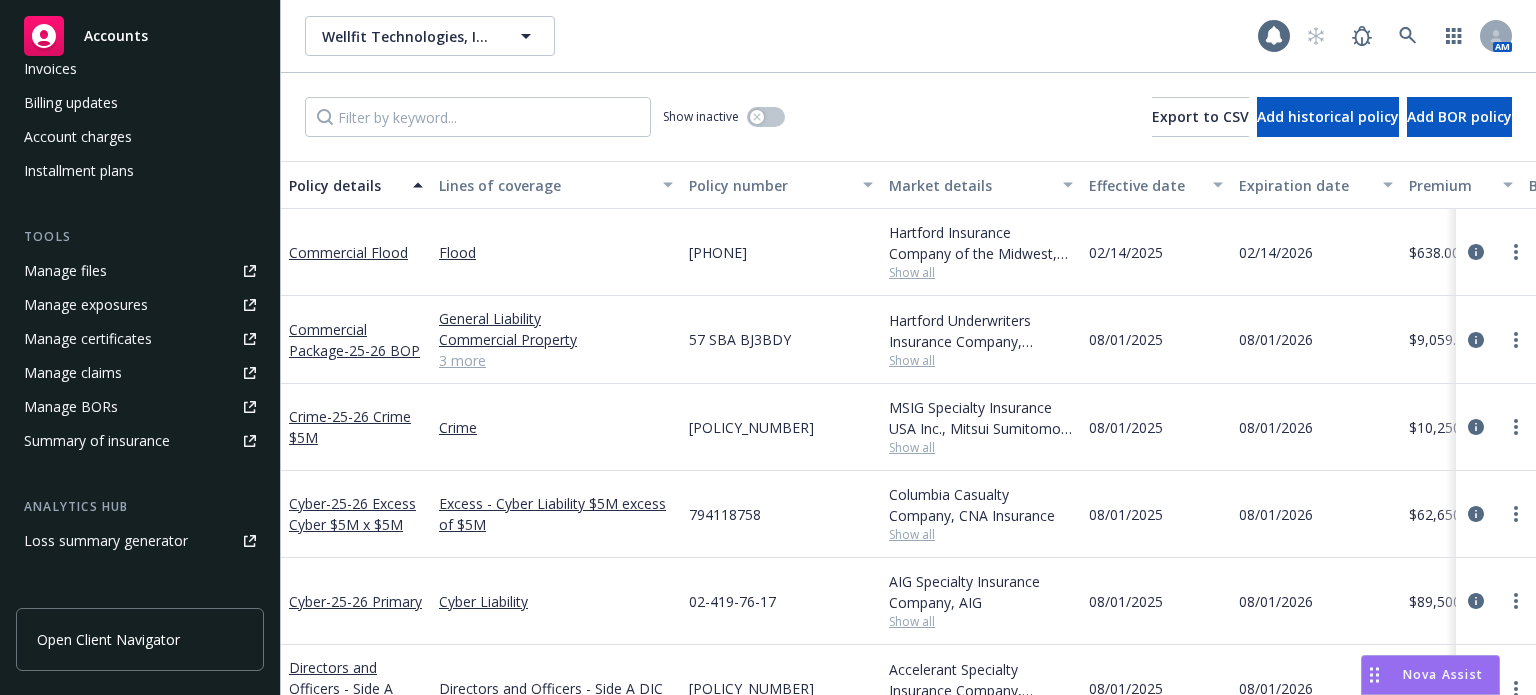 click on "Manage files" at bounding box center [65, 271] 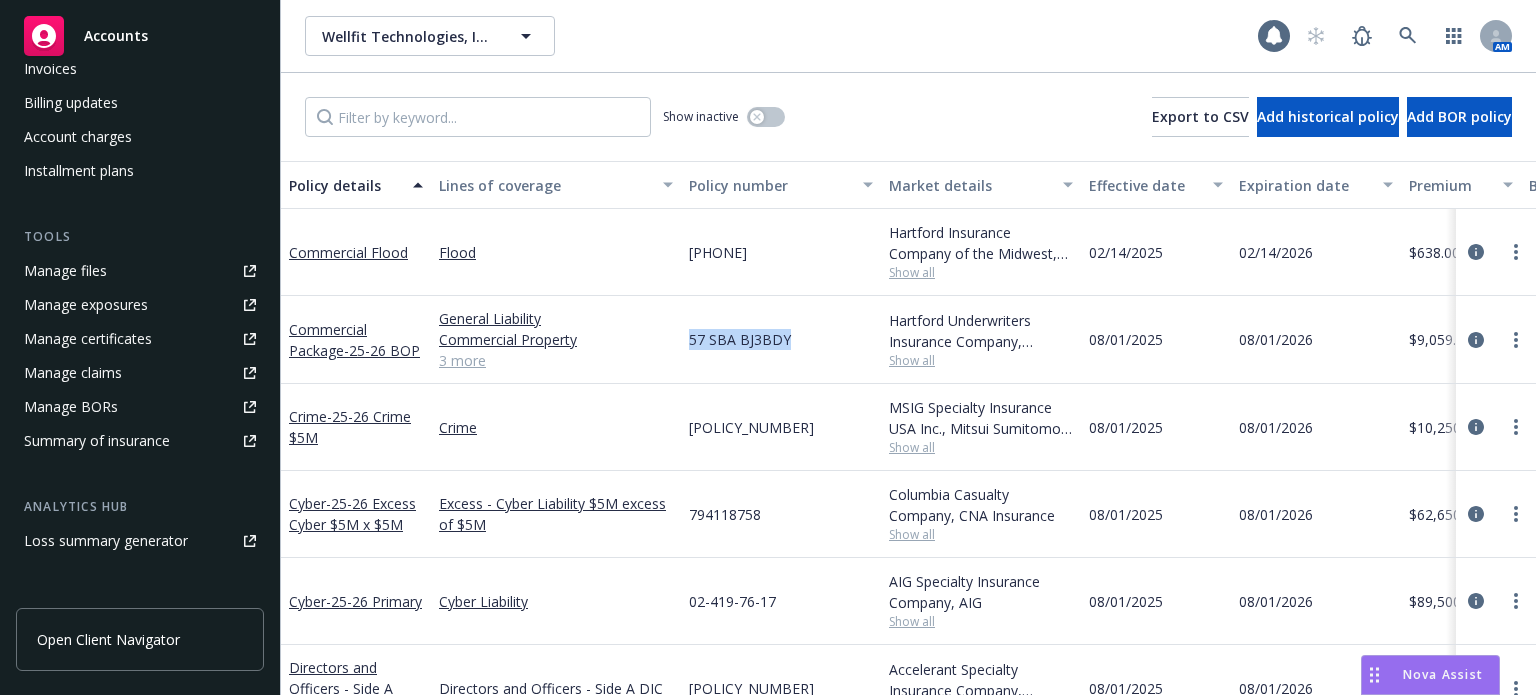 drag, startPoint x: 792, startPoint y: 345, endPoint x: 686, endPoint y: 341, distance: 106.07545 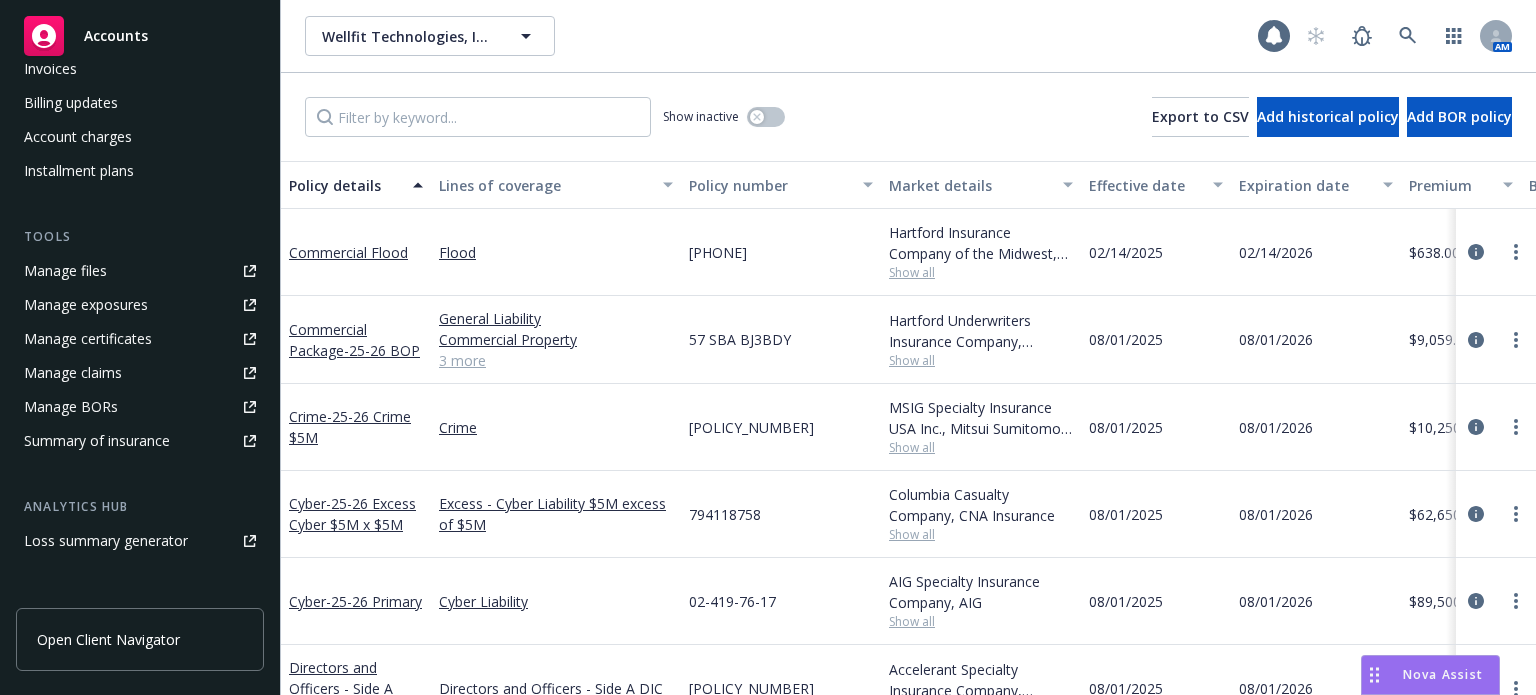 click on "Commercial Package - [YEAR]-[YEAR] BOP" at bounding box center [356, 340] 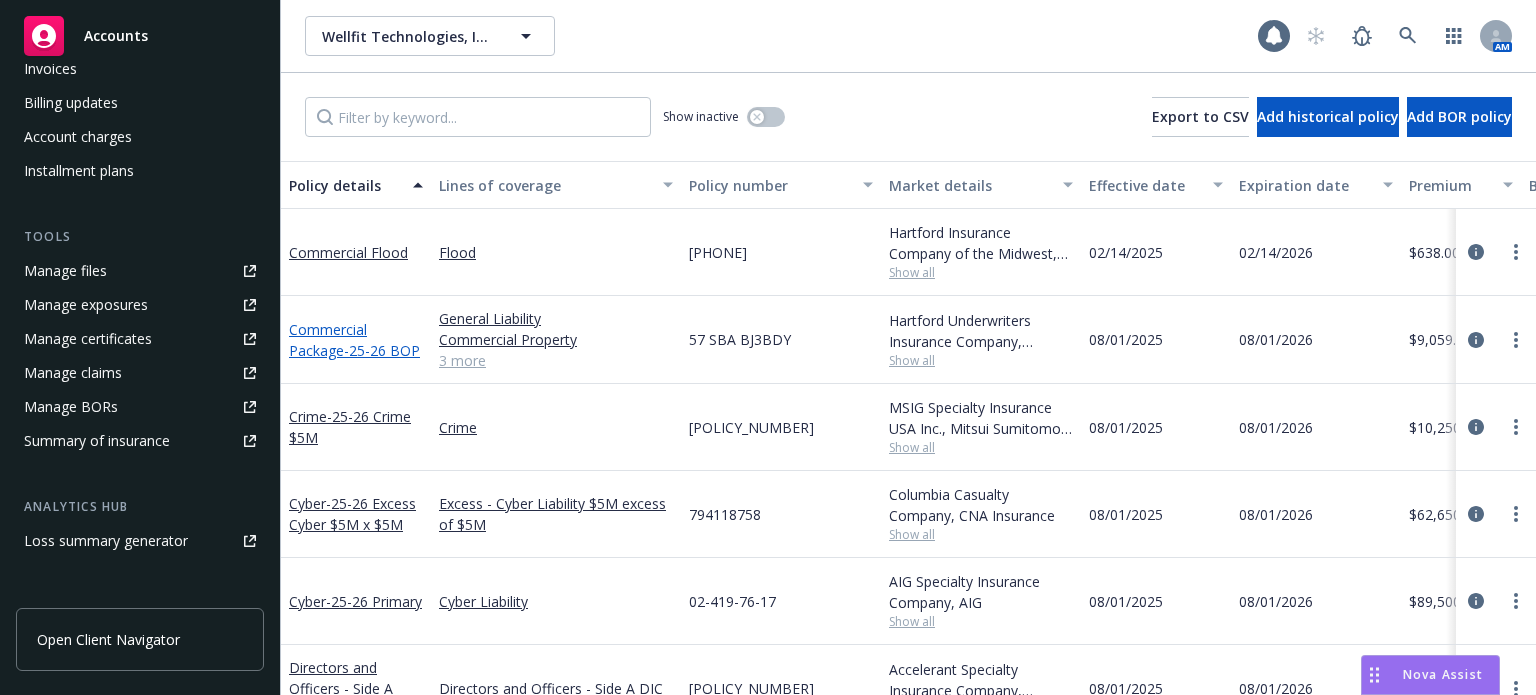 click on "-  25-26 BOP" at bounding box center (382, 350) 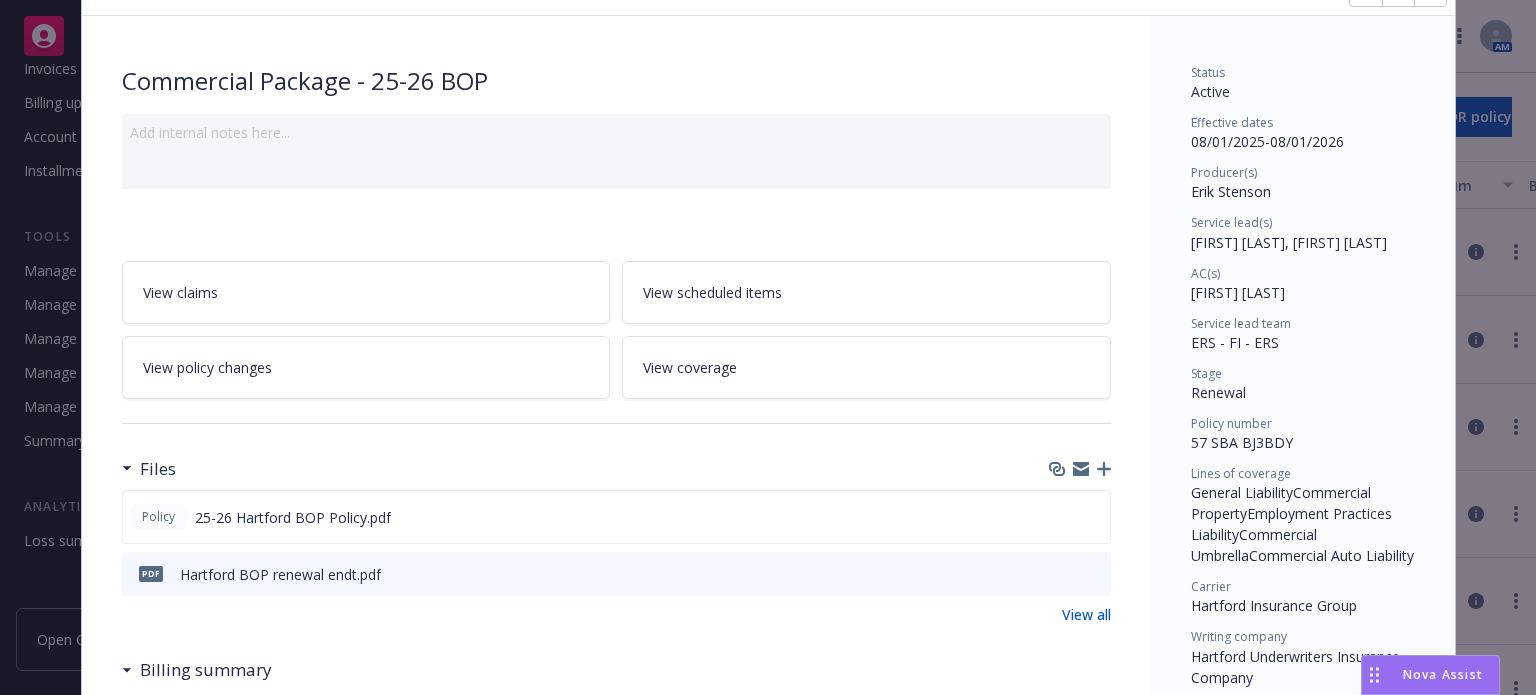scroll, scrollTop: 200, scrollLeft: 0, axis: vertical 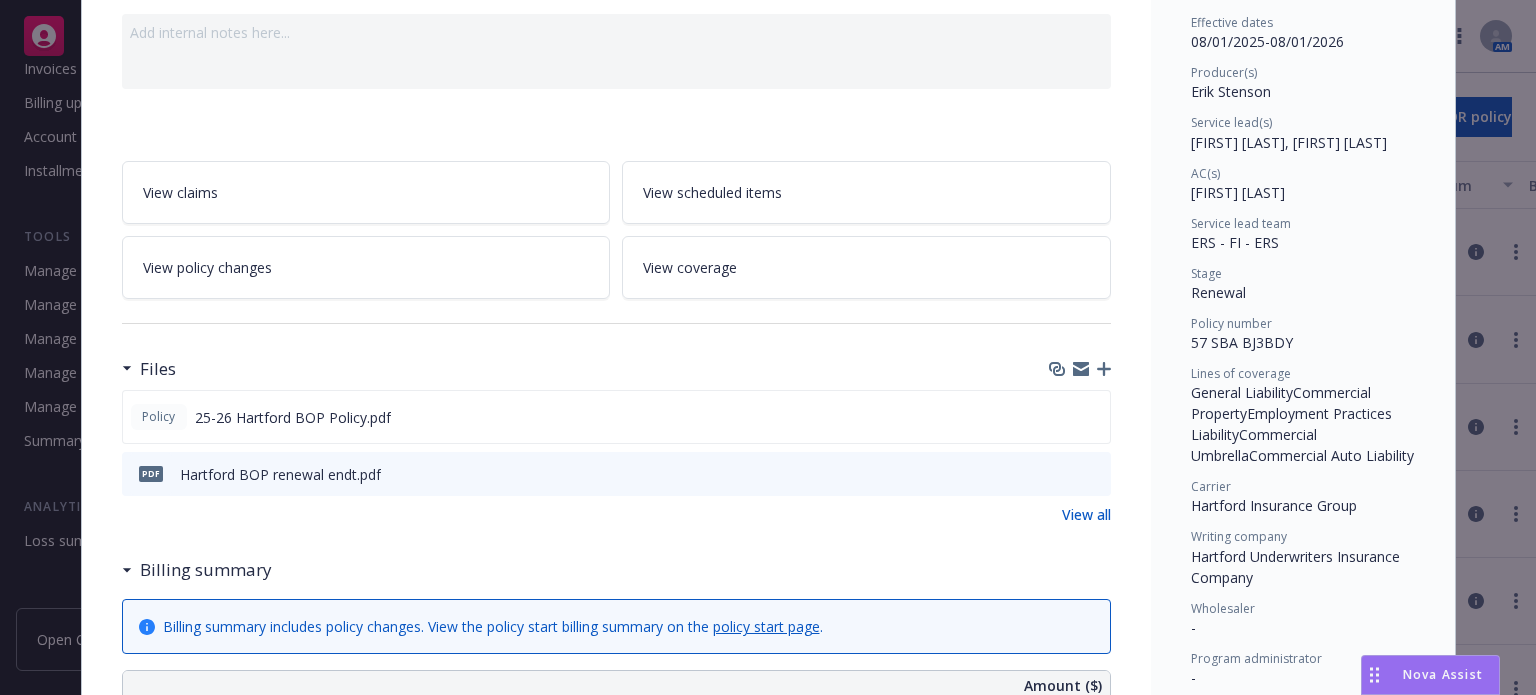 click 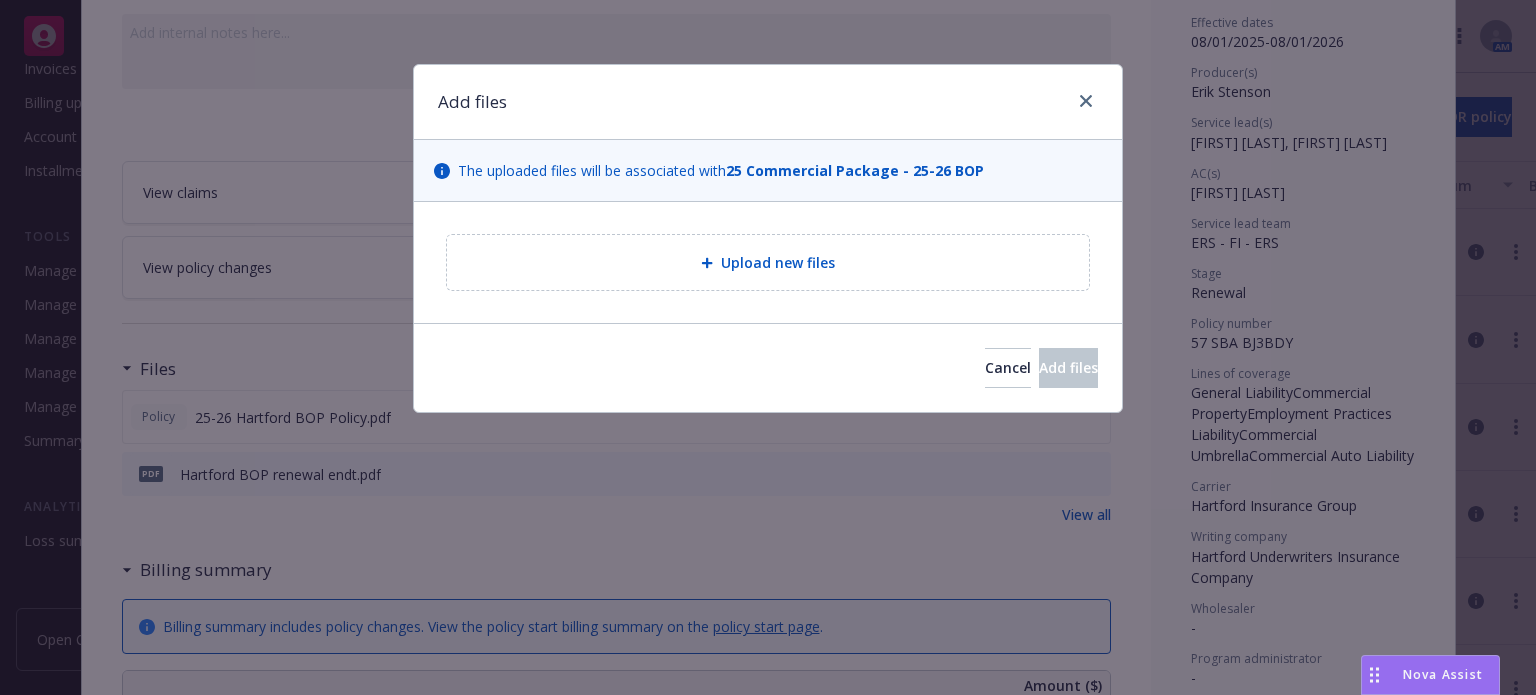 click on "Upload new files" at bounding box center (768, 262) 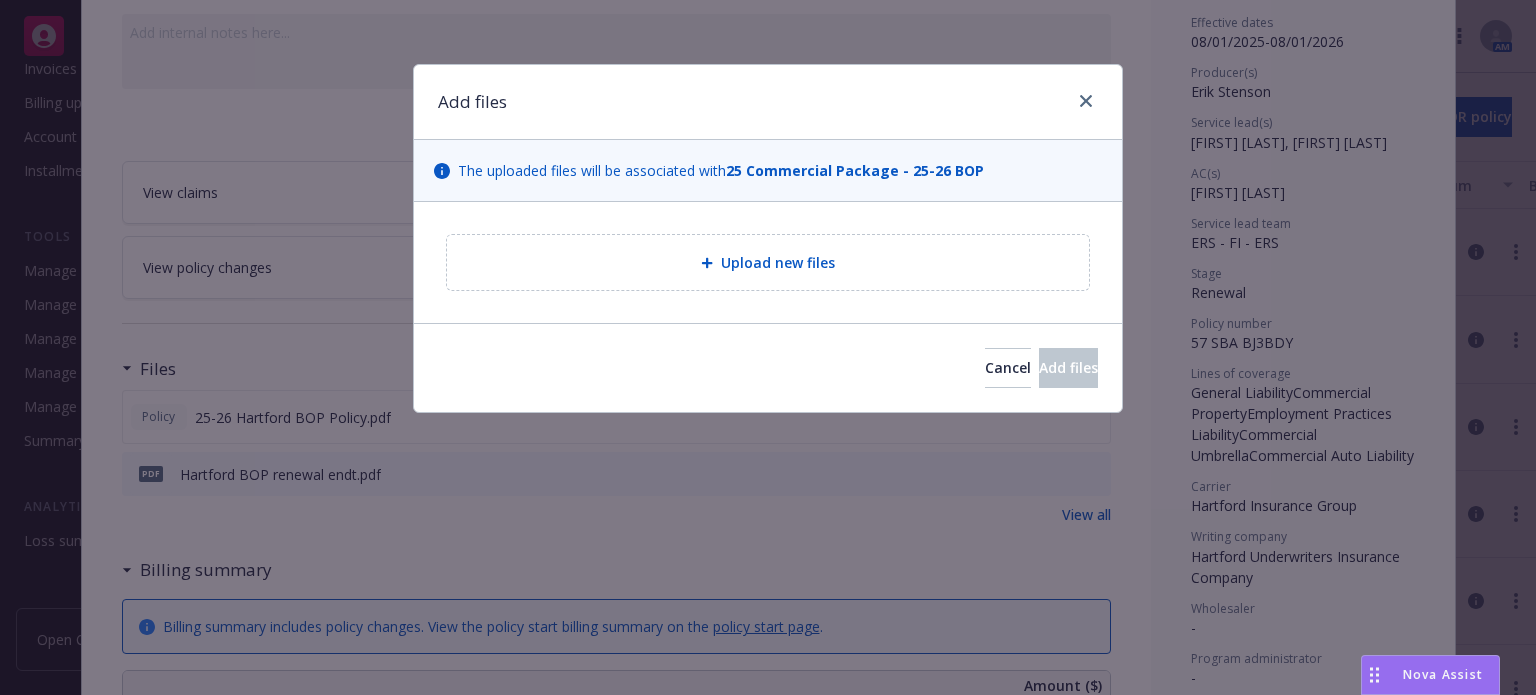 type on "x" 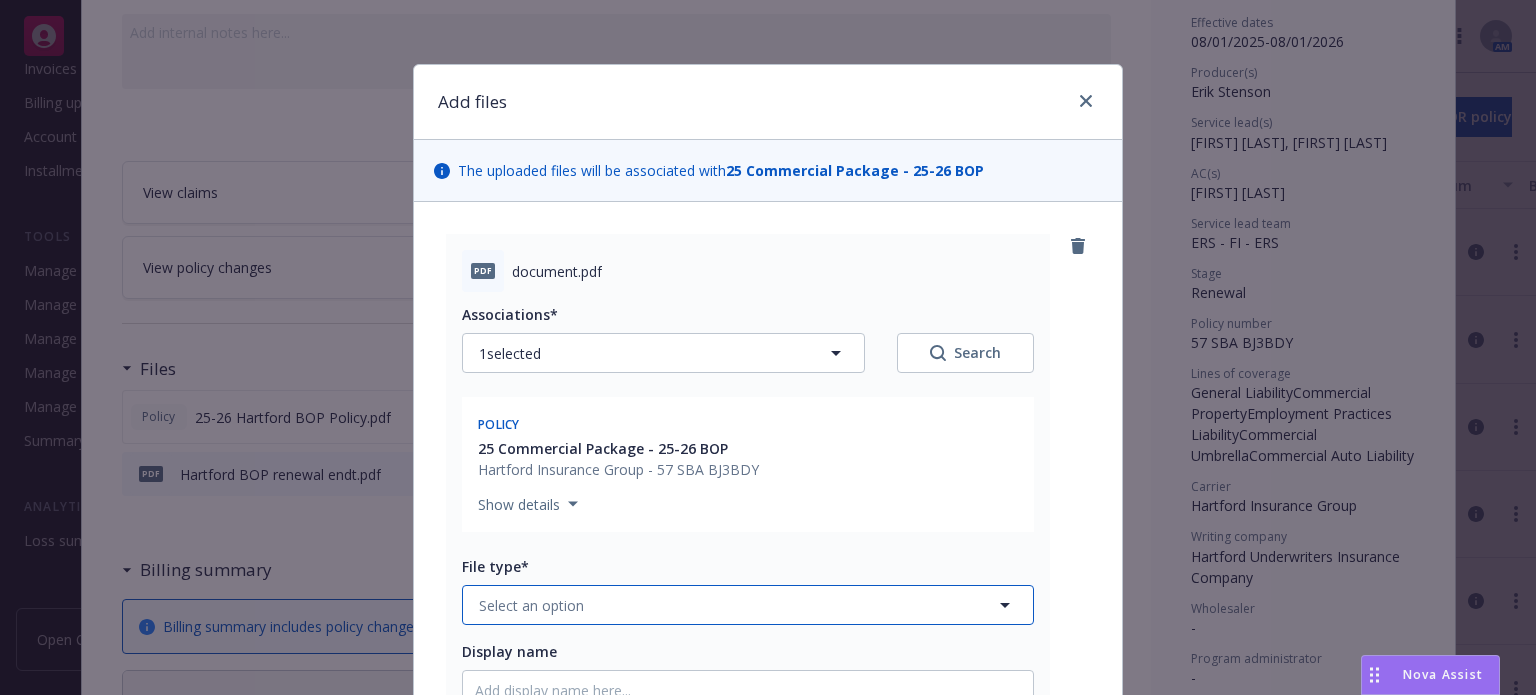 click on "Select an option" at bounding box center [531, 605] 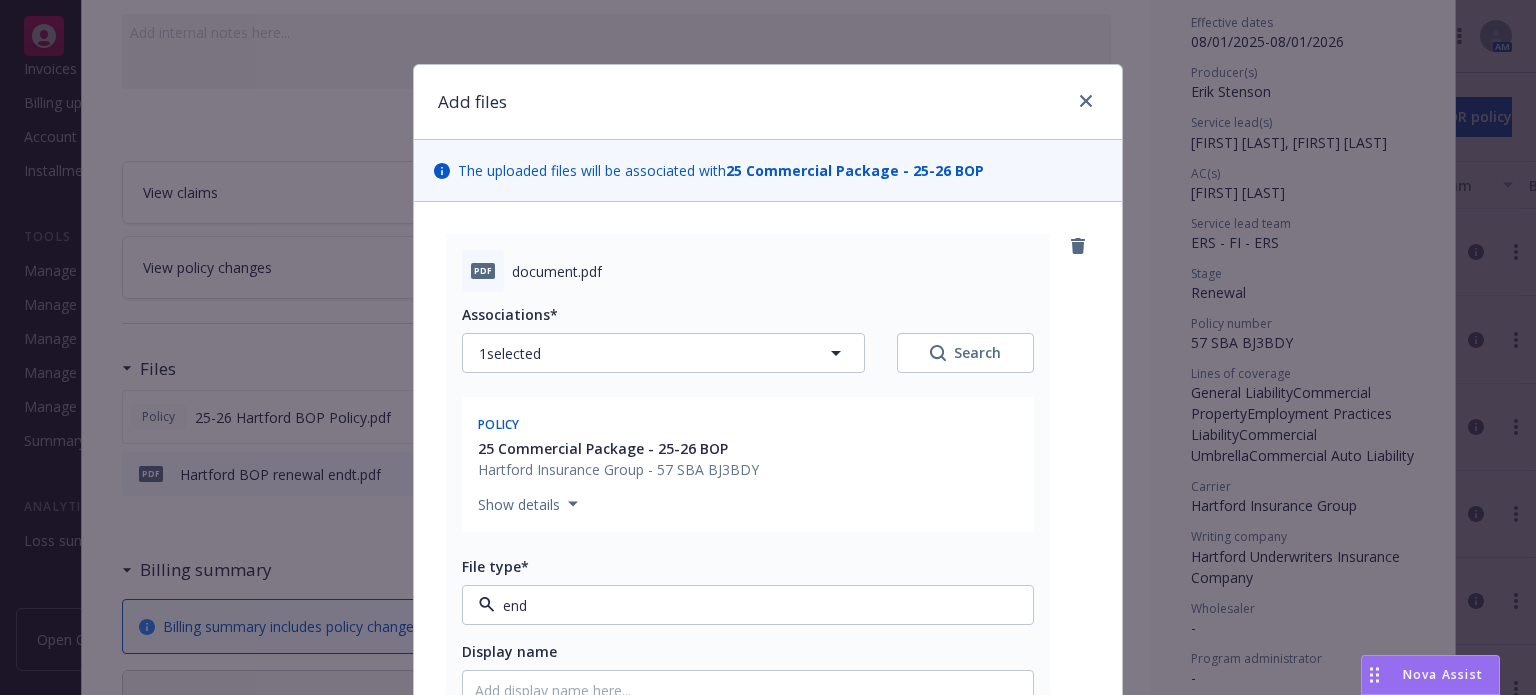 type on "endo" 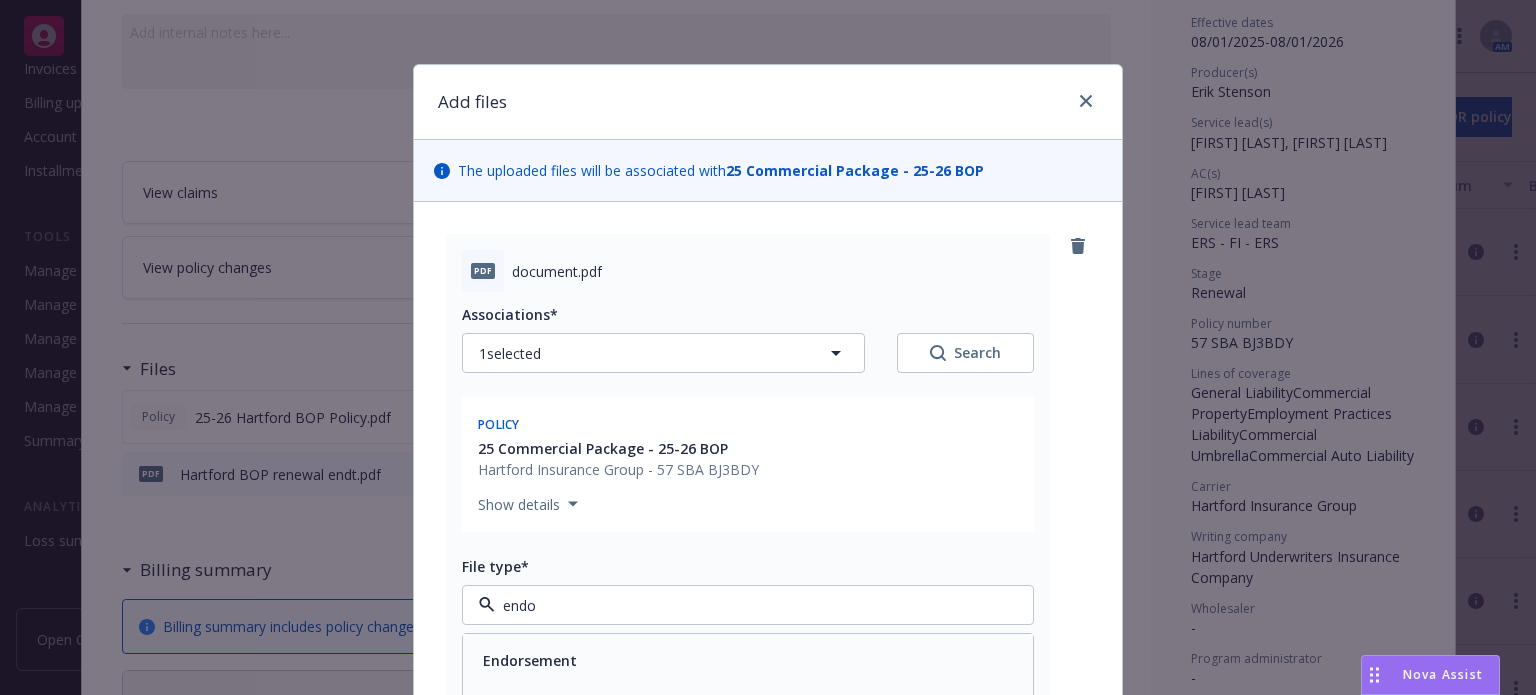 click on "Endorsement" at bounding box center (530, 660) 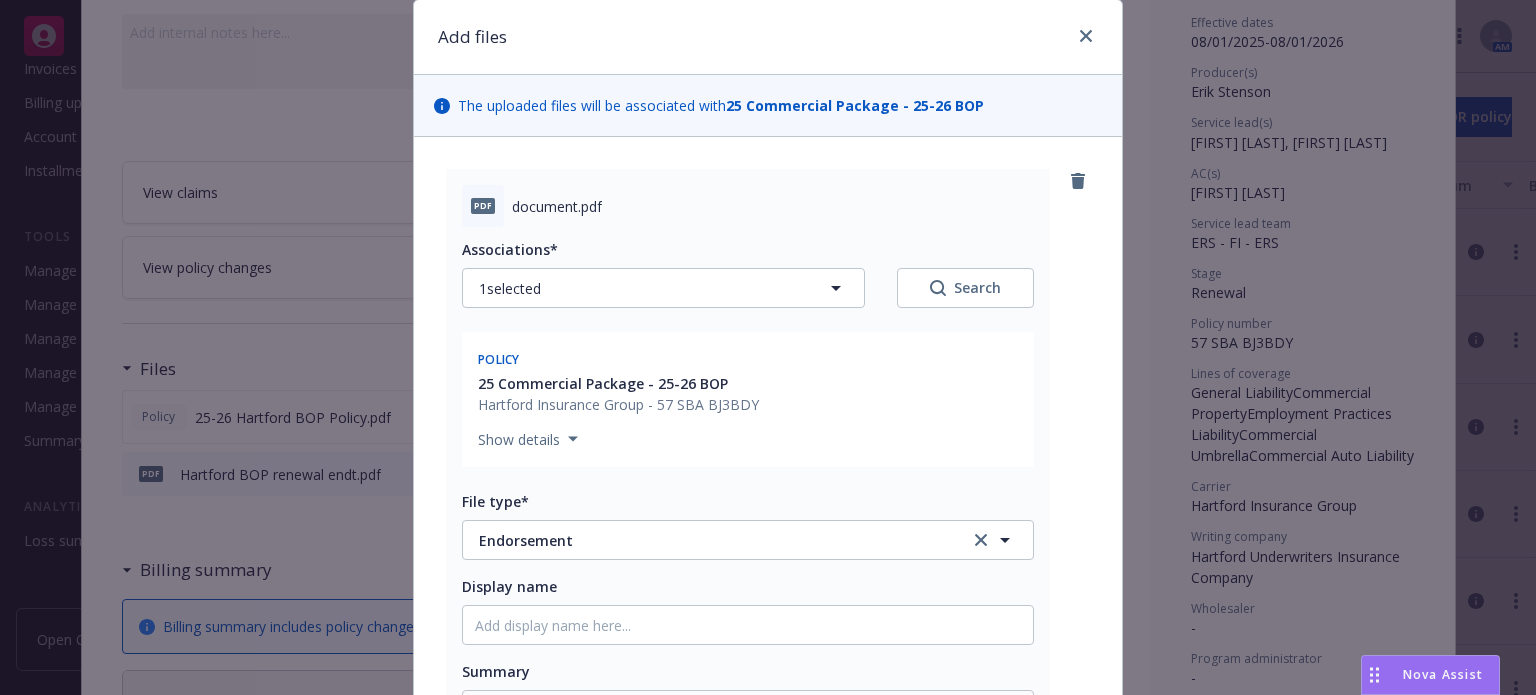 scroll, scrollTop: 100, scrollLeft: 0, axis: vertical 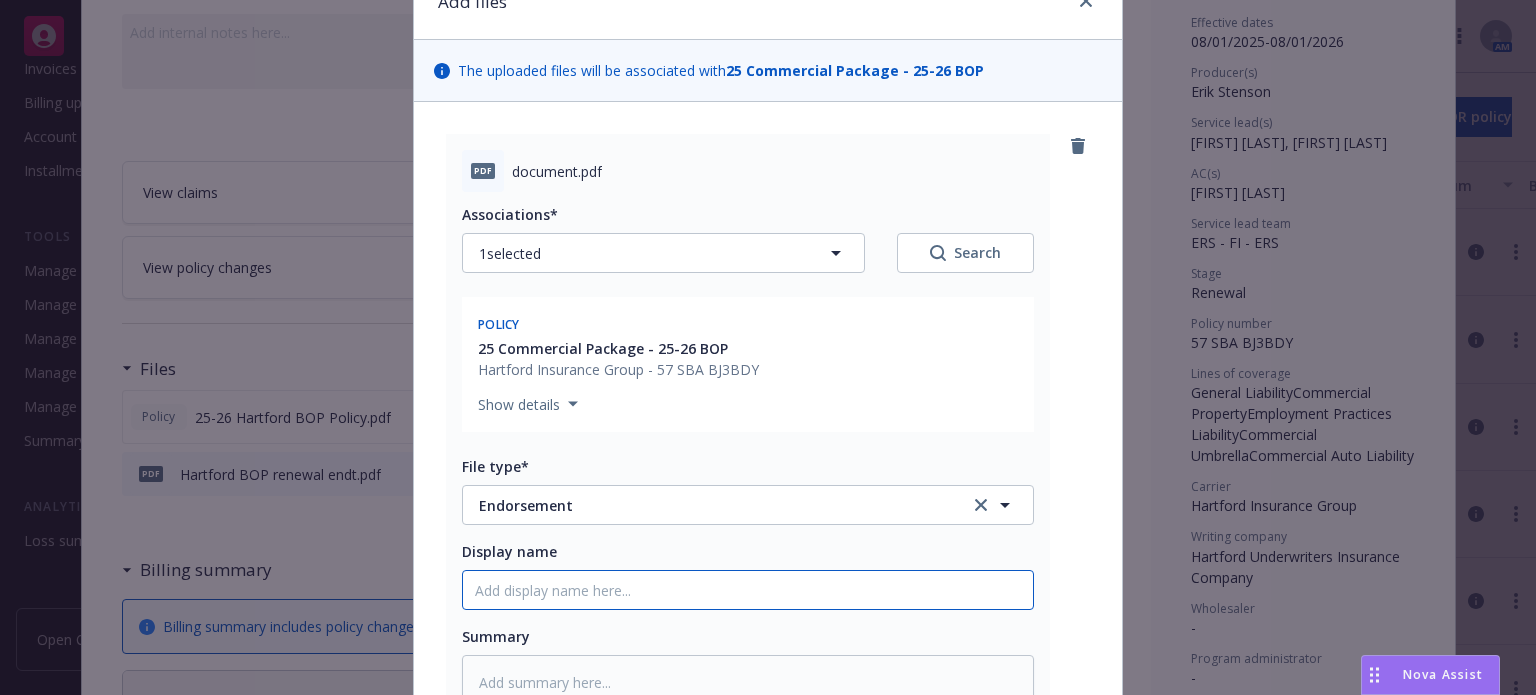 click on "Display name" at bounding box center [748, 590] 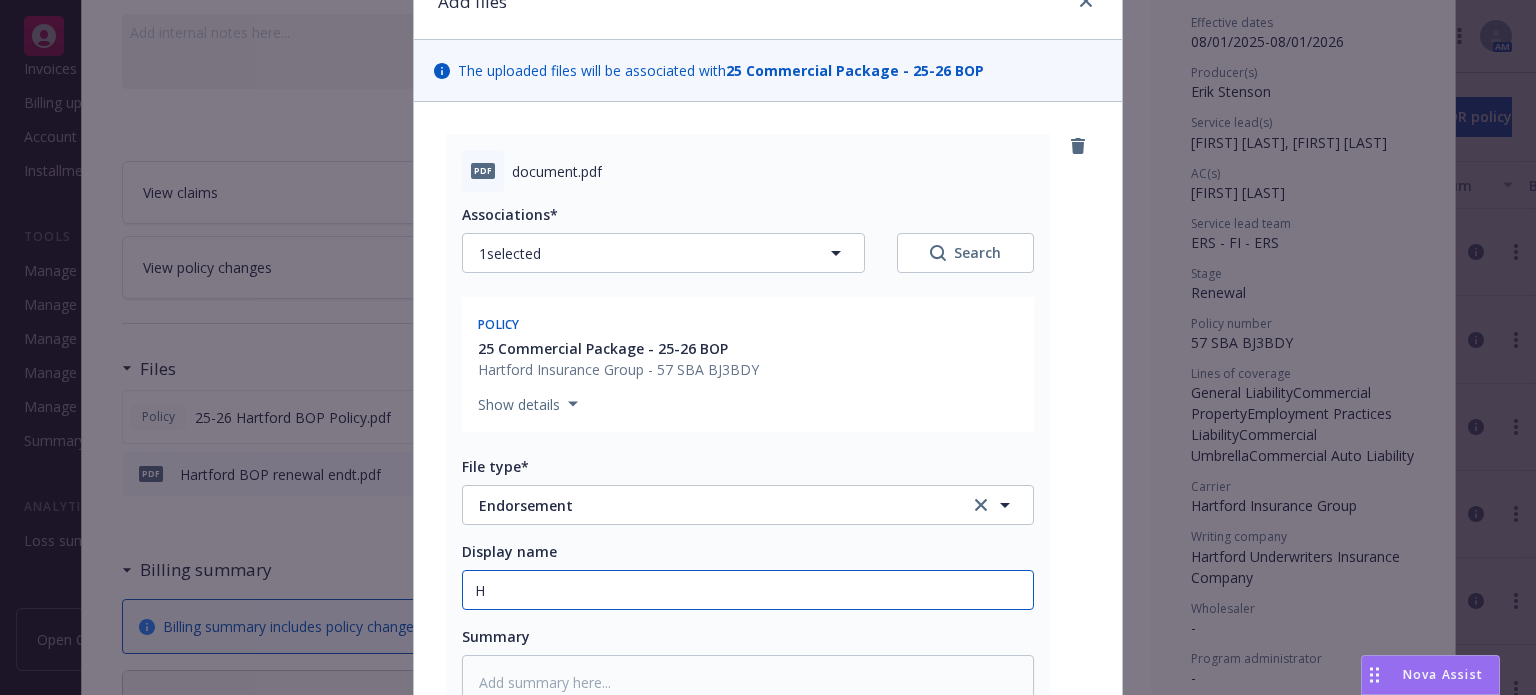 type on "x" 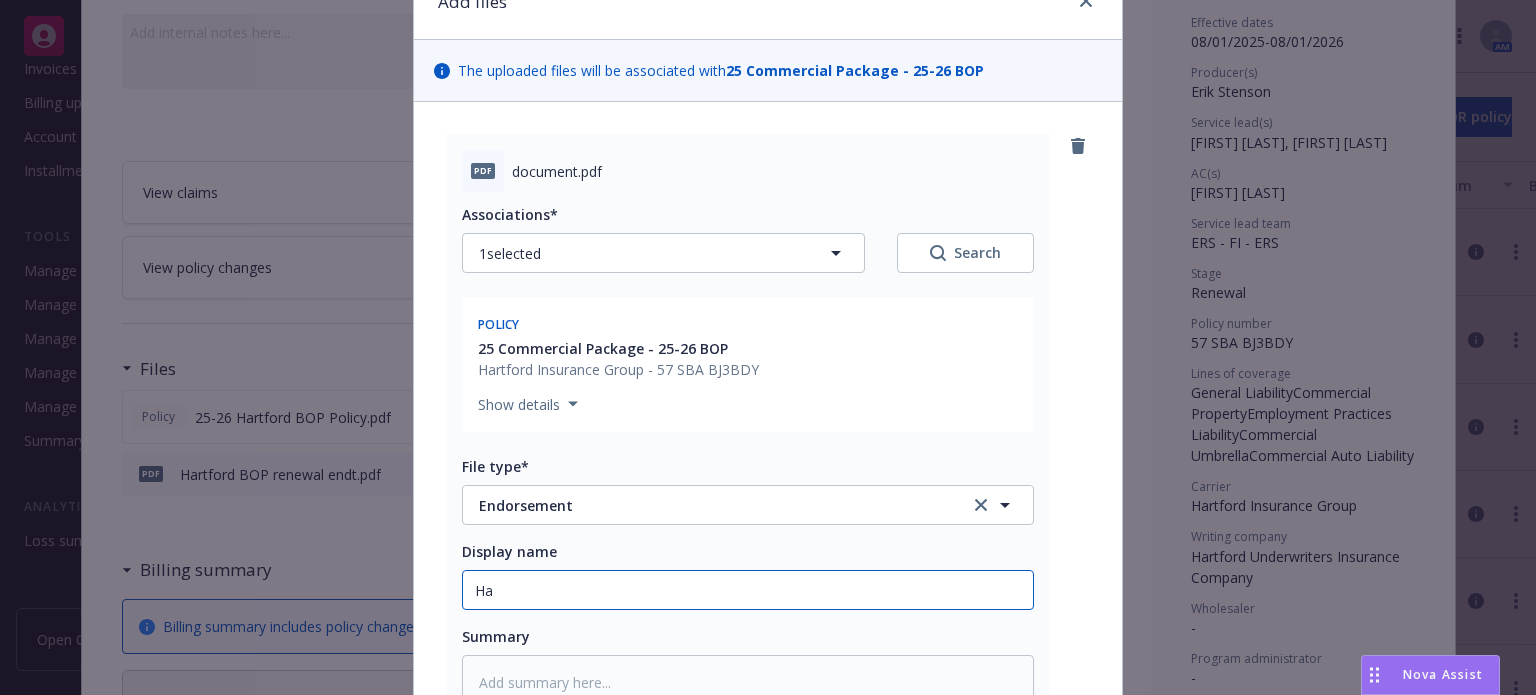 type on "x" 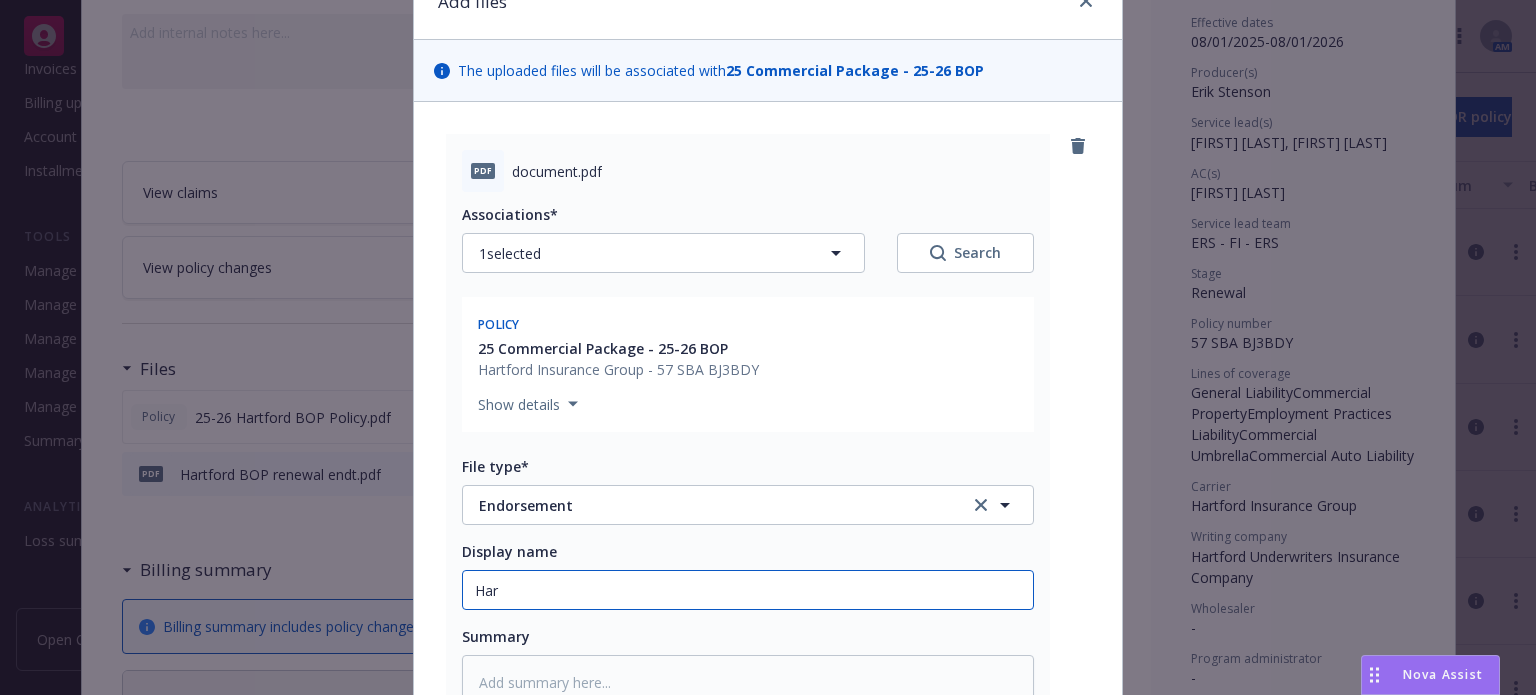 type on "x" 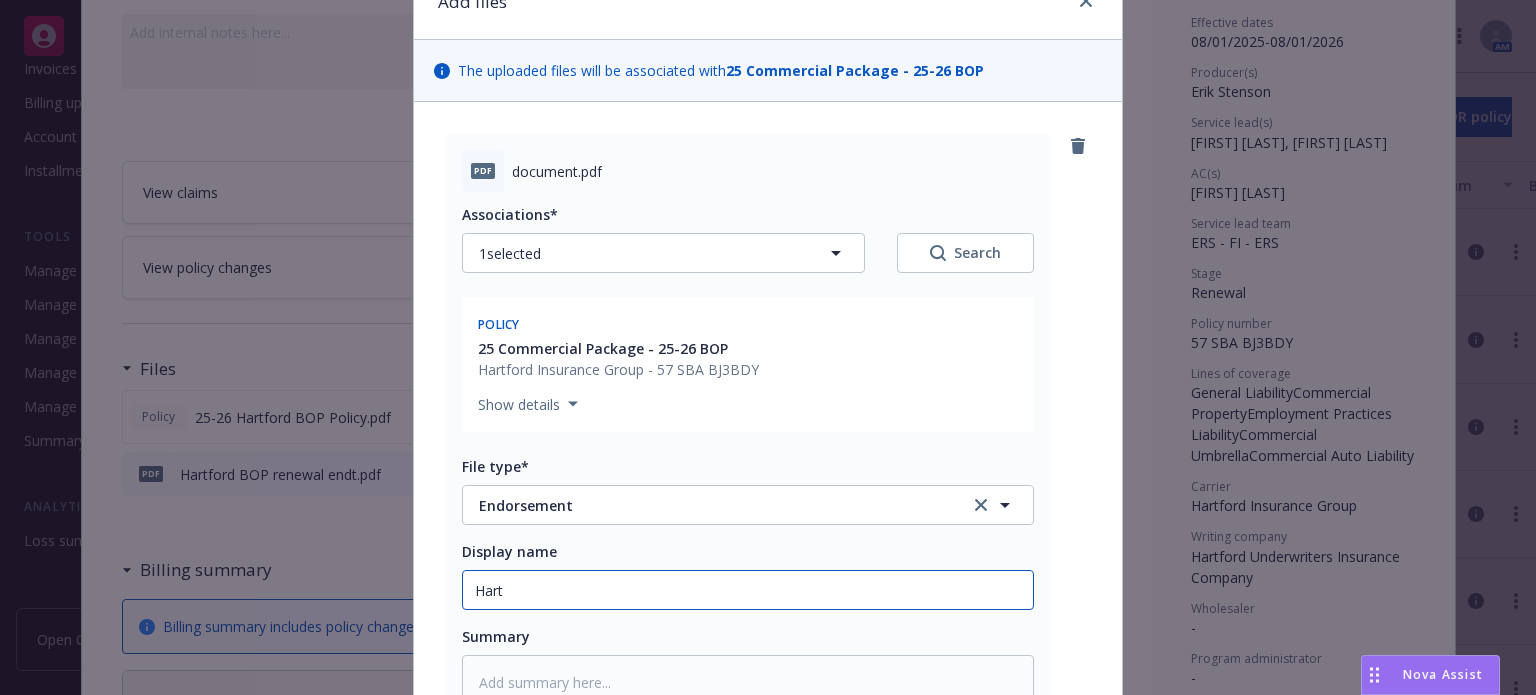 type on "x" 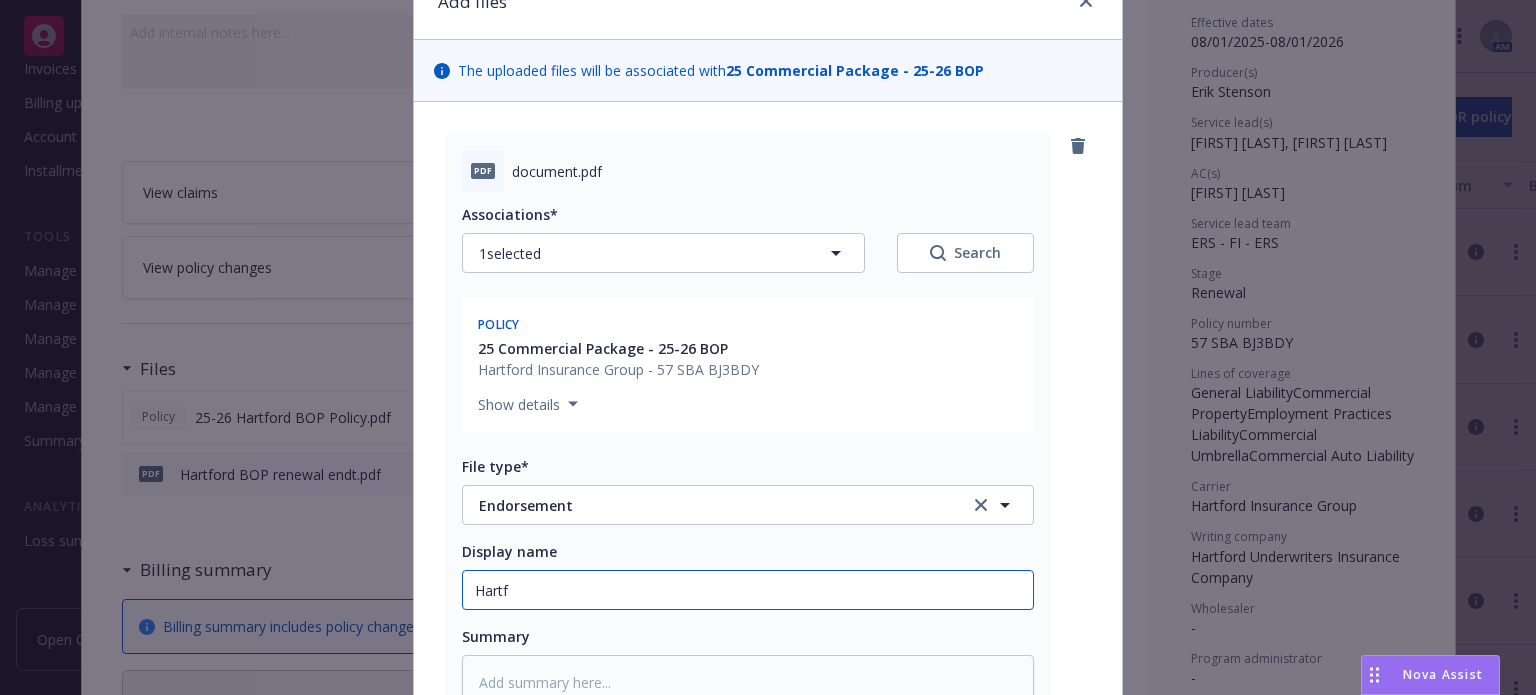 type on "x" 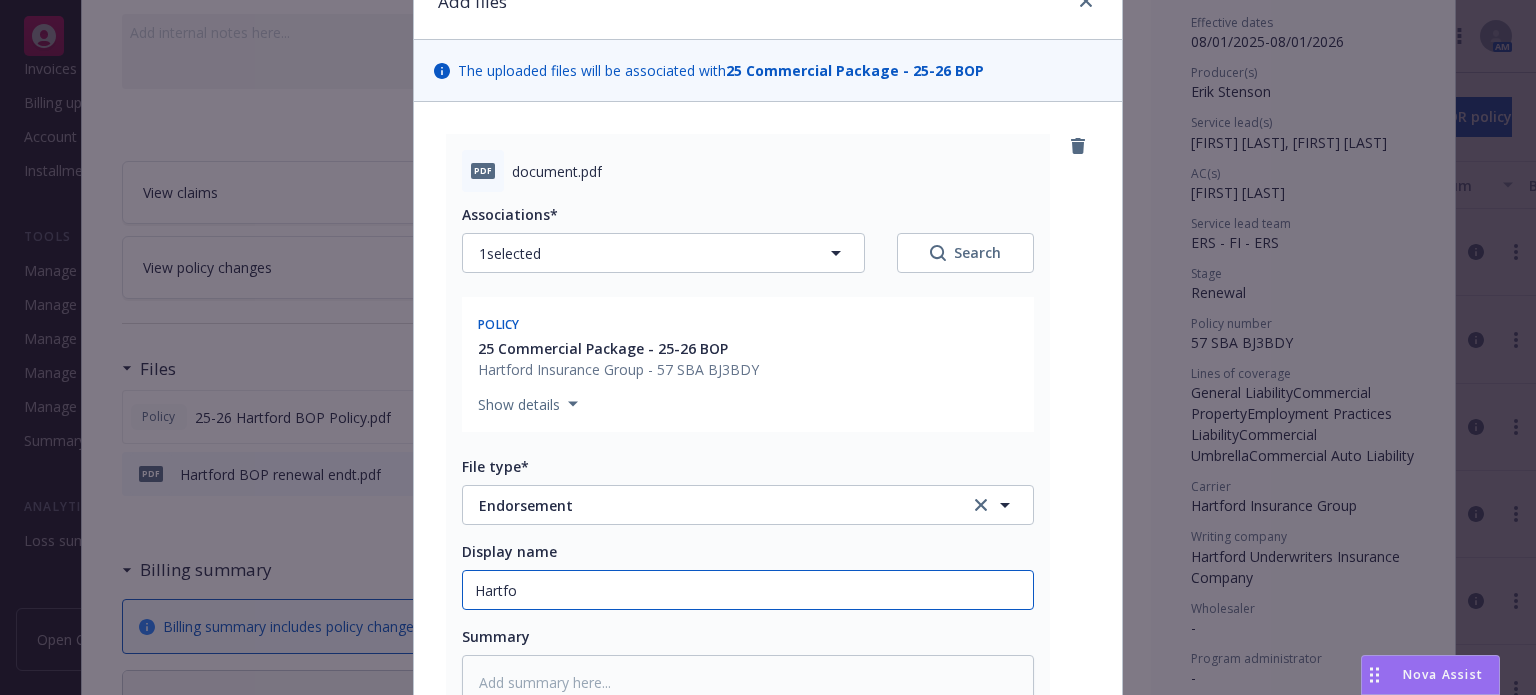 type on "x" 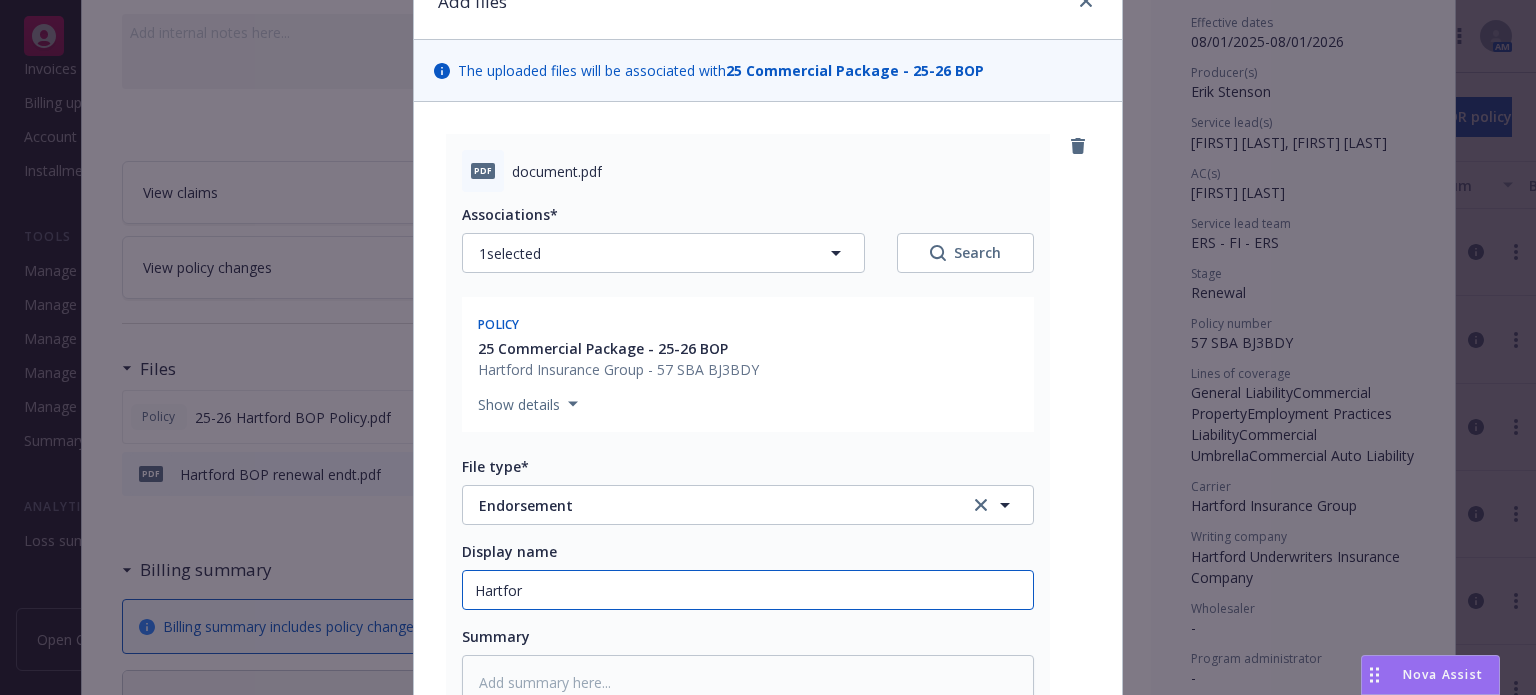 type on "x" 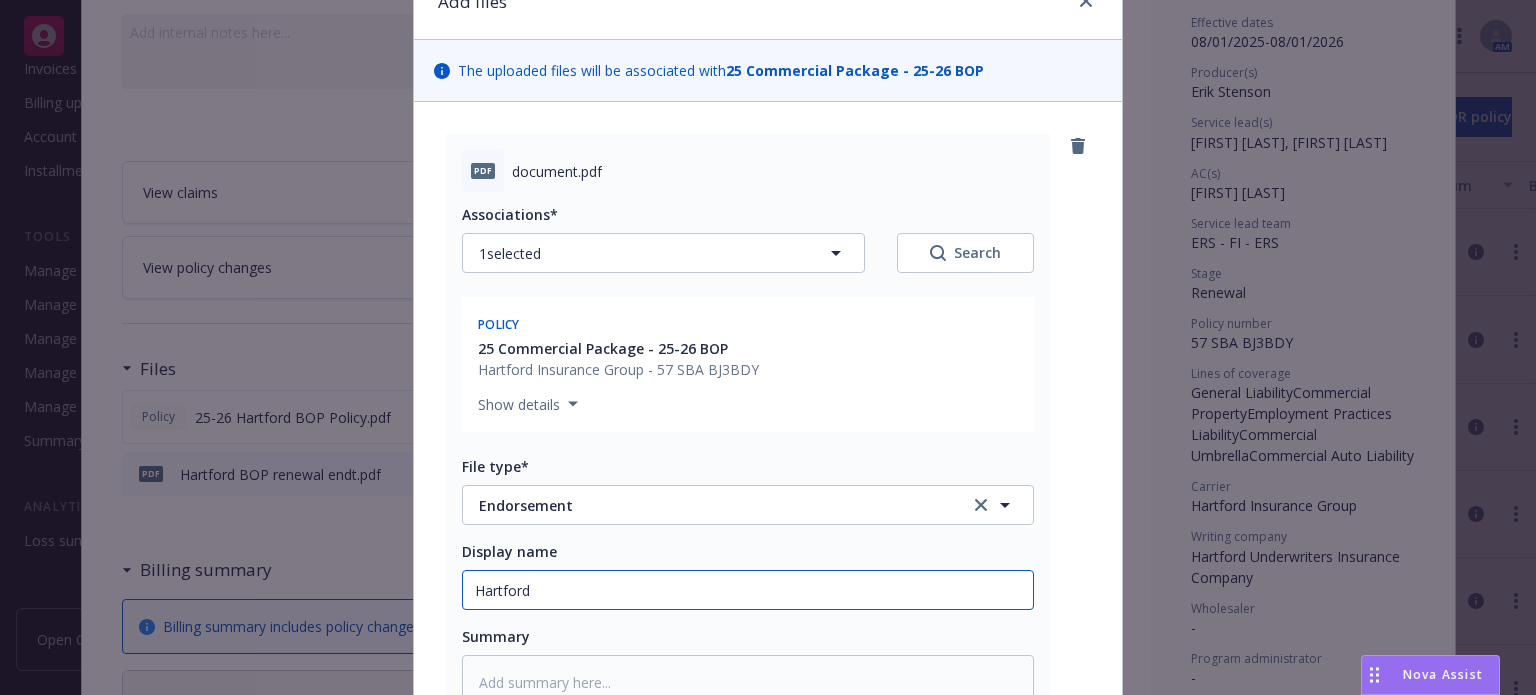 type on "x" 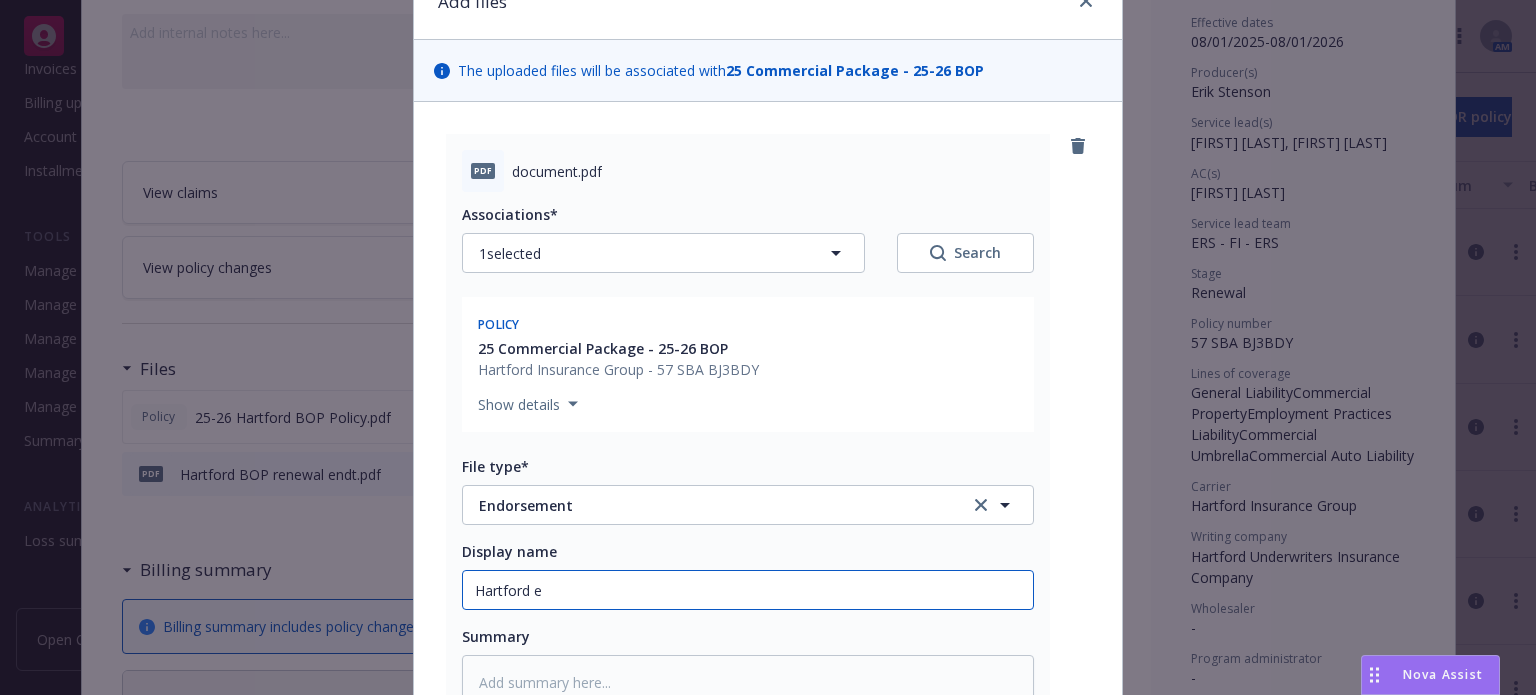 type on "x" 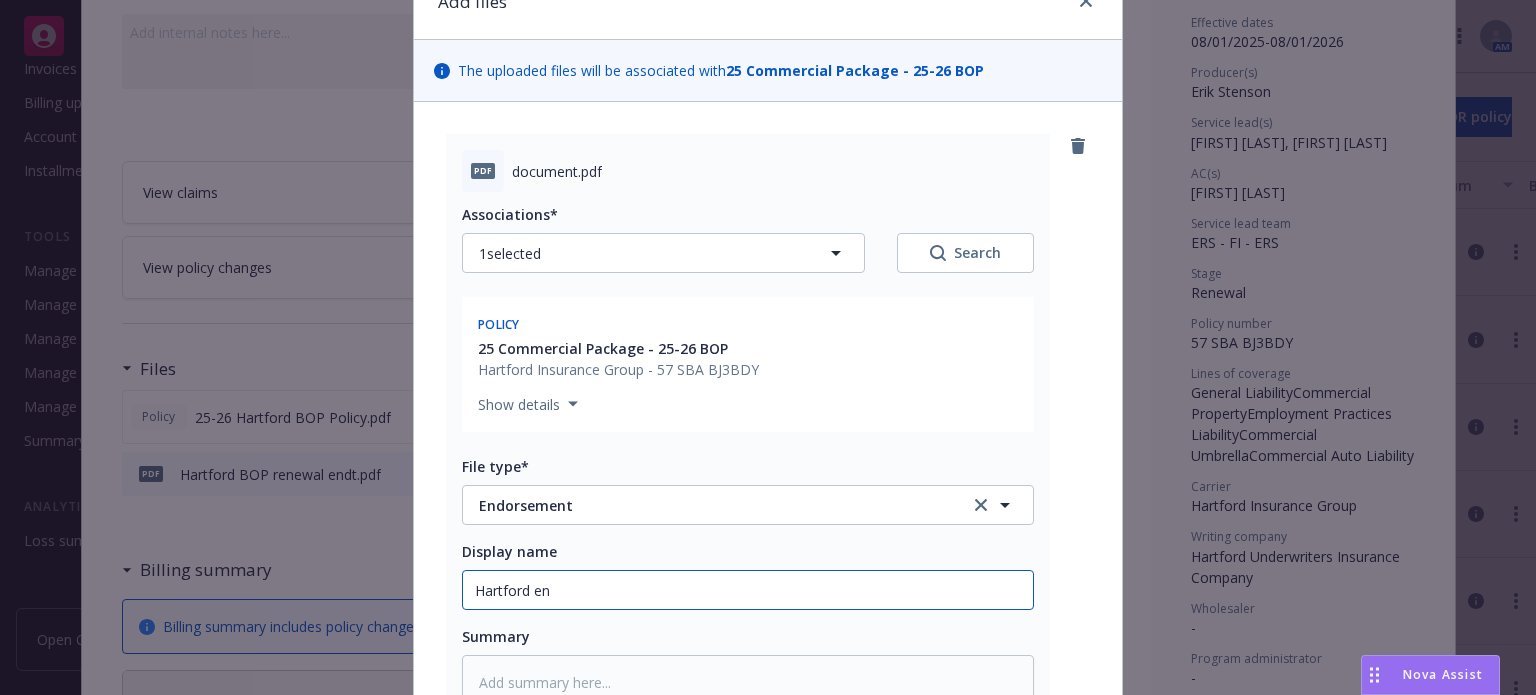 type on "x" 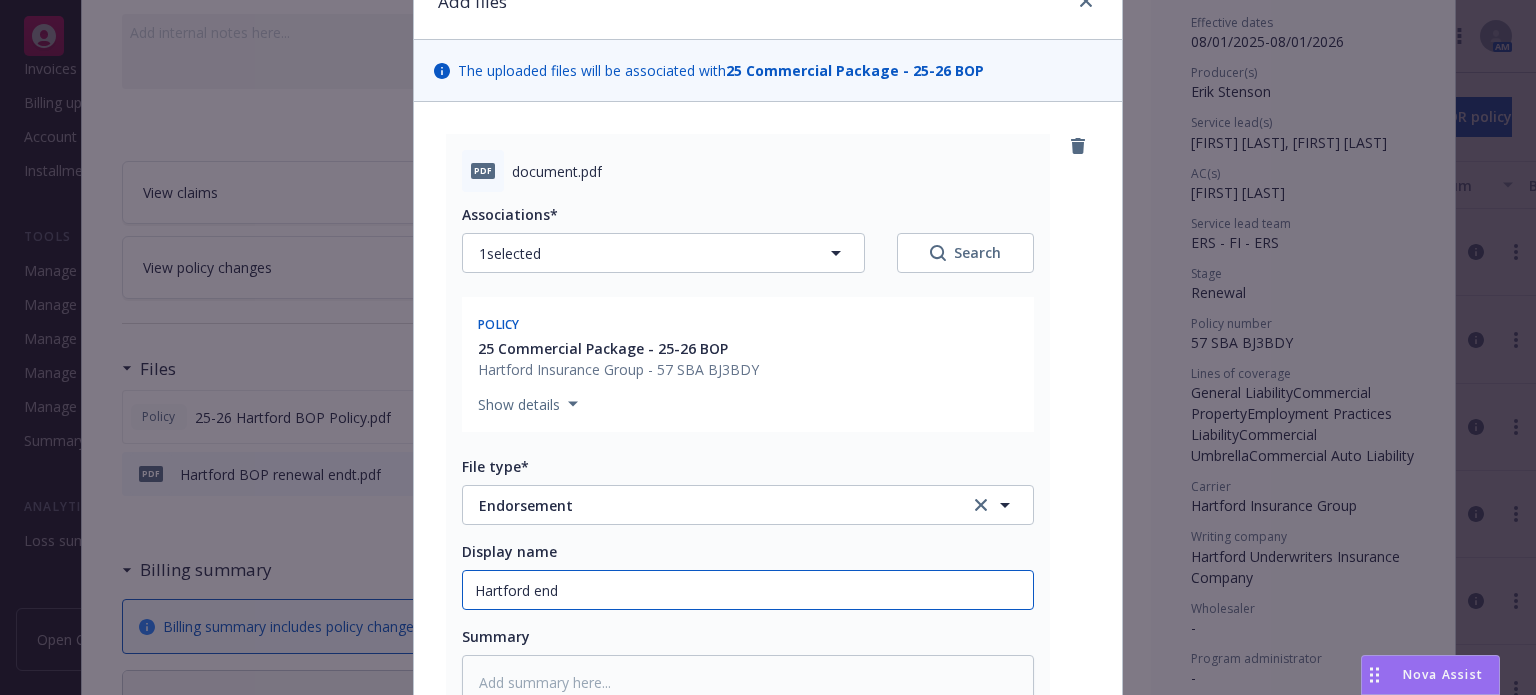 type on "x" 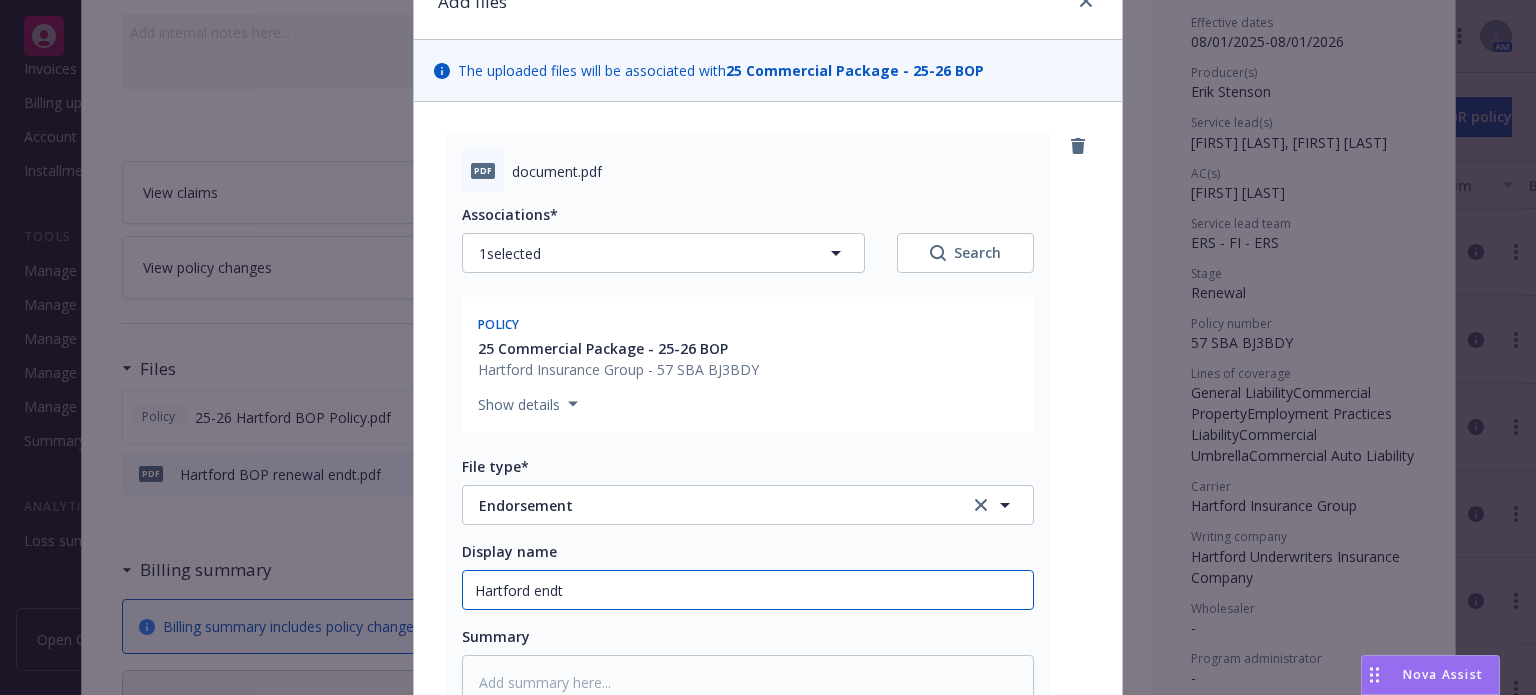 type on "x" 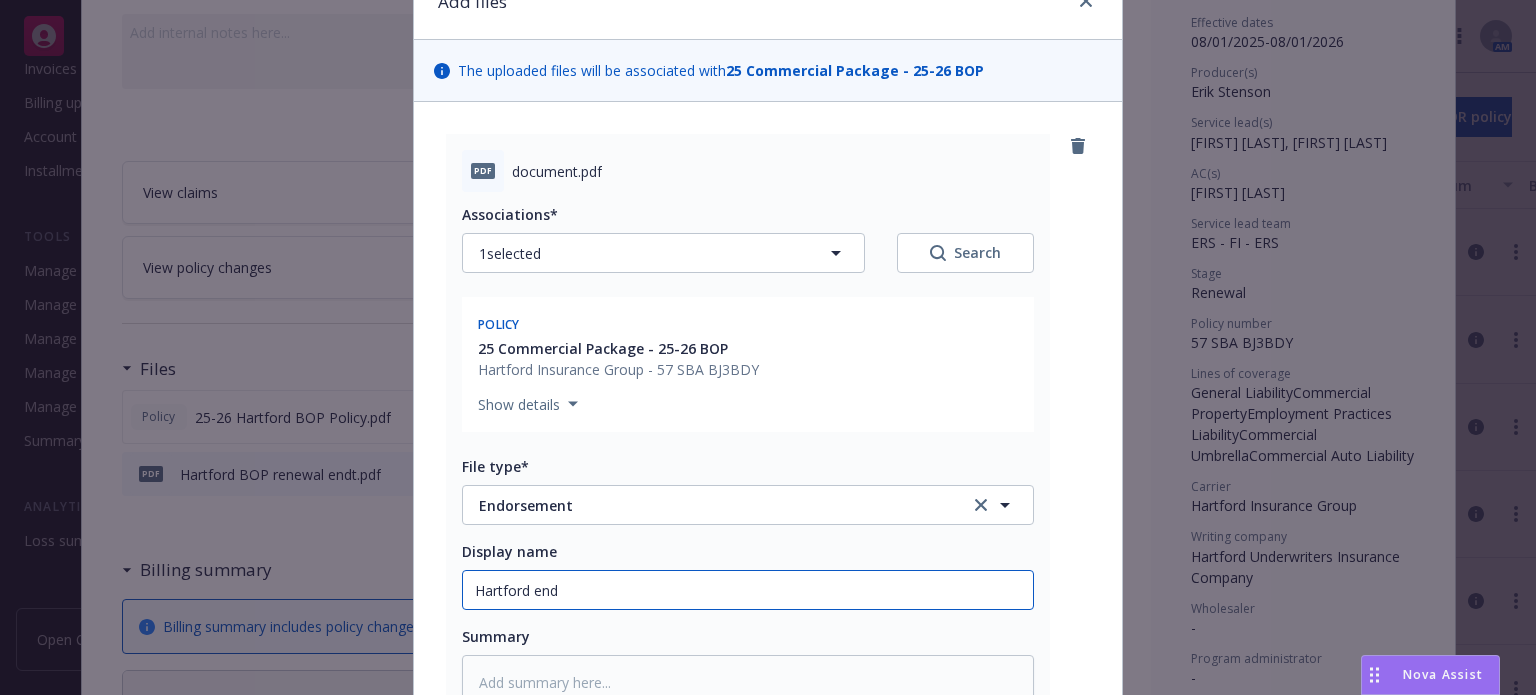 type on "x" 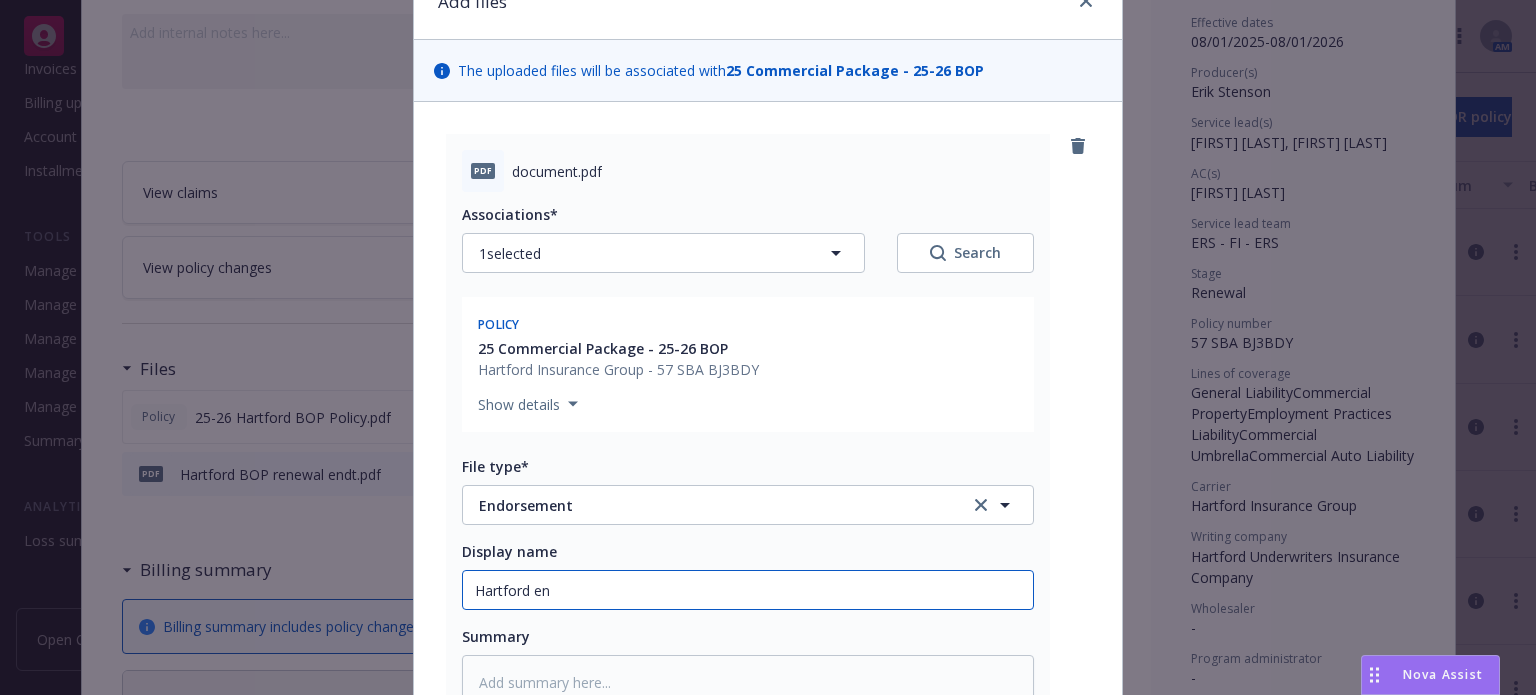 type on "x" 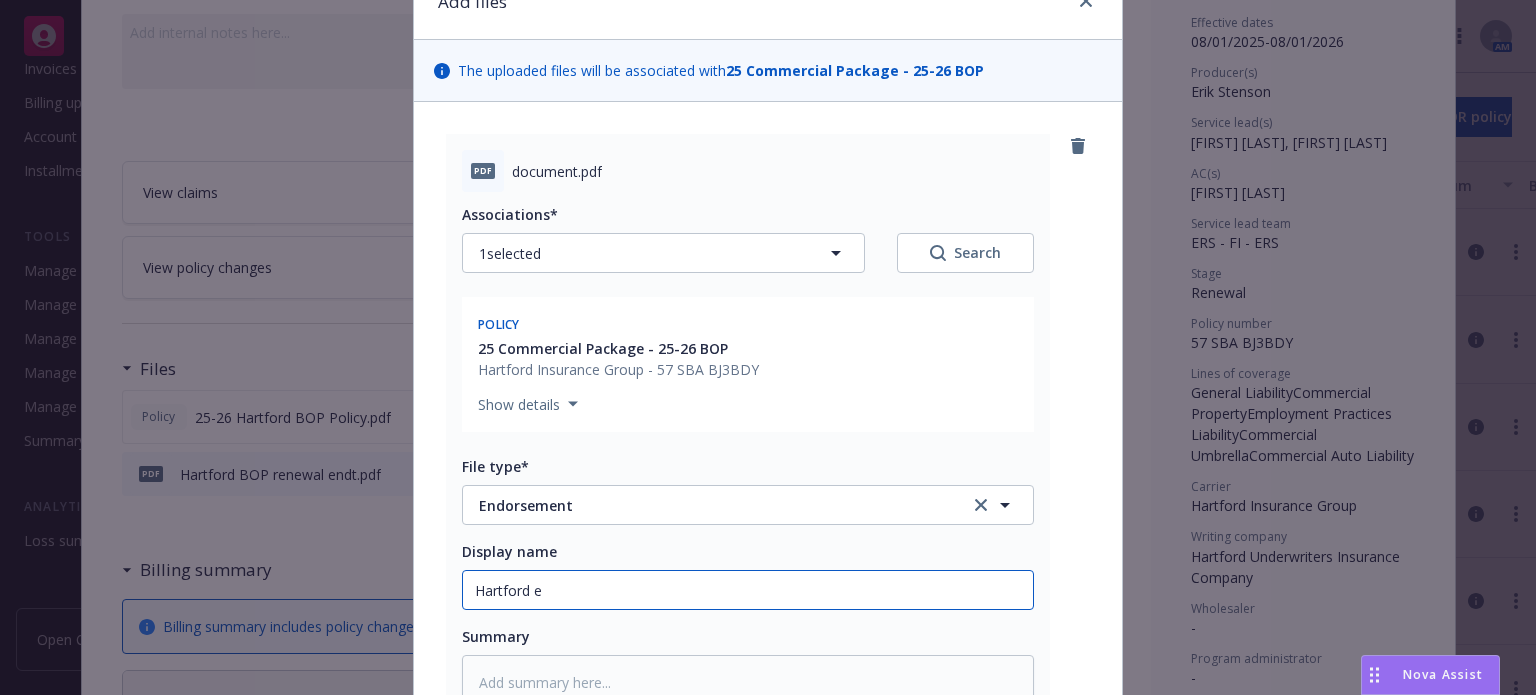 type on "x" 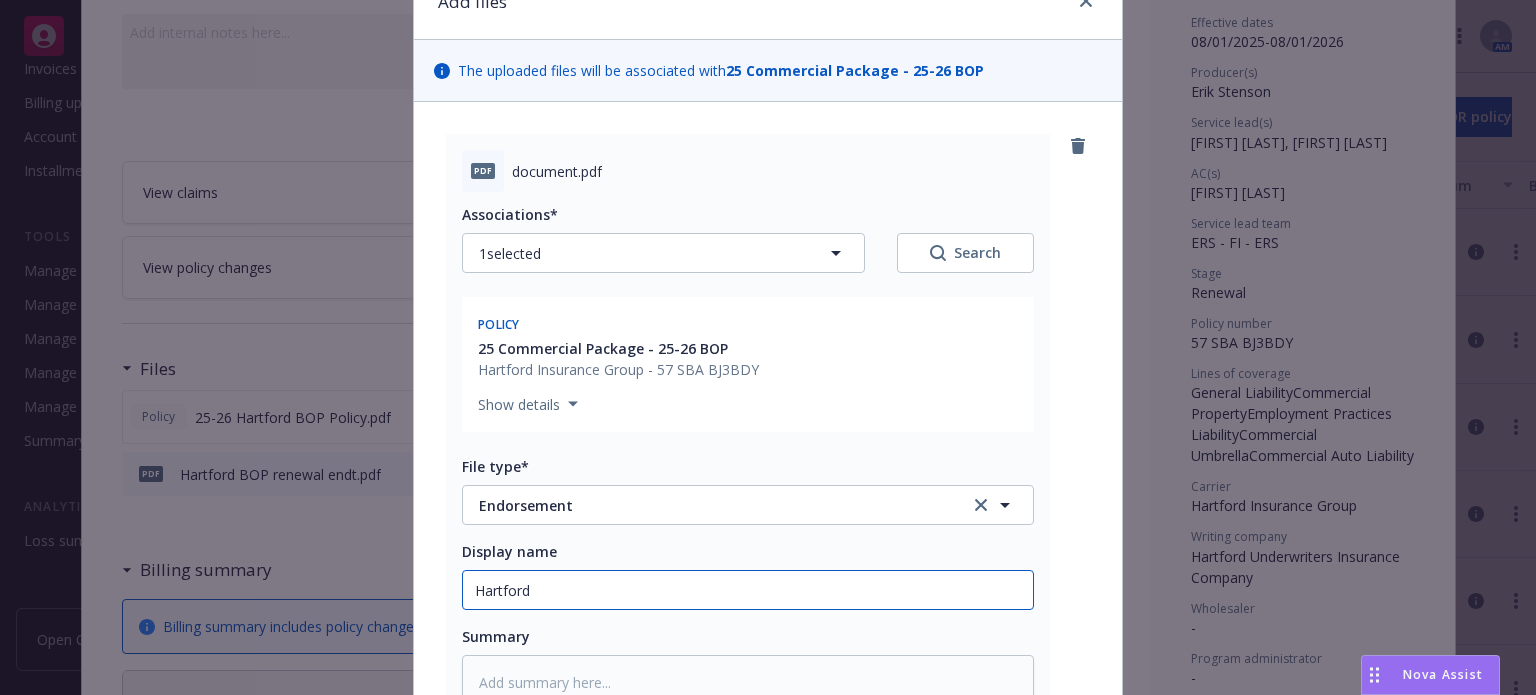 type on "x" 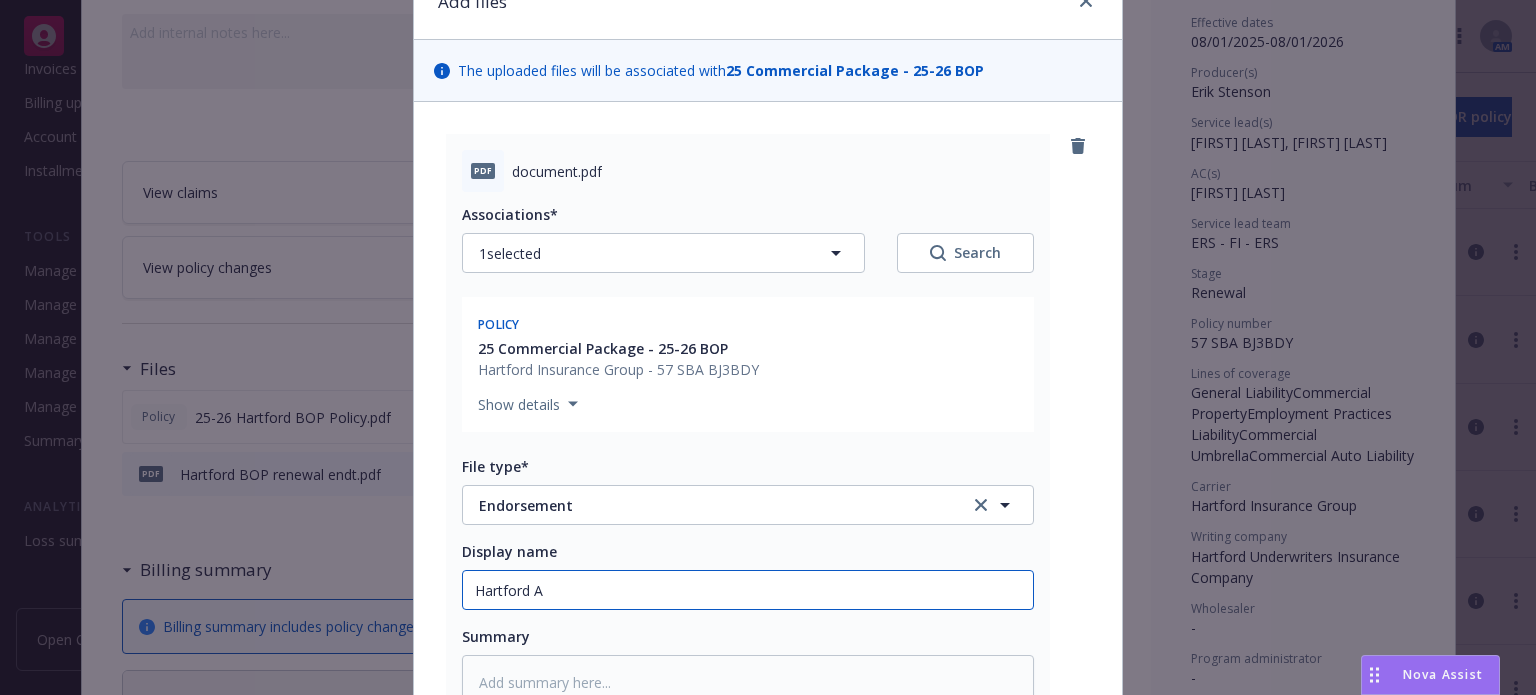type on "x" 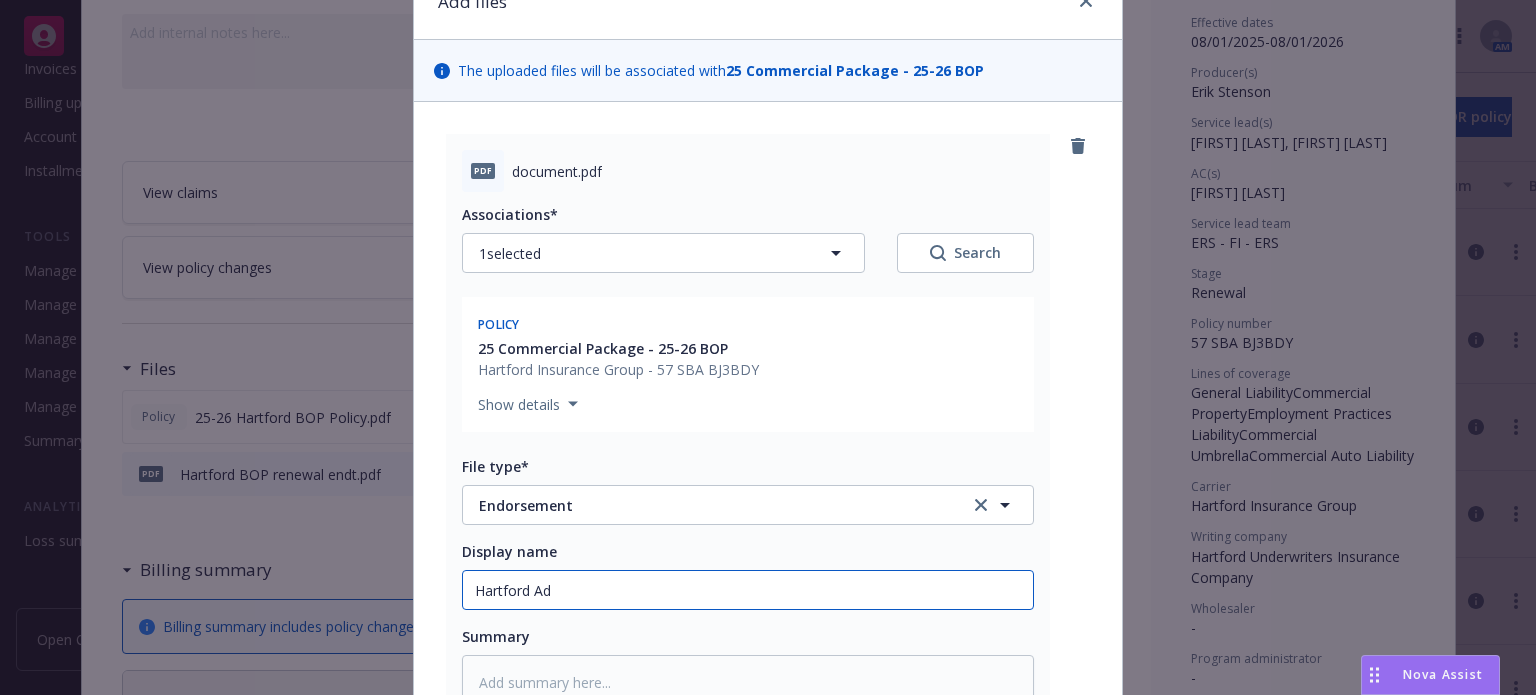 type on "x" 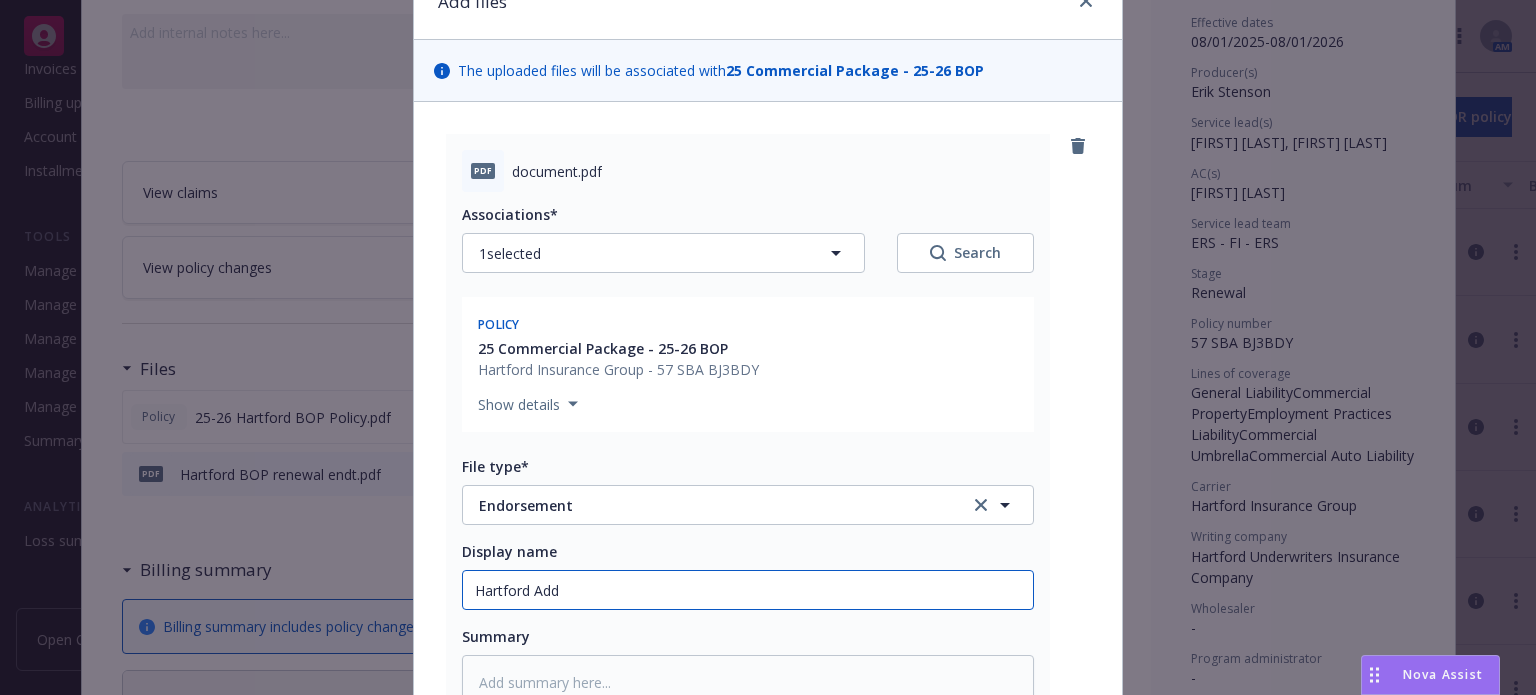 type on "x" 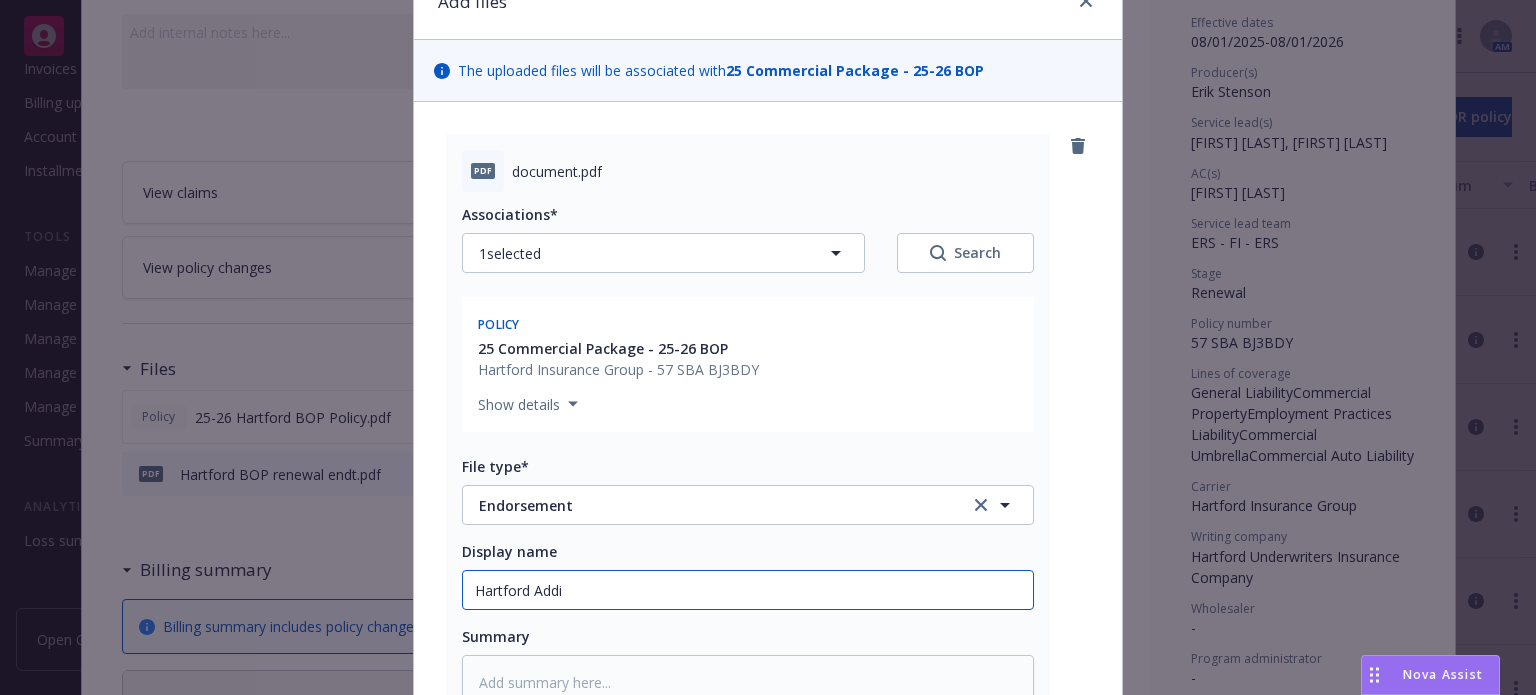 type on "x" 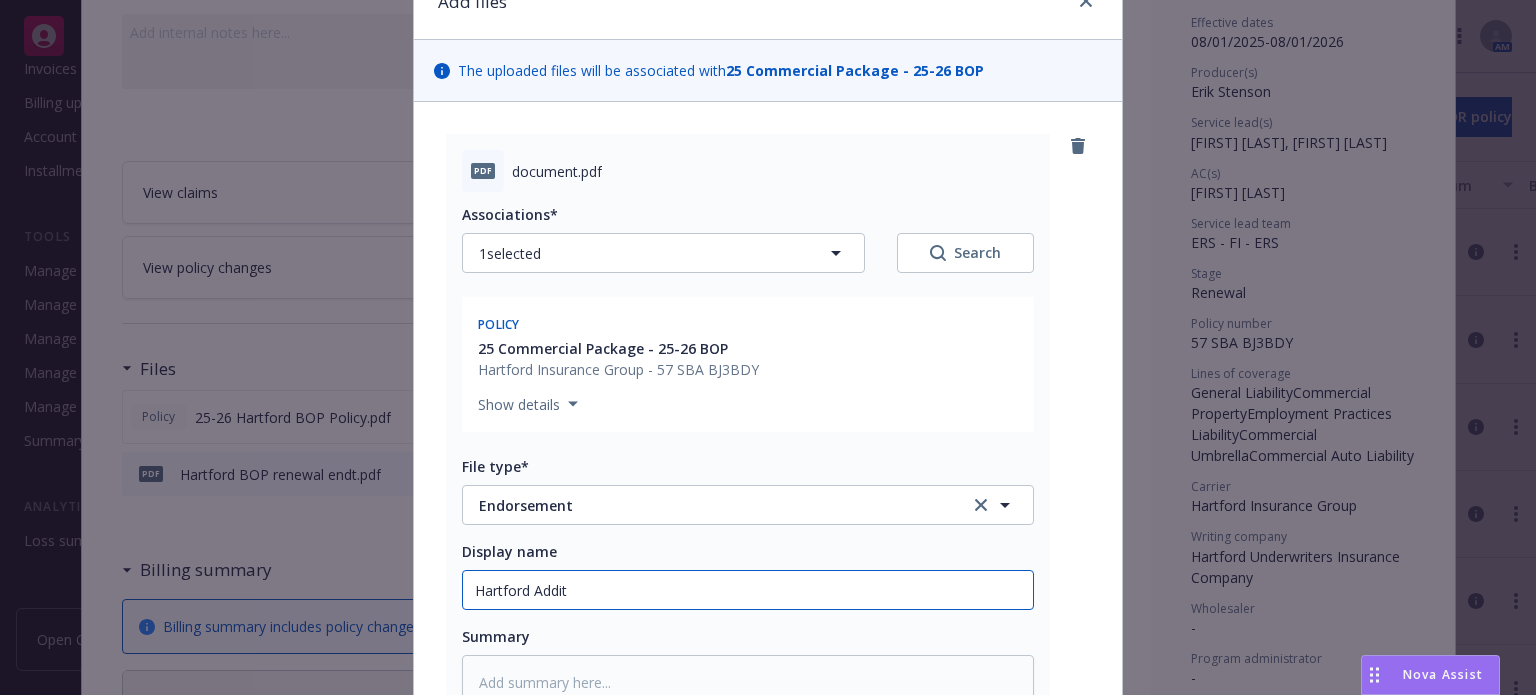 type on "x" 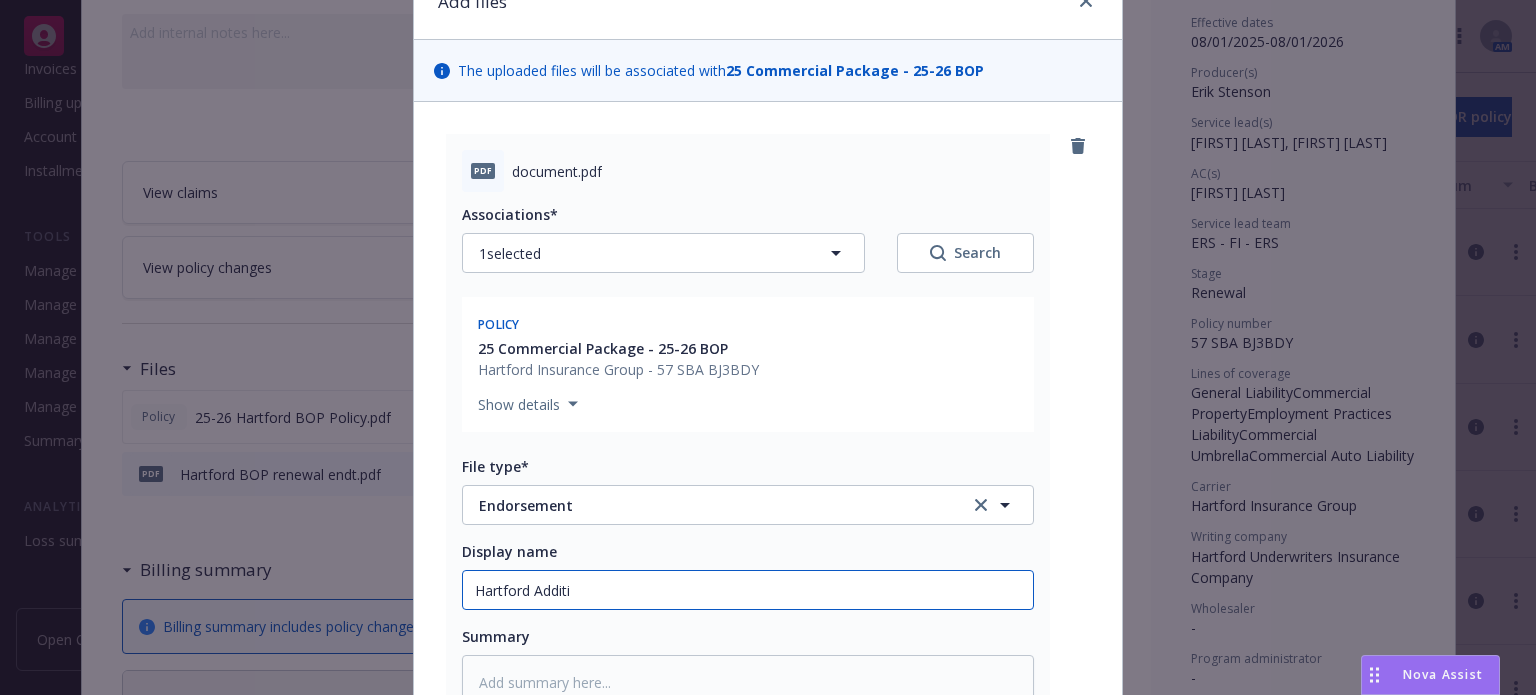 type on "x" 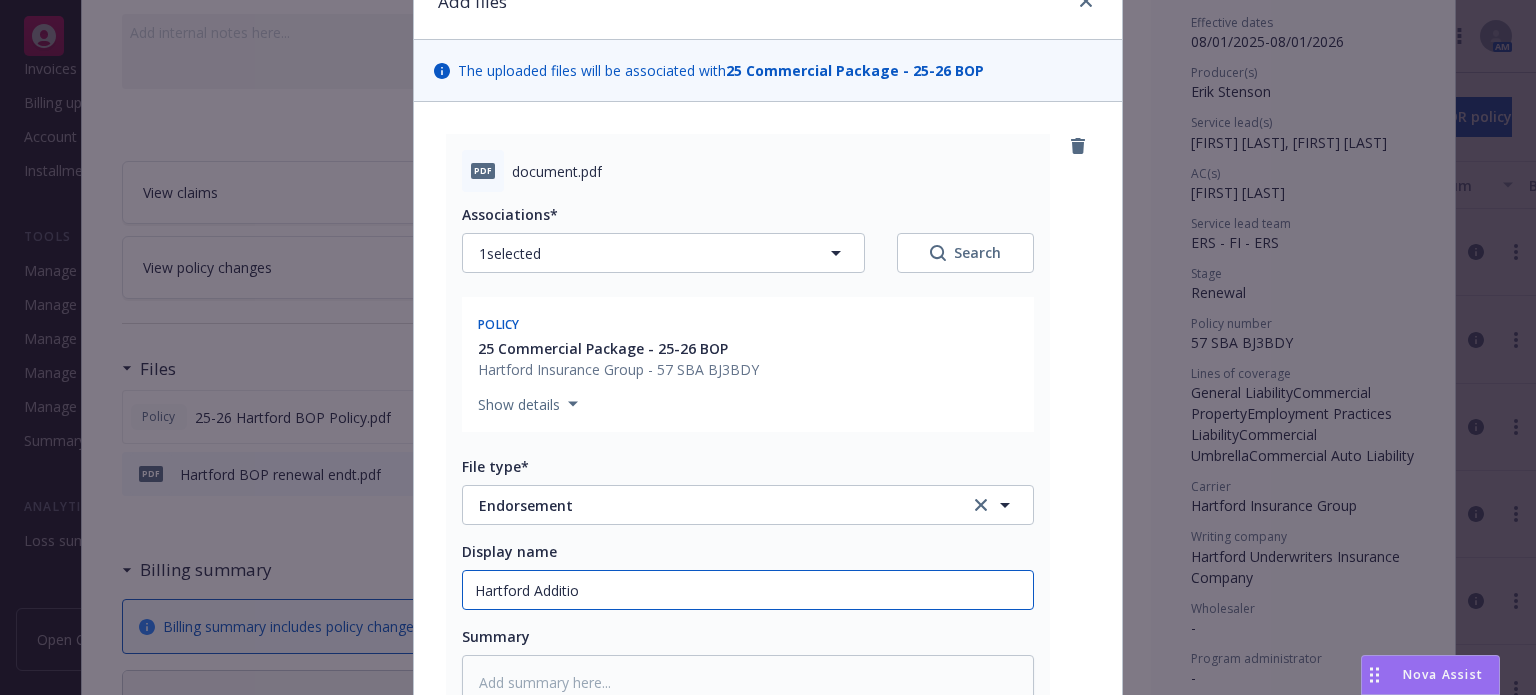 type on "x" 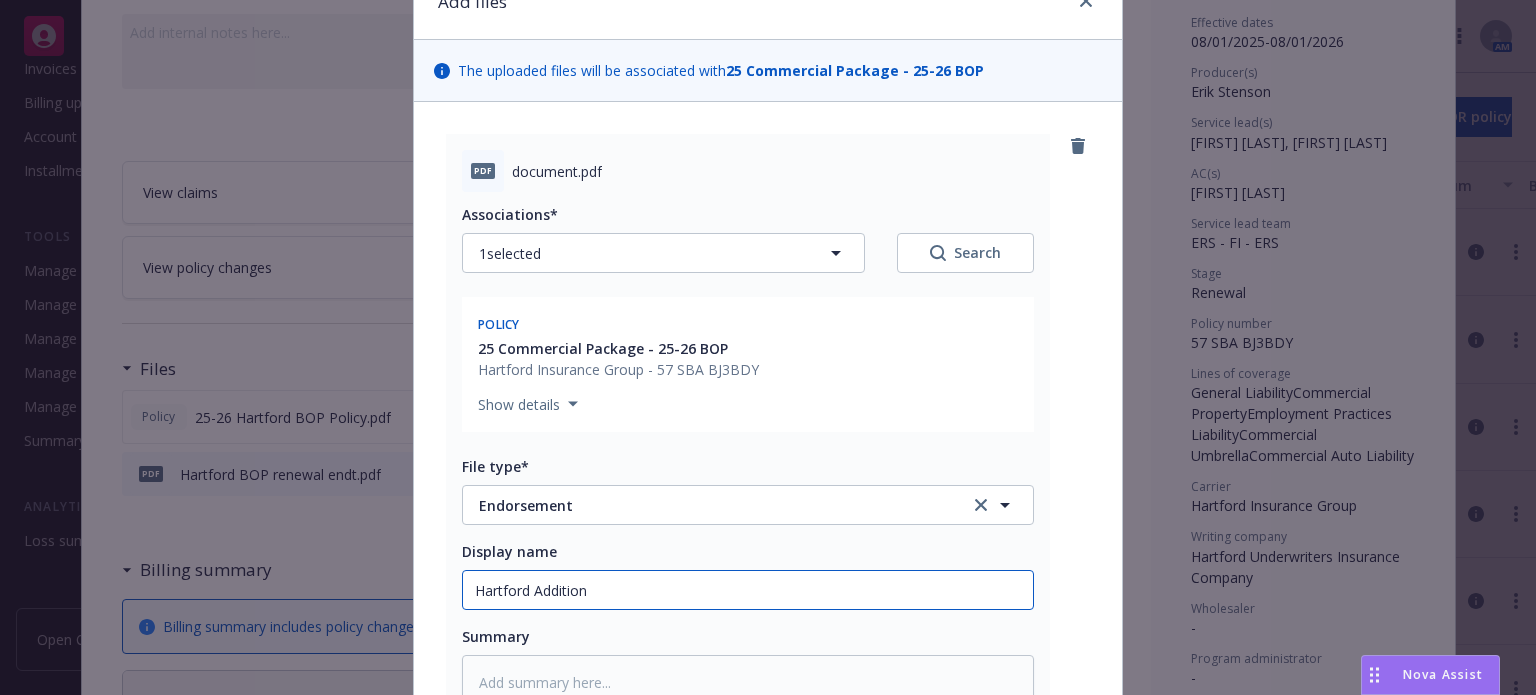 type on "x" 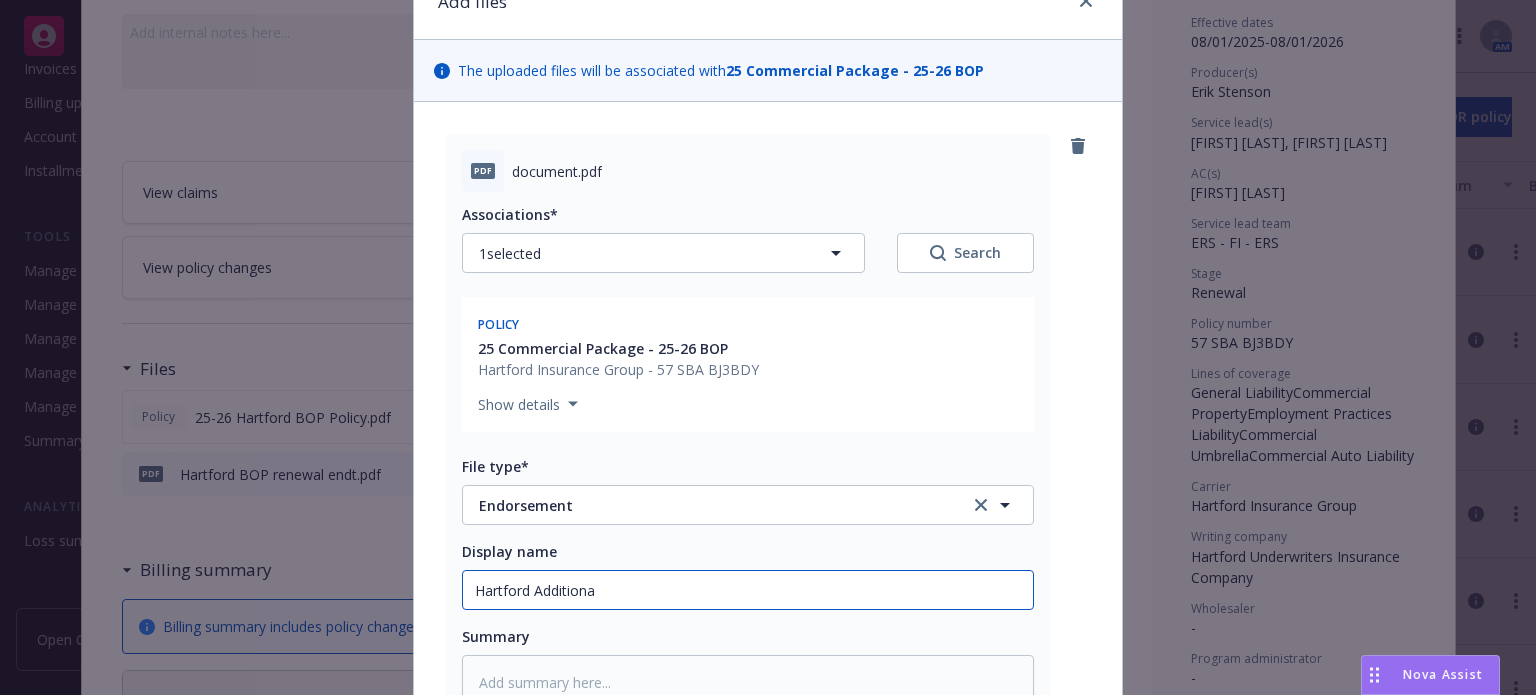 type on "x" 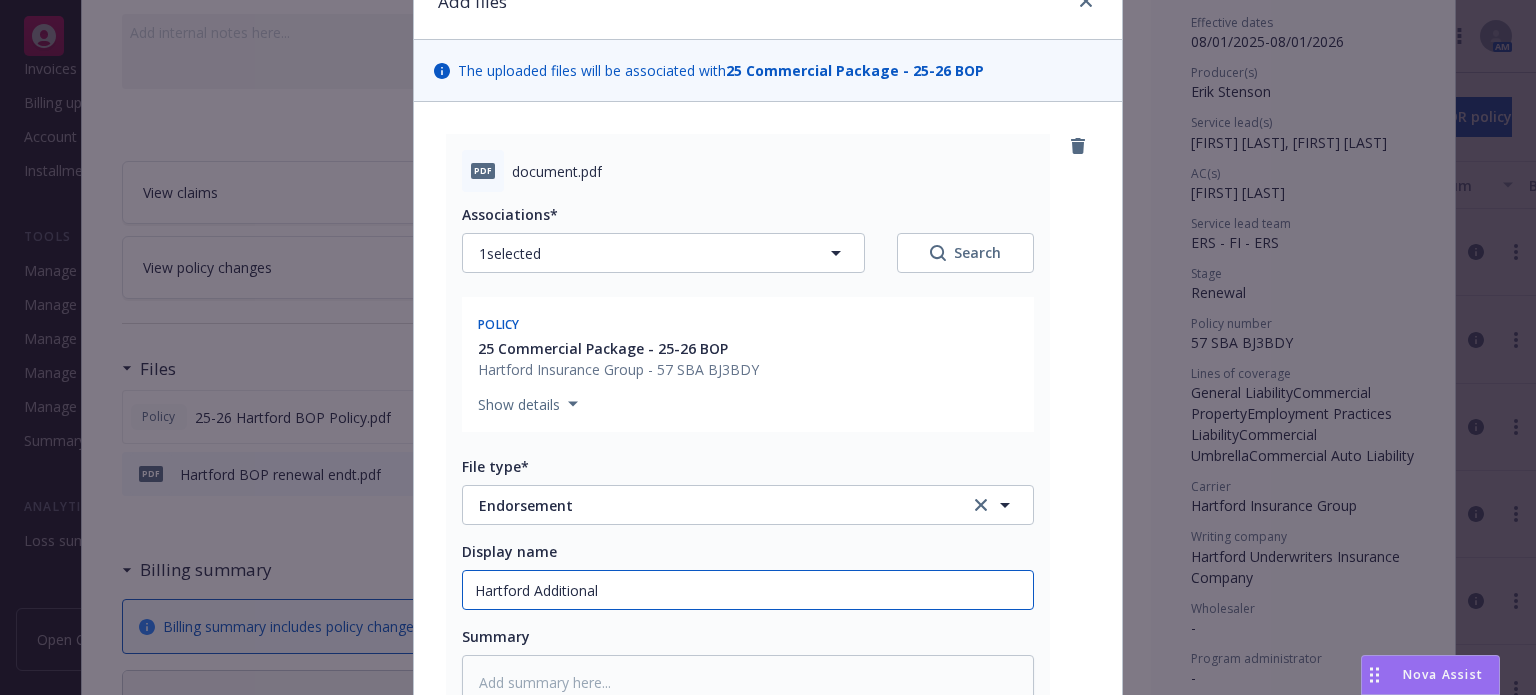 type on "x" 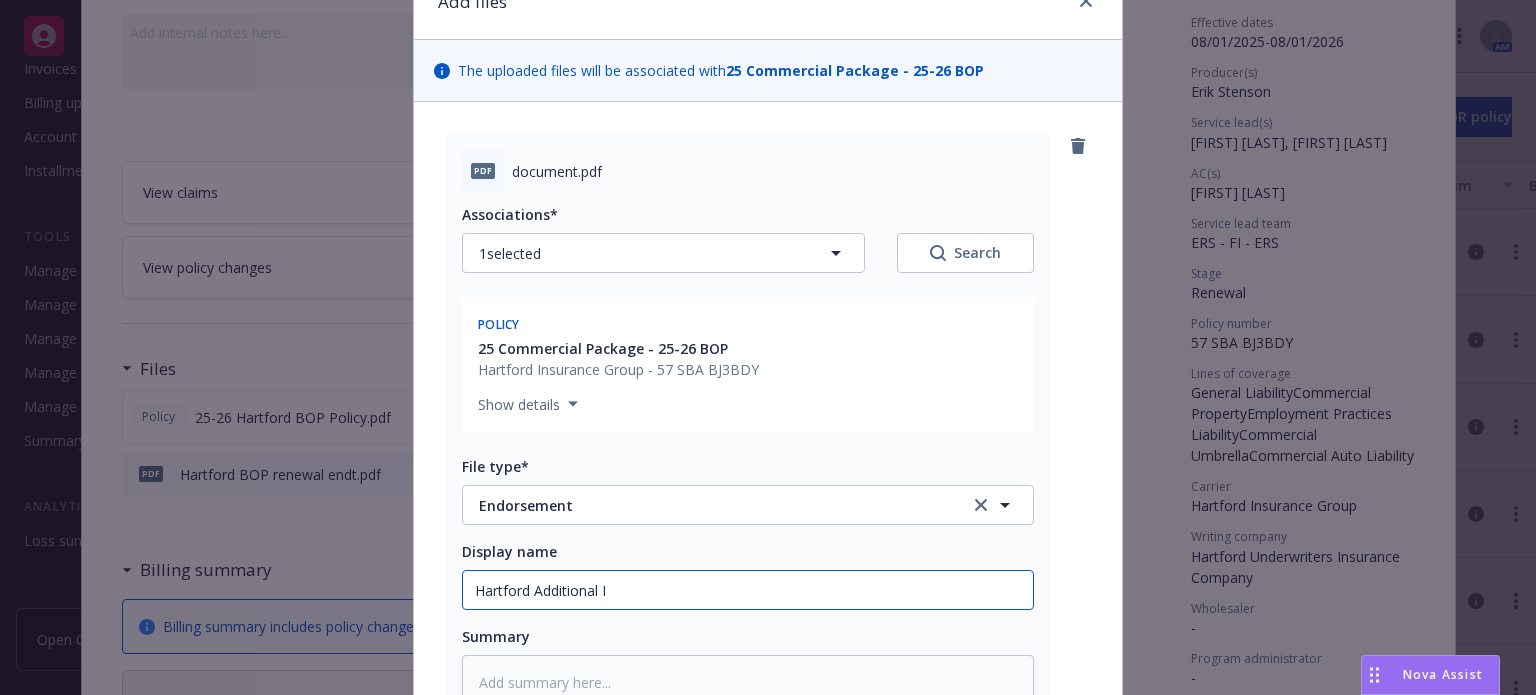 type on "x" 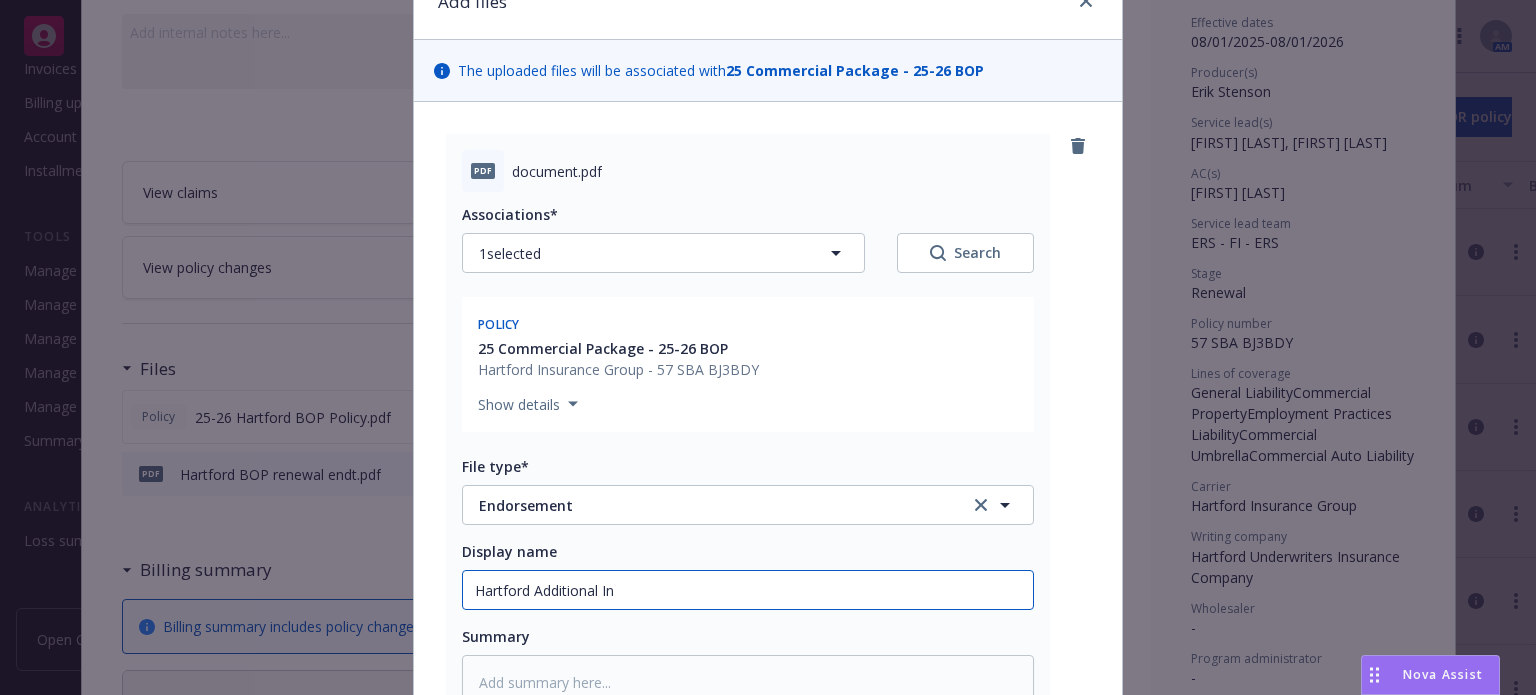 type on "Hartford Additional Ins" 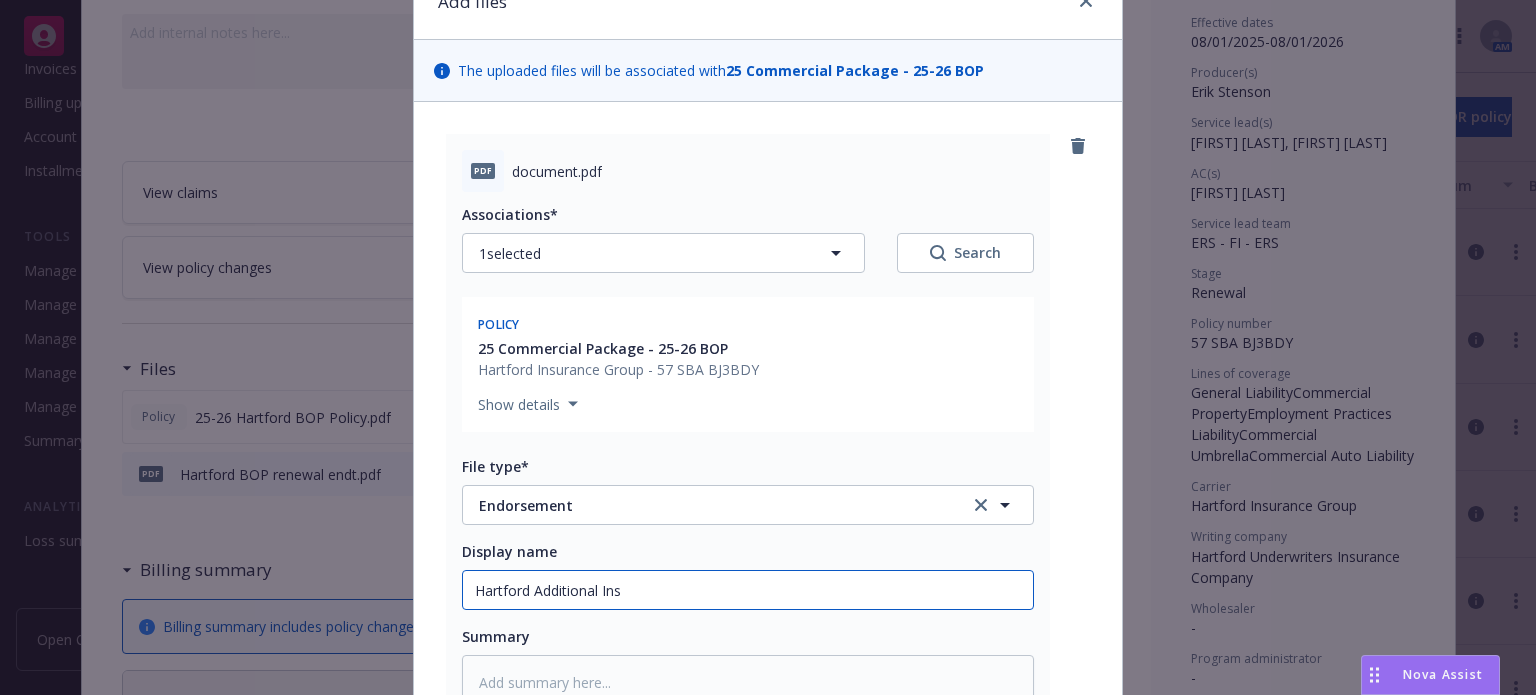 type on "x" 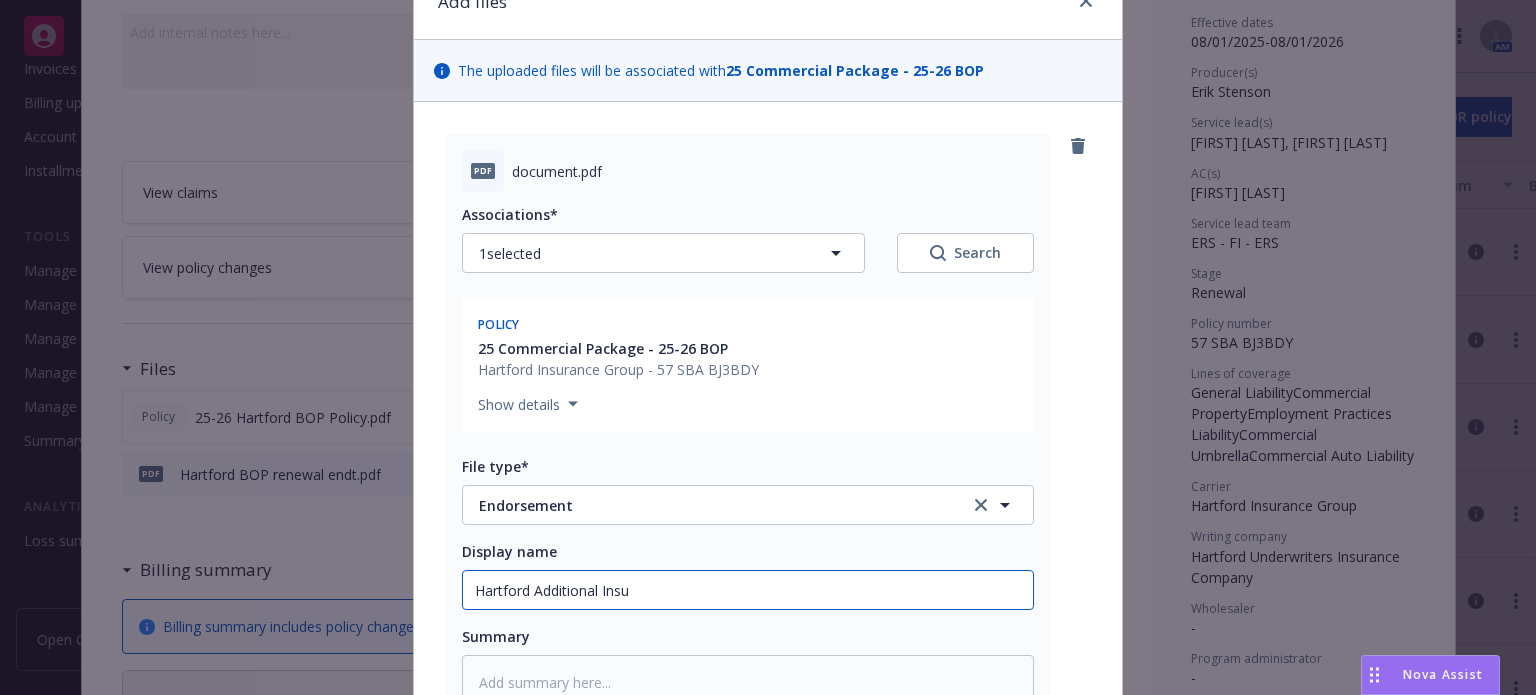 type on "x" 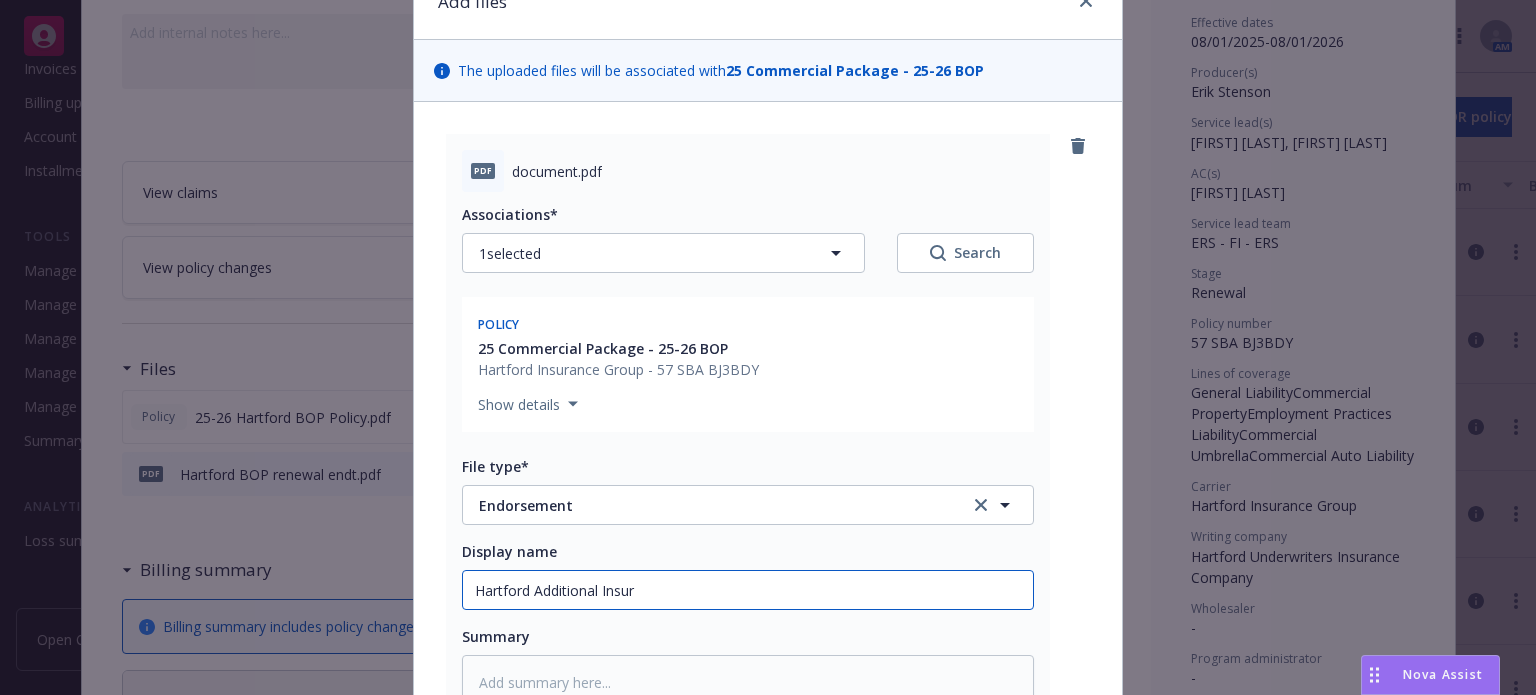 type on "x" 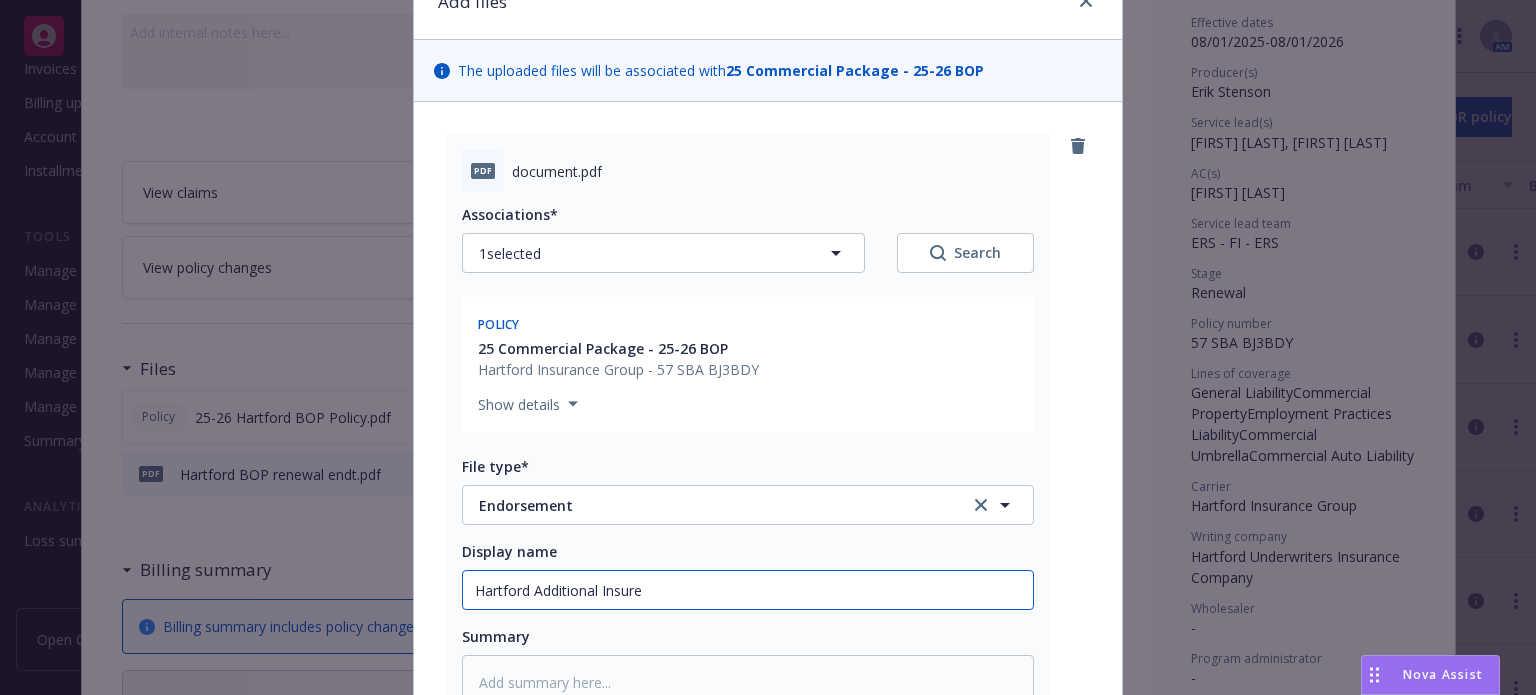type on "x" 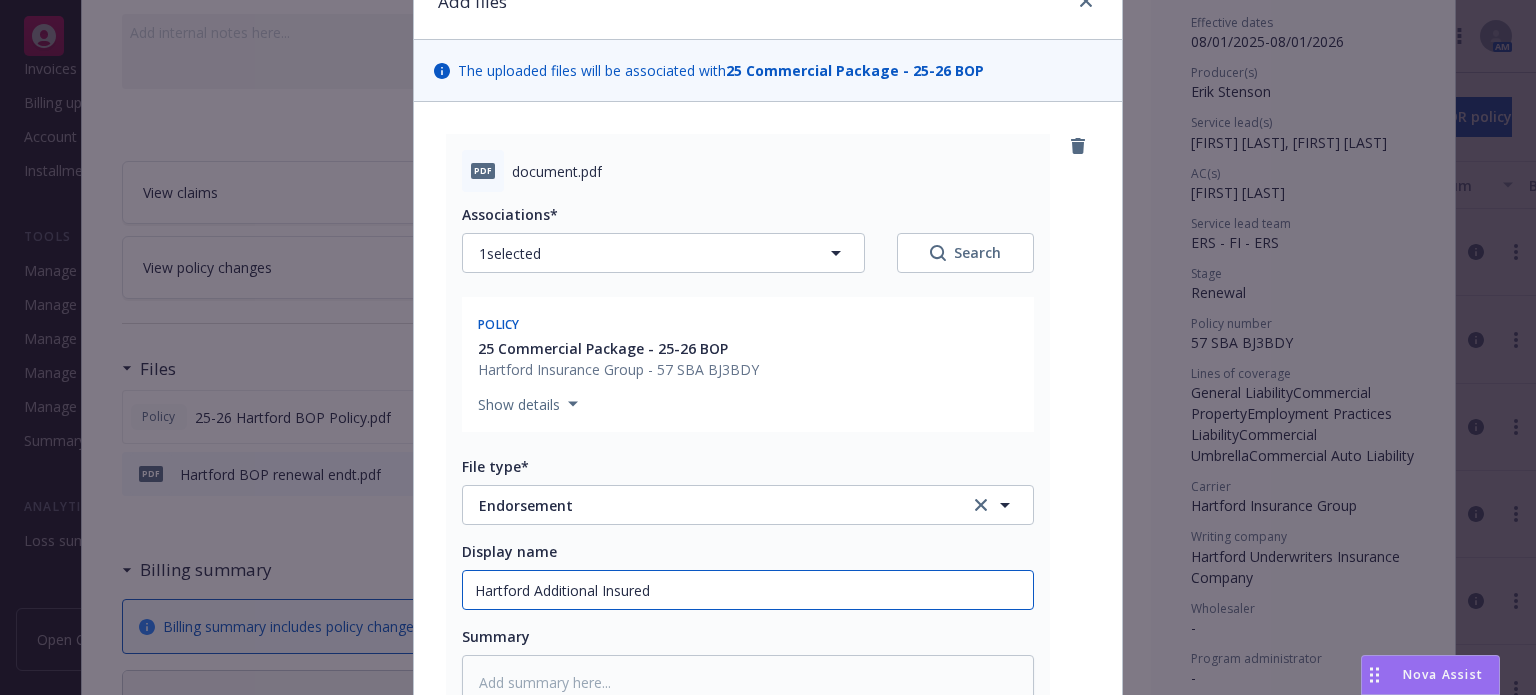 type on "x" 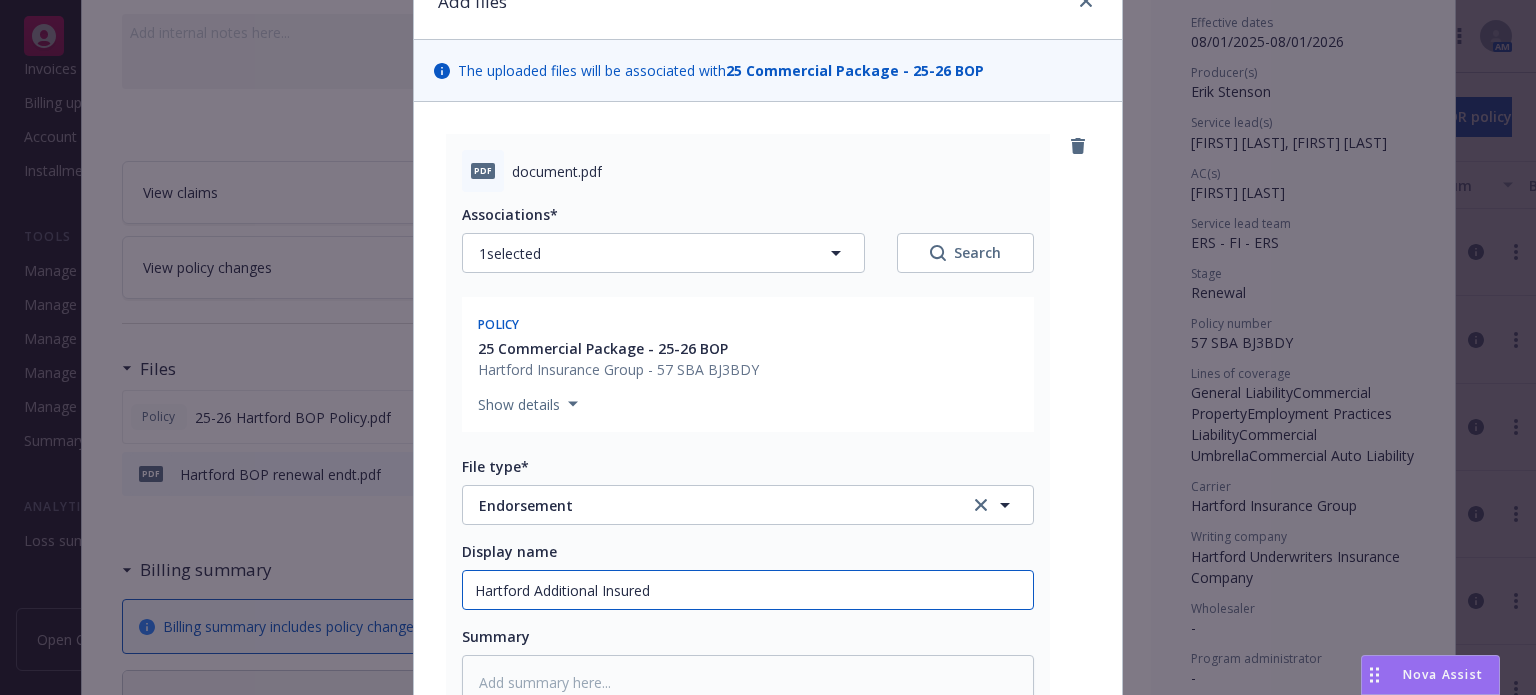 type on "x" 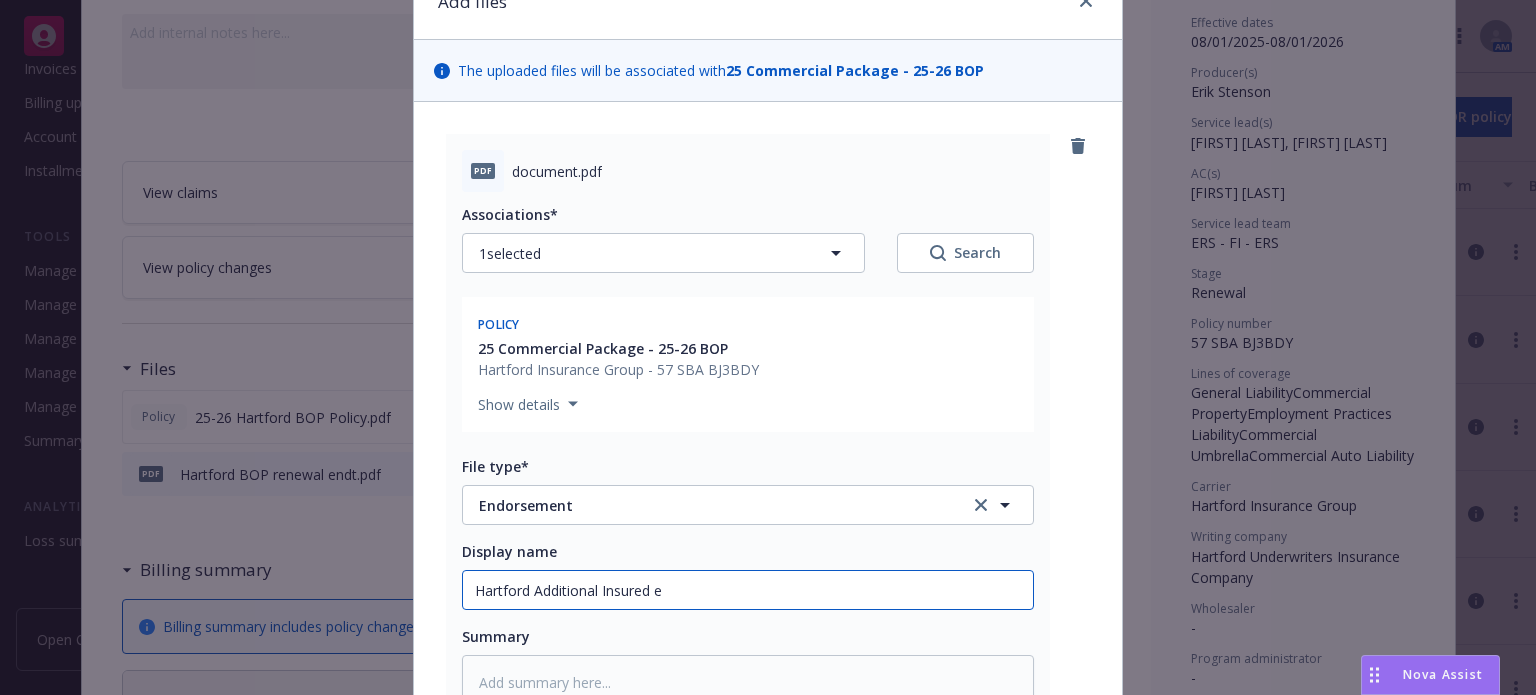 type on "x" 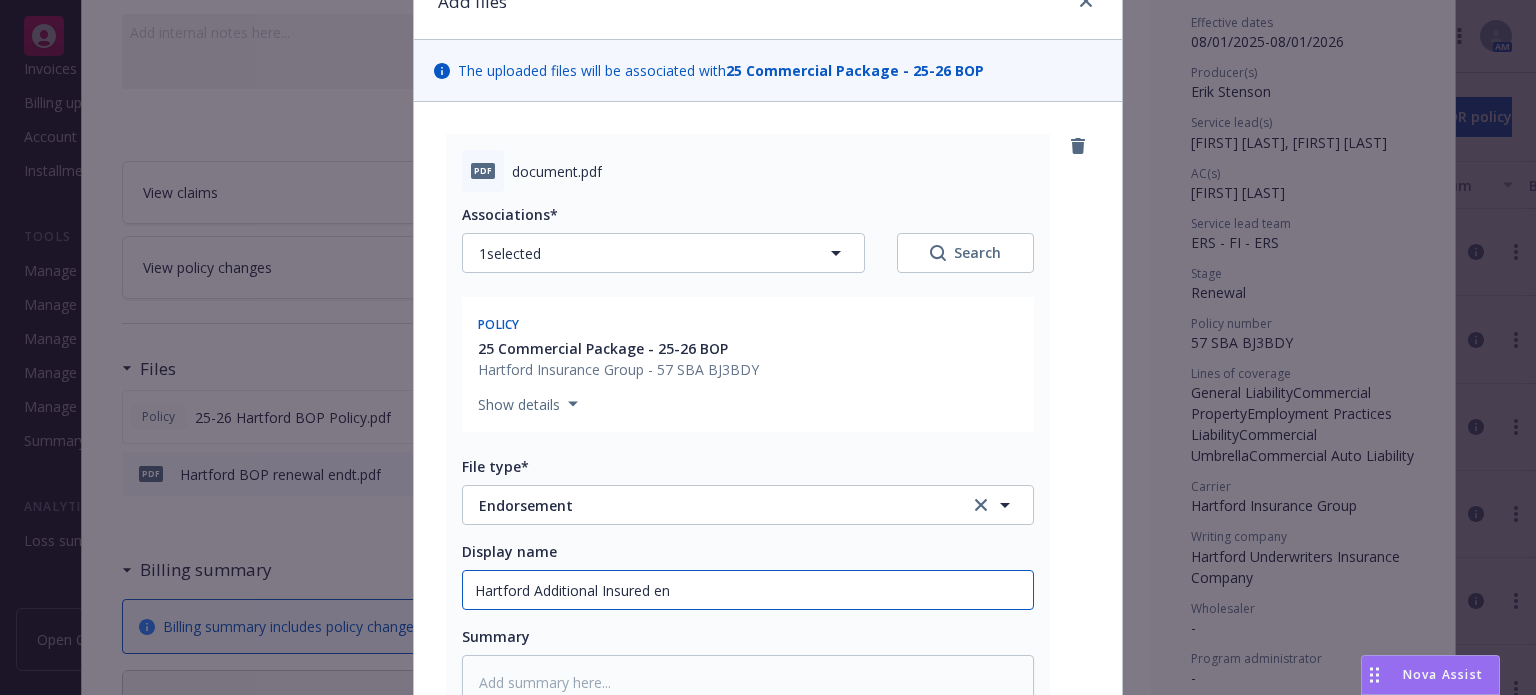 type on "x" 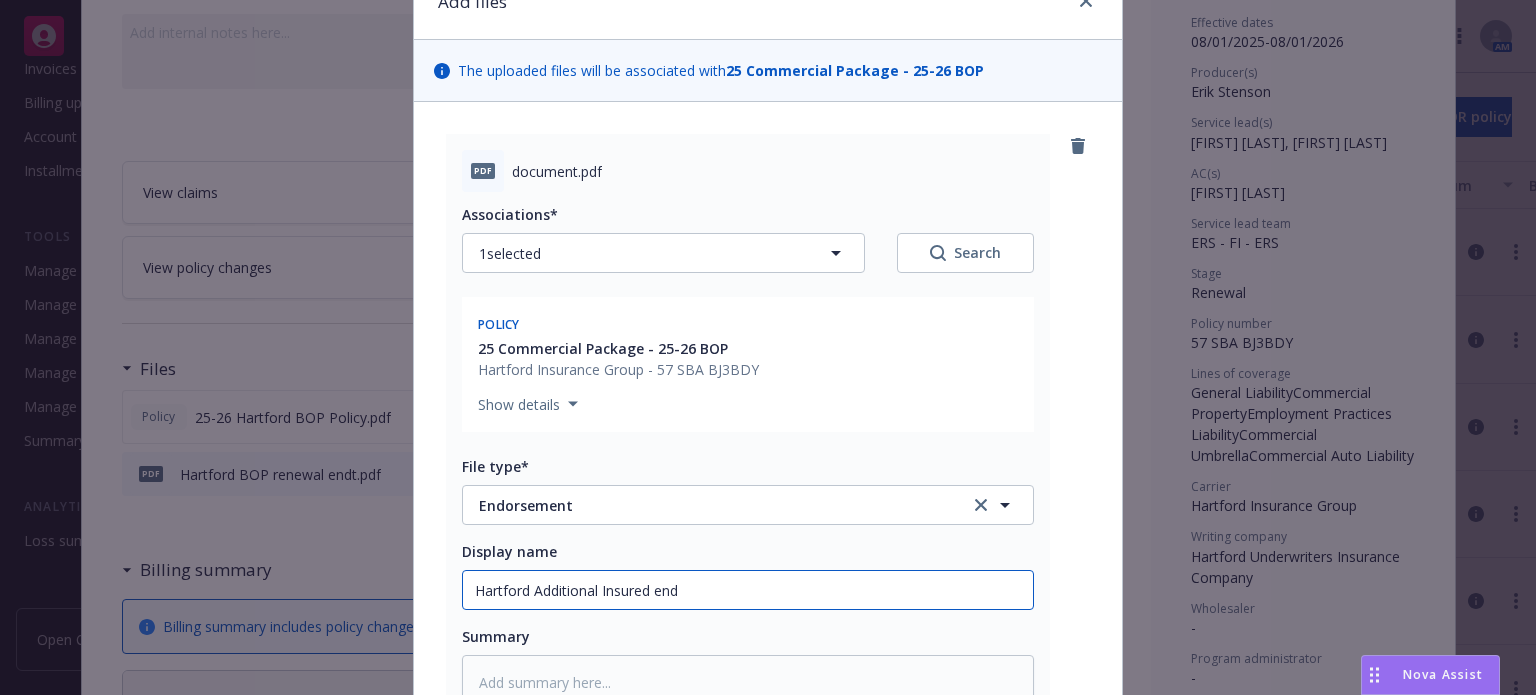 type on "x" 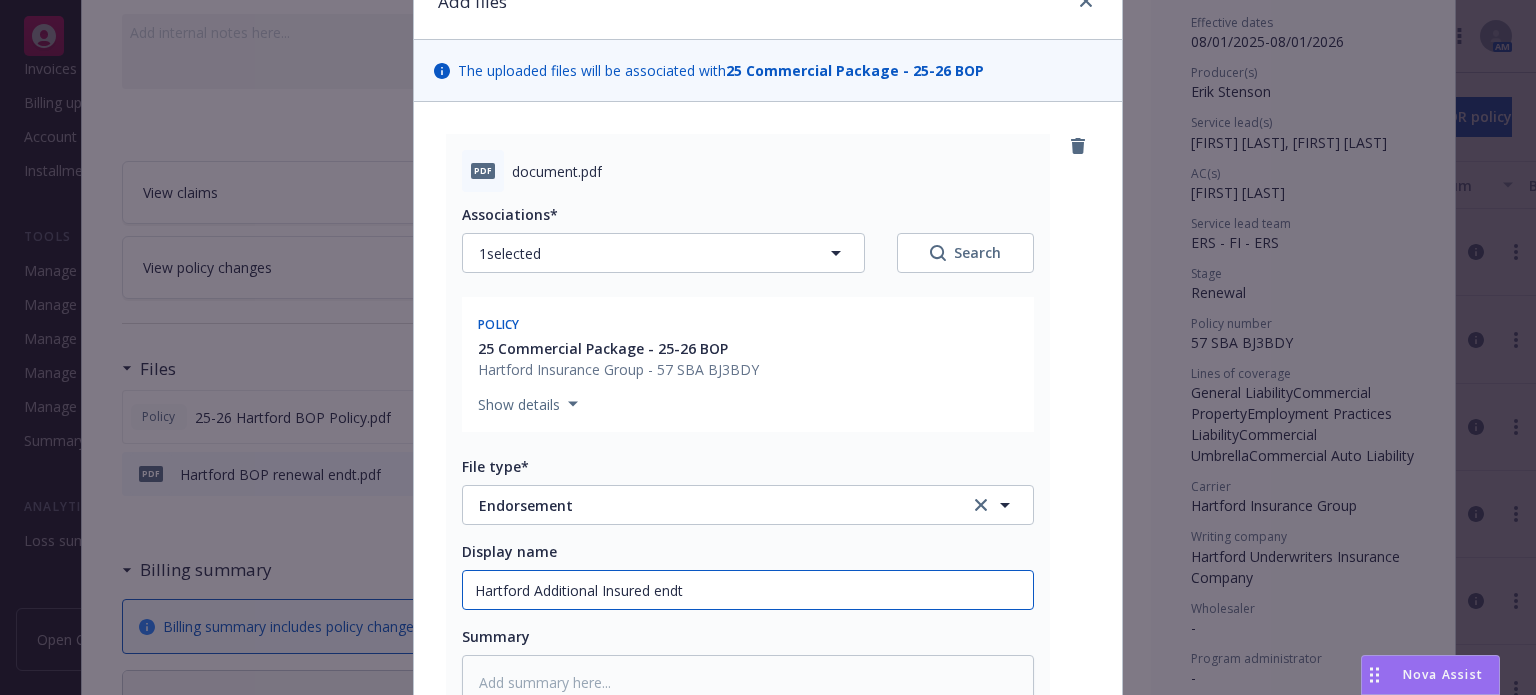 type on "x" 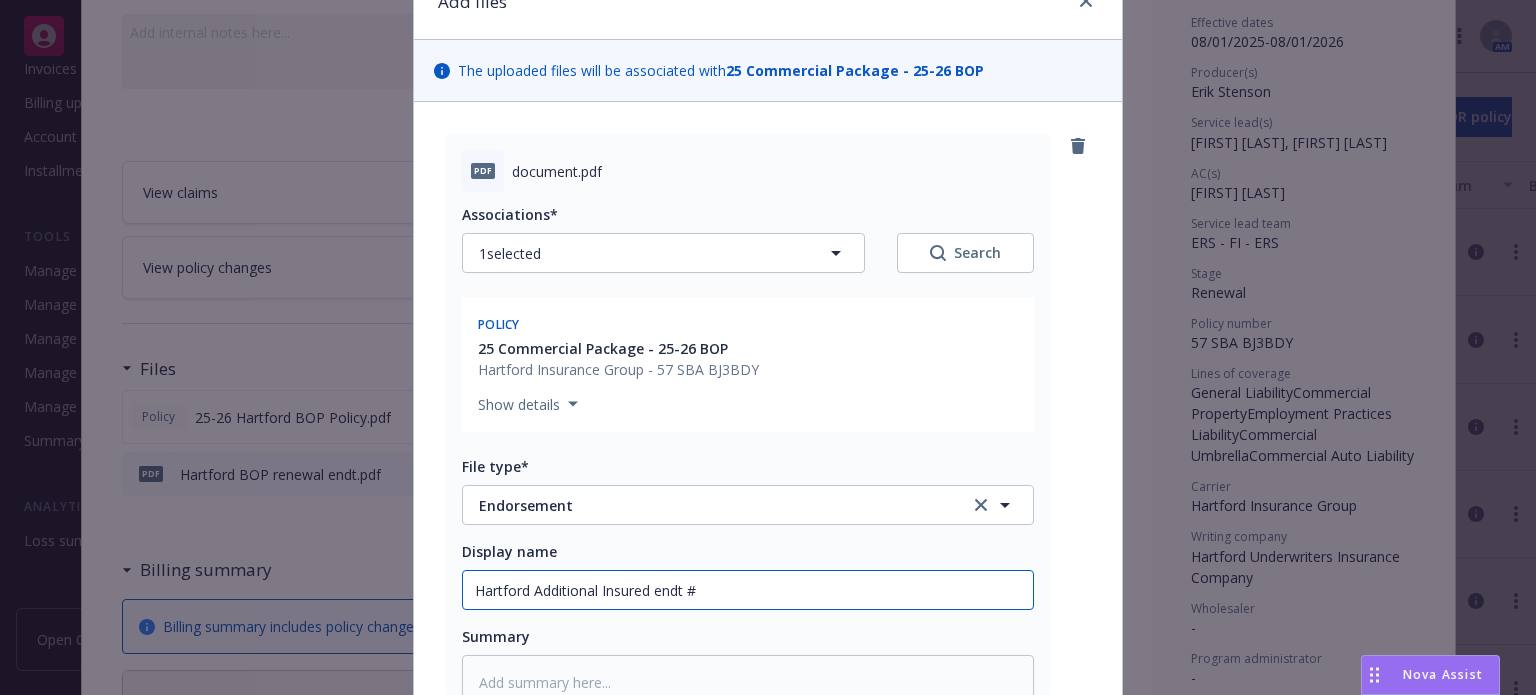 type on "x" 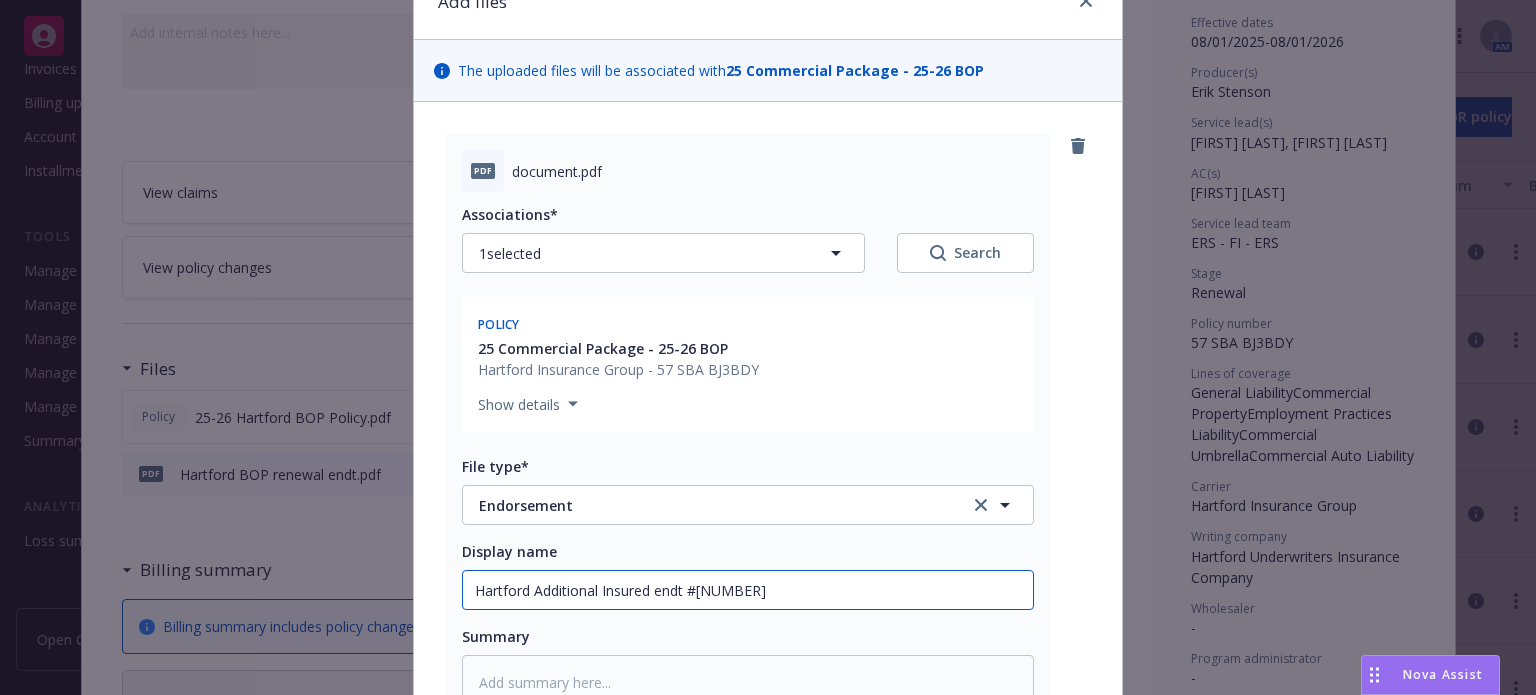 type on "x" 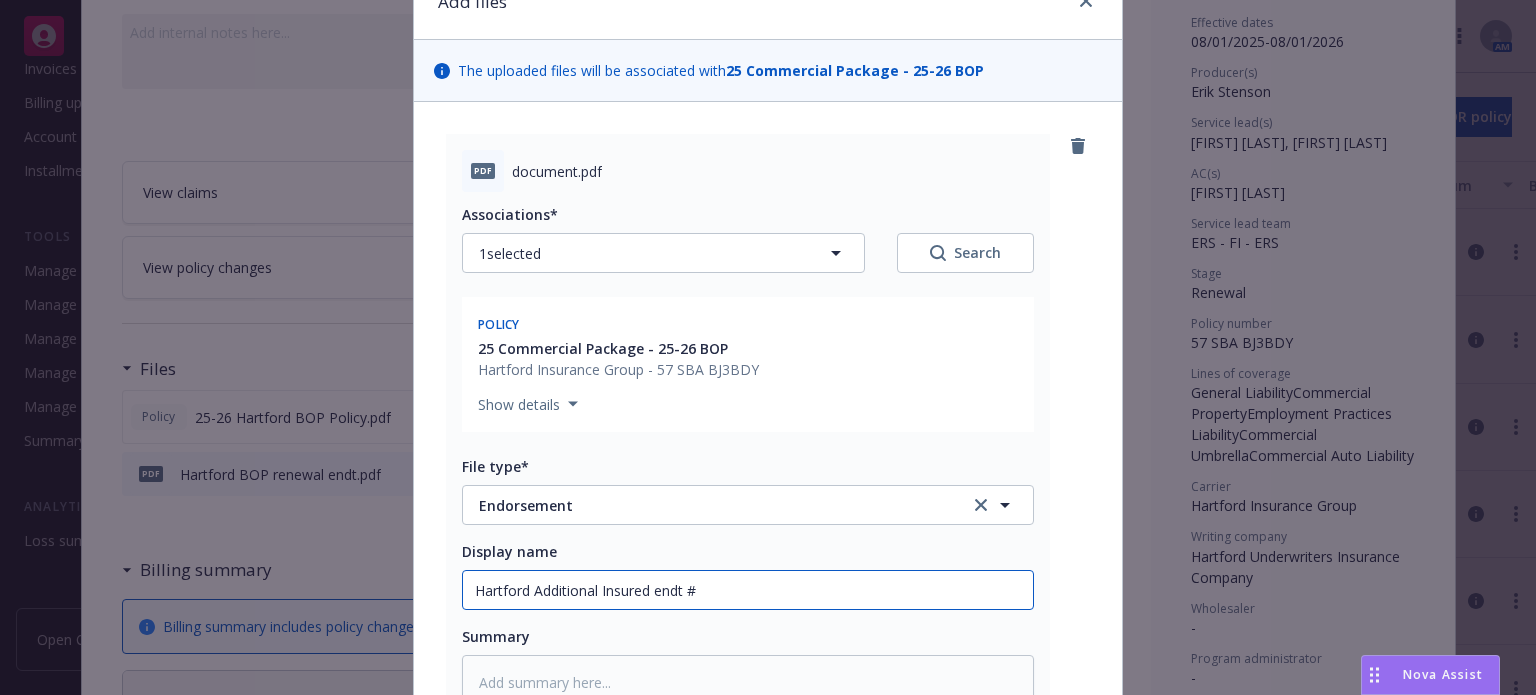 type on "x" 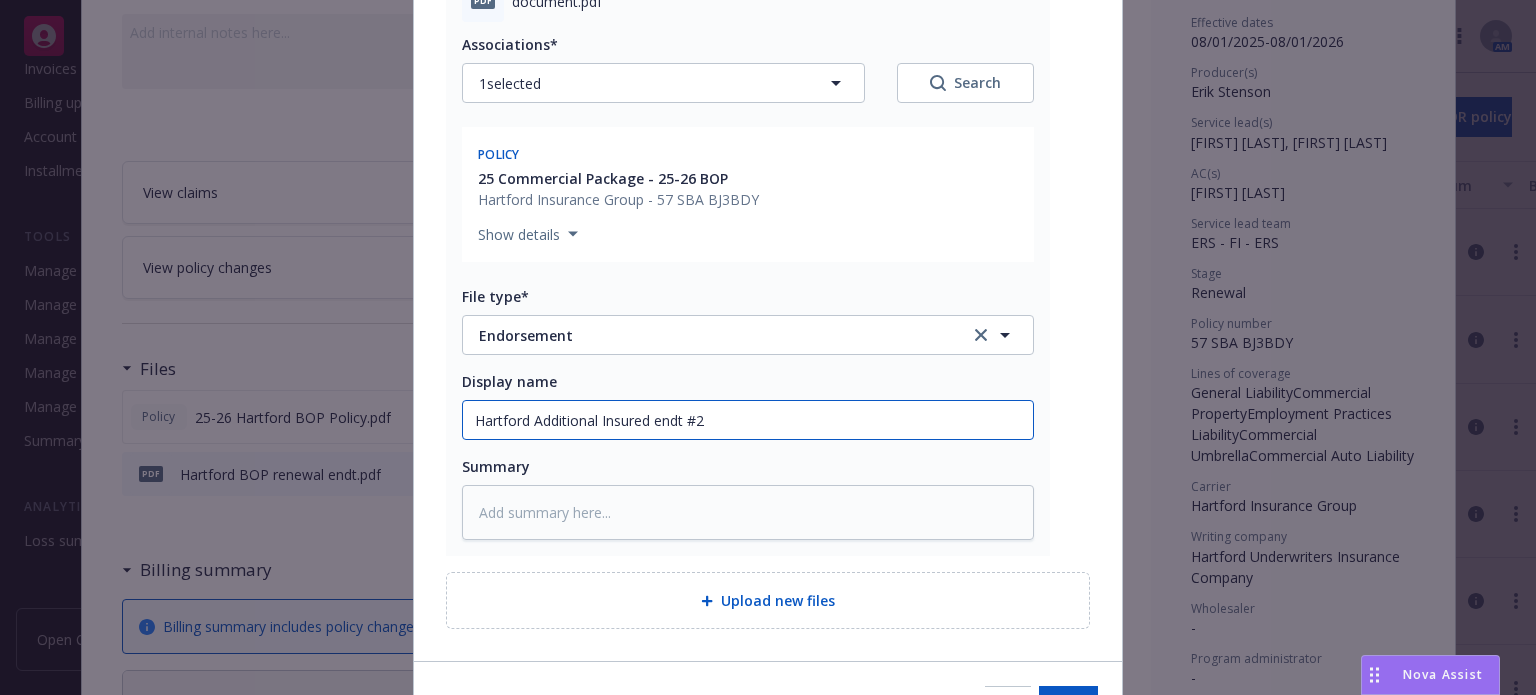 scroll, scrollTop: 300, scrollLeft: 0, axis: vertical 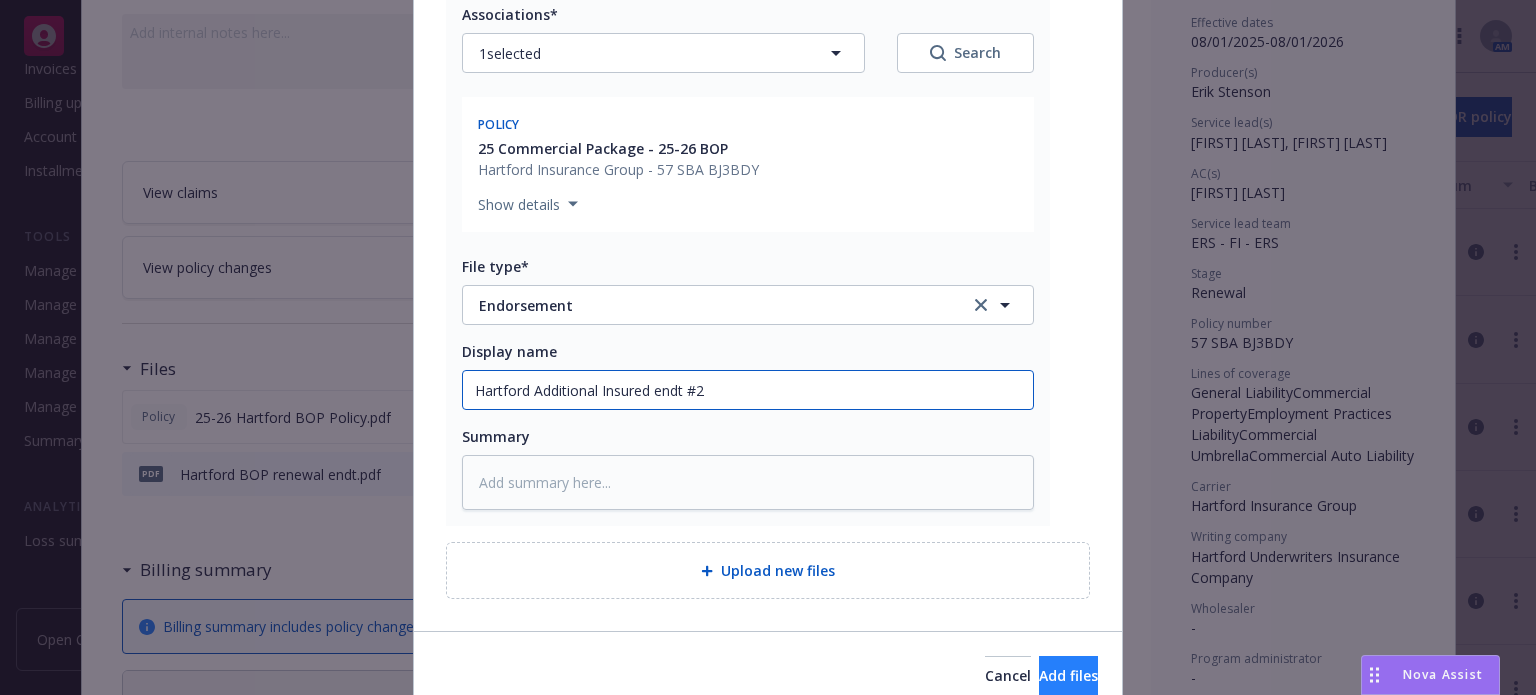 type on "Hartford Additional Insured endt #2" 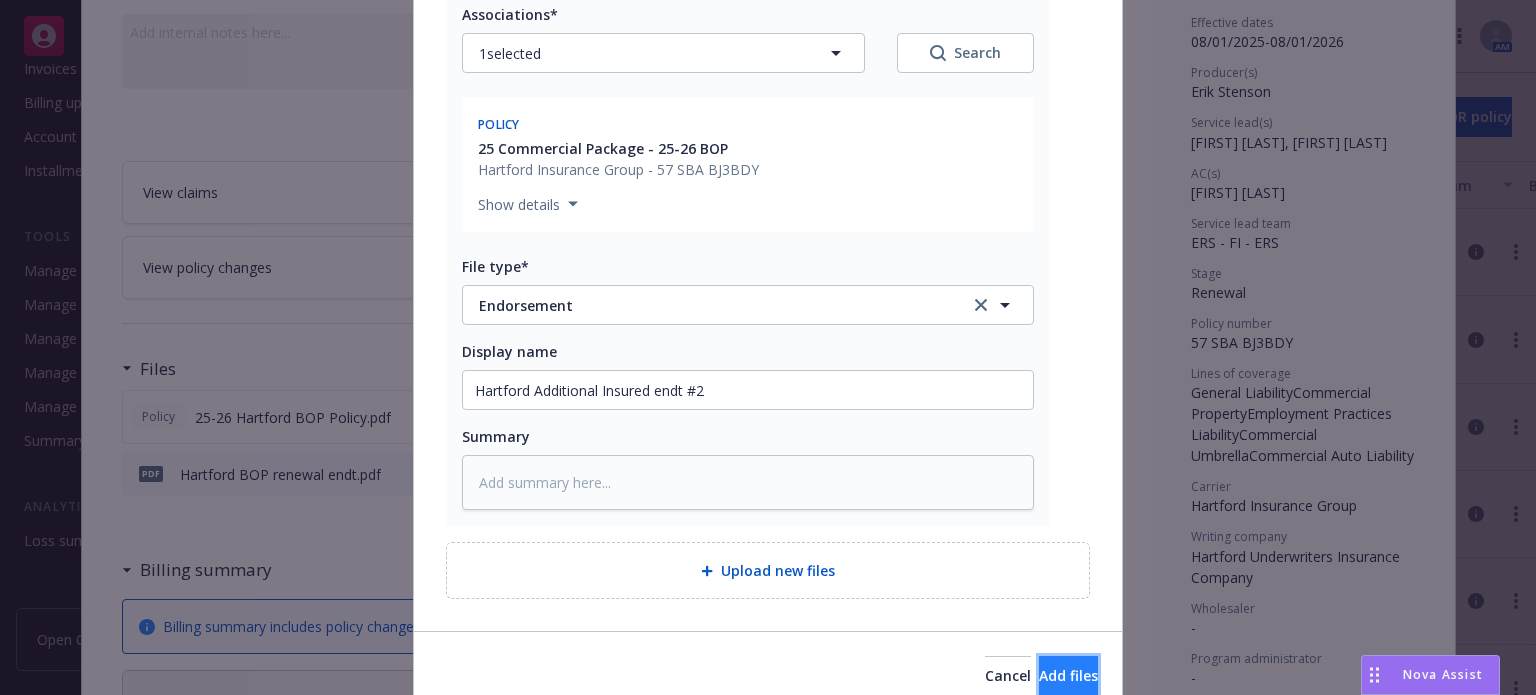 click on "Add files" at bounding box center [1068, 675] 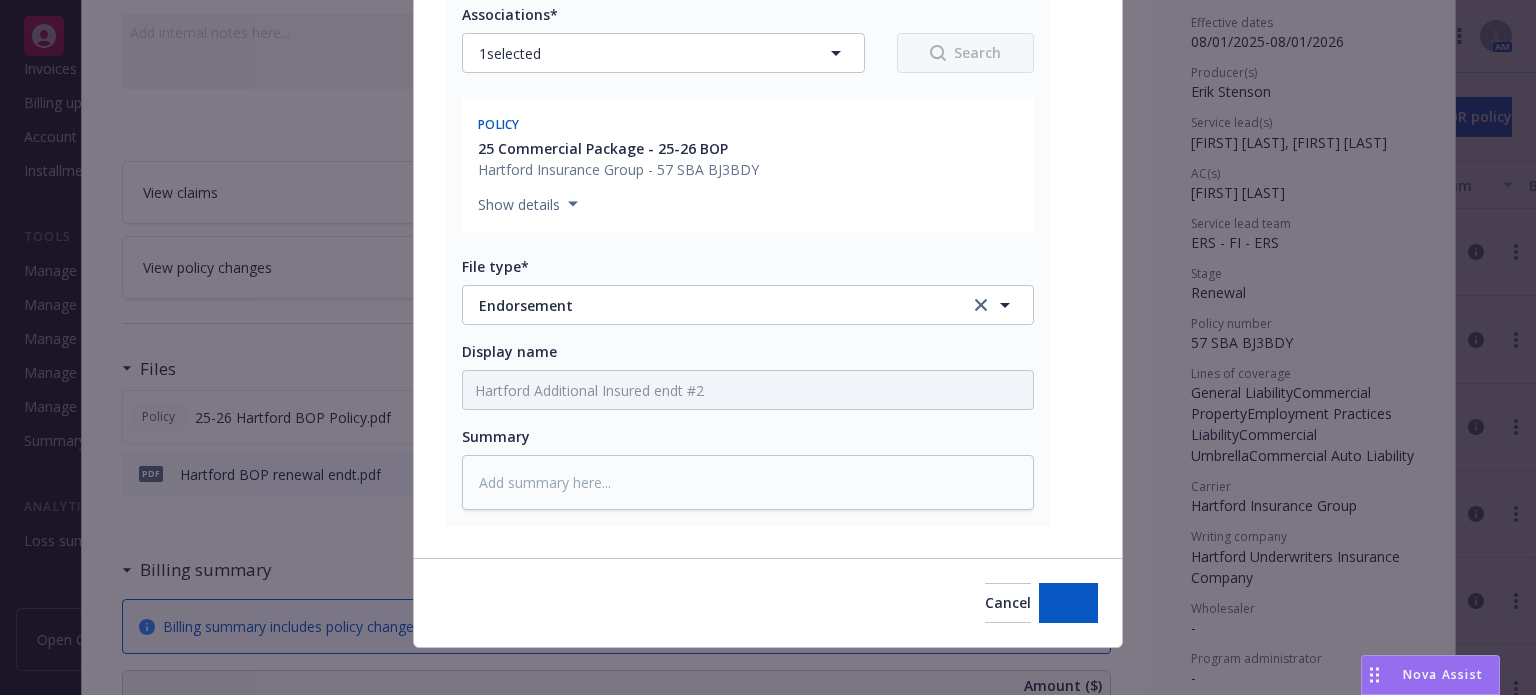 scroll, scrollTop: 0, scrollLeft: 0, axis: both 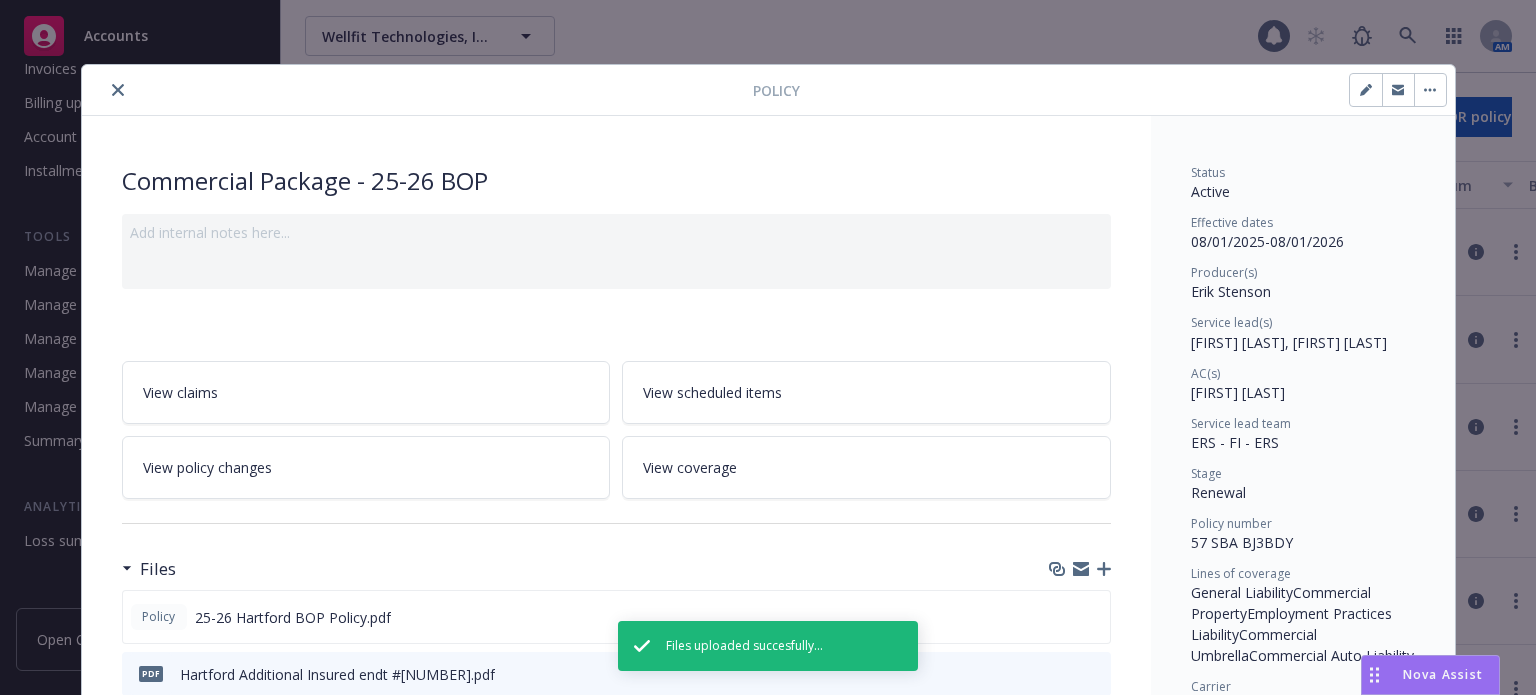 click 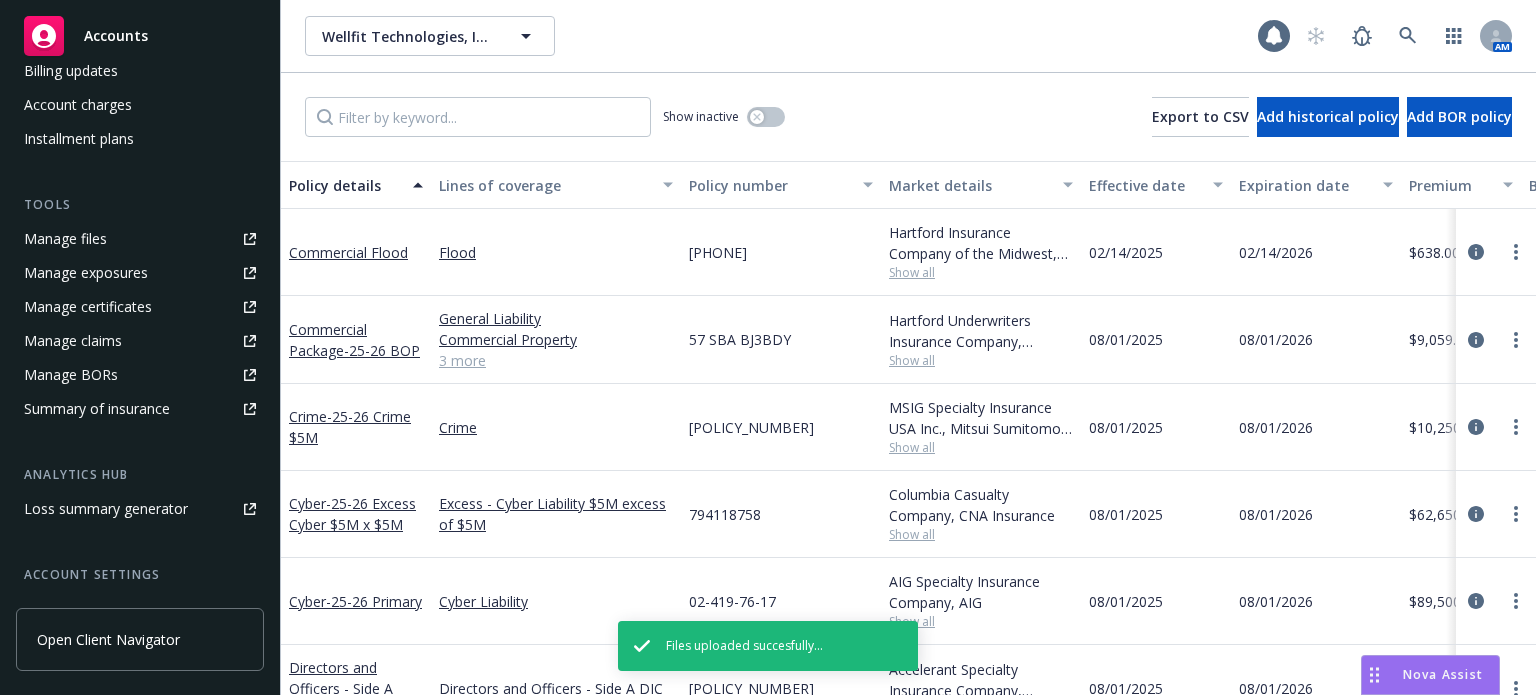 scroll, scrollTop: 407, scrollLeft: 0, axis: vertical 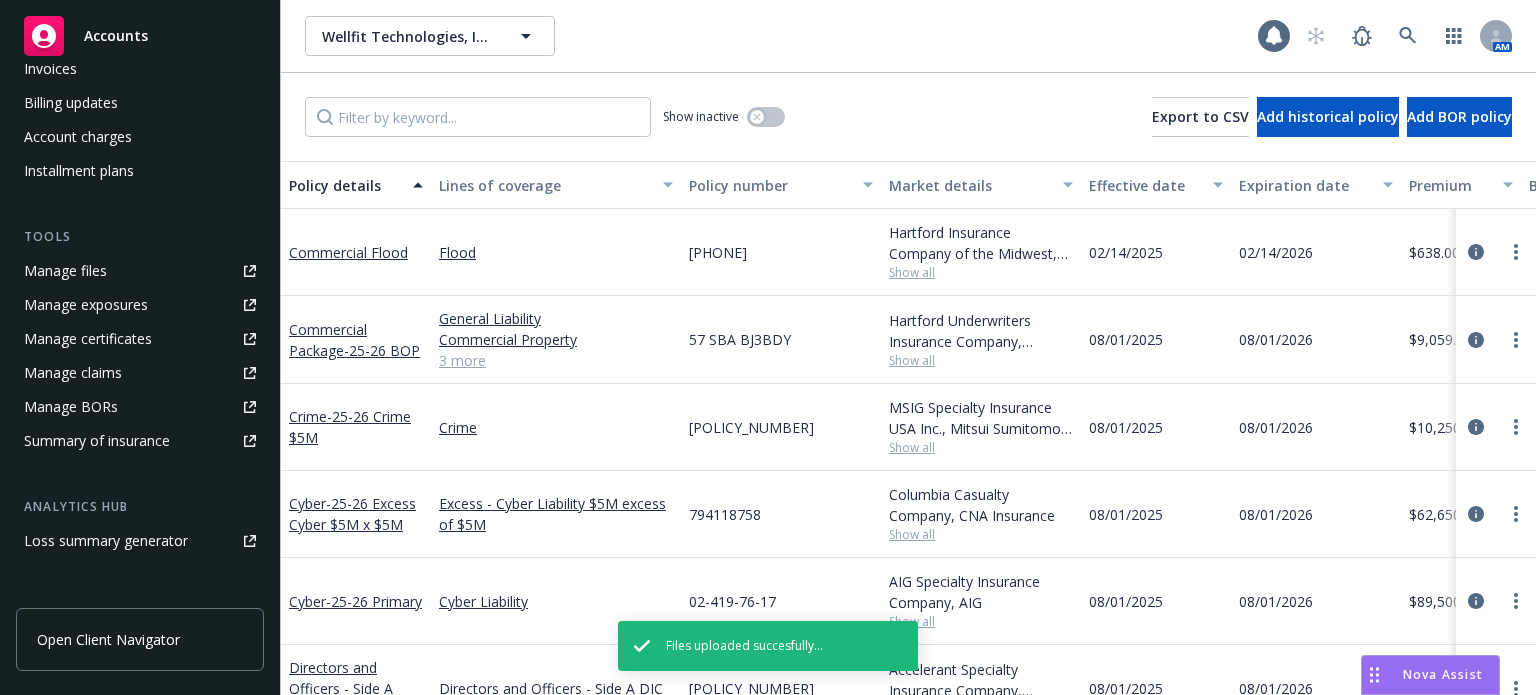 click on "Manage files" at bounding box center (65, 271) 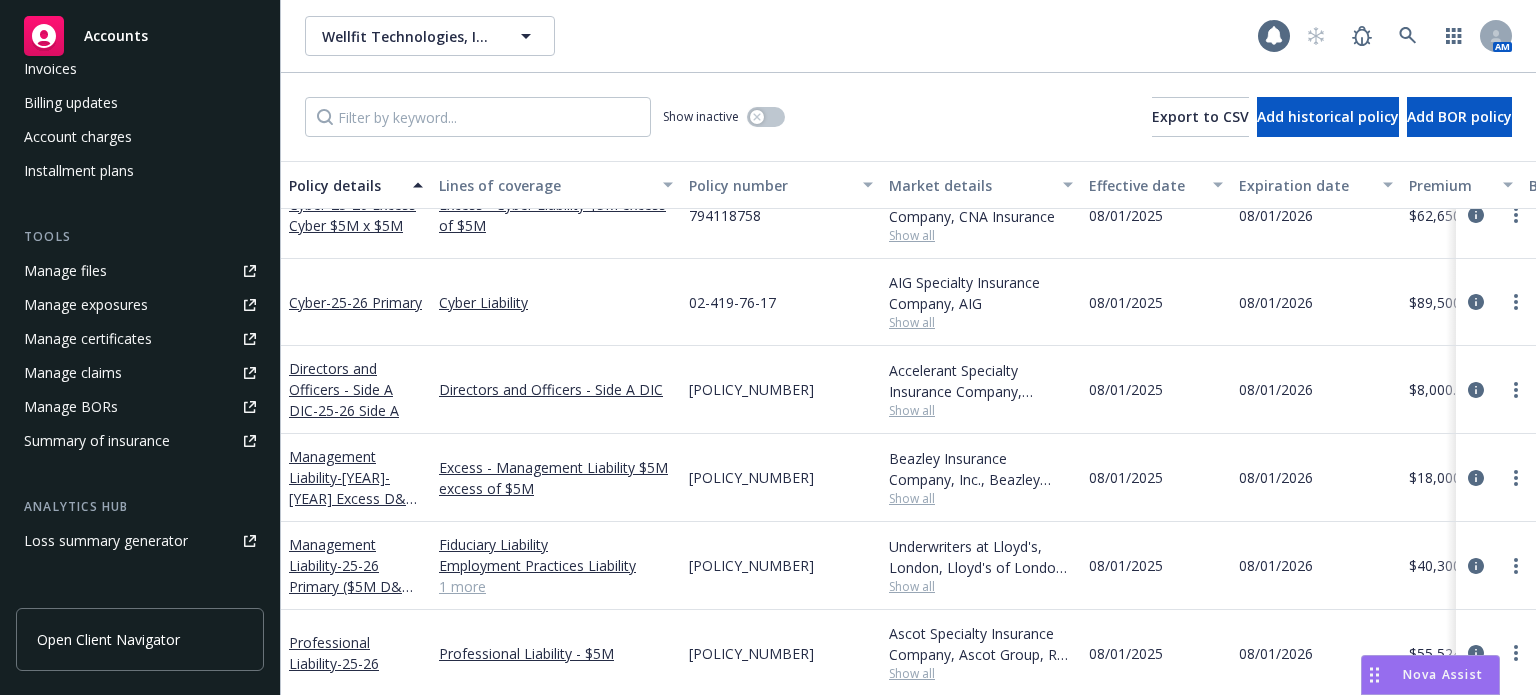 scroll, scrollTop: 0, scrollLeft: 0, axis: both 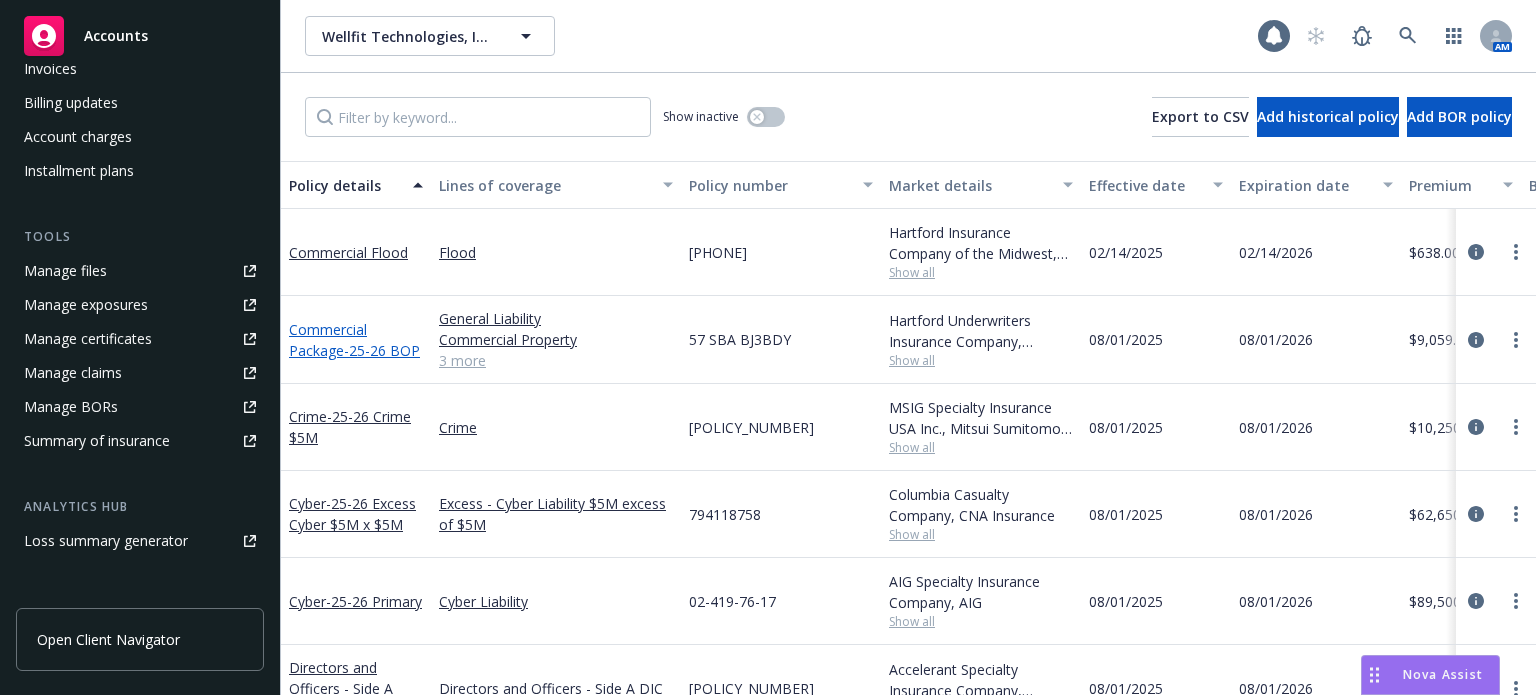 click on "-  25-26 BOP" at bounding box center (382, 350) 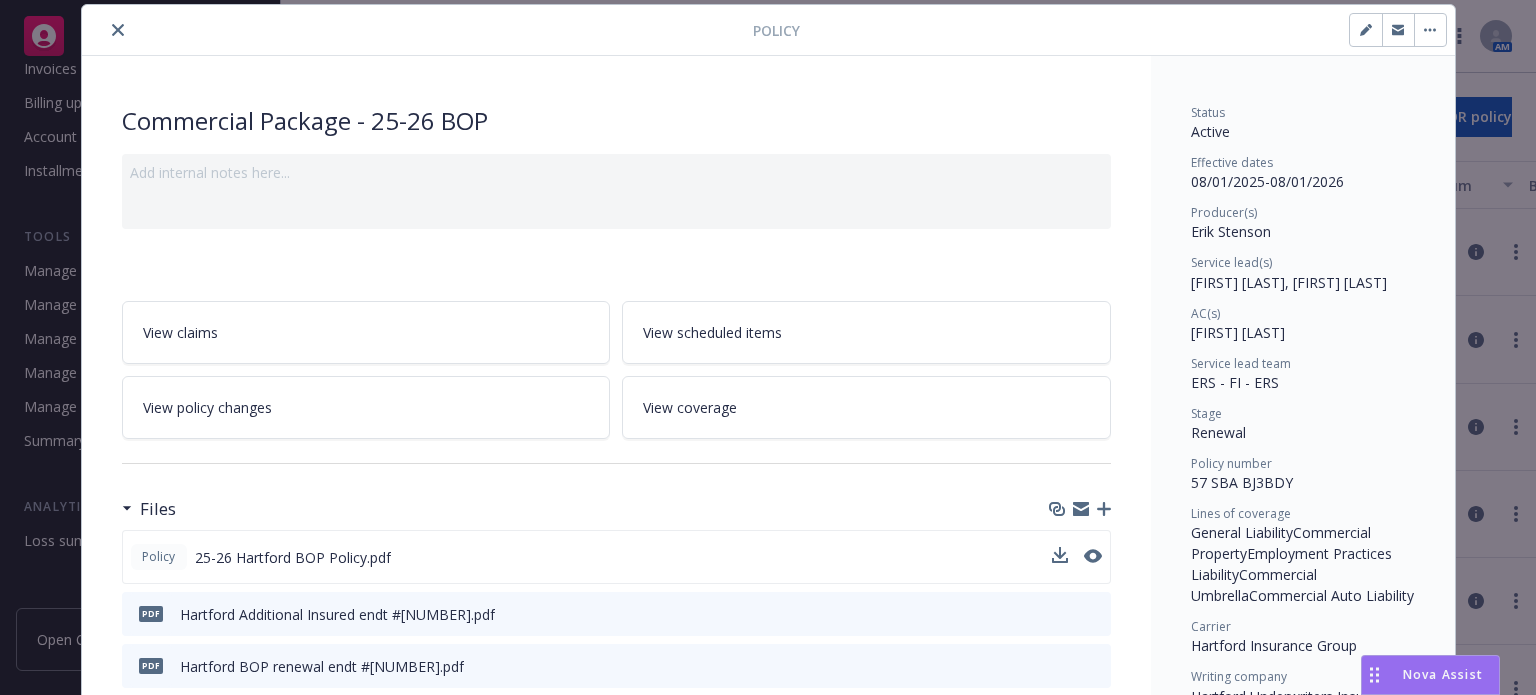 scroll, scrollTop: 160, scrollLeft: 0, axis: vertical 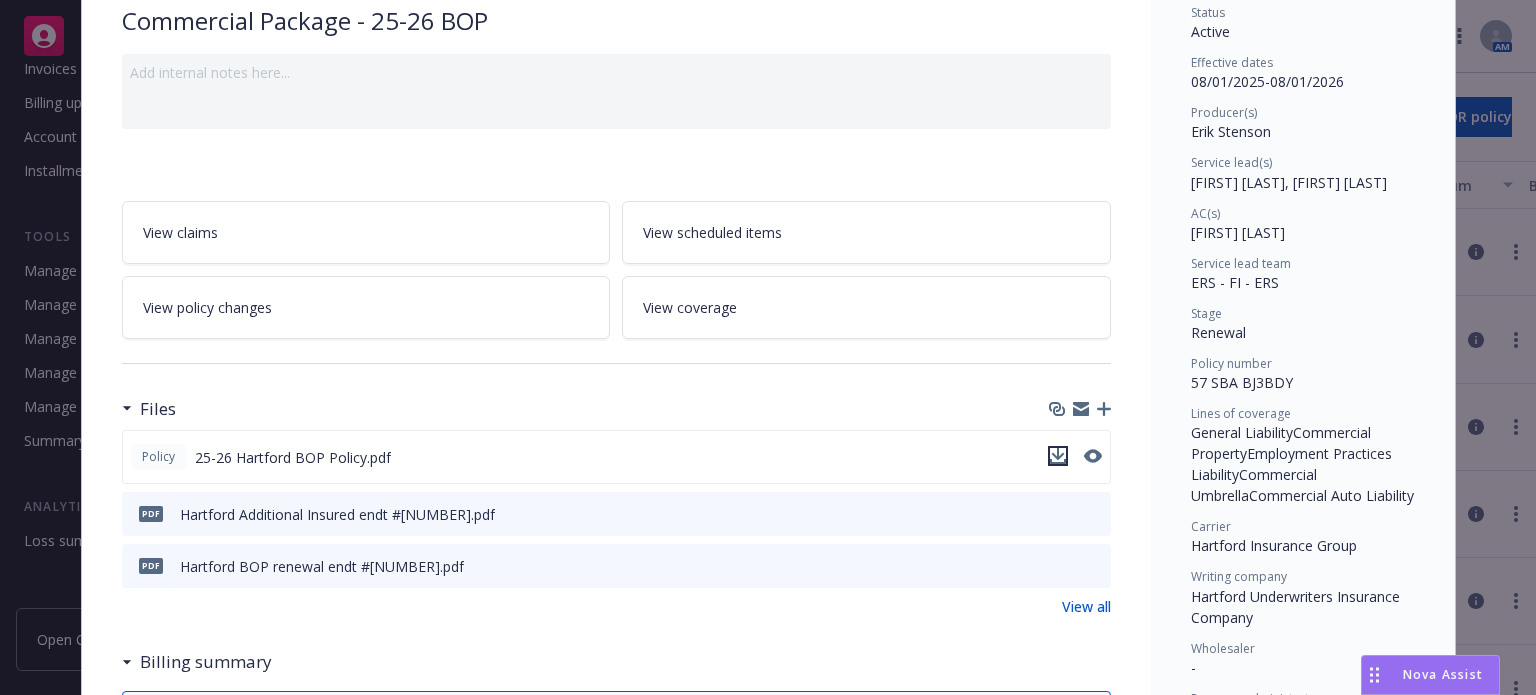 click 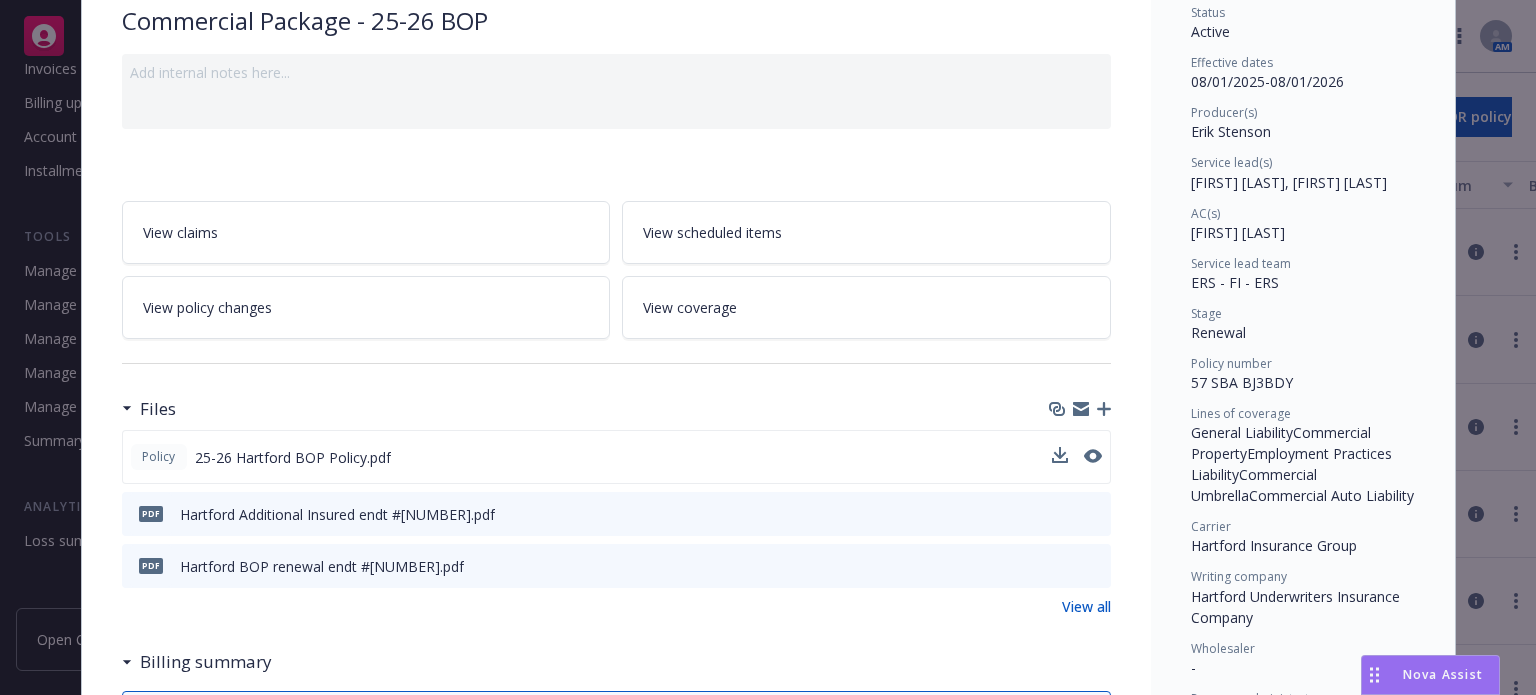 click 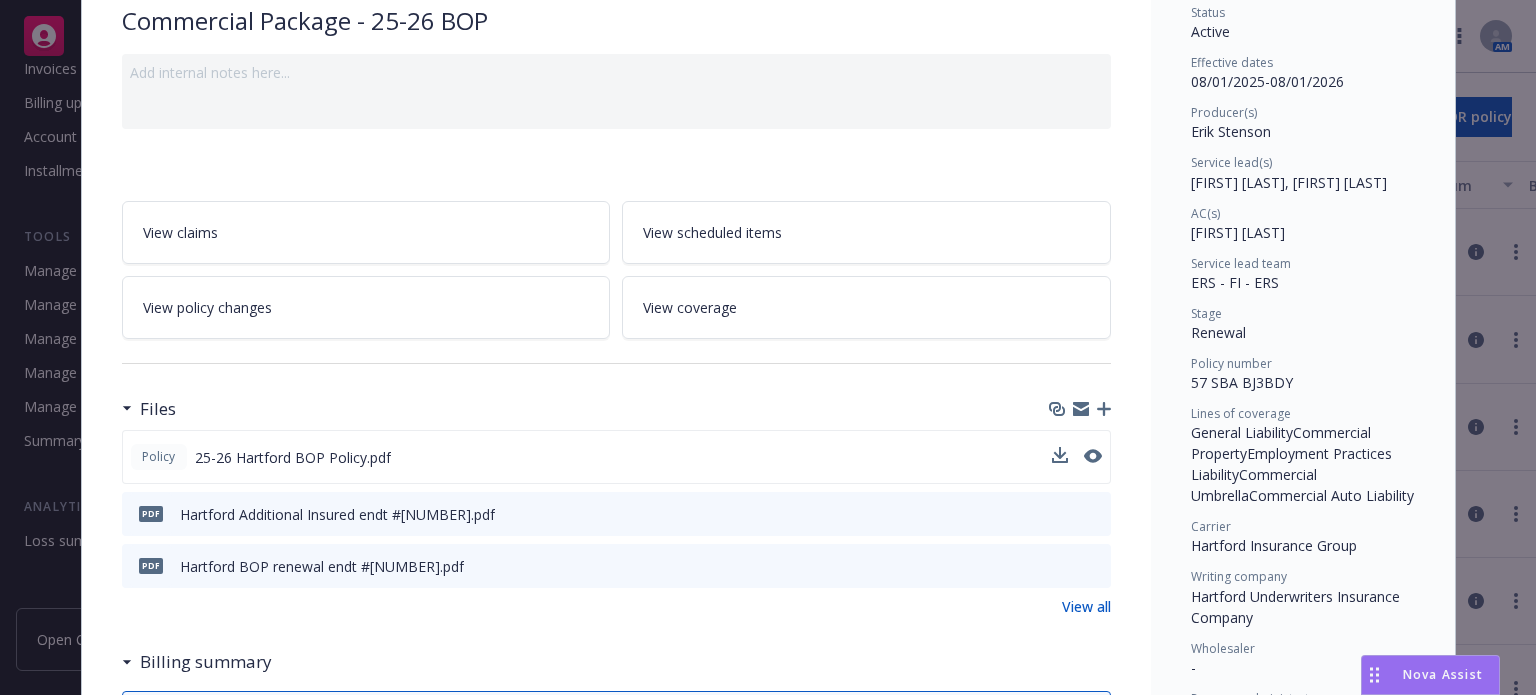 click 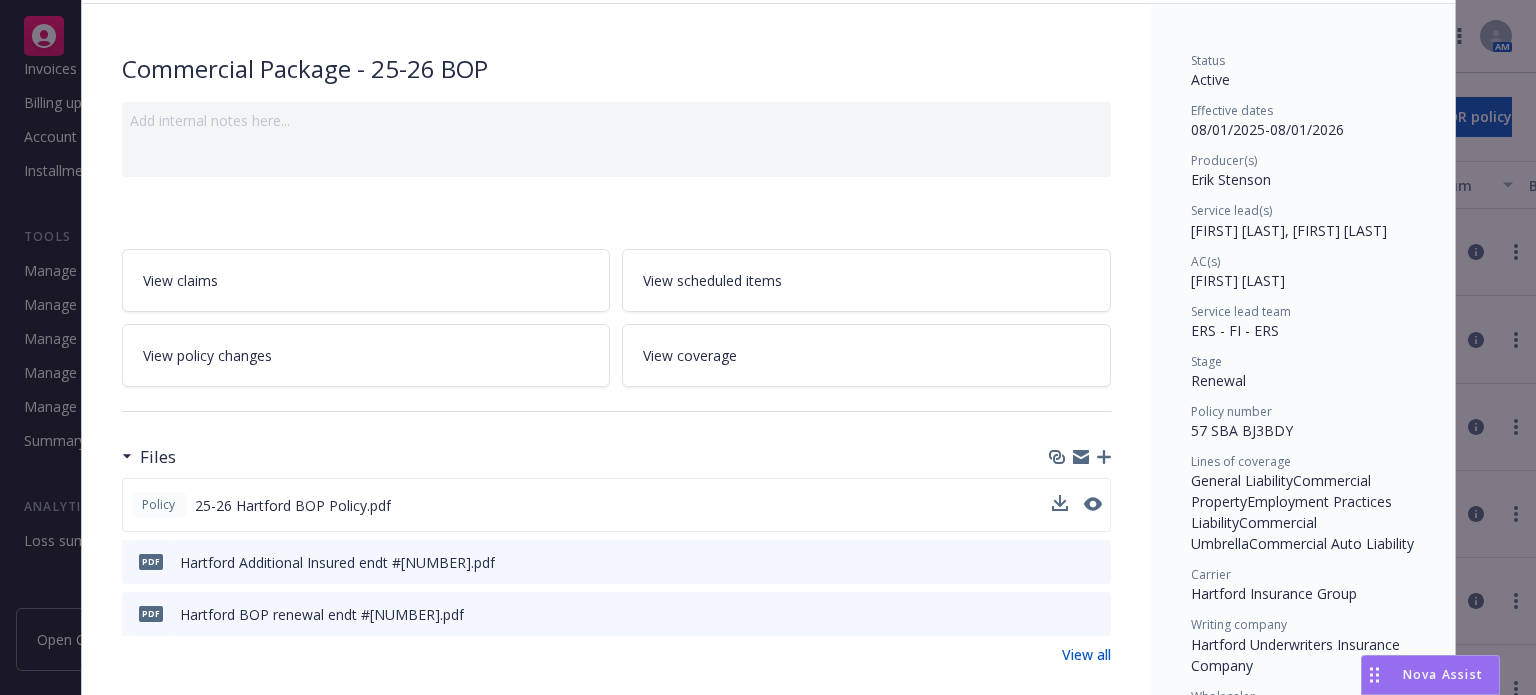 scroll, scrollTop: 0, scrollLeft: 0, axis: both 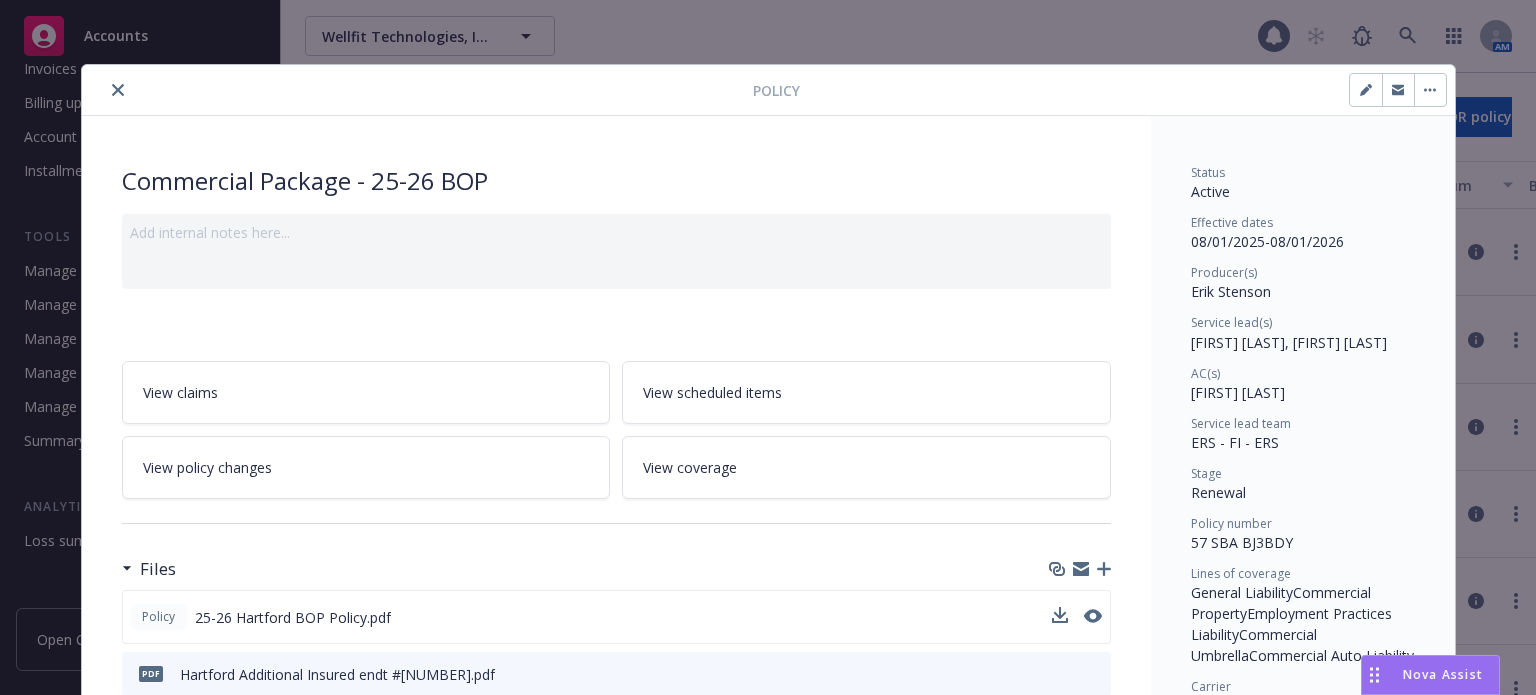 click 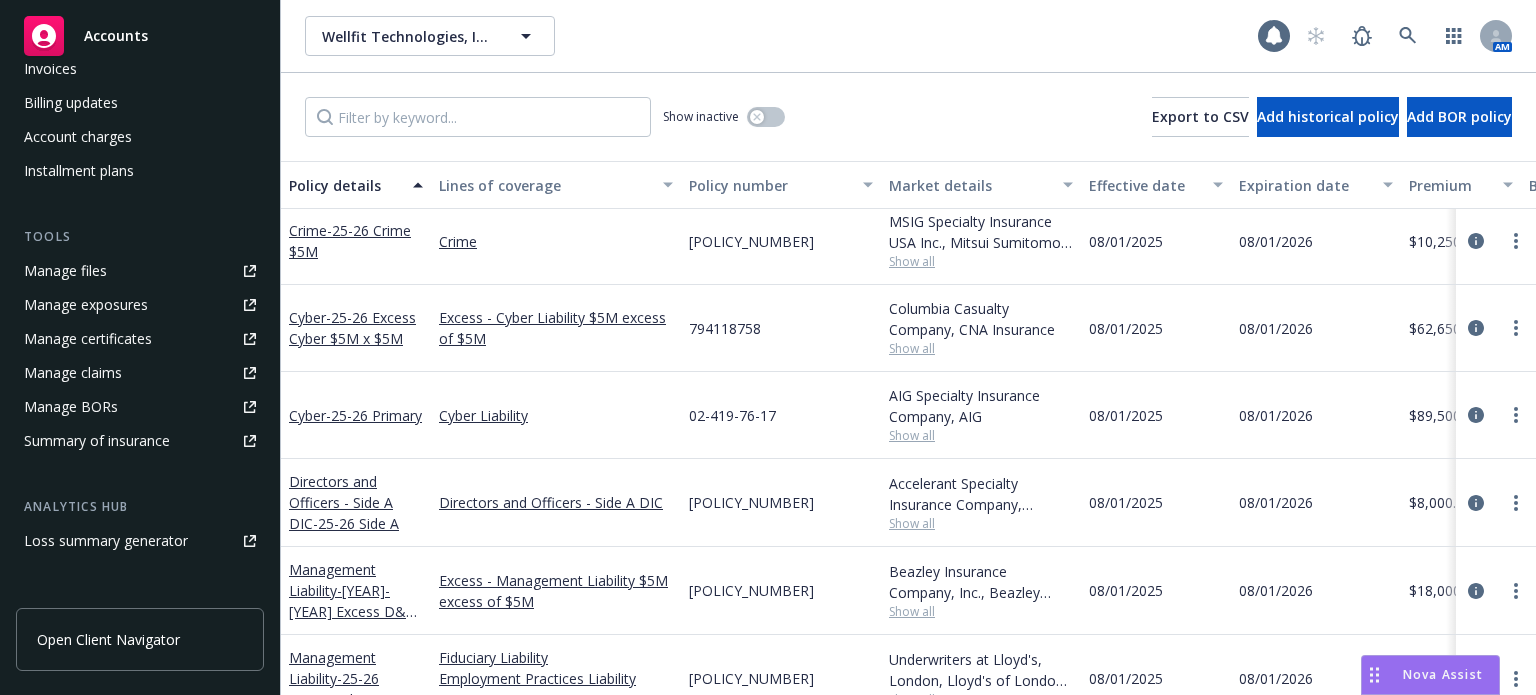 scroll, scrollTop: 0, scrollLeft: 0, axis: both 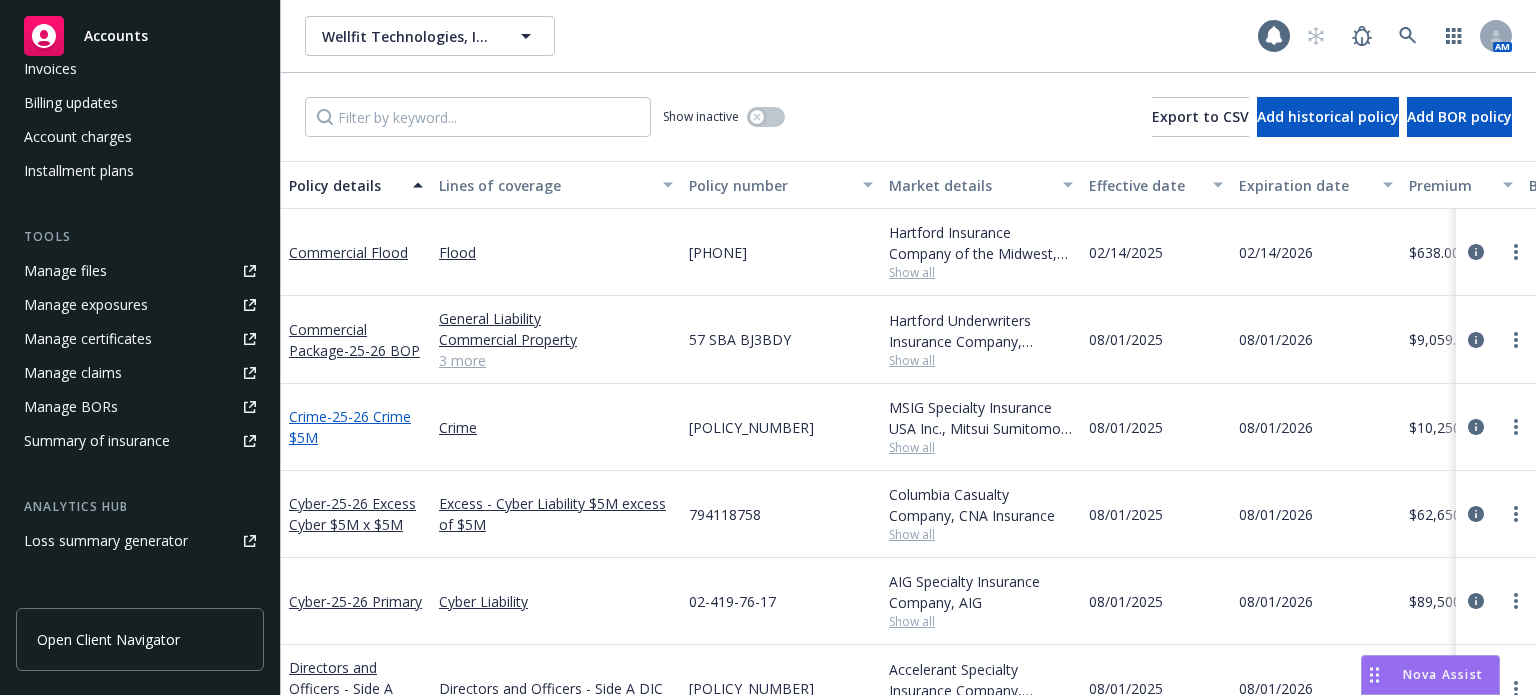 click on "-  25-26 Crime $5M" at bounding box center (350, 427) 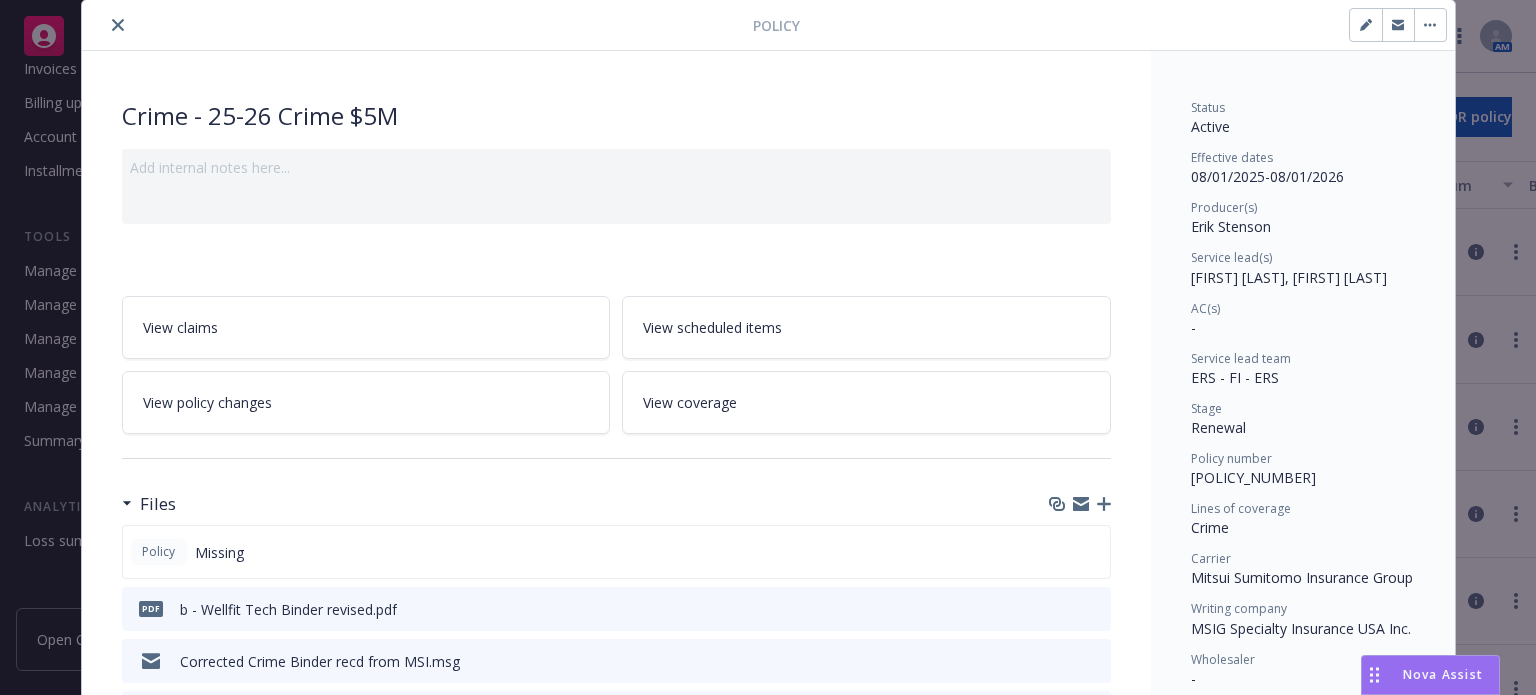 scroll, scrollTop: 100, scrollLeft: 0, axis: vertical 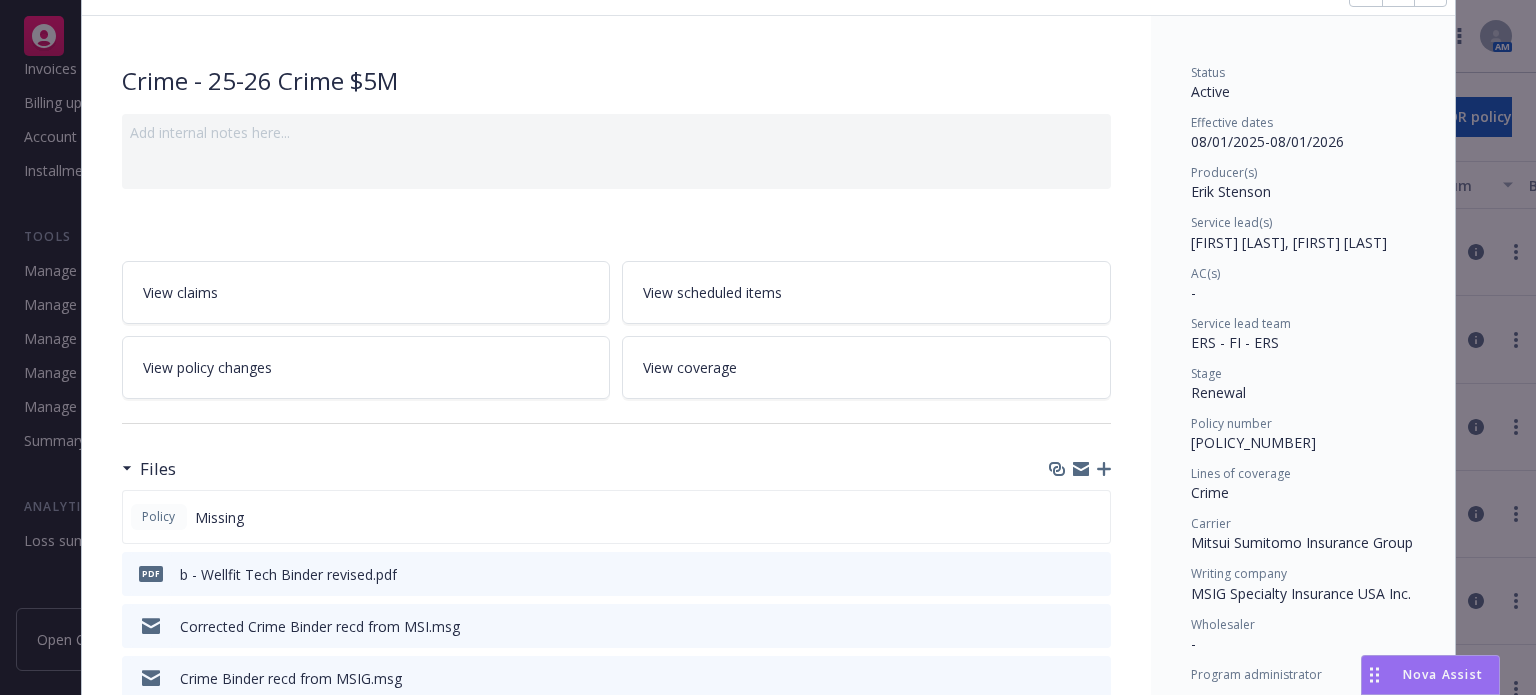 click 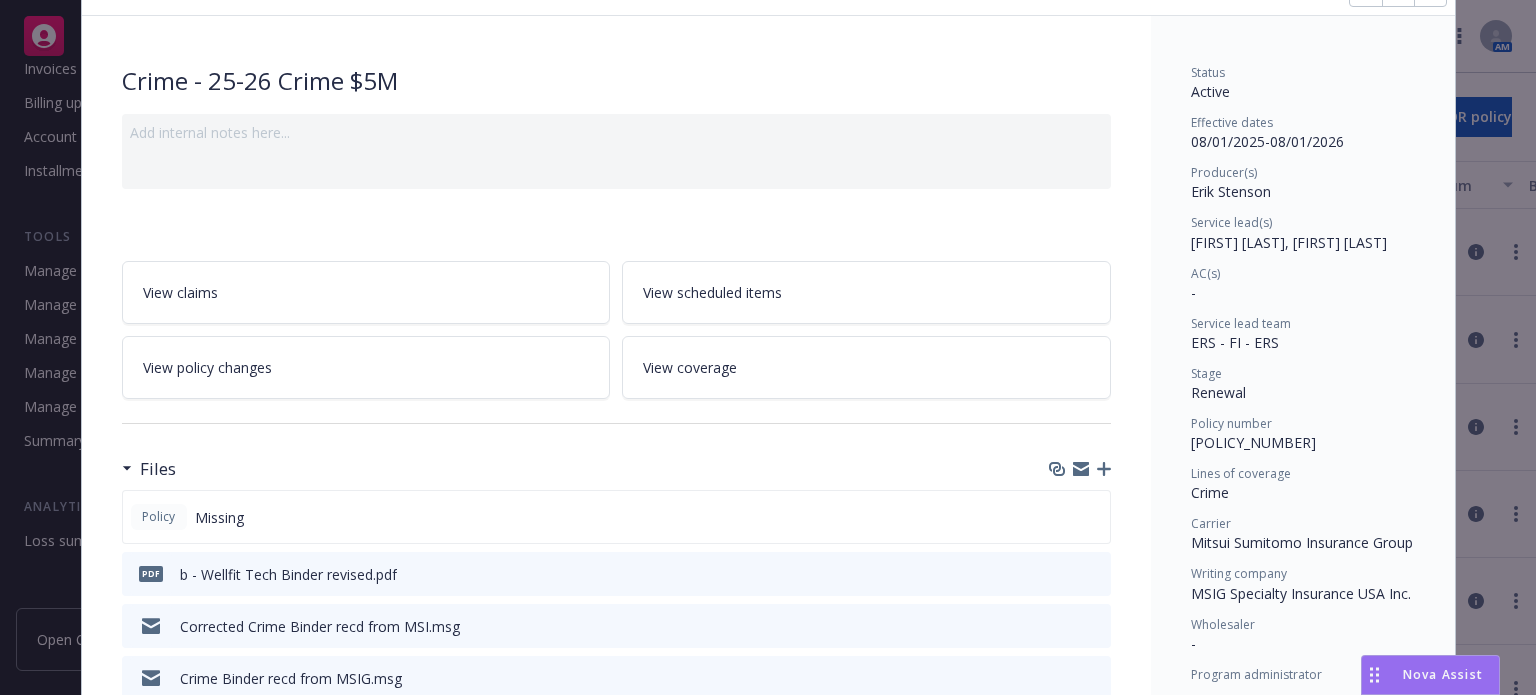 scroll, scrollTop: 0, scrollLeft: 0, axis: both 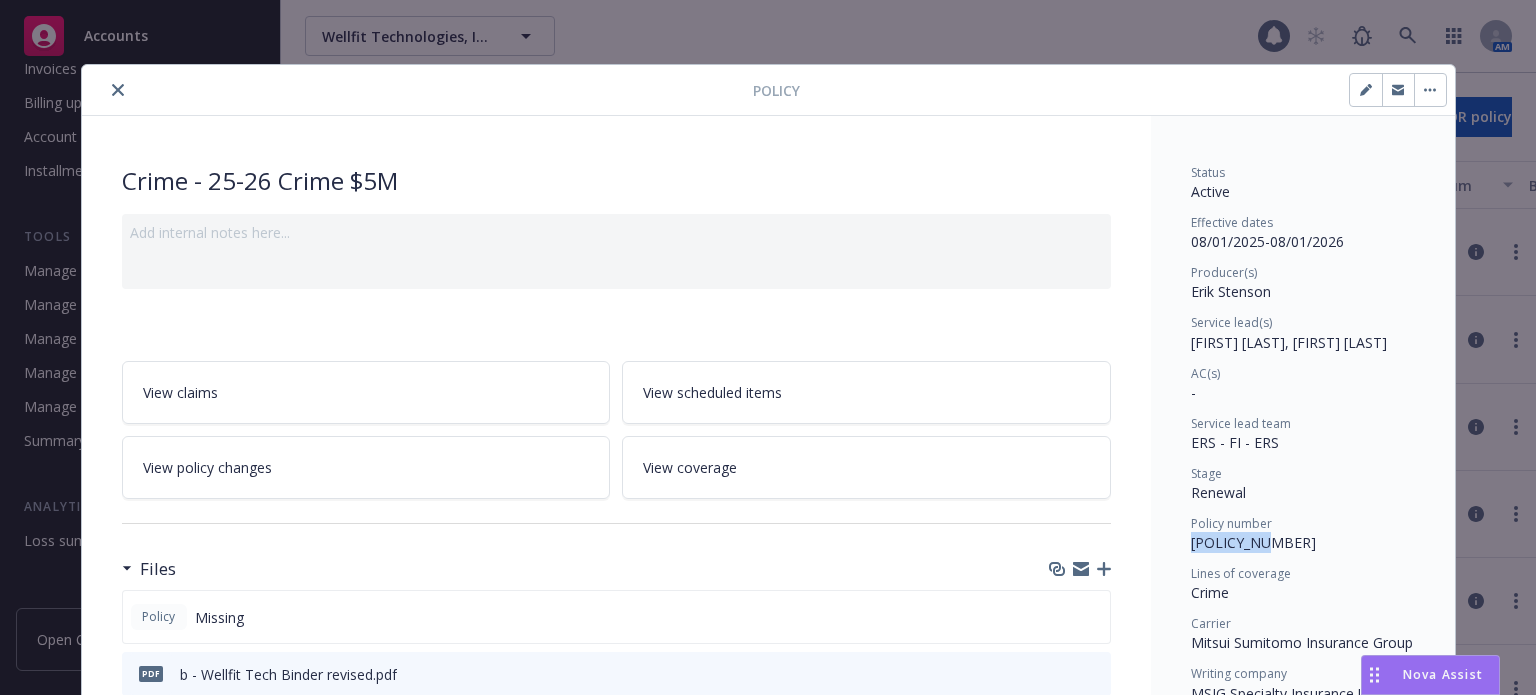 drag, startPoint x: 1276, startPoint y: 543, endPoint x: 1184, endPoint y: 547, distance: 92.086914 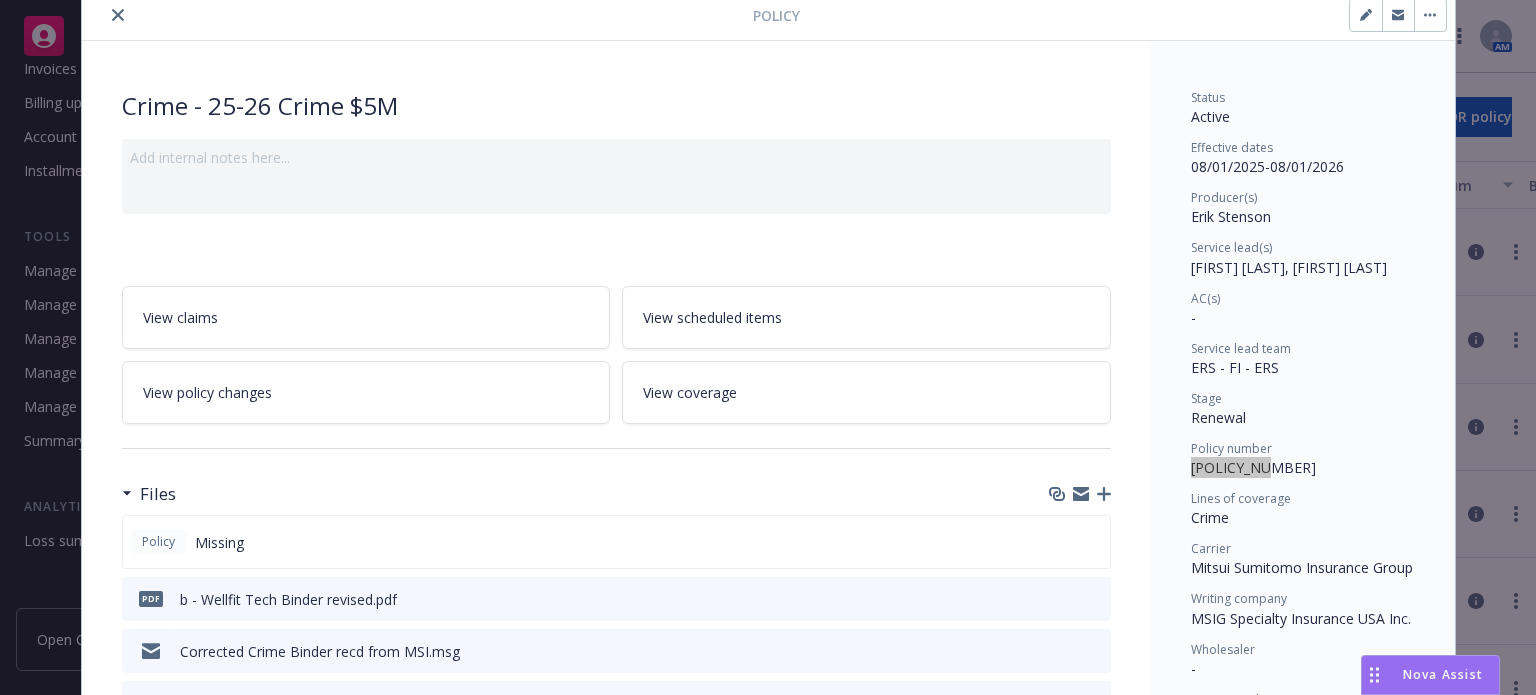 scroll, scrollTop: 0, scrollLeft: 0, axis: both 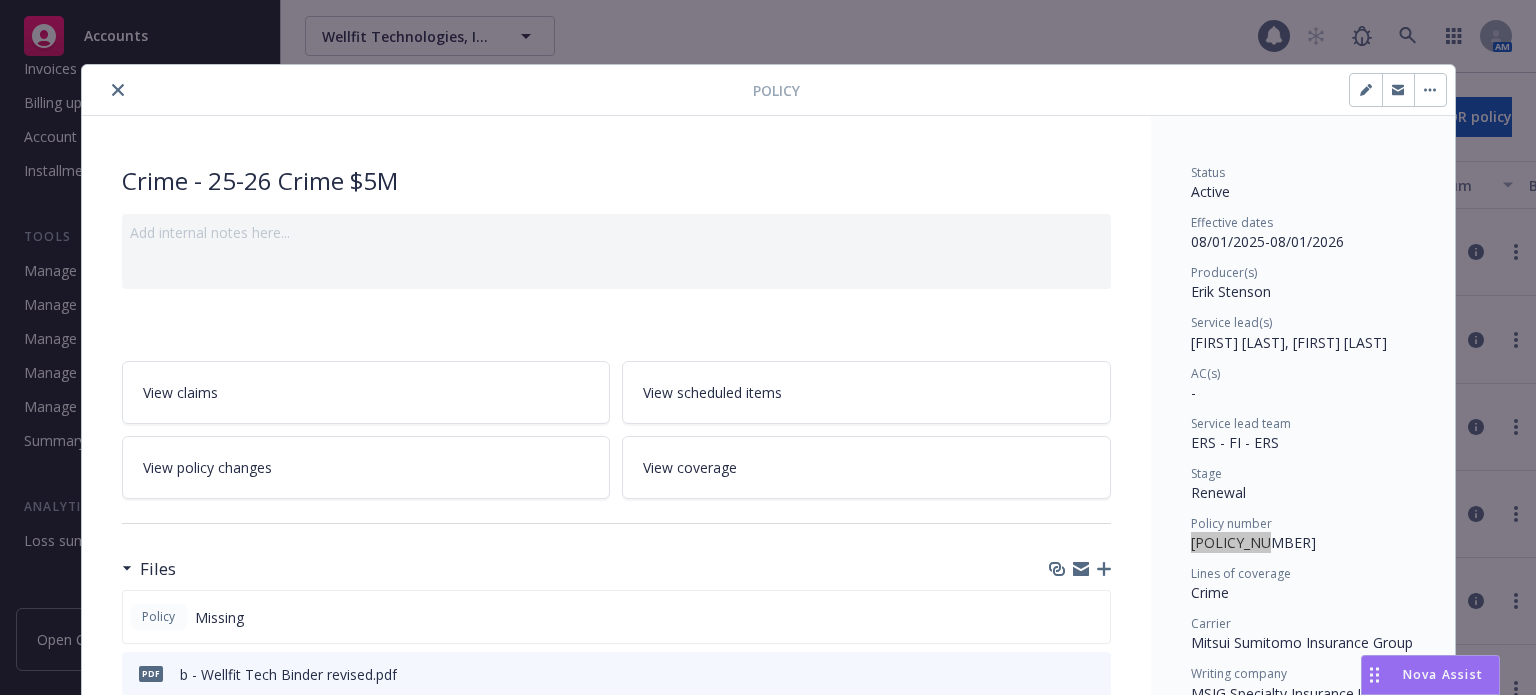 click at bounding box center [118, 90] 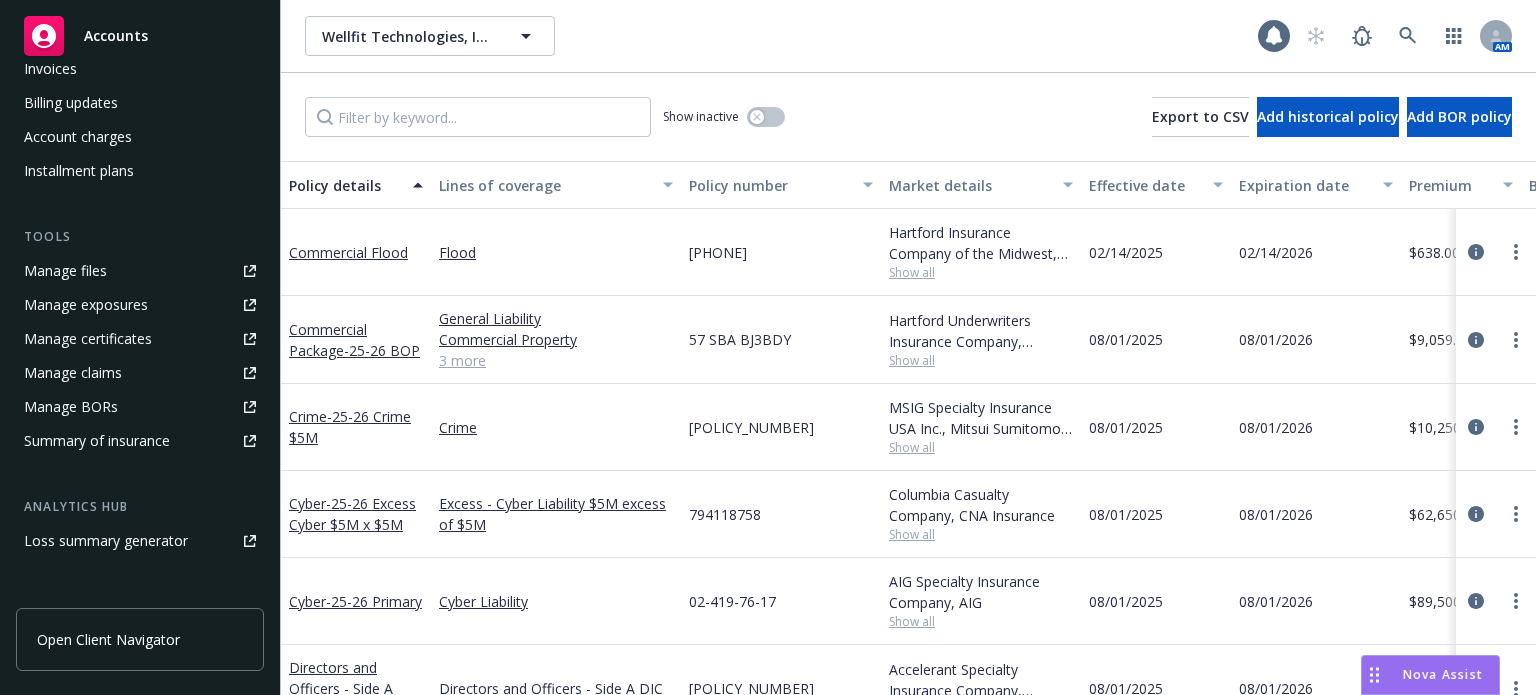 click on "6500576064" at bounding box center (781, 252) 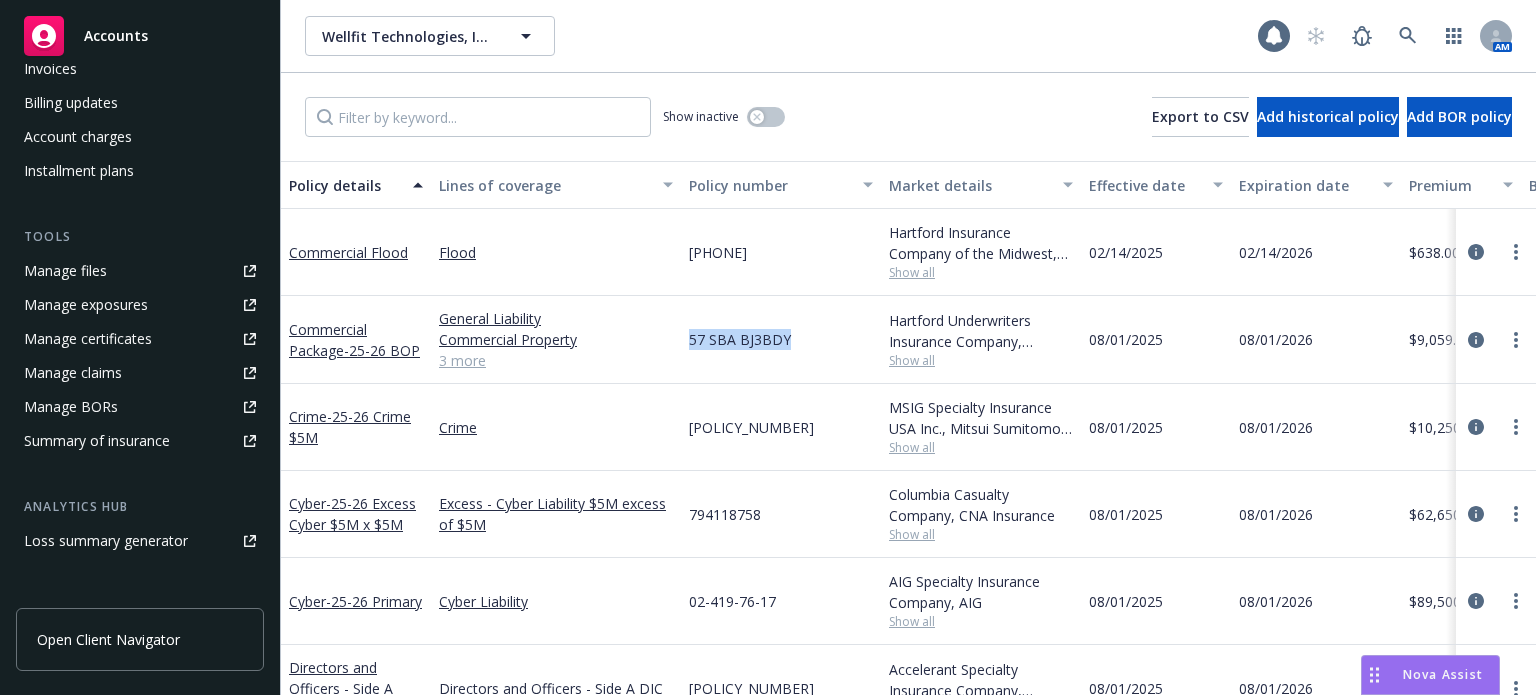 drag, startPoint x: 788, startPoint y: 333, endPoint x: 691, endPoint y: 343, distance: 97.5141 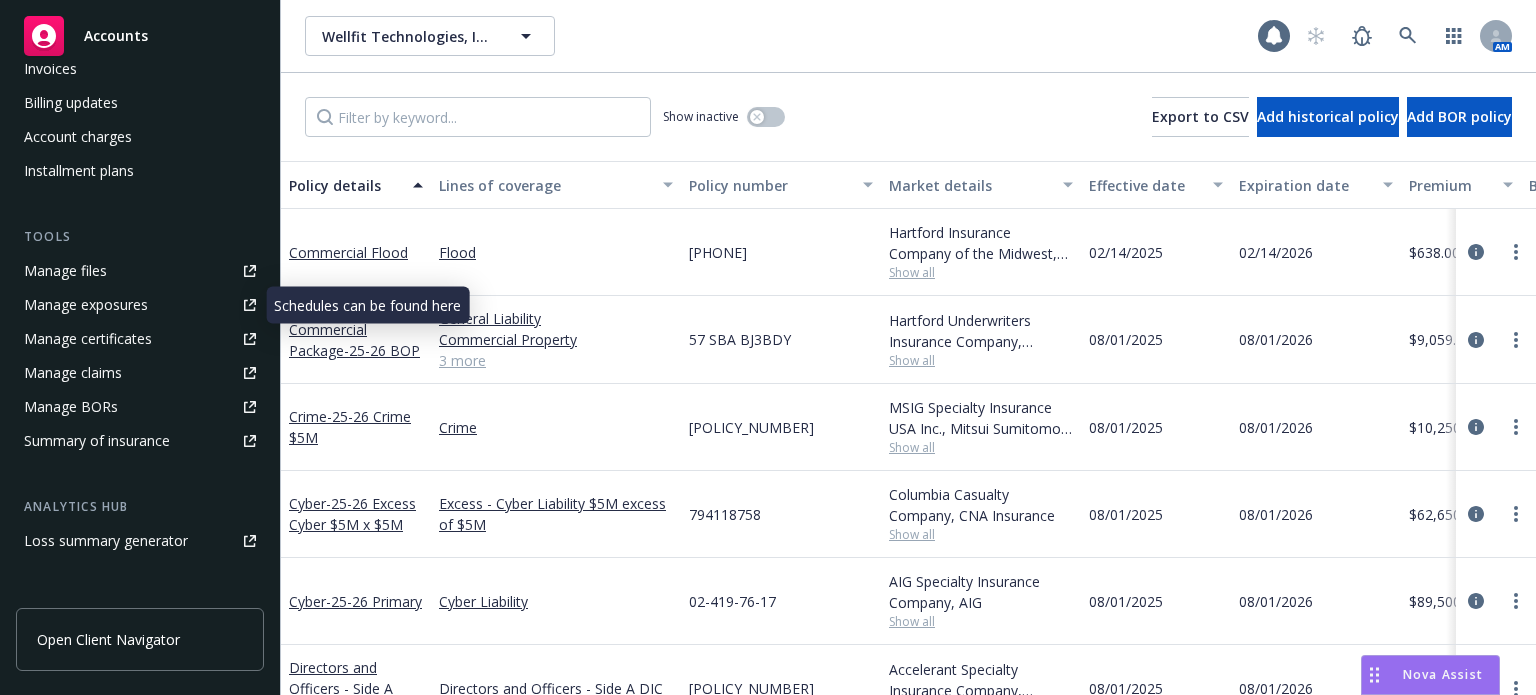 click on "Manage files" at bounding box center [140, 271] 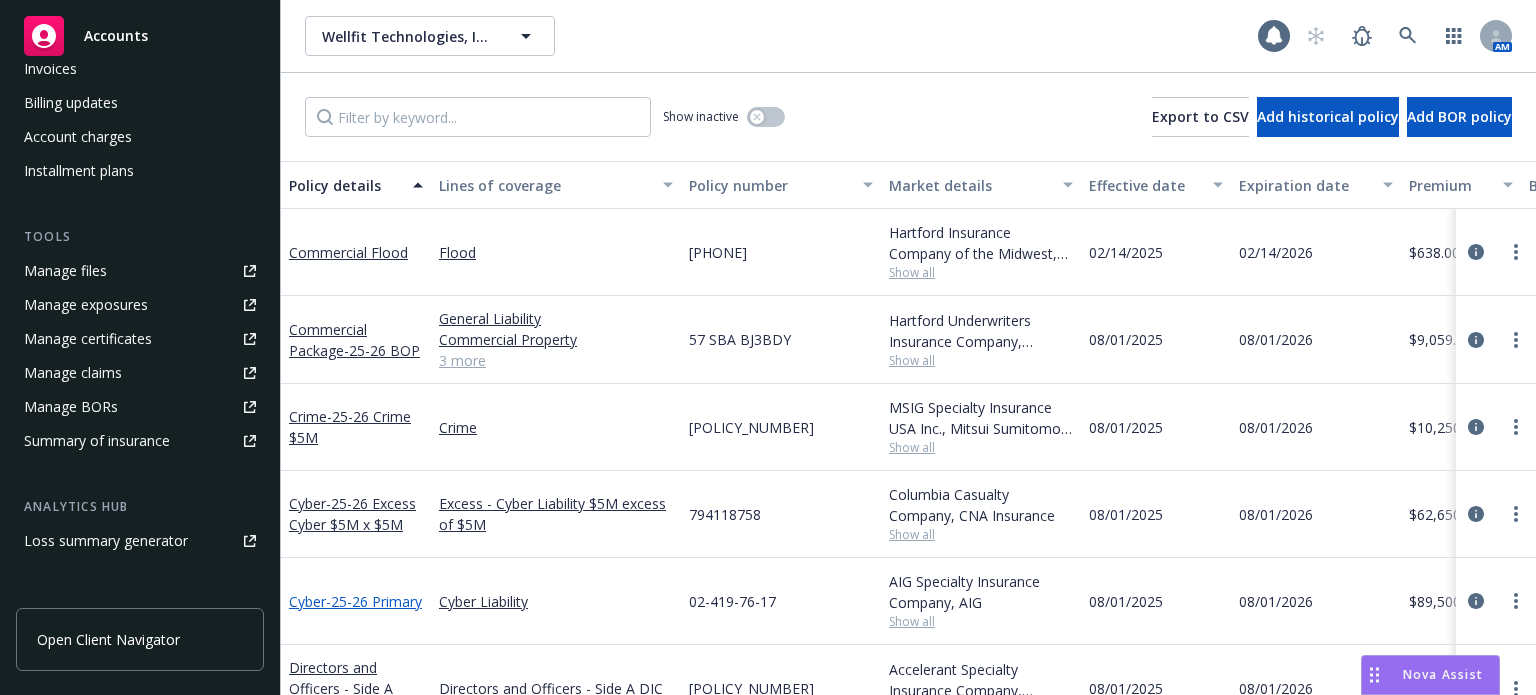 click on "-  25-26 Primary" at bounding box center (374, 601) 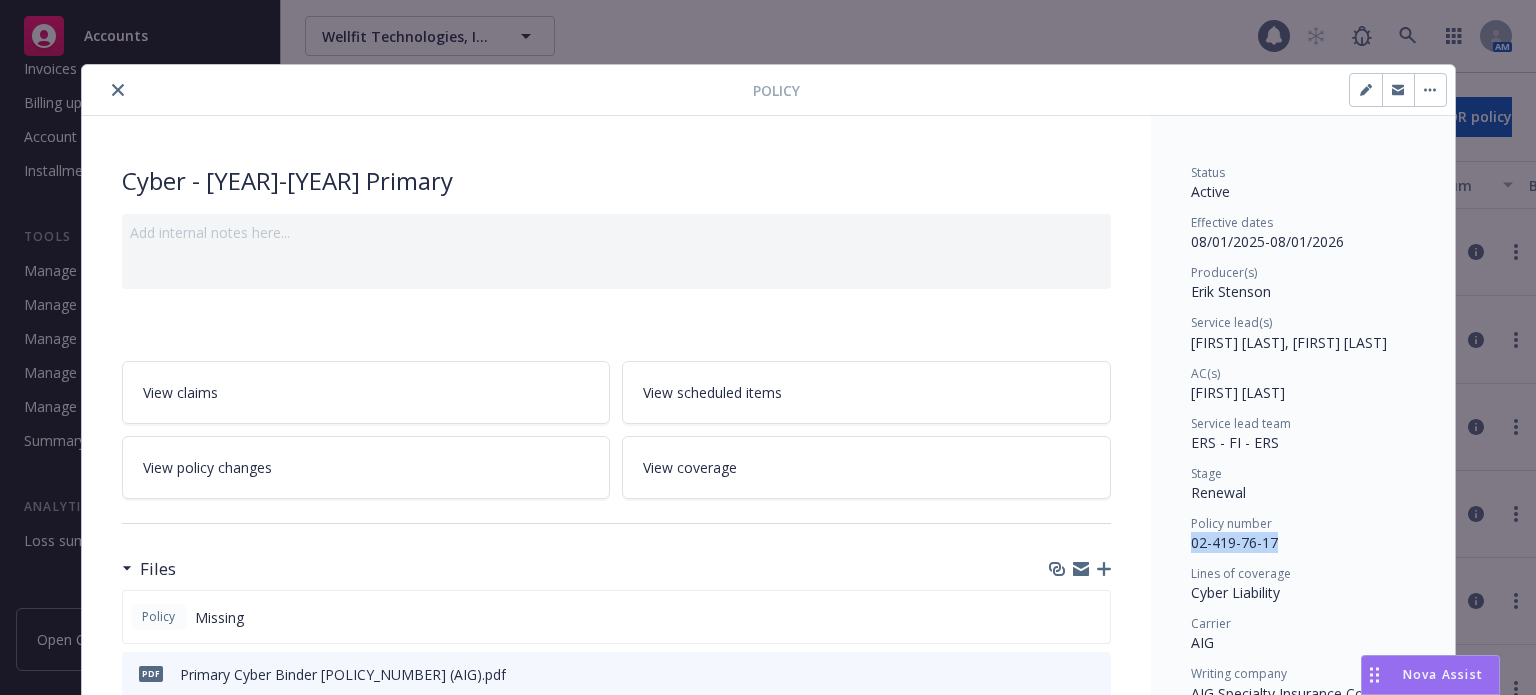 drag, startPoint x: 1267, startPoint y: 546, endPoint x: 1180, endPoint y: 545, distance: 87.005745 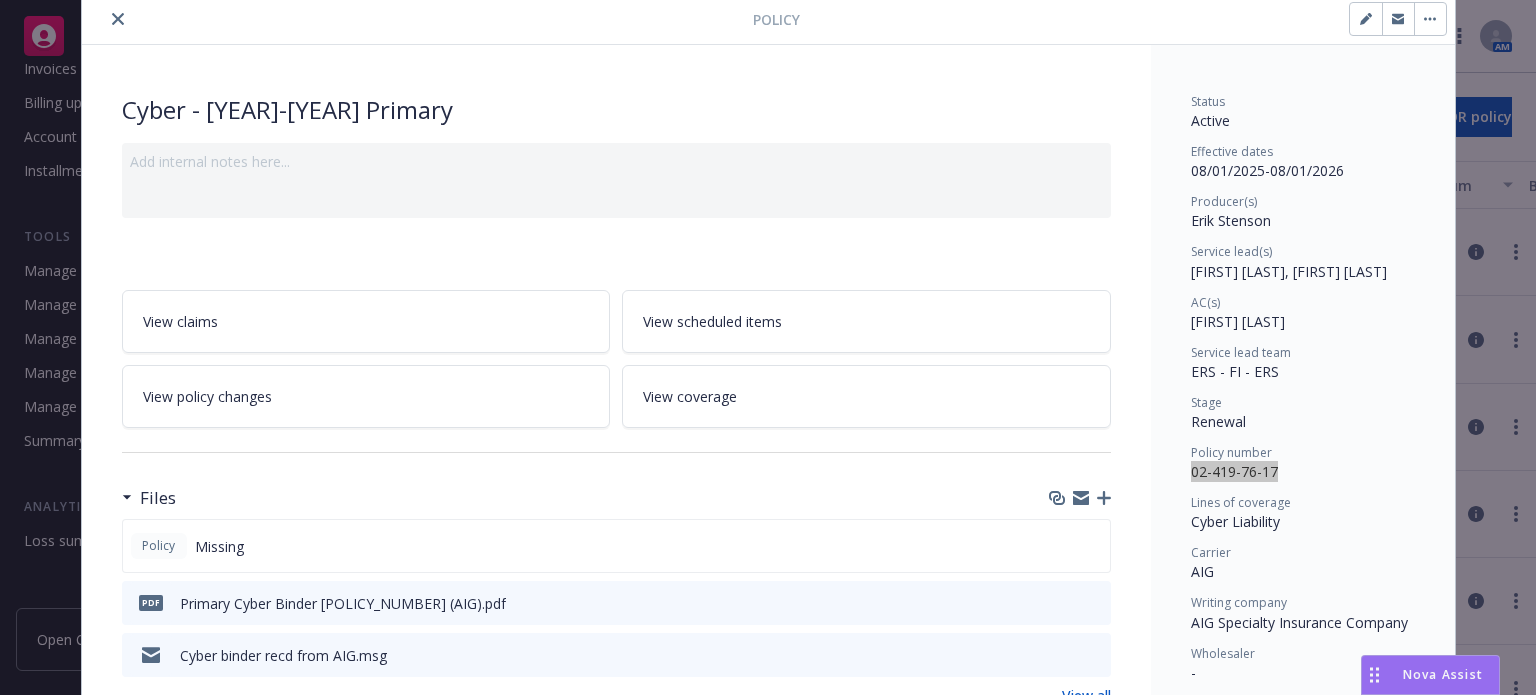scroll, scrollTop: 100, scrollLeft: 0, axis: vertical 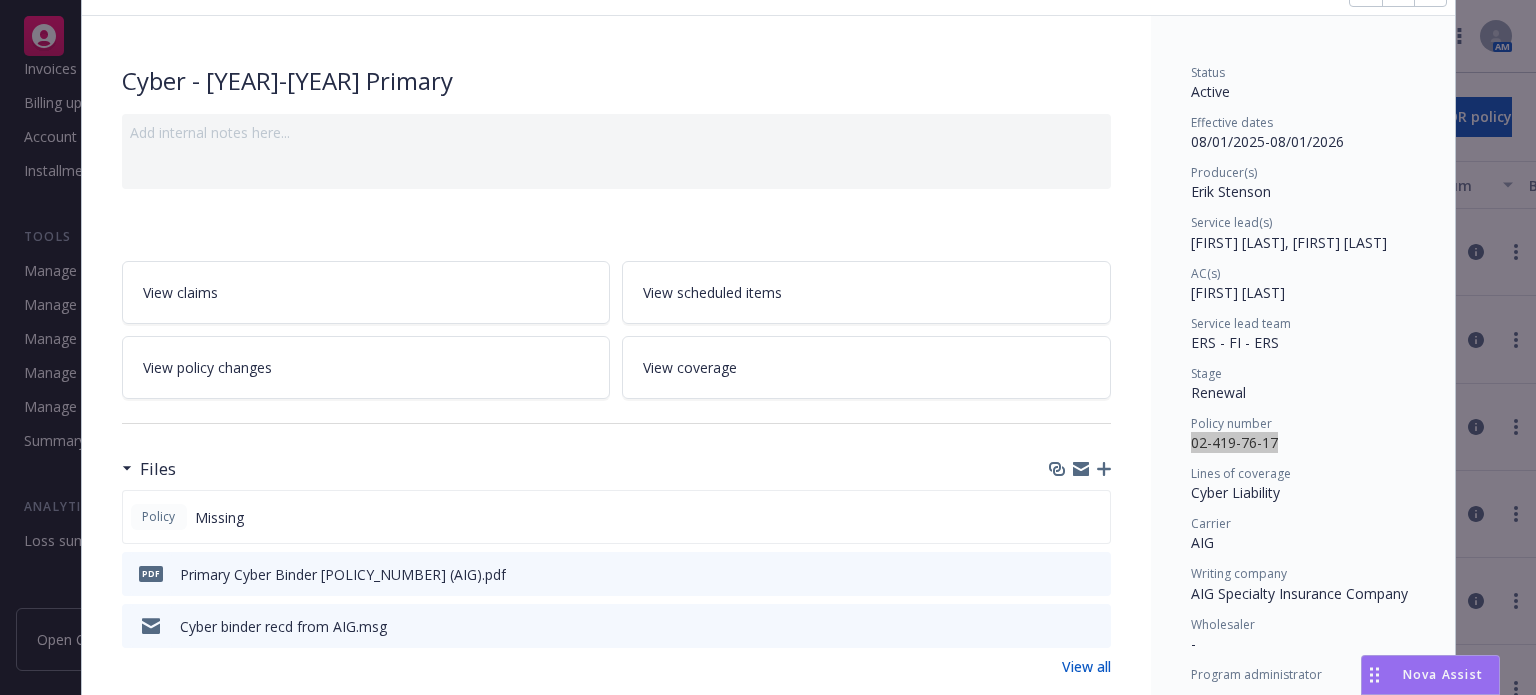click at bounding box center (1059, 573) 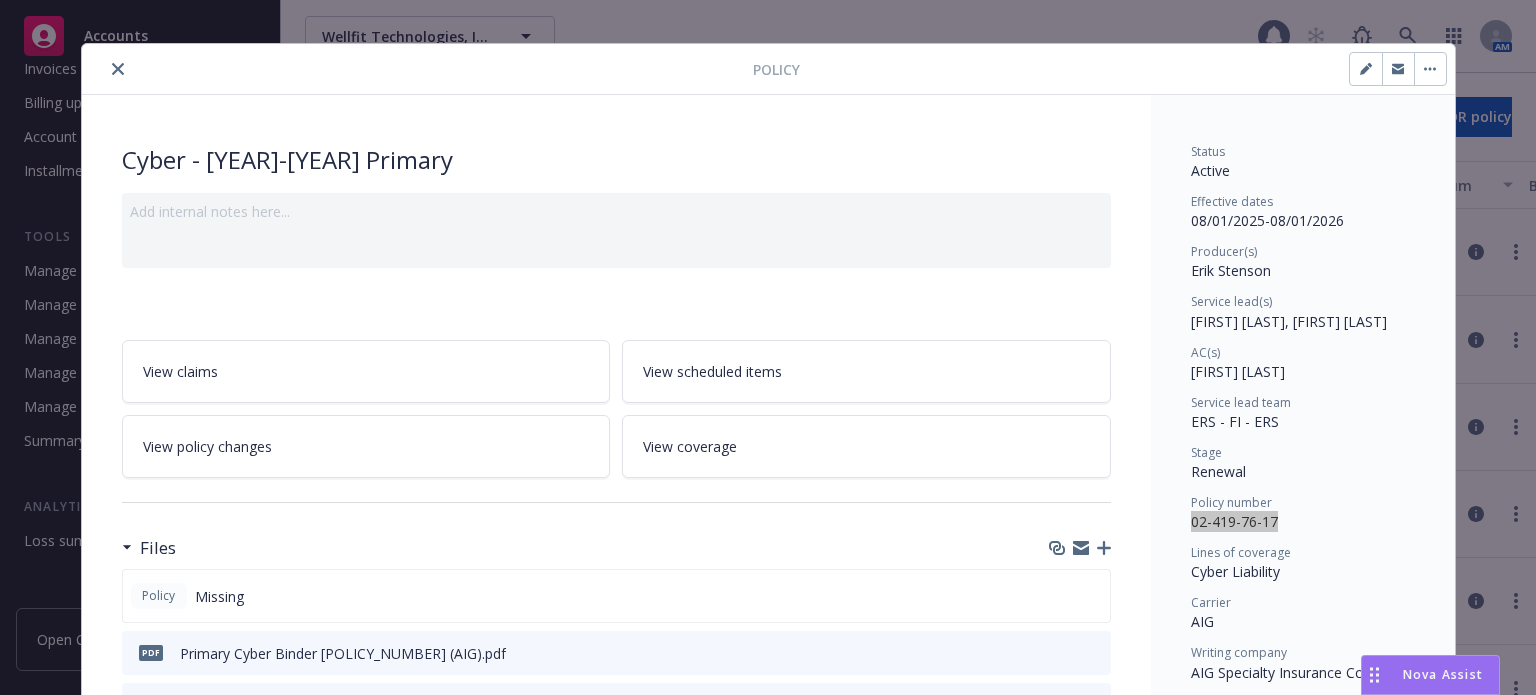scroll, scrollTop: 0, scrollLeft: 0, axis: both 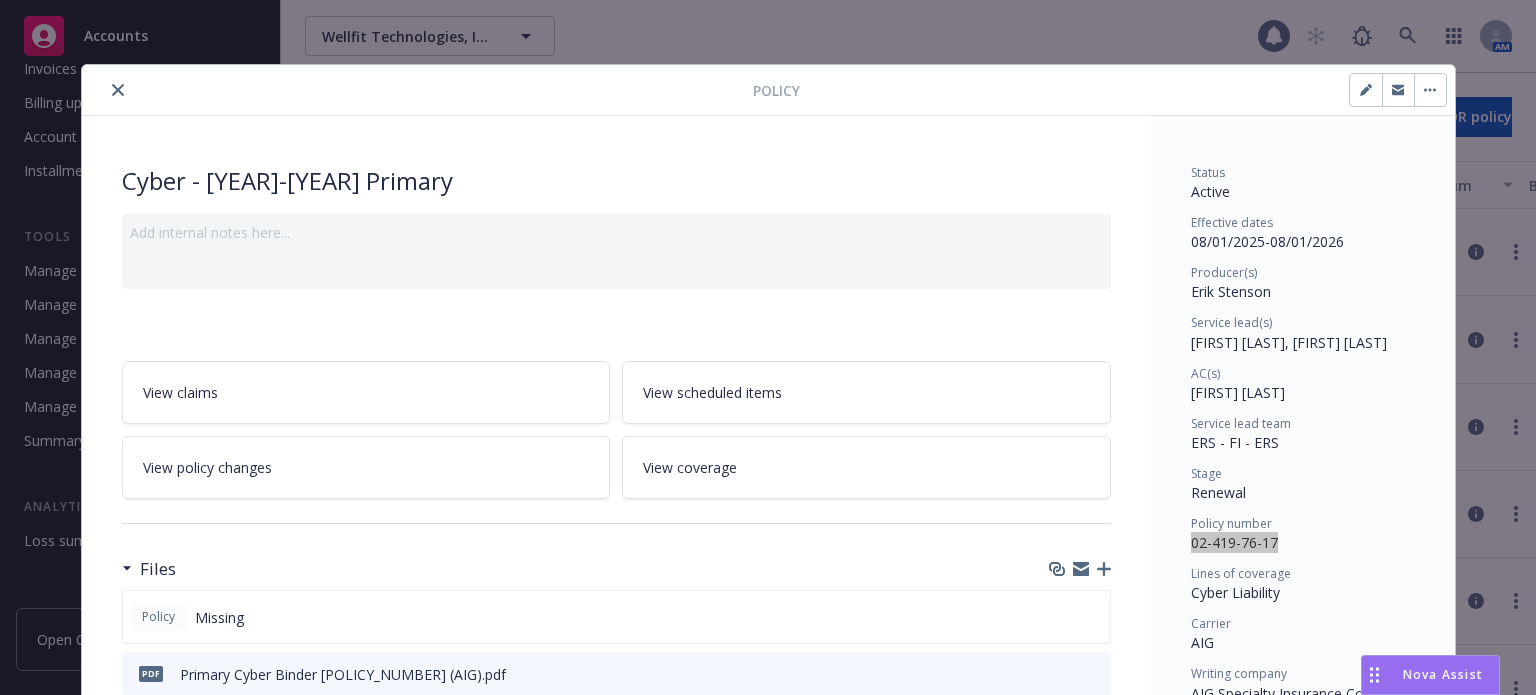 click at bounding box center [118, 90] 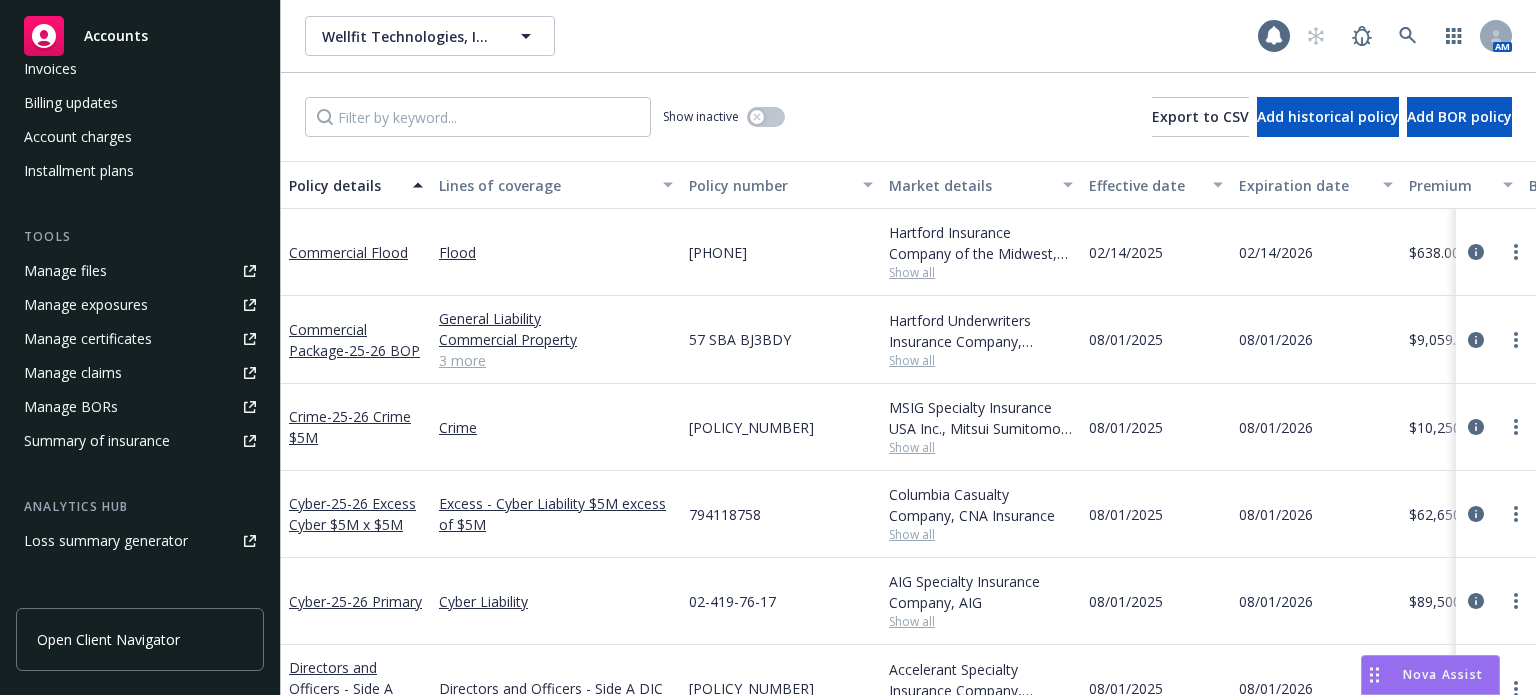 click on "Cyber  -  25-26 Excess Cyber $5M x $5M" at bounding box center (356, 514) 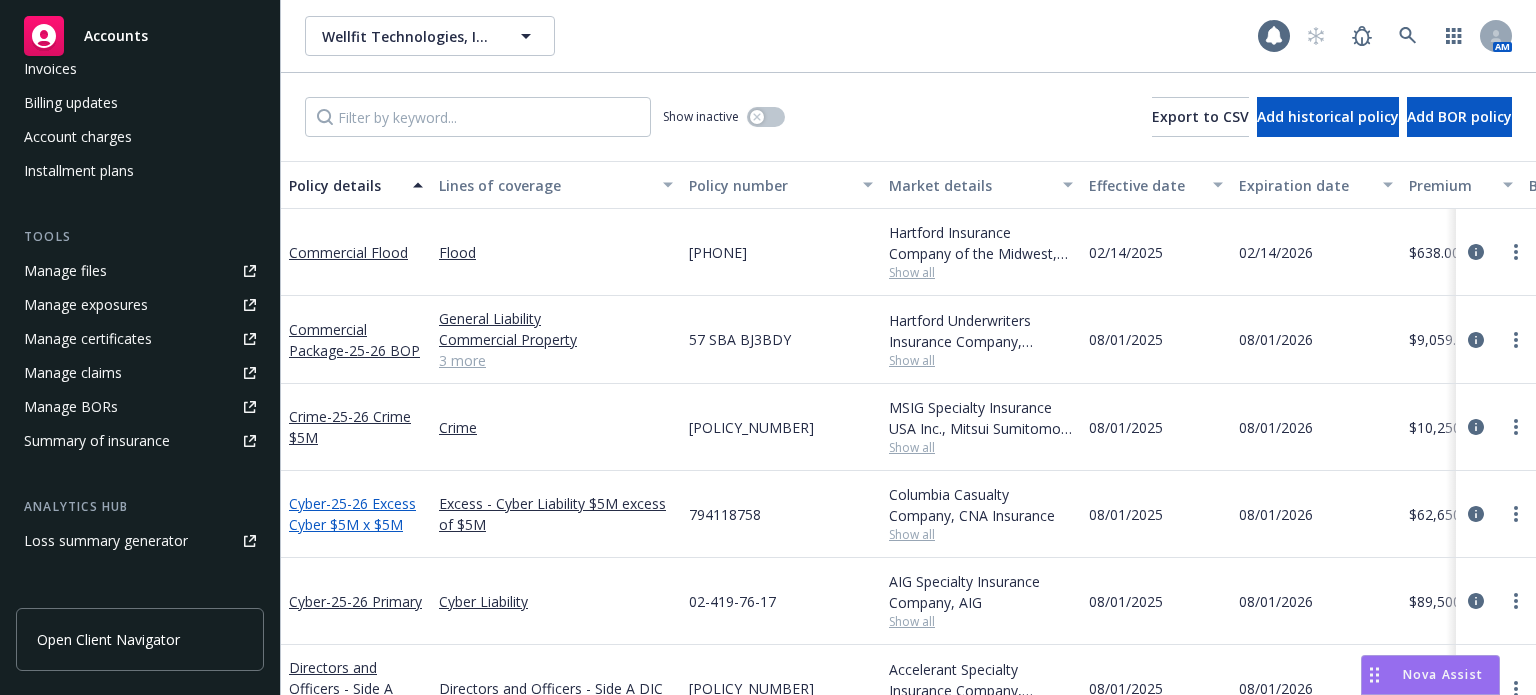click on "-  25-26 Excess Cyber $5M x $5M" at bounding box center (352, 514) 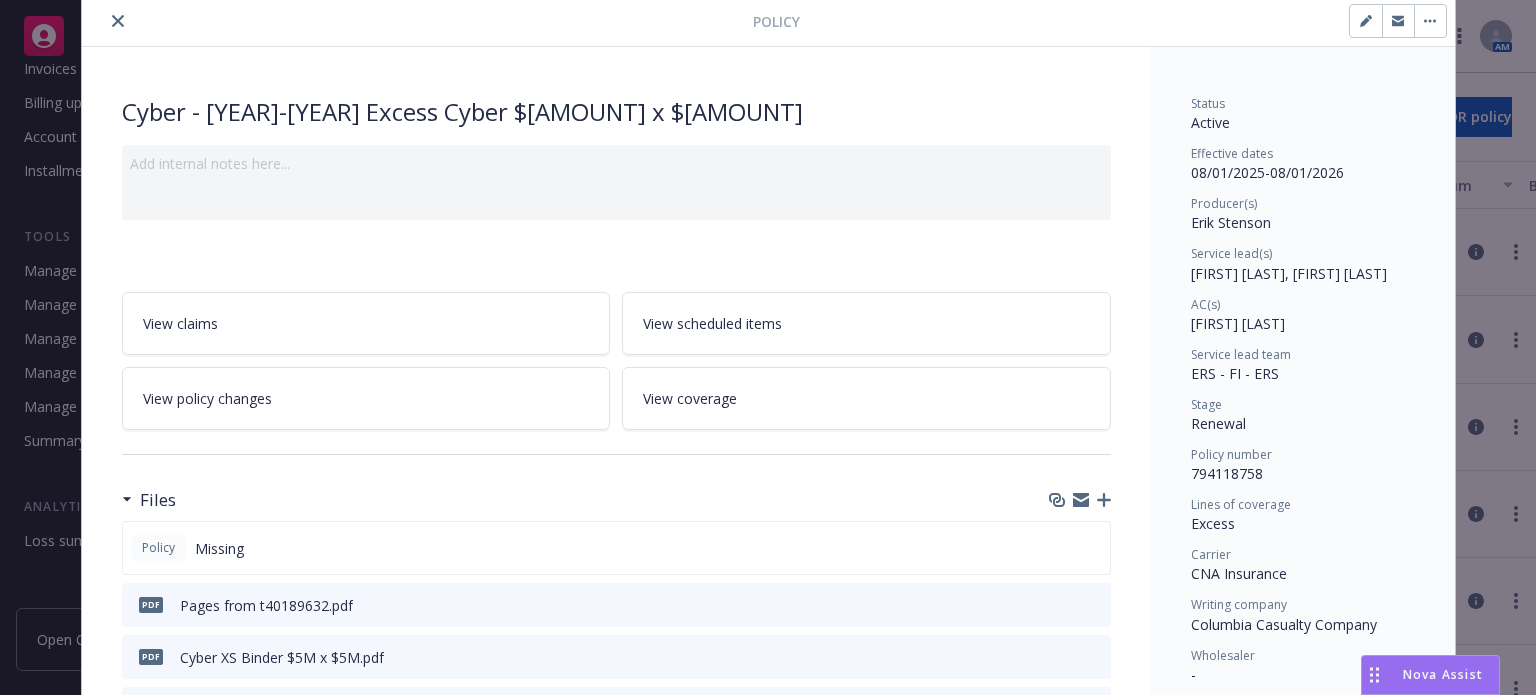 scroll, scrollTop: 100, scrollLeft: 0, axis: vertical 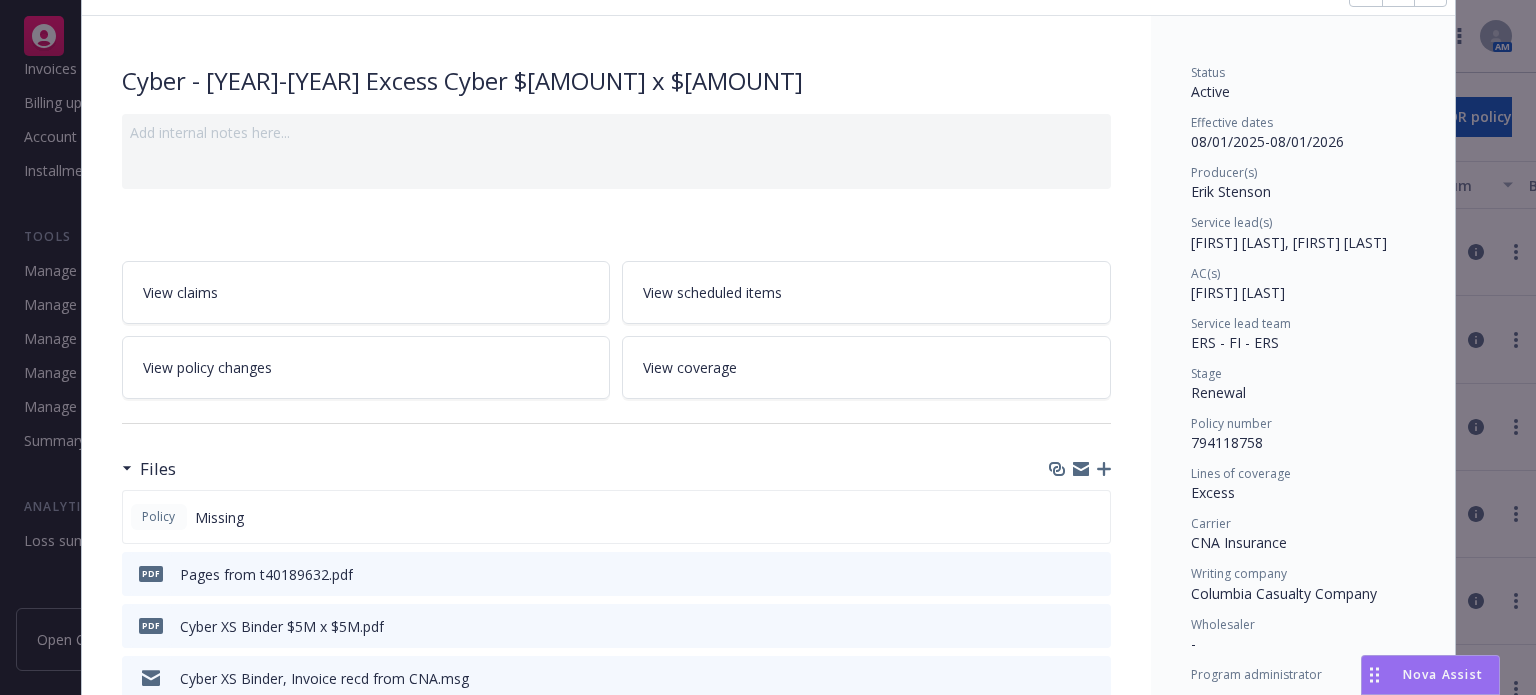 click 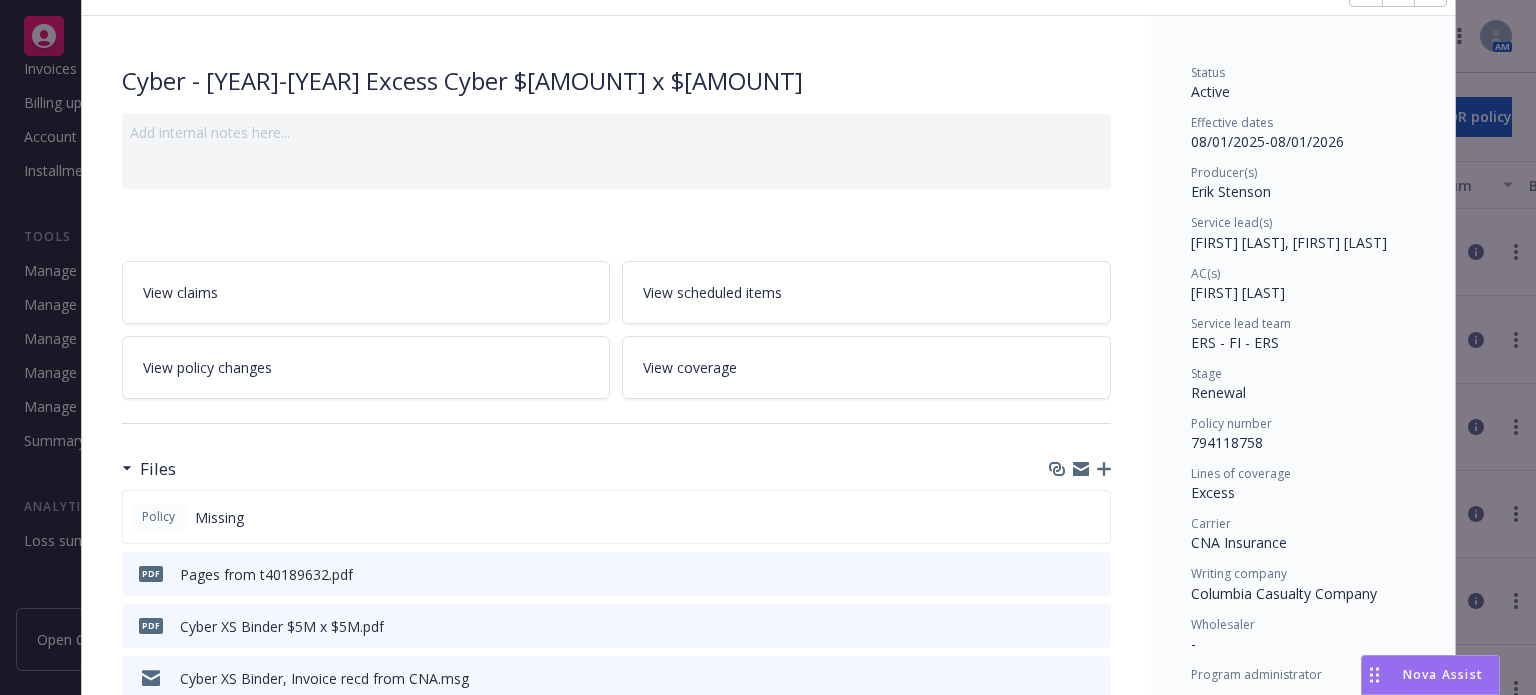 click on "Policy number" at bounding box center [1303, 423] 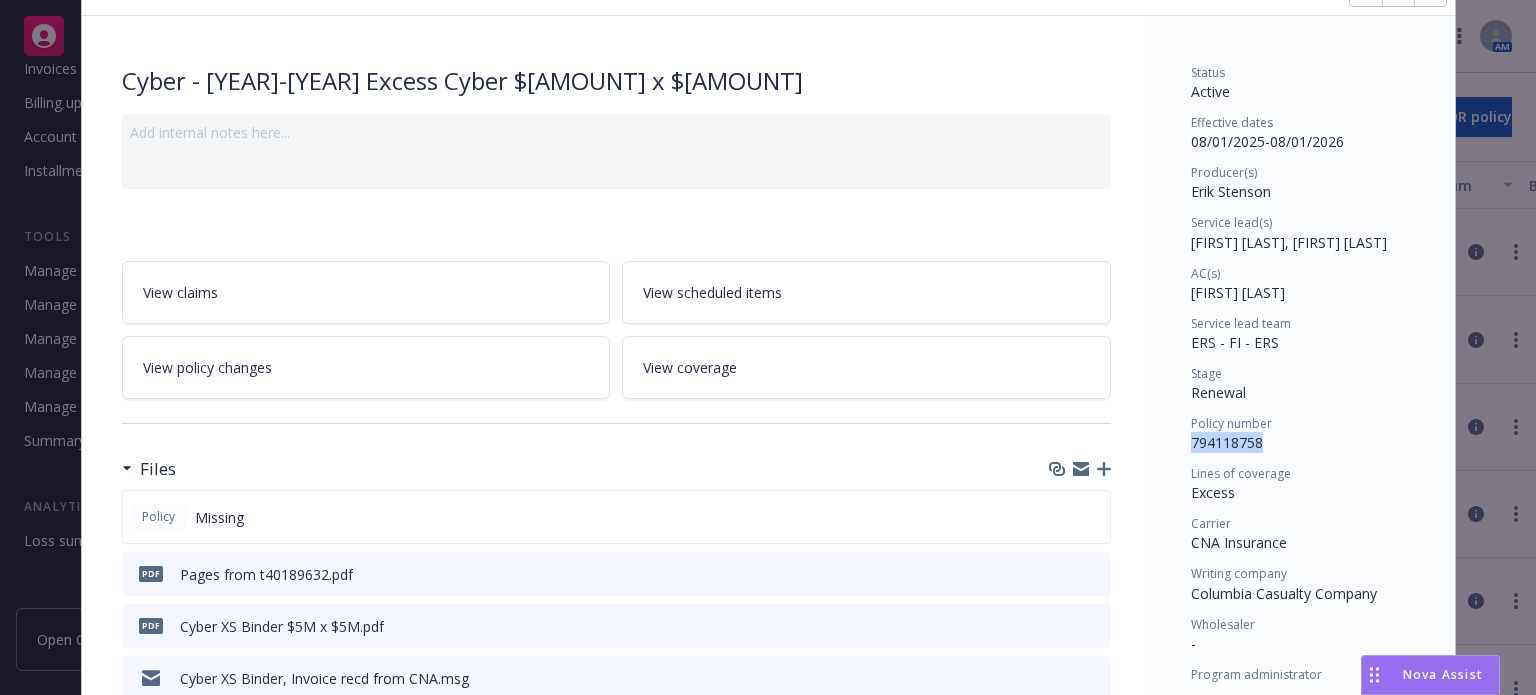 drag, startPoint x: 1288, startPoint y: 435, endPoint x: 1184, endPoint y: 444, distance: 104.388695 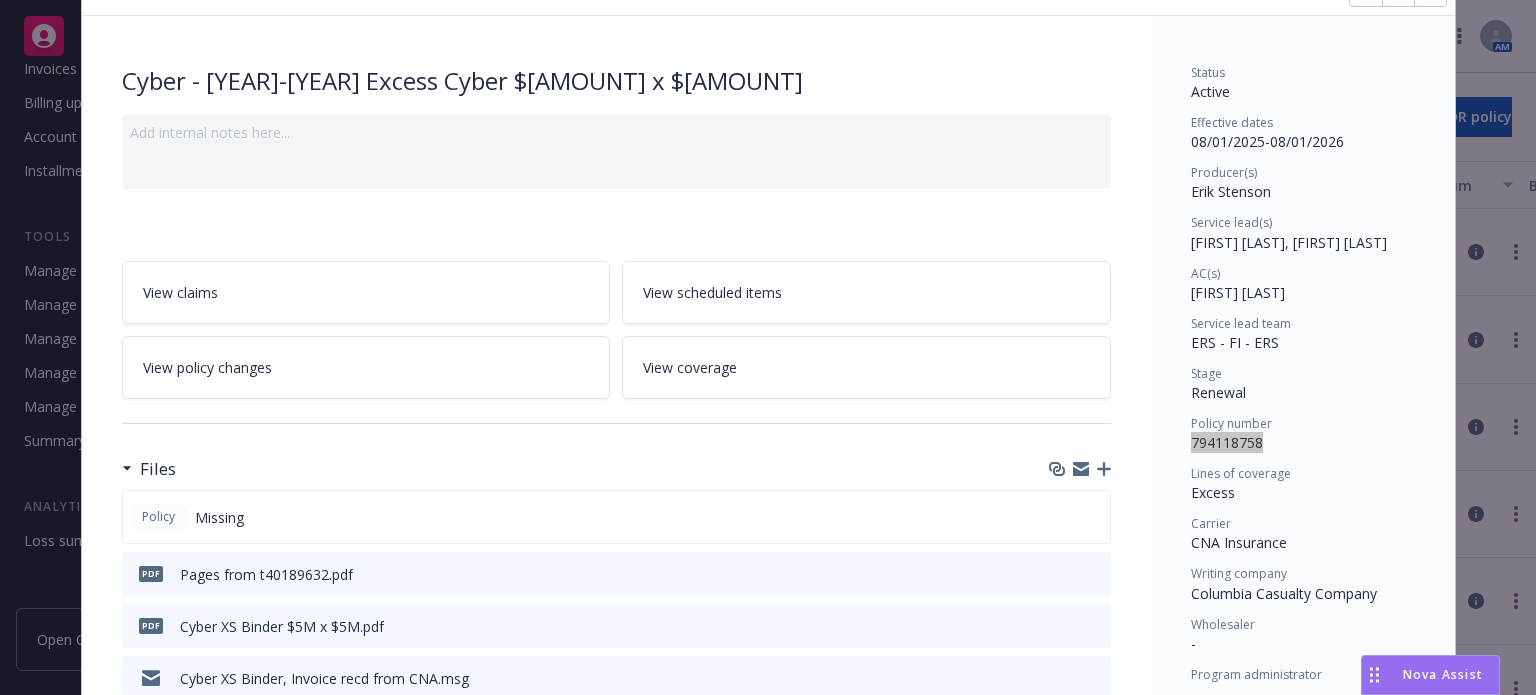 scroll, scrollTop: 0, scrollLeft: 0, axis: both 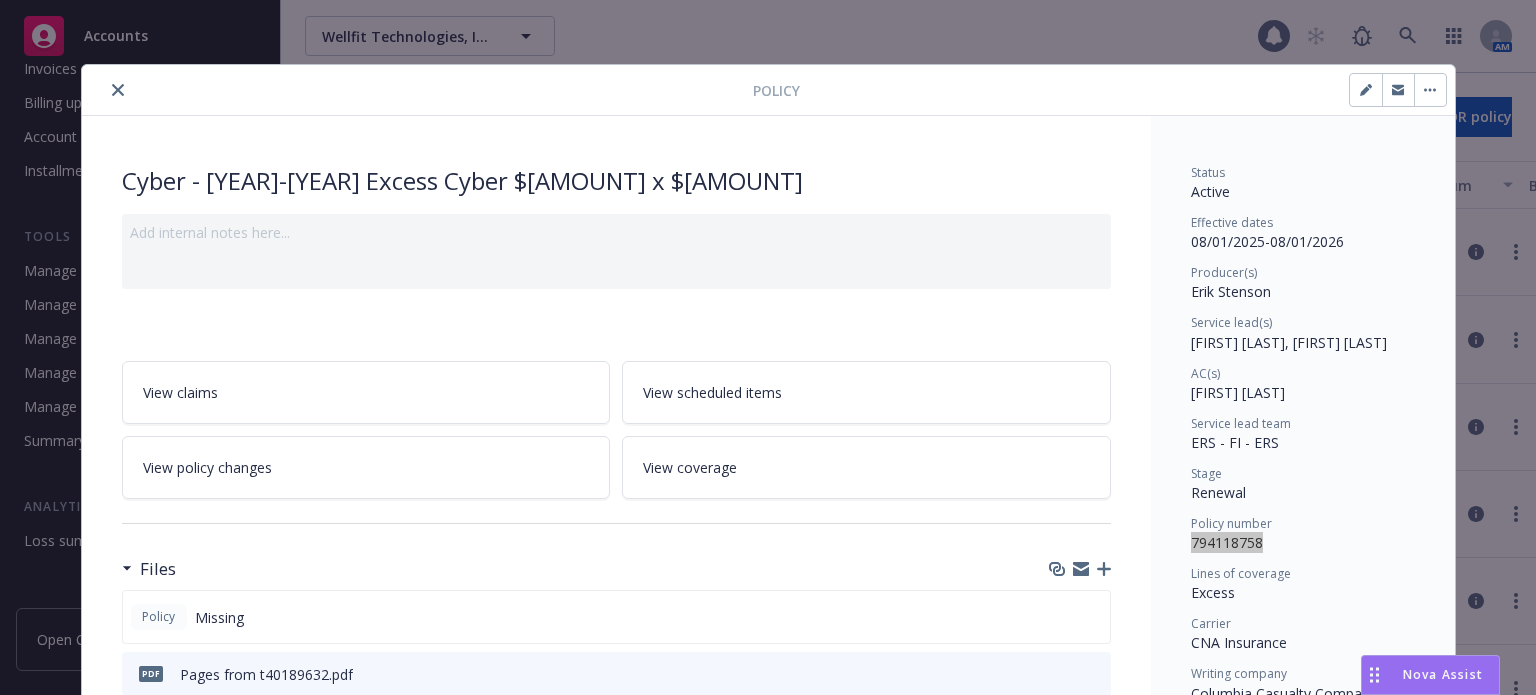 click at bounding box center [118, 90] 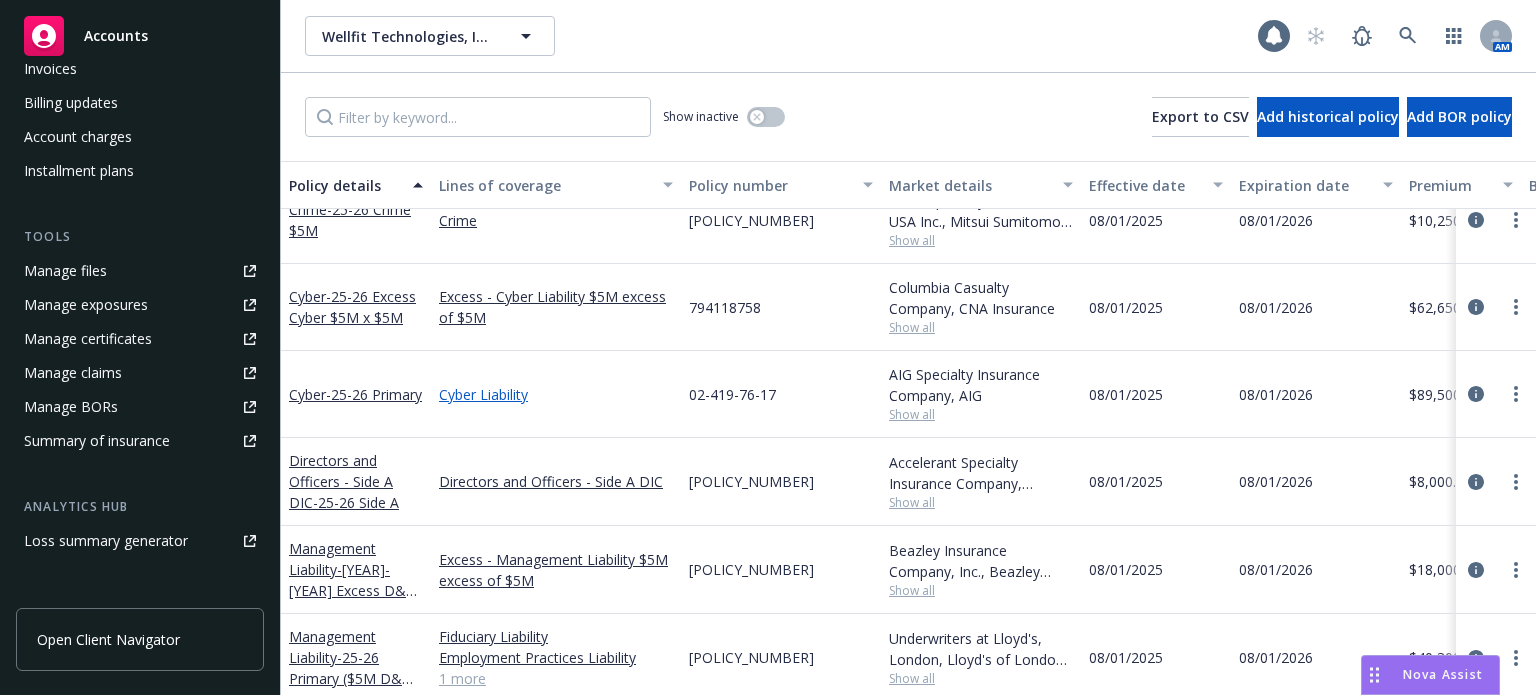scroll, scrollTop: 299, scrollLeft: 0, axis: vertical 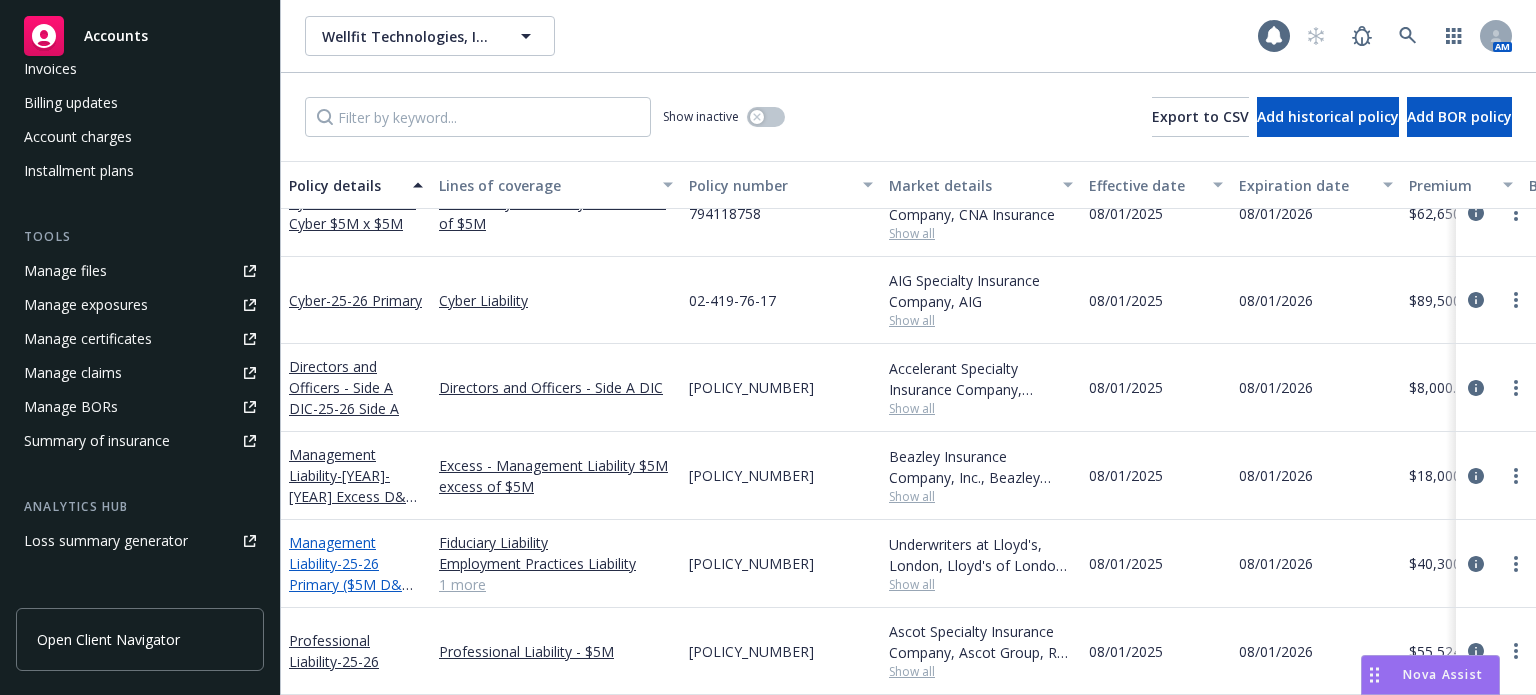 click on "Management Liability  -  25-26 Primary ($5M D&O, $1M EPL, $2M Fid)" at bounding box center [353, 574] 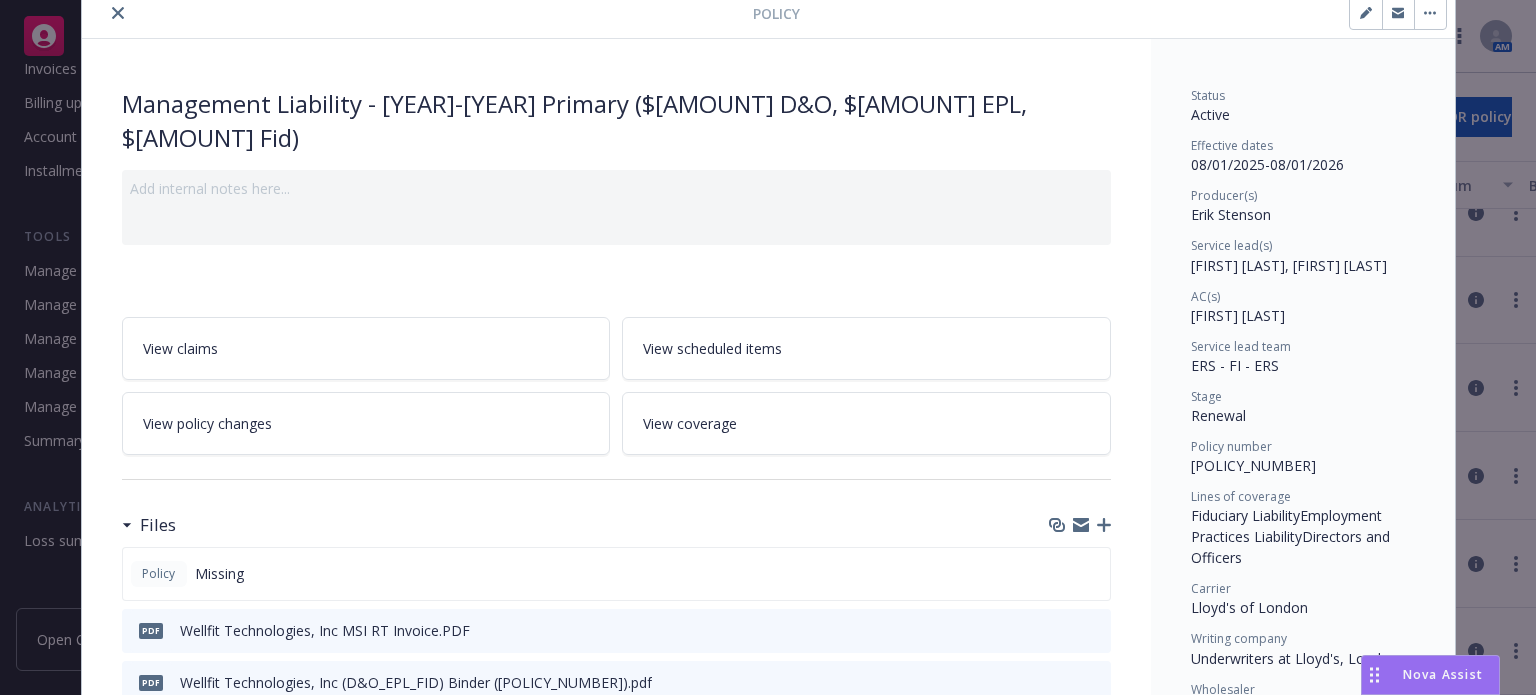 scroll, scrollTop: 100, scrollLeft: 0, axis: vertical 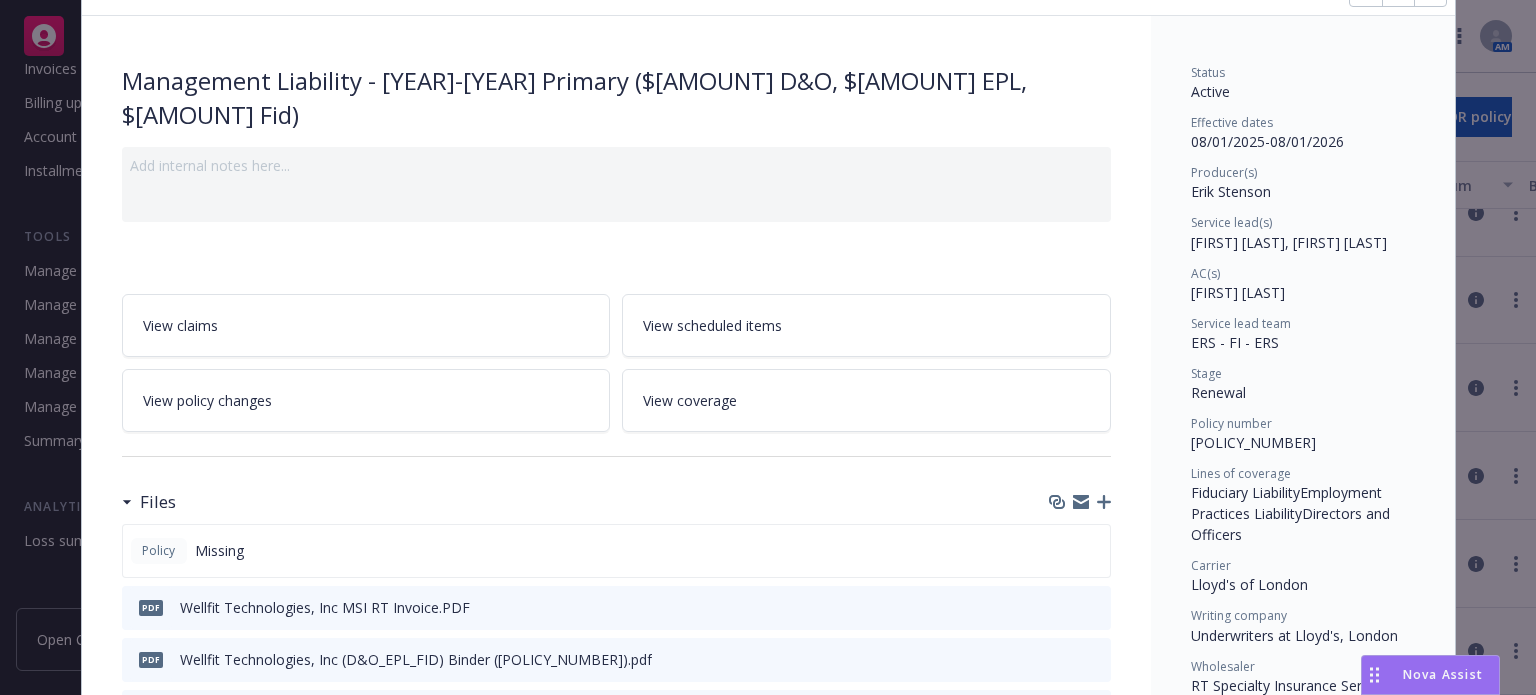 click 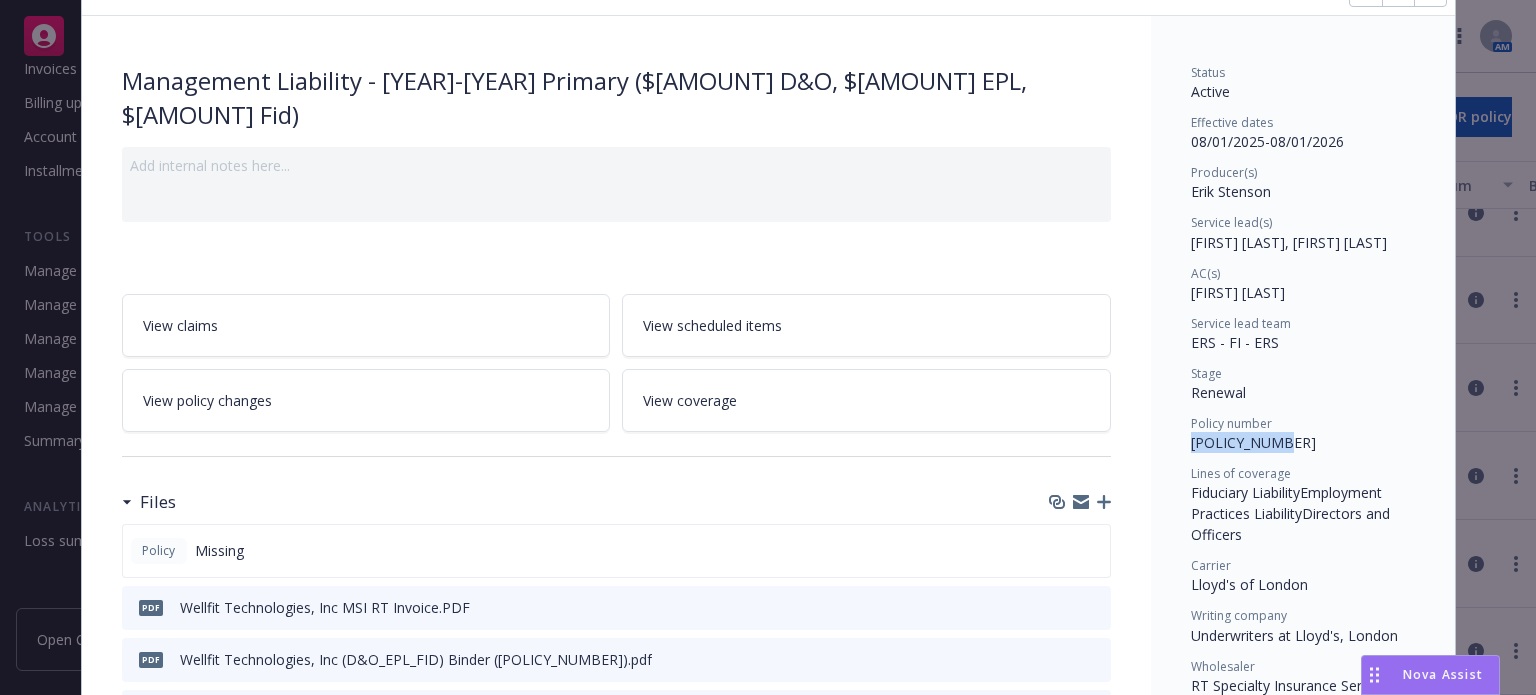 drag, startPoint x: 1299, startPoint y: 445, endPoint x: 1181, endPoint y: 452, distance: 118.20744 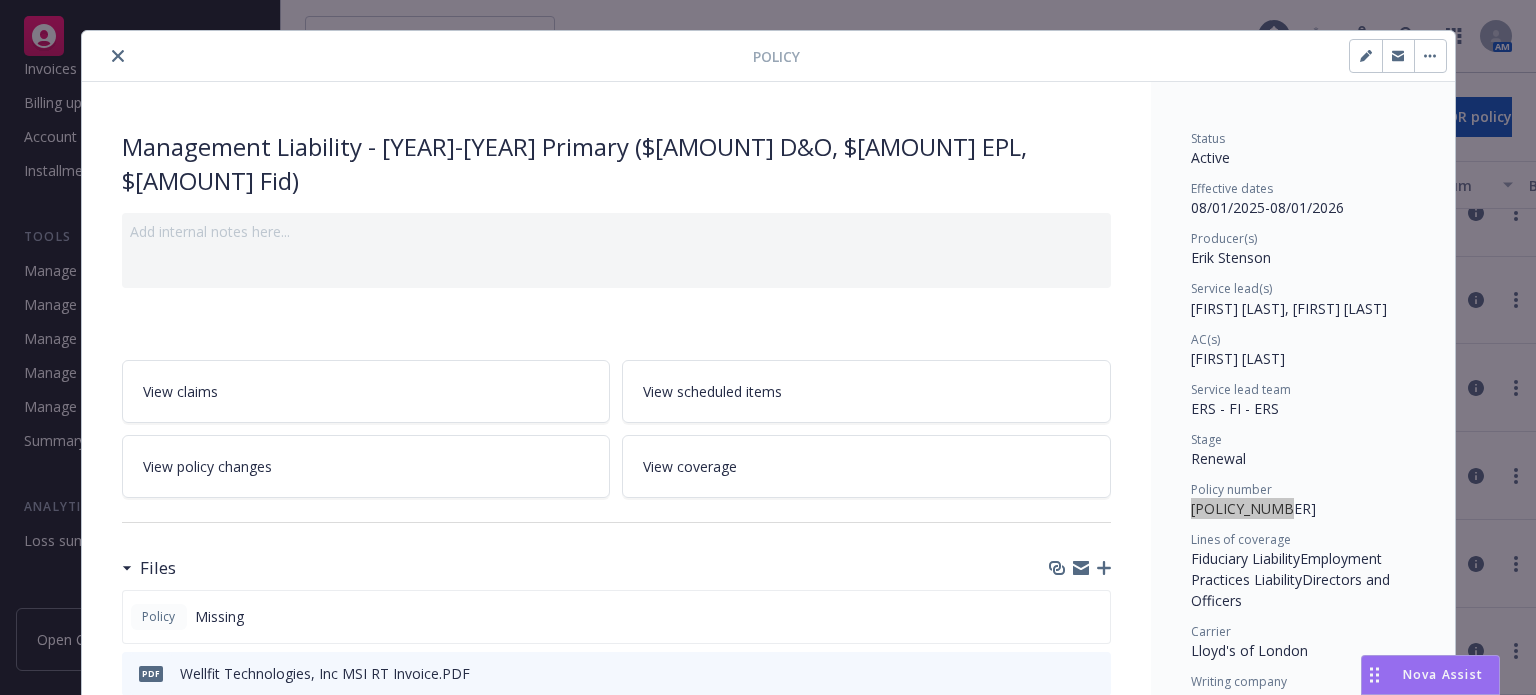 scroll, scrollTop: 0, scrollLeft: 0, axis: both 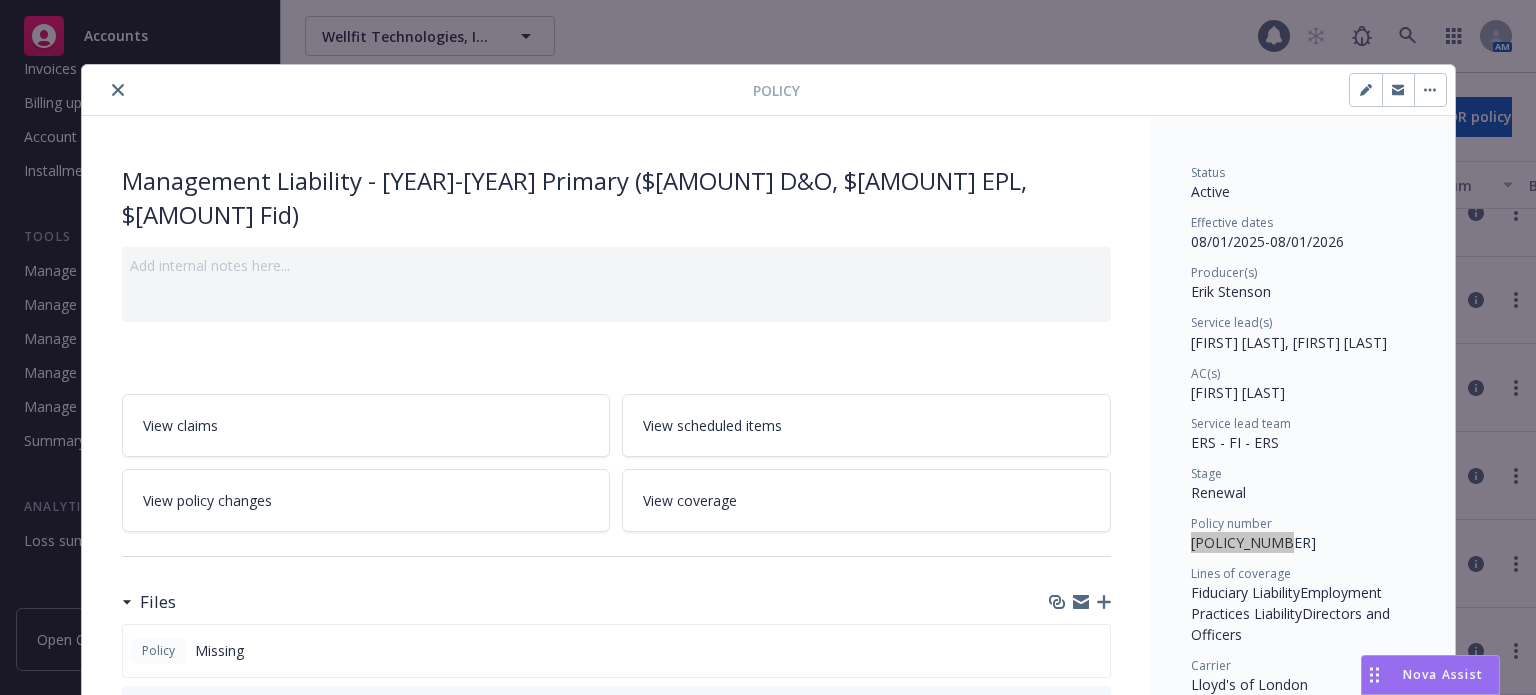 click 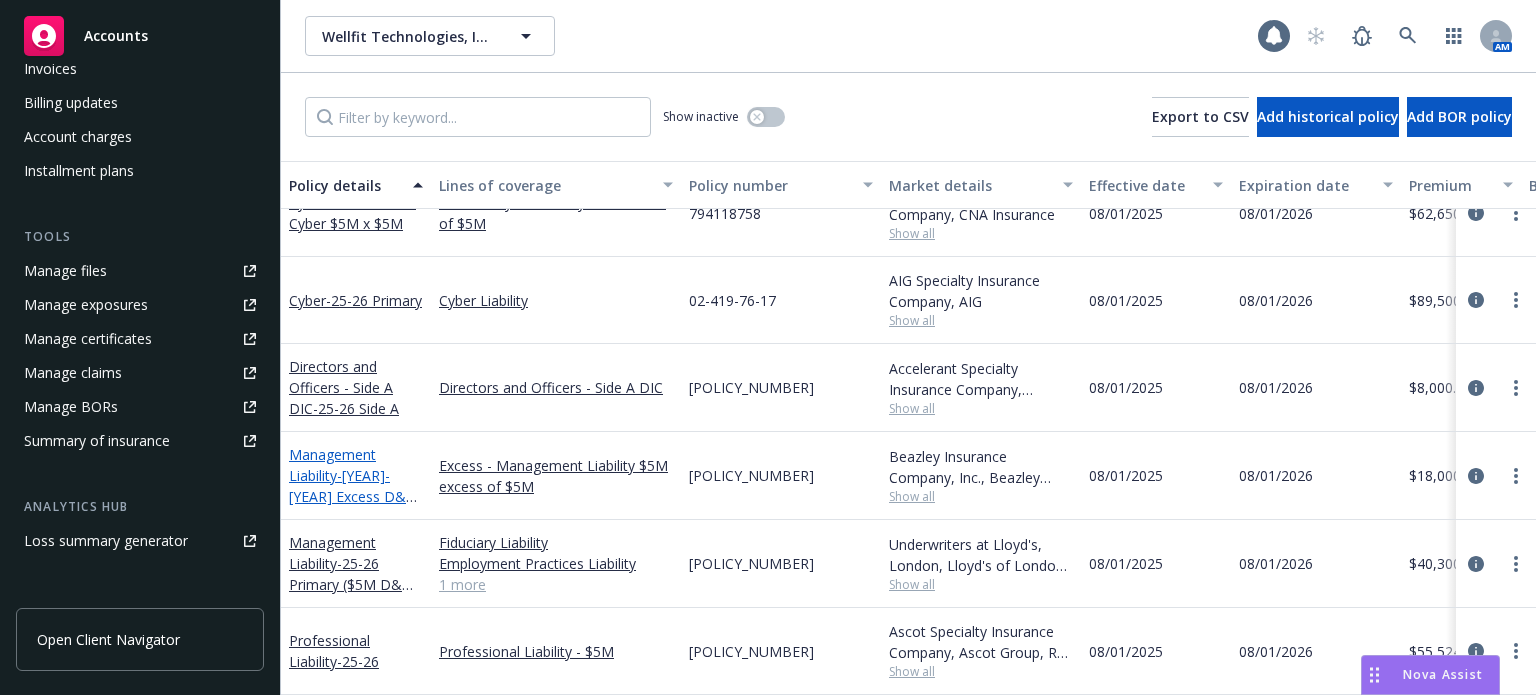 click on "-  25-26 Excess D&O ($5M x $5M)" at bounding box center (353, 507) 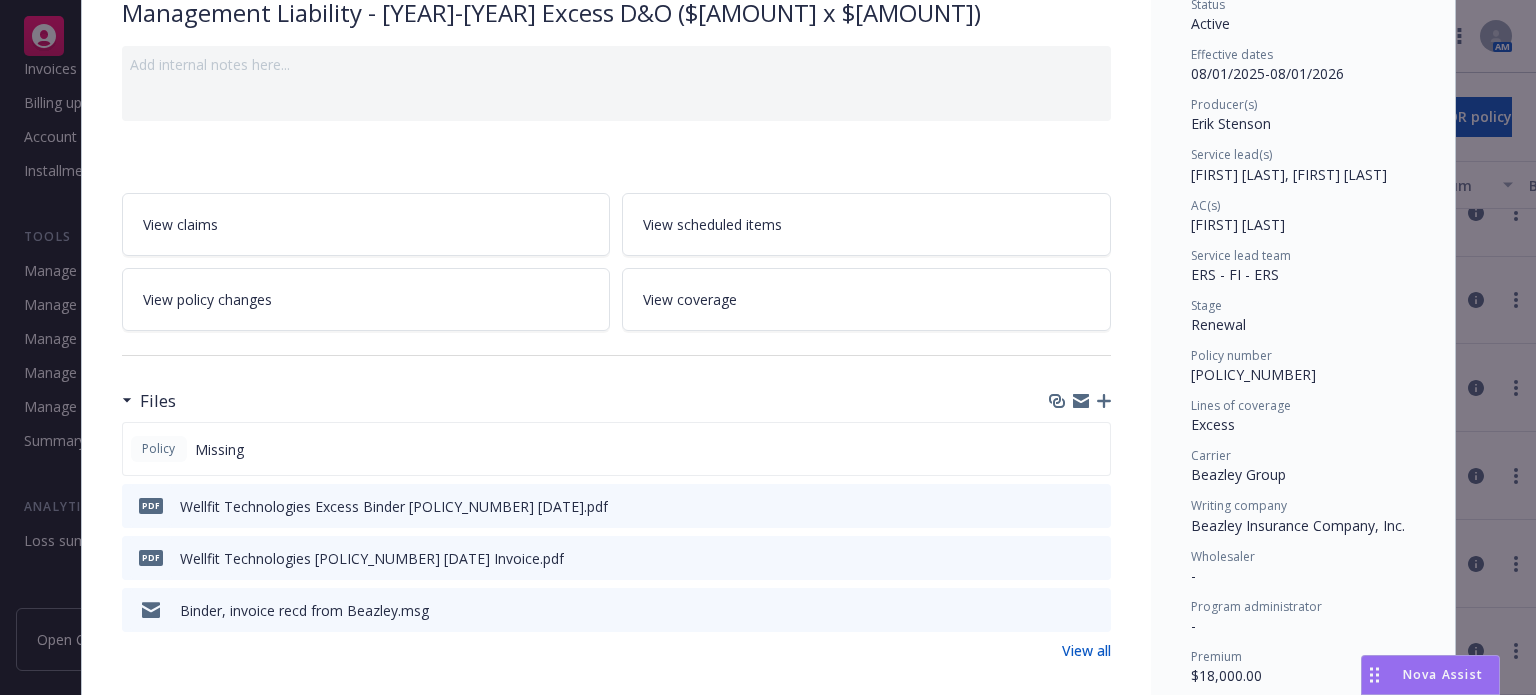 scroll, scrollTop: 200, scrollLeft: 0, axis: vertical 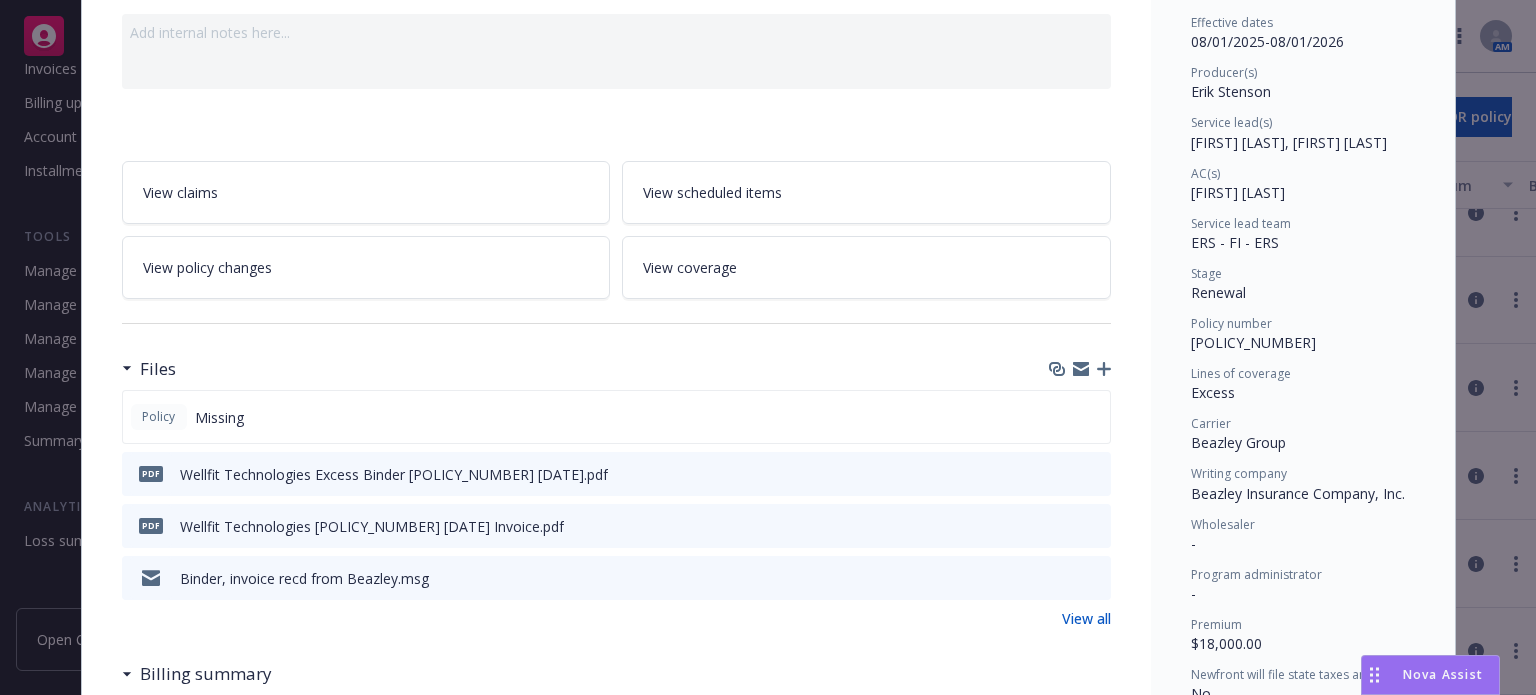 click 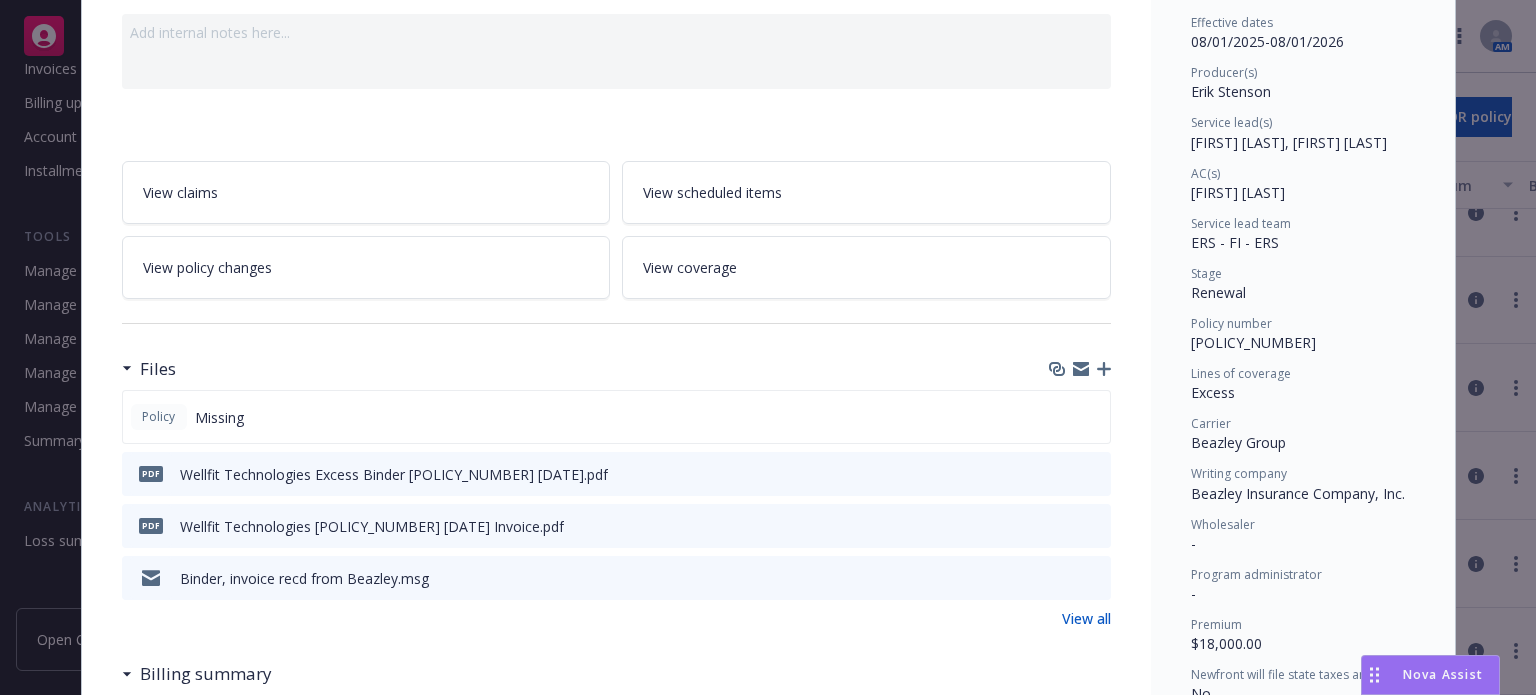 click on "Status Active Effective dates 08/01/2025  -  08/01/2026 Producer(s) Erik Stenson Service lead(s) Crystal Kuenzler, Johanna Meehan AC(s) Santosh Dongol Service lead team ERS - FI - ERS Stage Renewal Policy number V3A489250101 Lines of coverage Excess Carrier Beazley Group Writing company Beazley Insurance Company, Inc. Wholesaler - Program administrator - Premium $18,000.00 Newfront will file state taxes and fees No Commission 15% / $2,700.00 Policy term 12 months Carrier payment status Unpaid Client payment status Unpaid" at bounding box center [1303, 434] 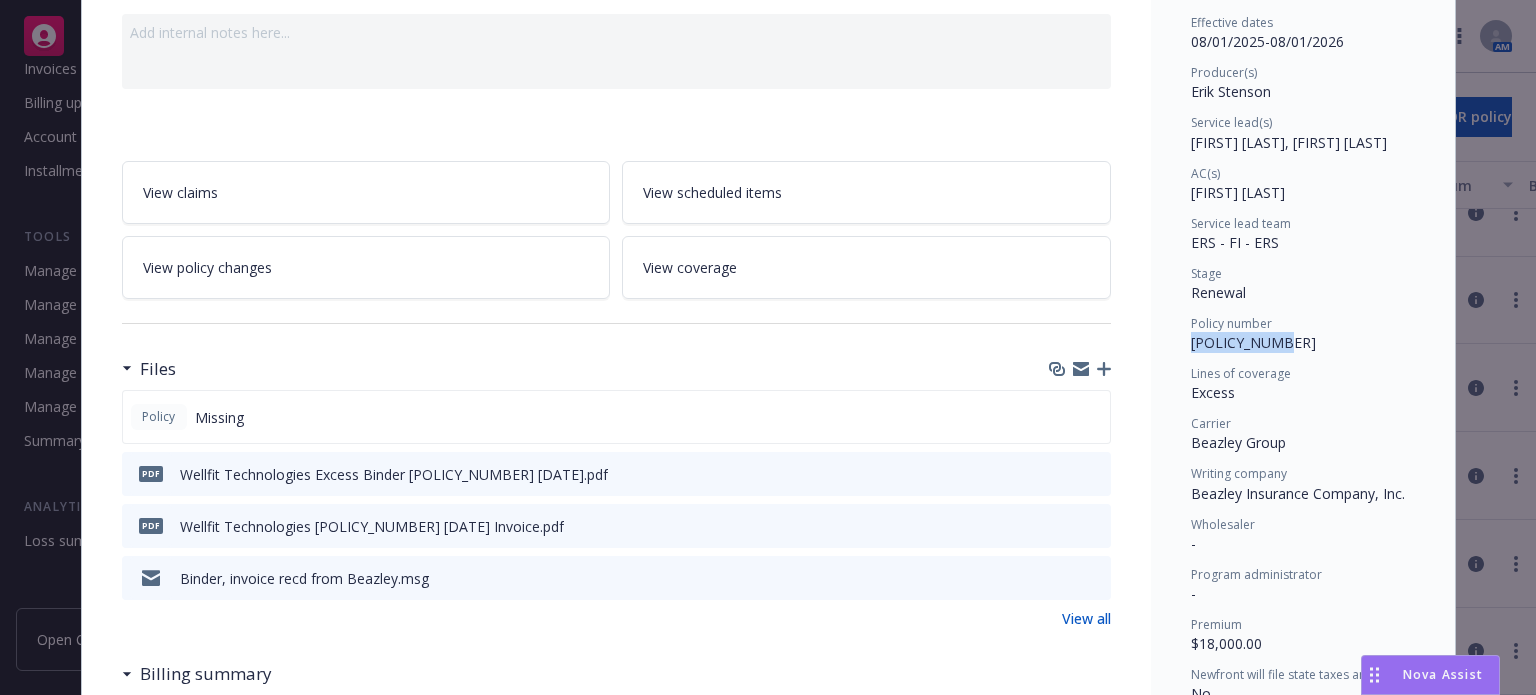 drag, startPoint x: 1292, startPoint y: 346, endPoint x: 1183, endPoint y: 351, distance: 109.11462 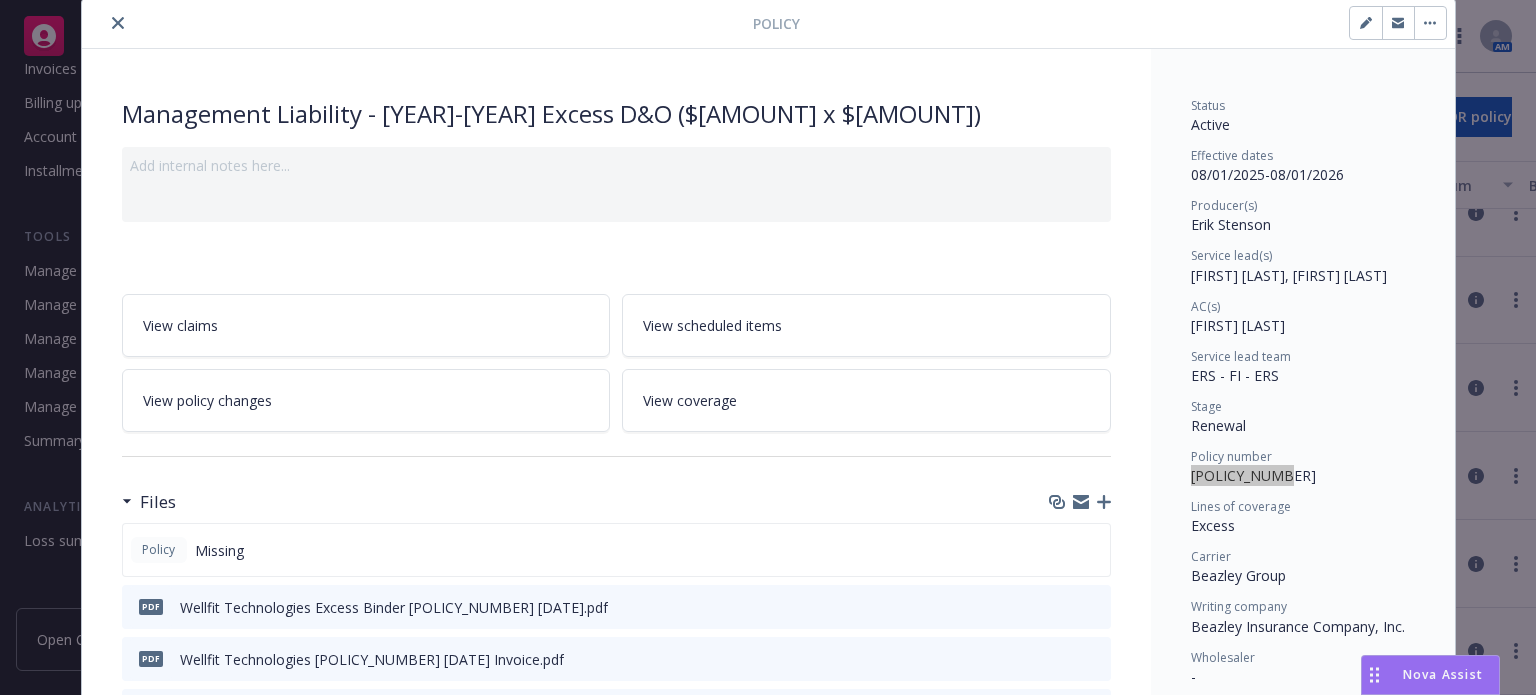 scroll, scrollTop: 0, scrollLeft: 0, axis: both 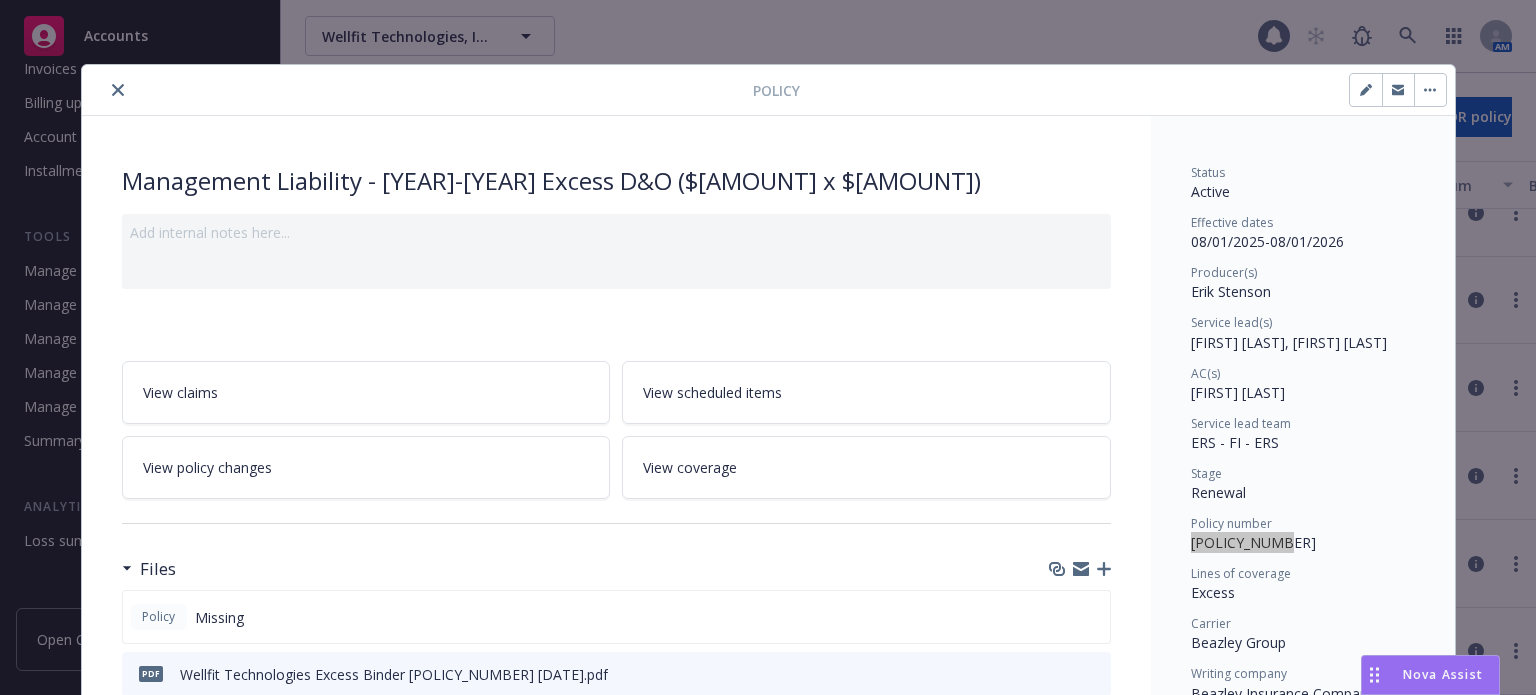 click 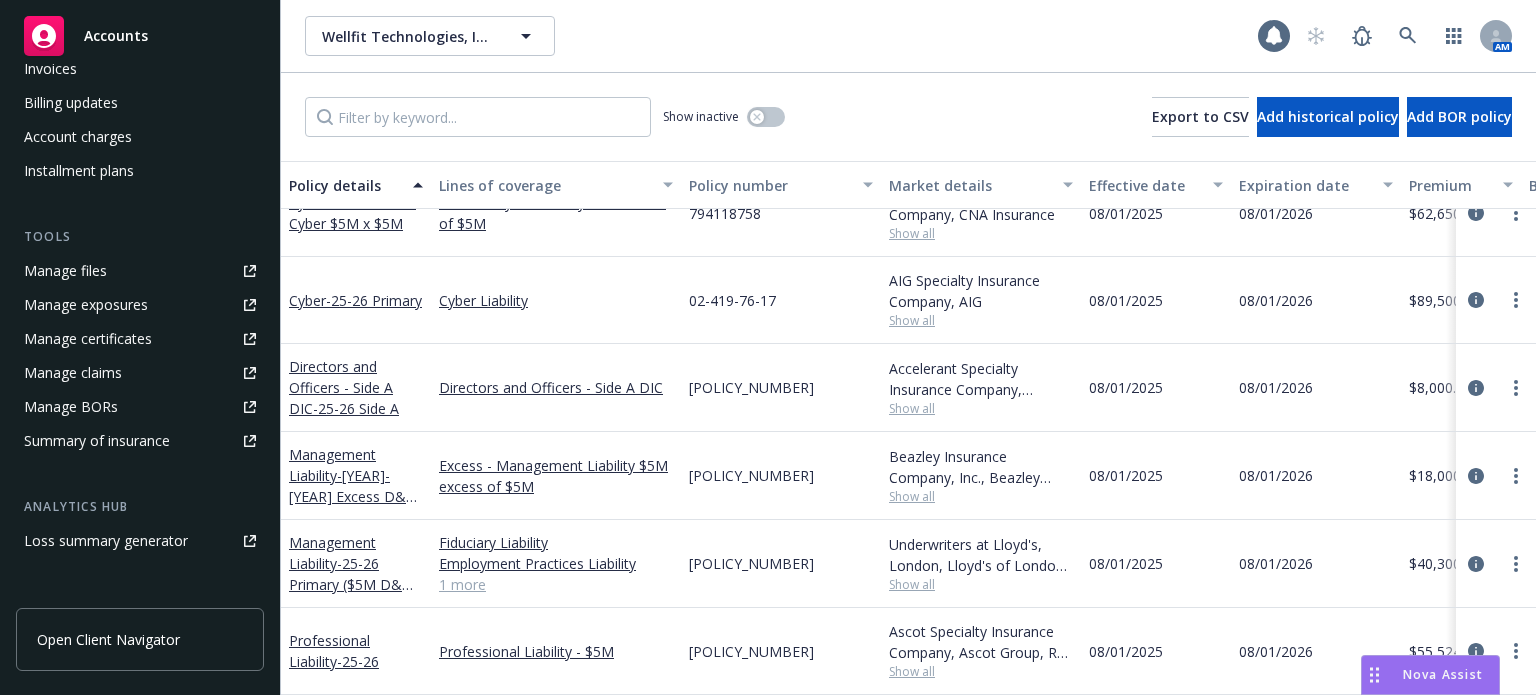 drag, startPoint x: 820, startPoint y: 377, endPoint x: 686, endPoint y: 373, distance: 134.0597 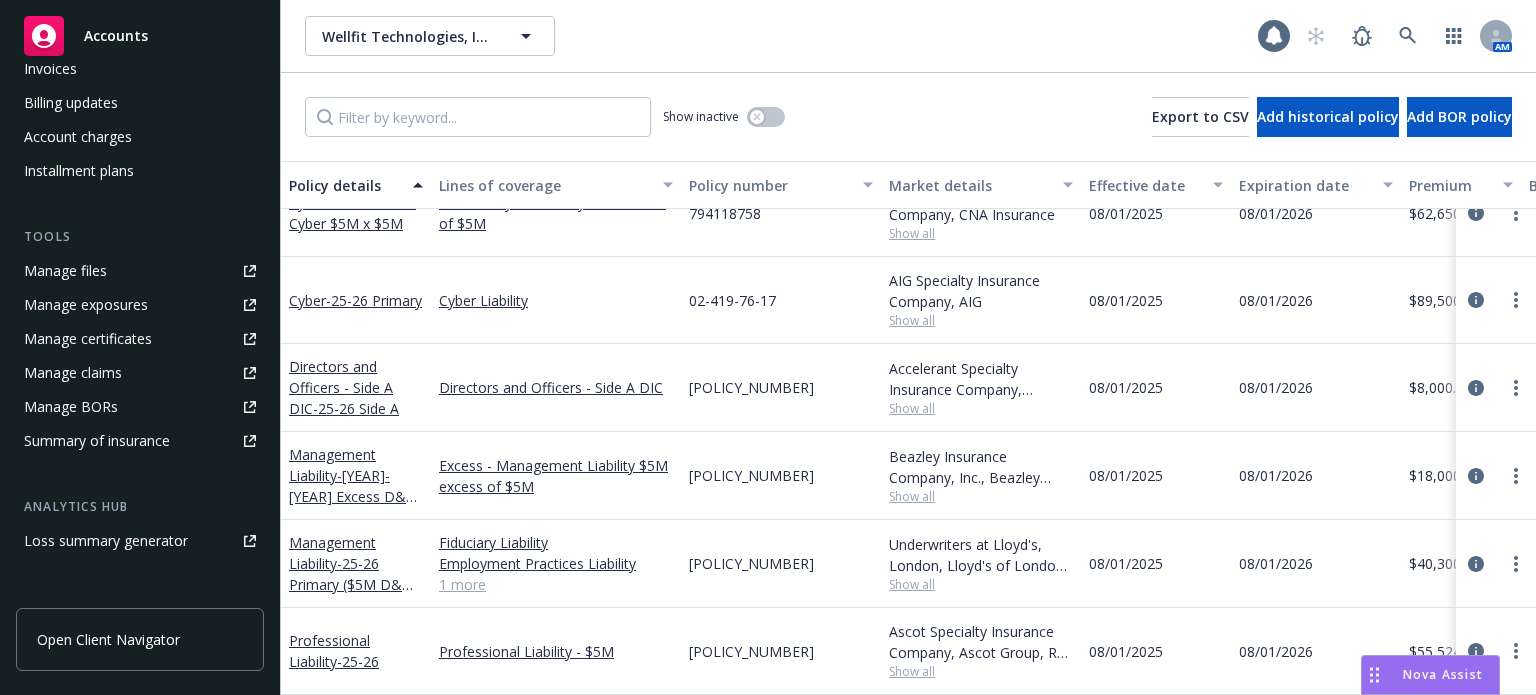 click on "Directors and Officers - Side A DIC" at bounding box center (556, 388) 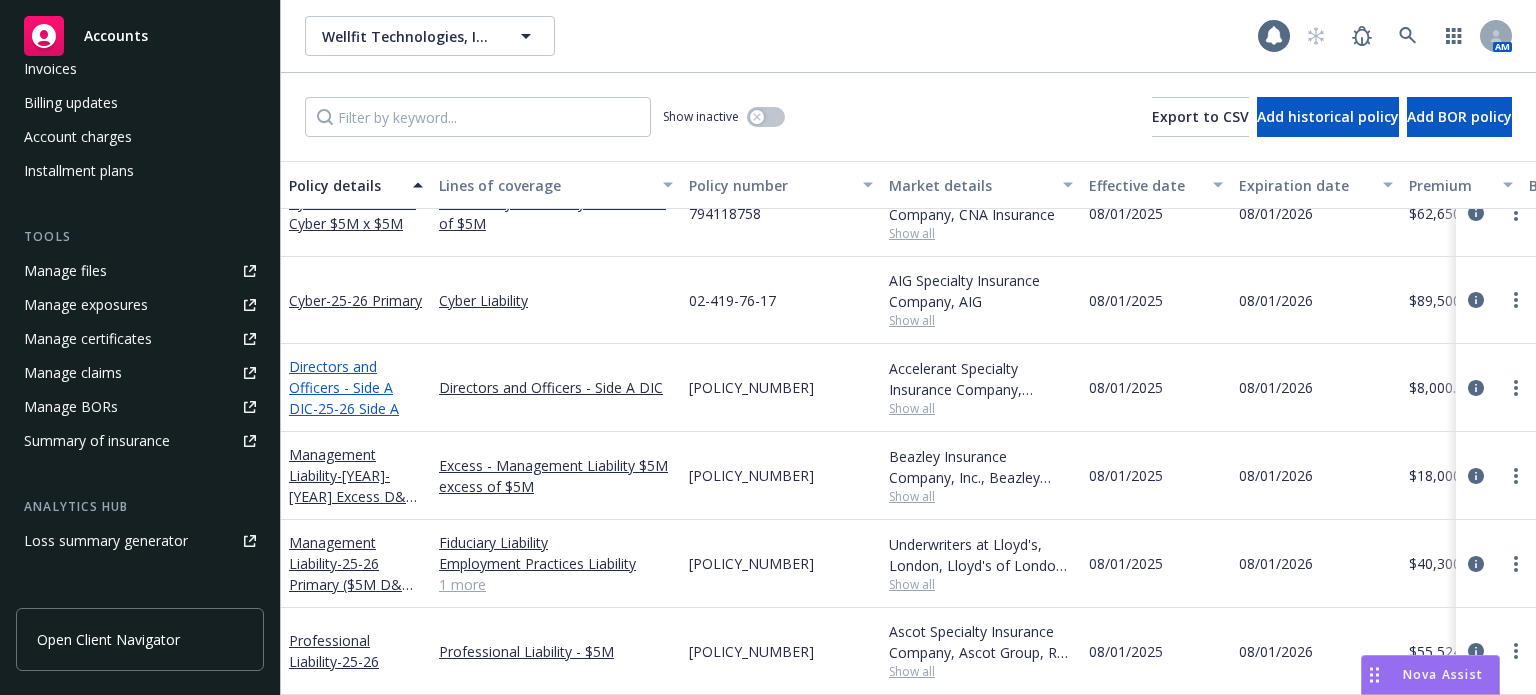 click on "Directors and Officers - Side A DIC  -  25-26 Side A" at bounding box center [344, 387] 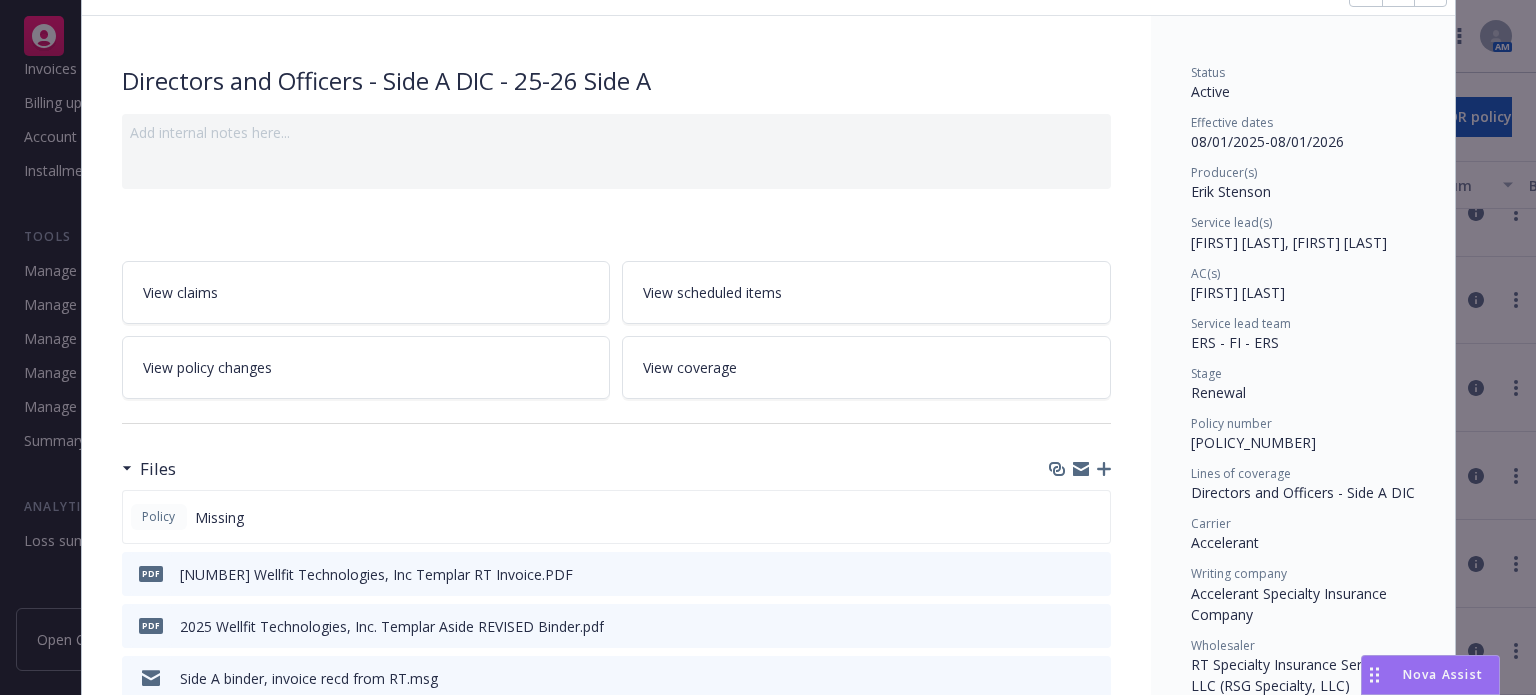 scroll, scrollTop: 200, scrollLeft: 0, axis: vertical 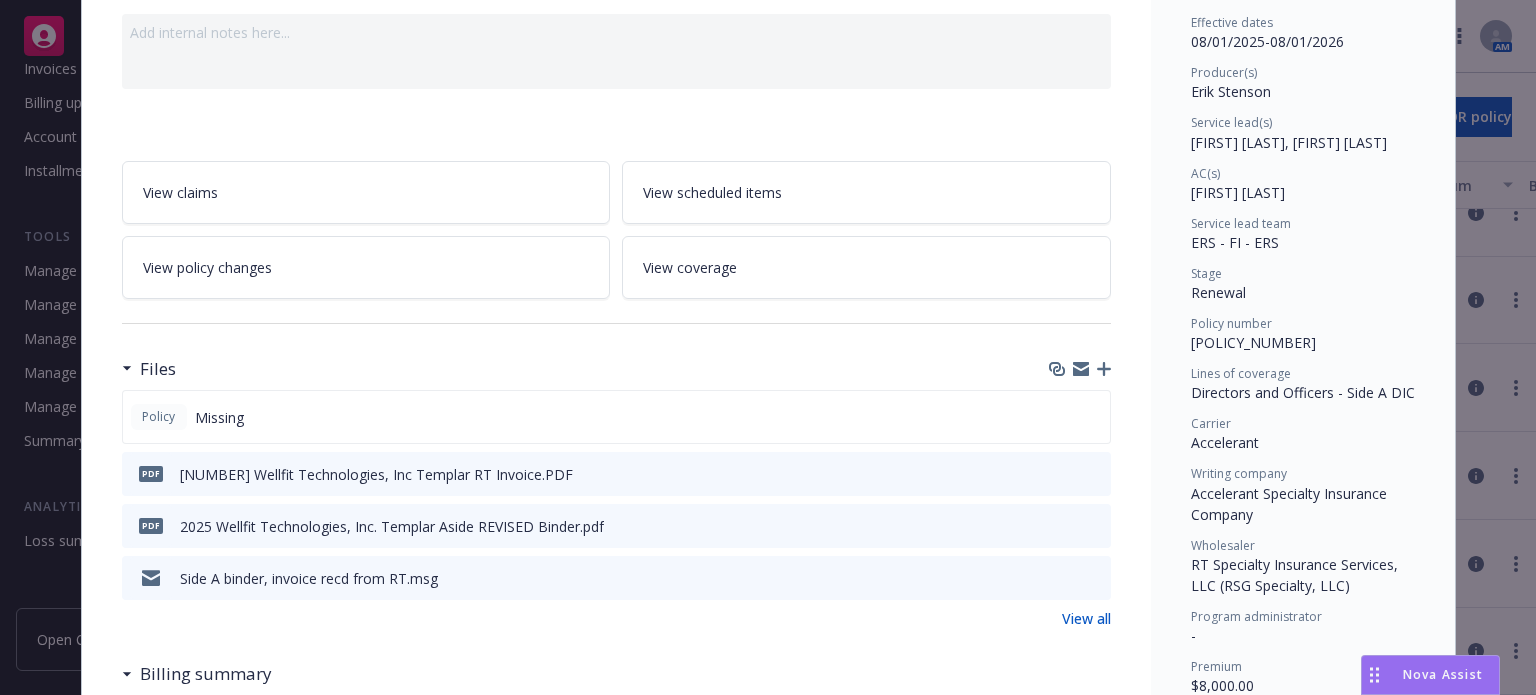 click 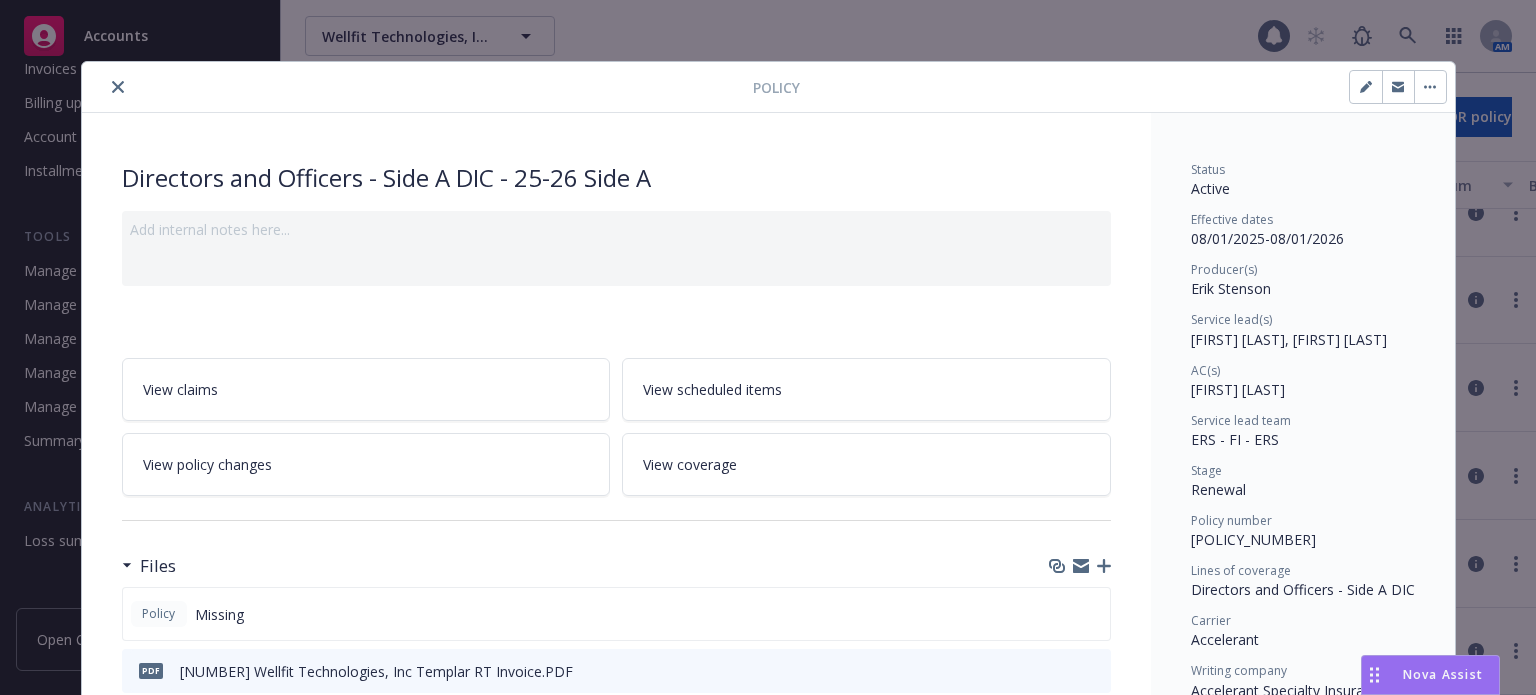 scroll, scrollTop: 0, scrollLeft: 0, axis: both 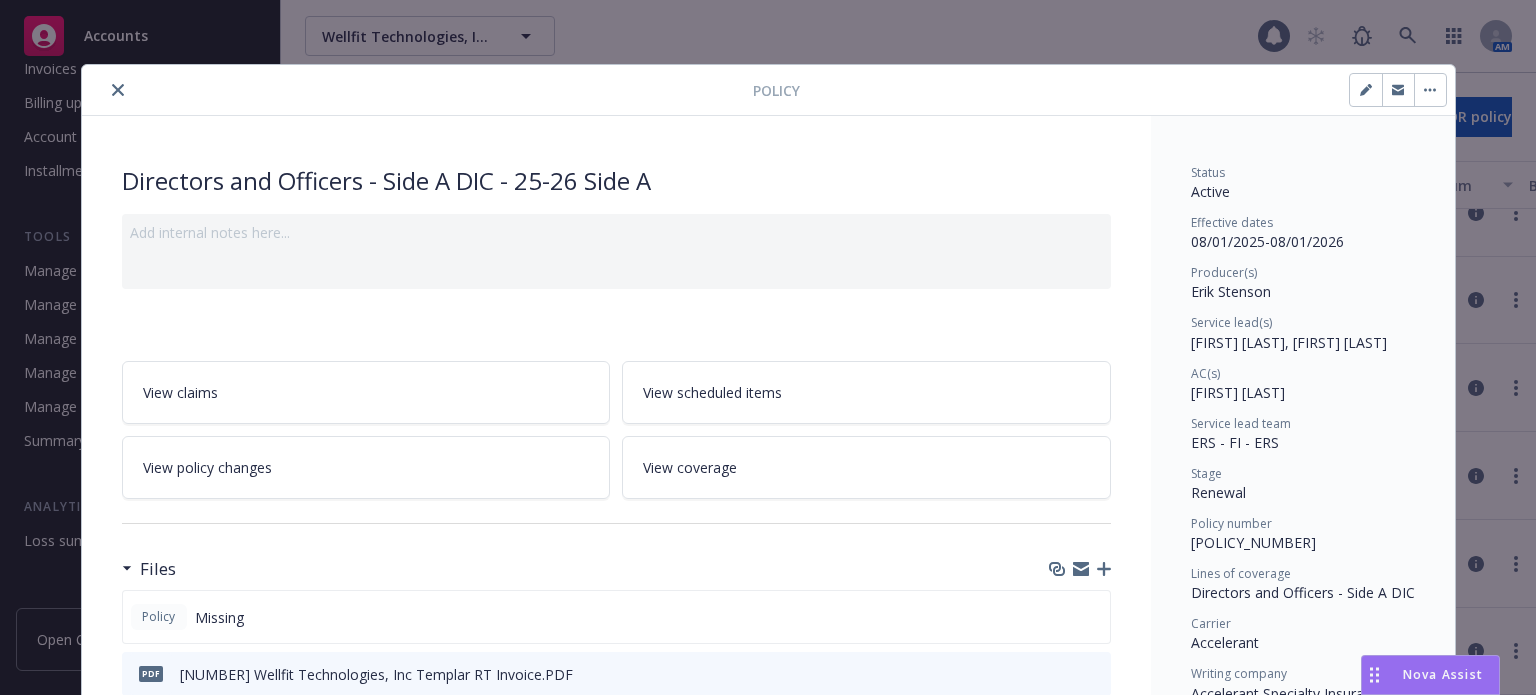 click 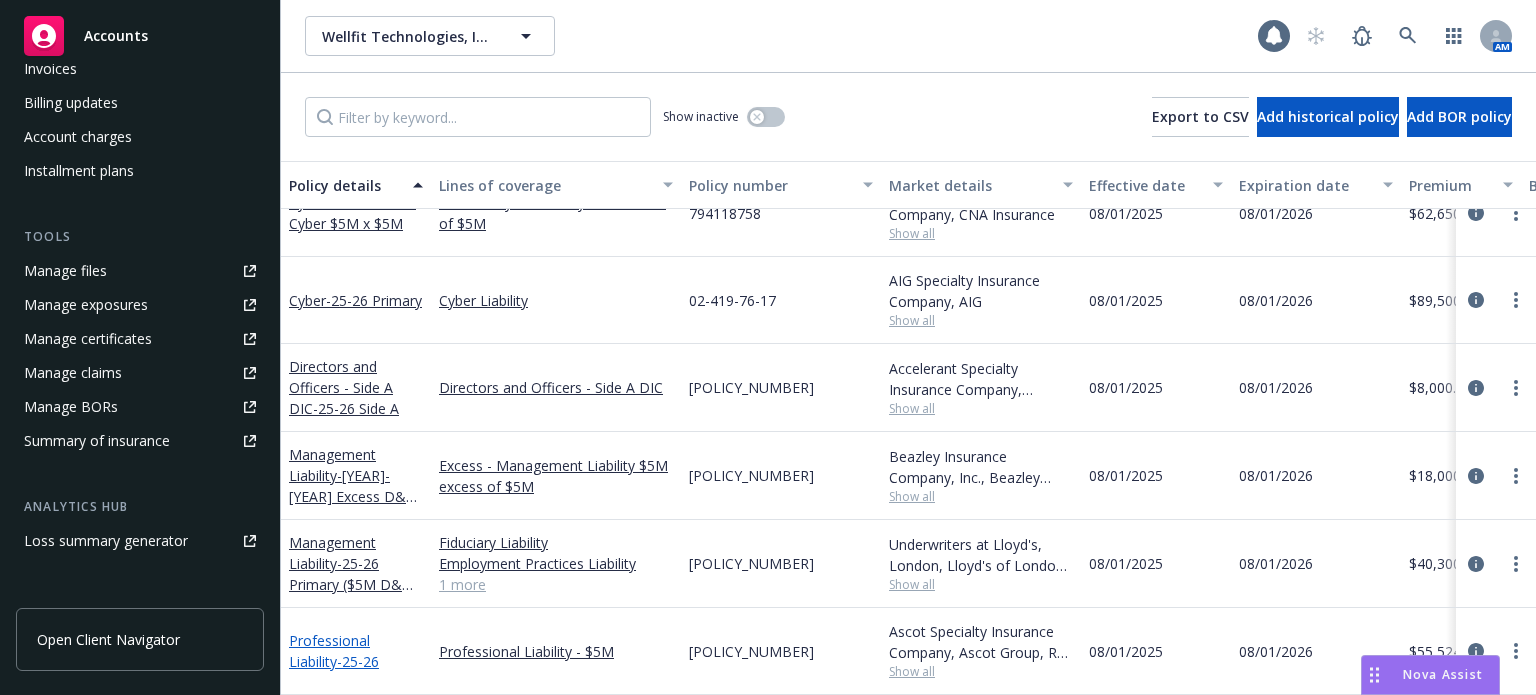 click on "Professional Liability  -  25-26" at bounding box center [334, 651] 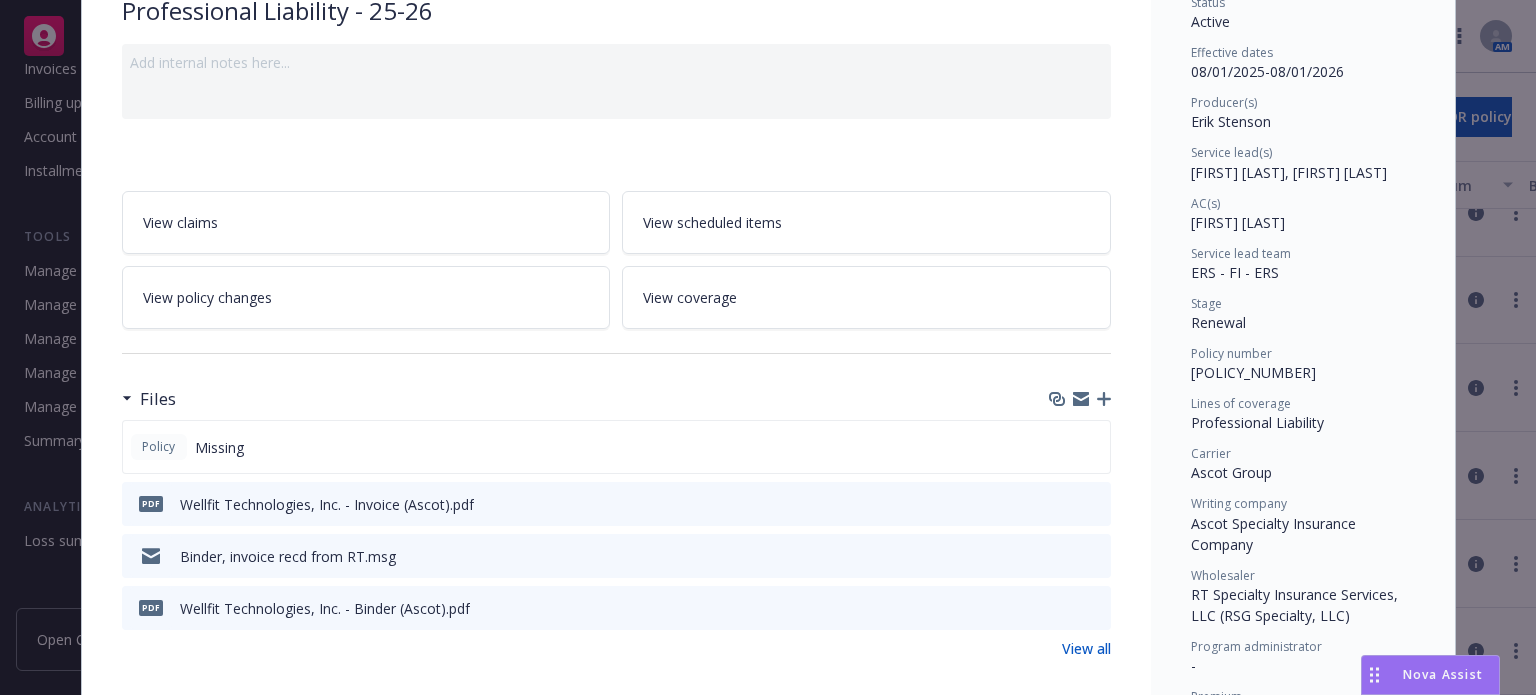scroll, scrollTop: 200, scrollLeft: 0, axis: vertical 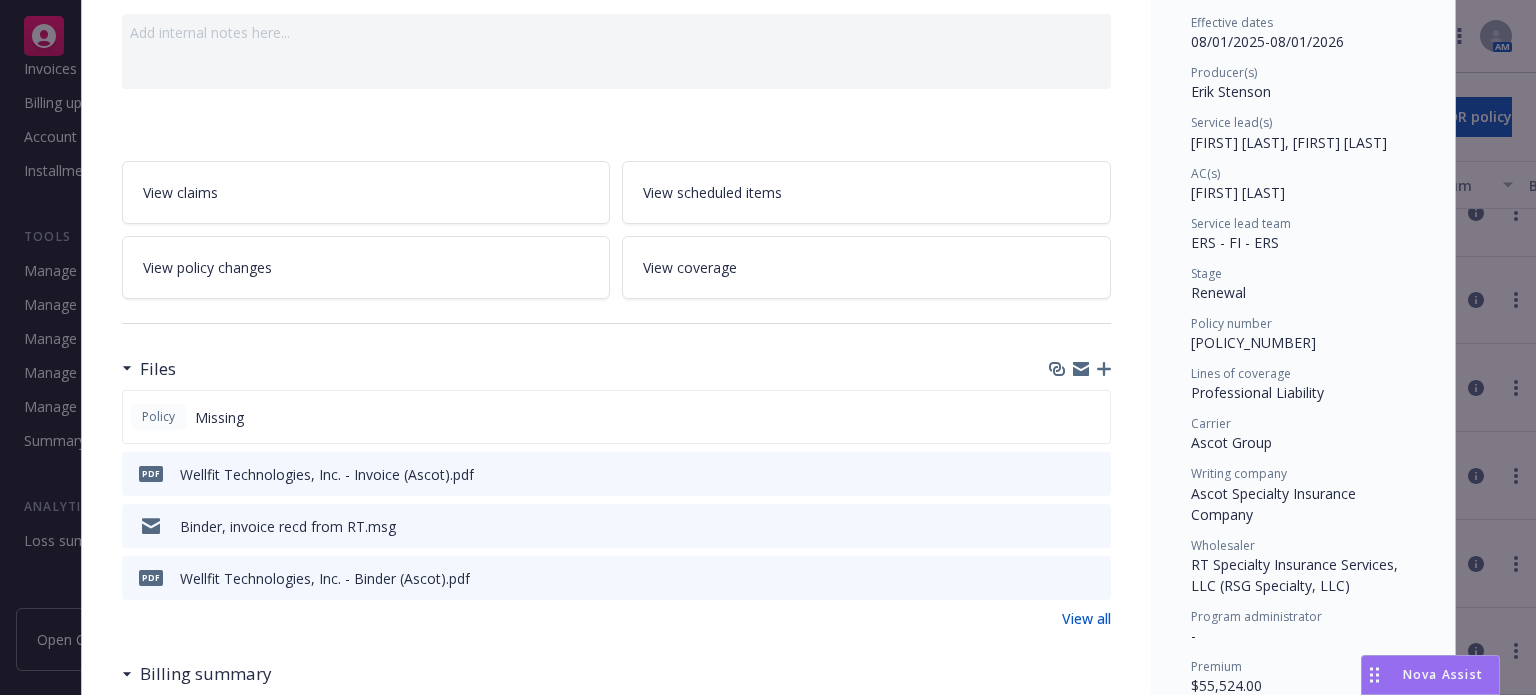 click 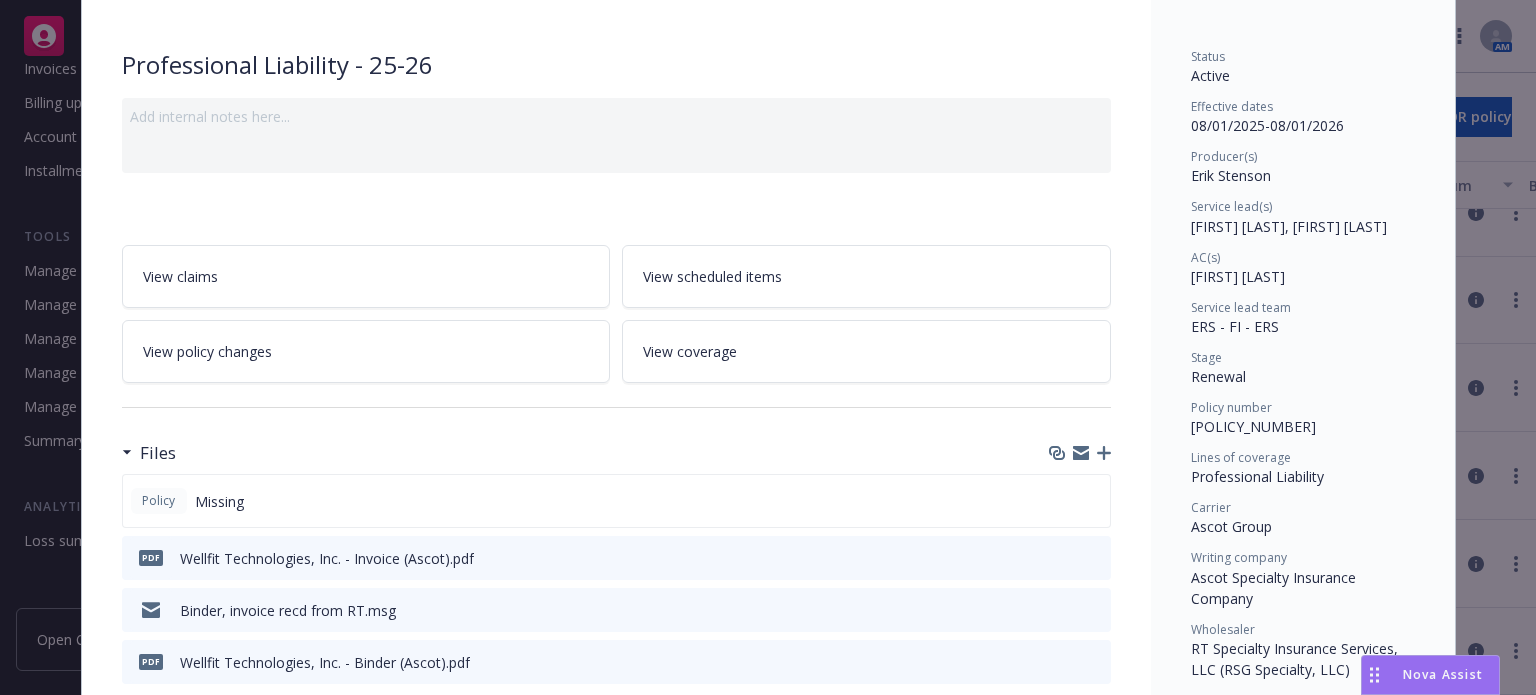 scroll, scrollTop: 0, scrollLeft: 0, axis: both 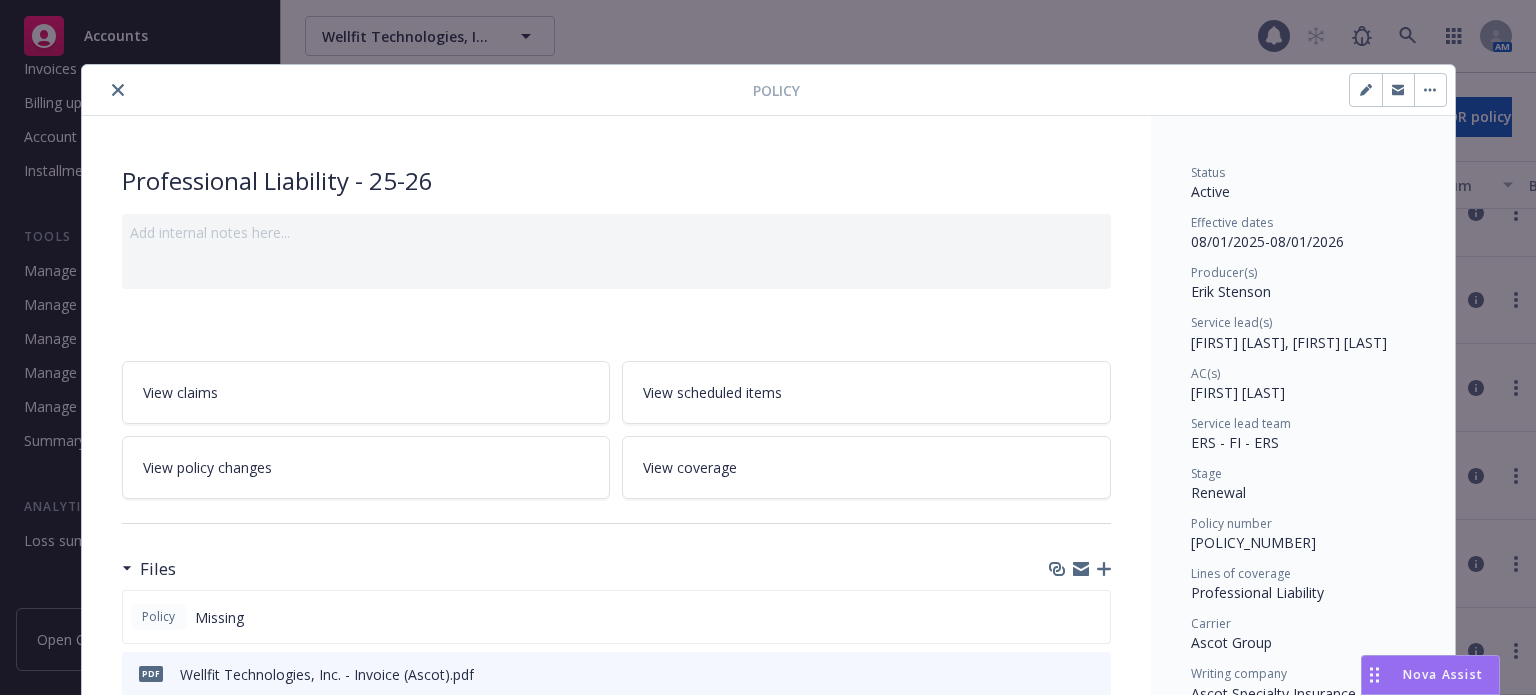 click 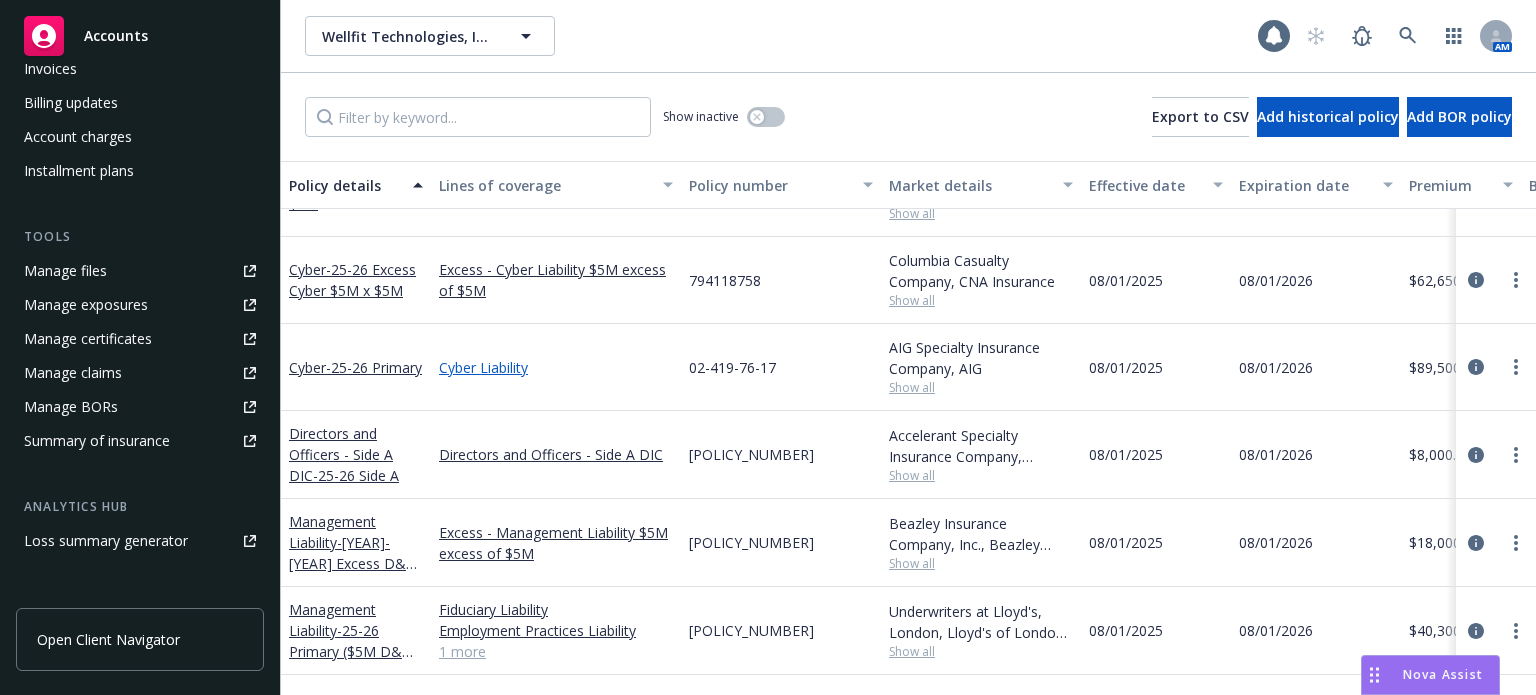 scroll, scrollTop: 0, scrollLeft: 0, axis: both 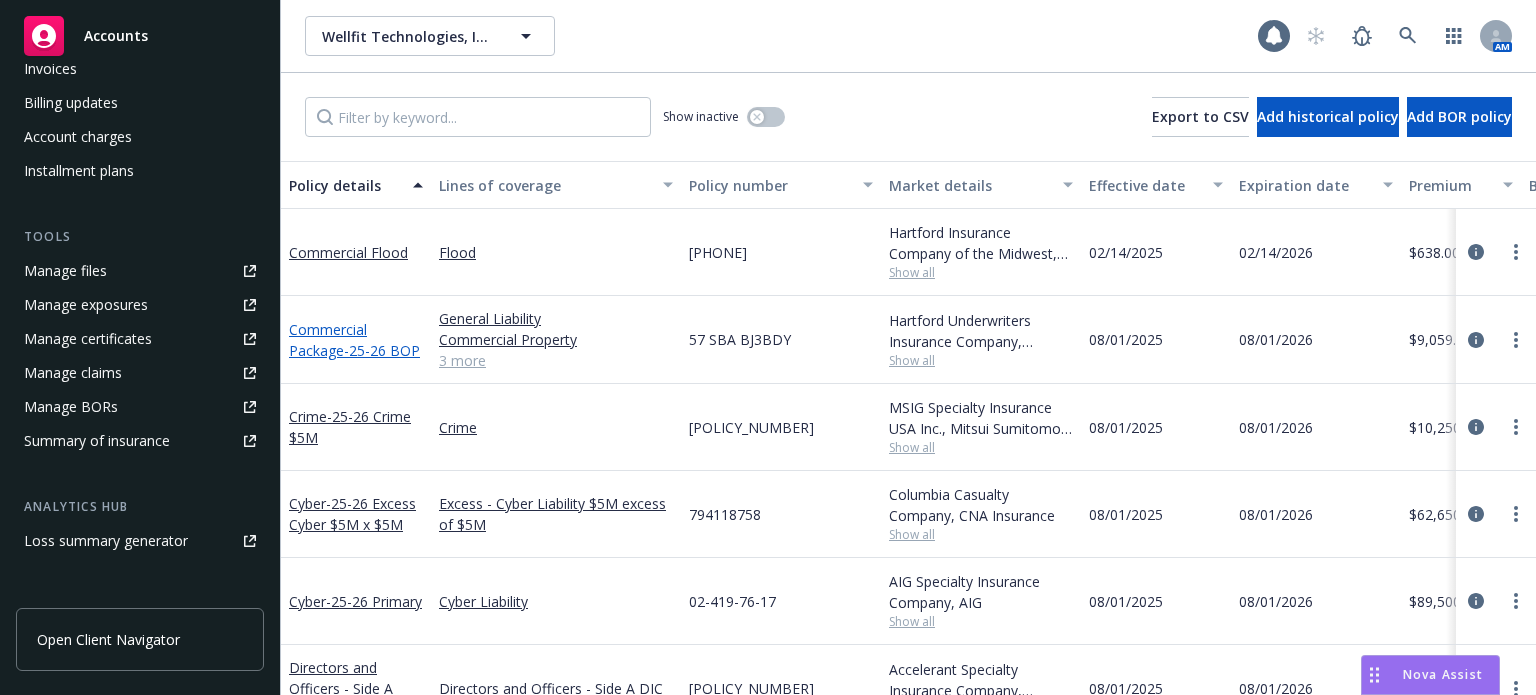 click on "Commercial Package  -  25-26 BOP" at bounding box center [354, 340] 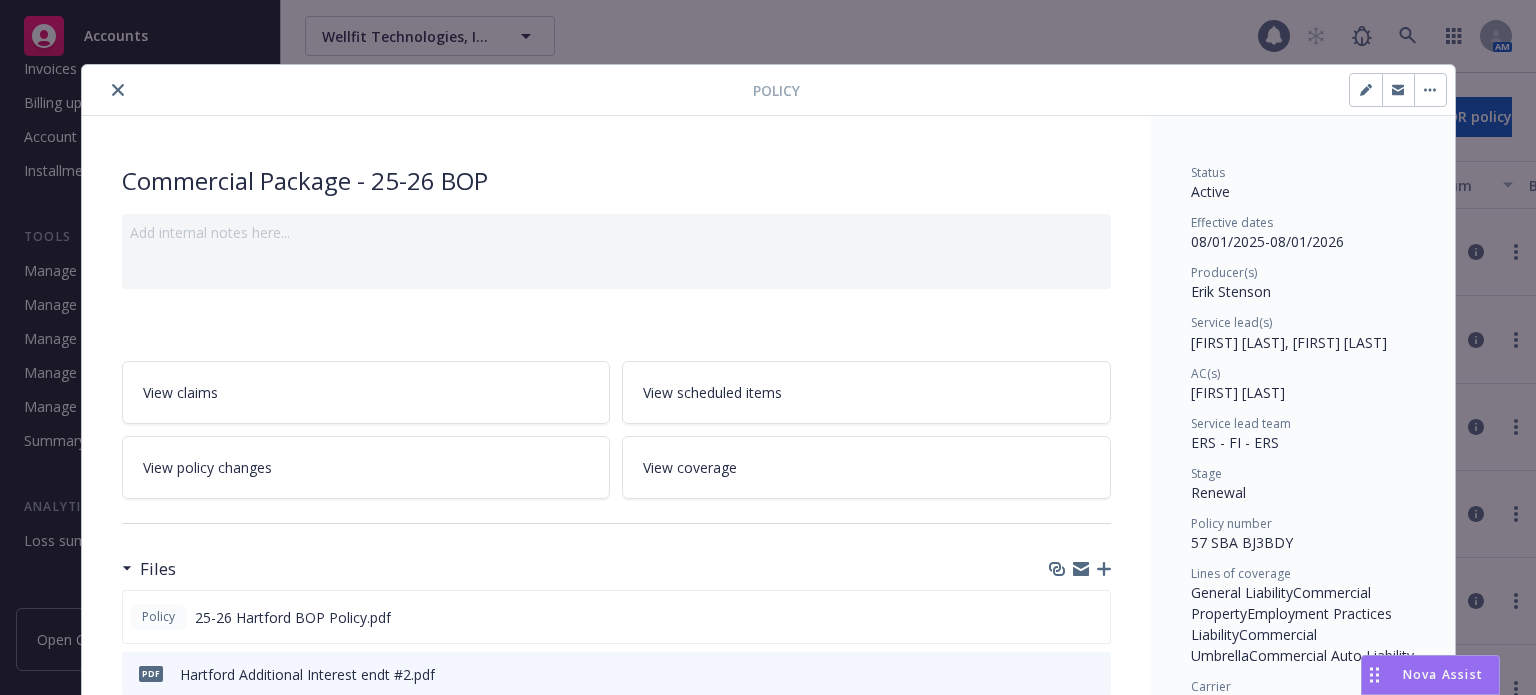 click 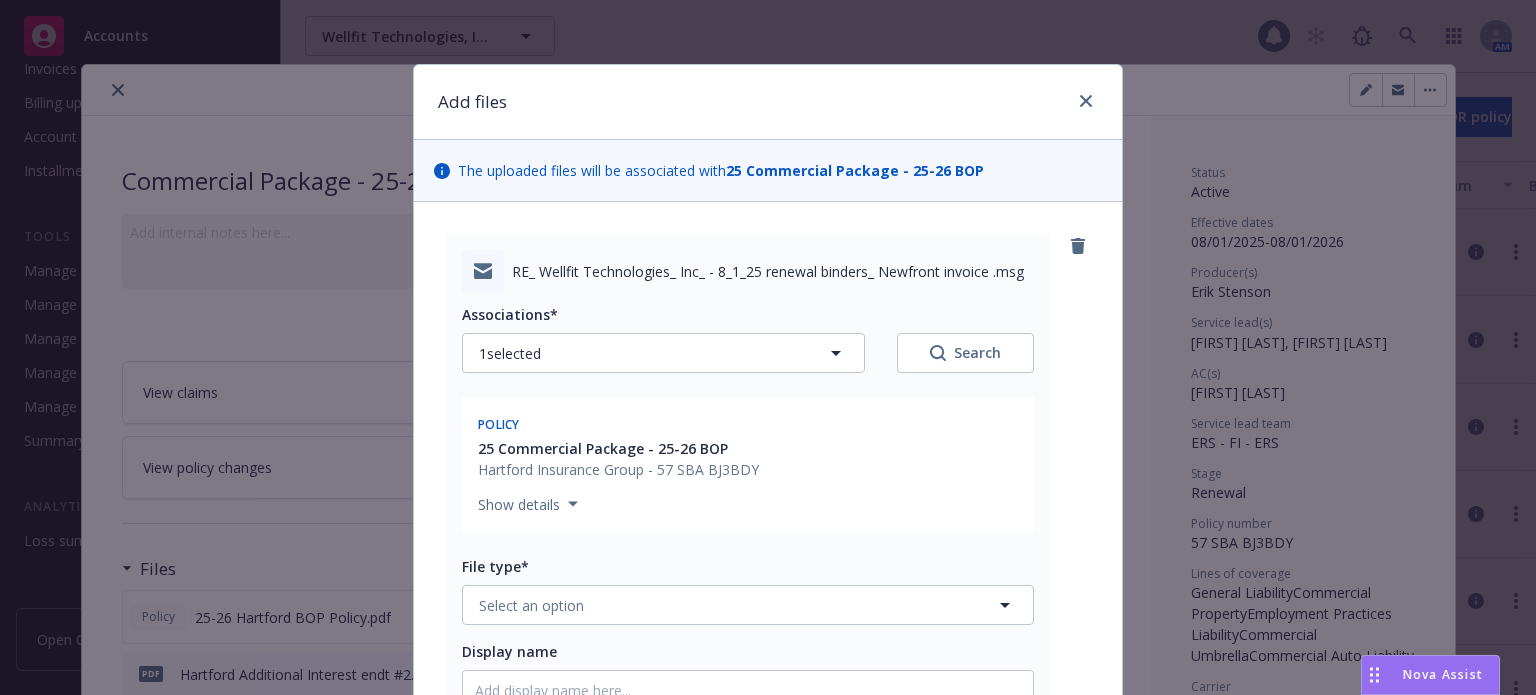type on "x" 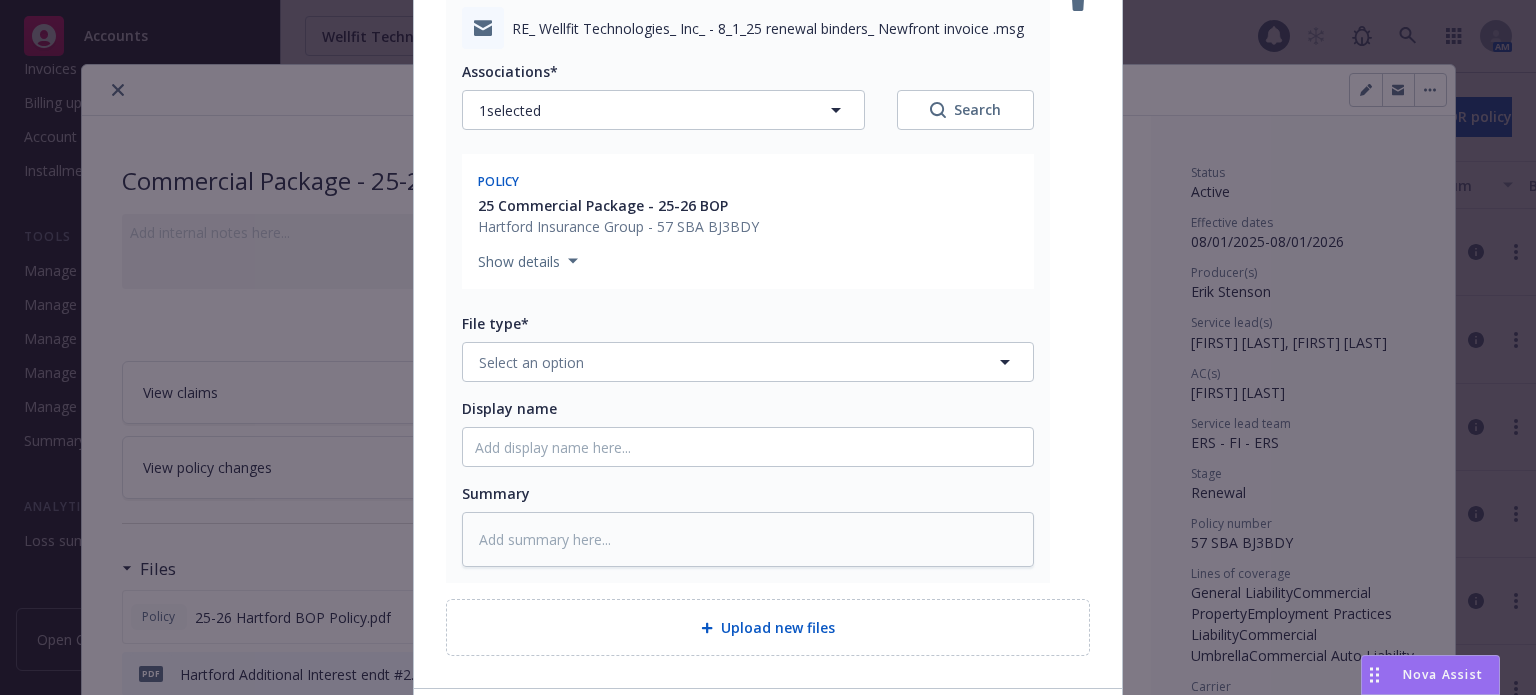 scroll, scrollTop: 300, scrollLeft: 0, axis: vertical 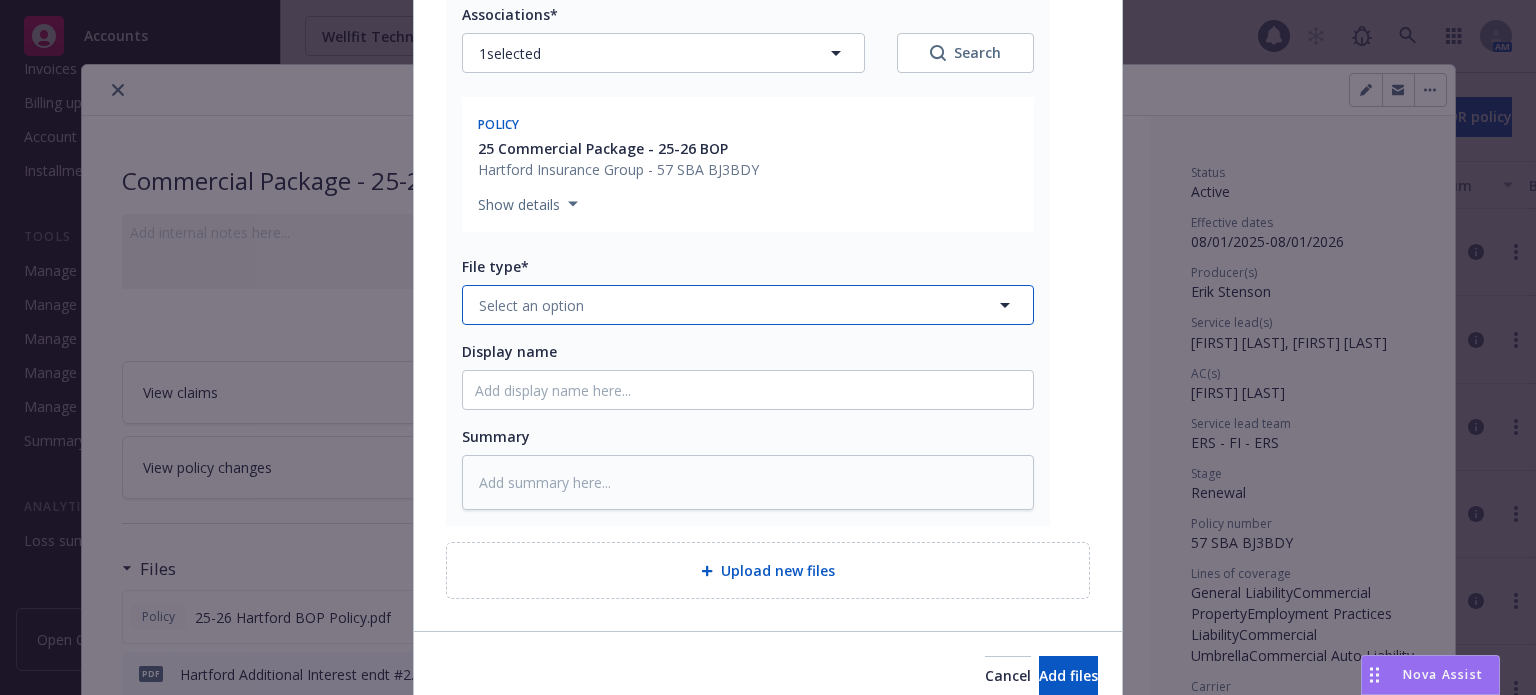 click on "Select an option" at bounding box center [748, 305] 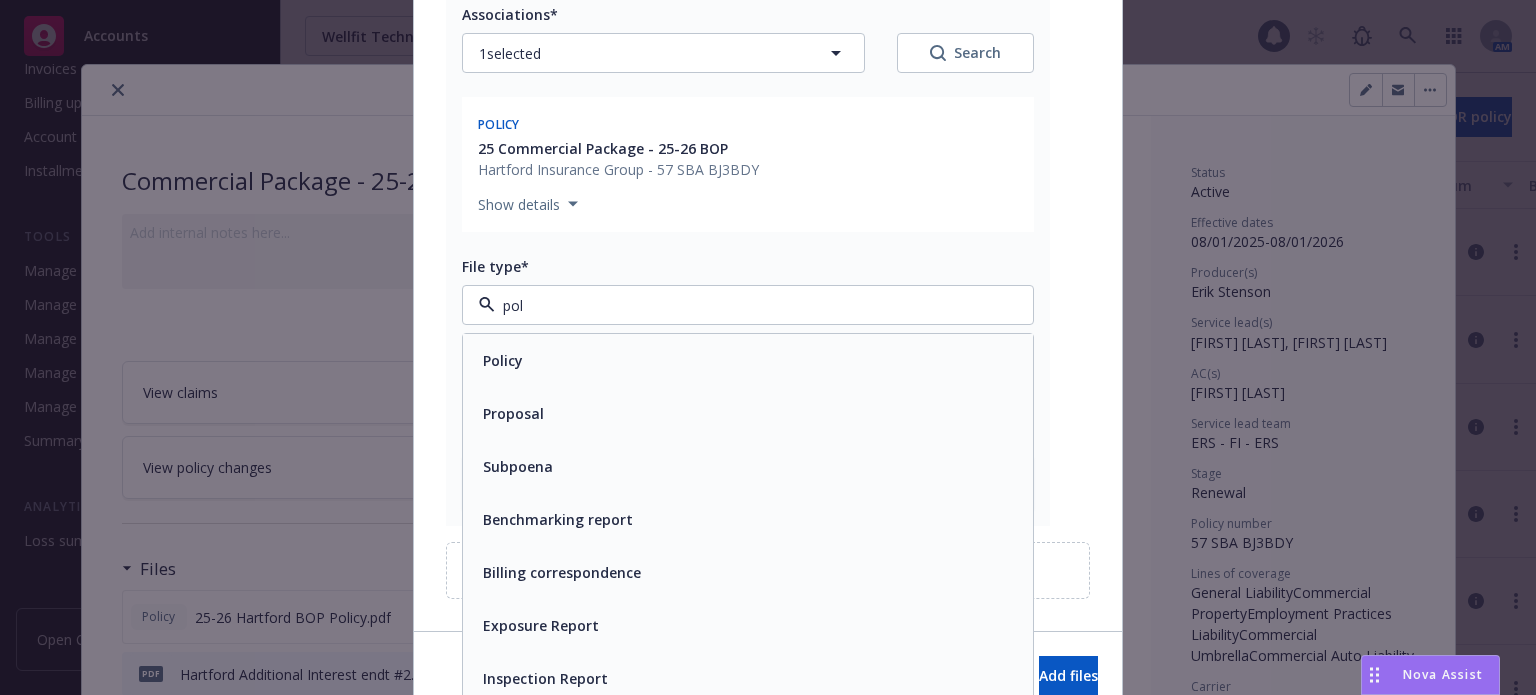 type on "poli" 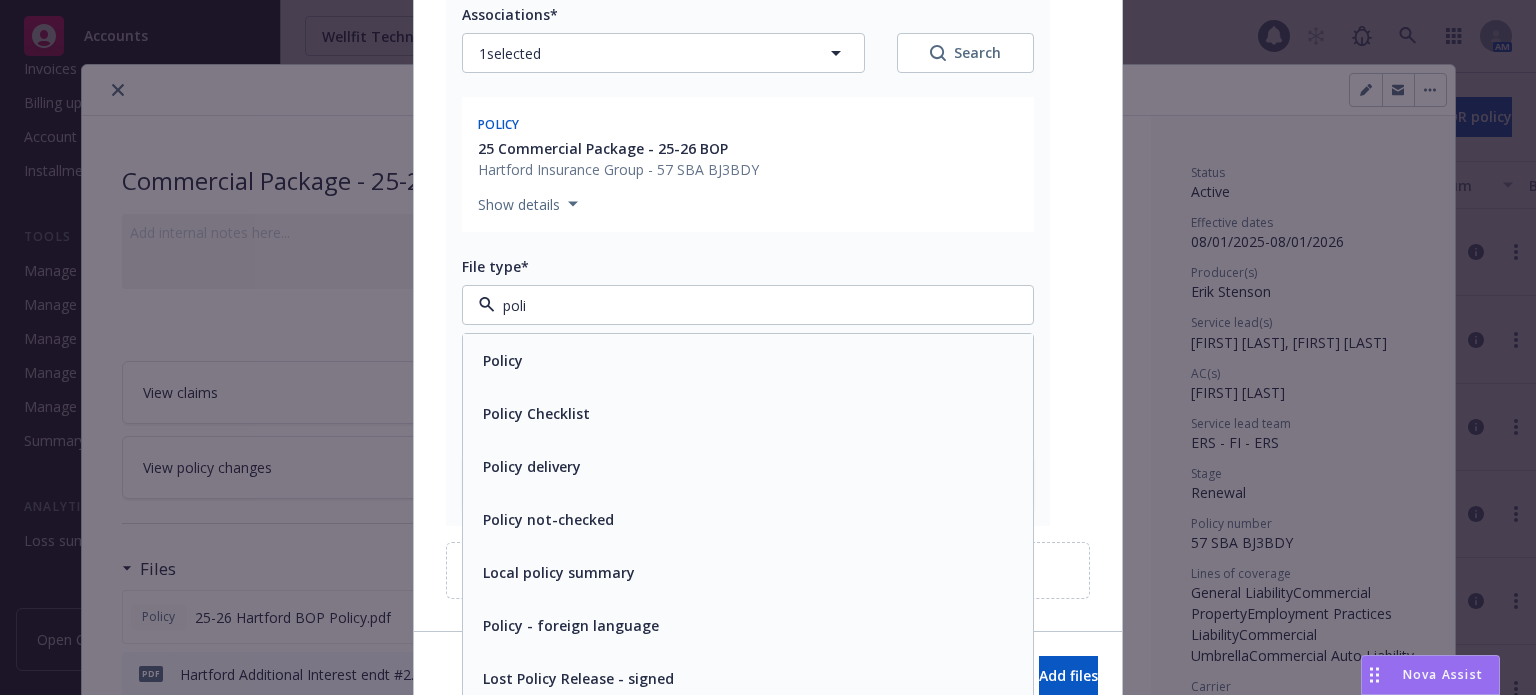 click on "Policy delivery" at bounding box center [532, 466] 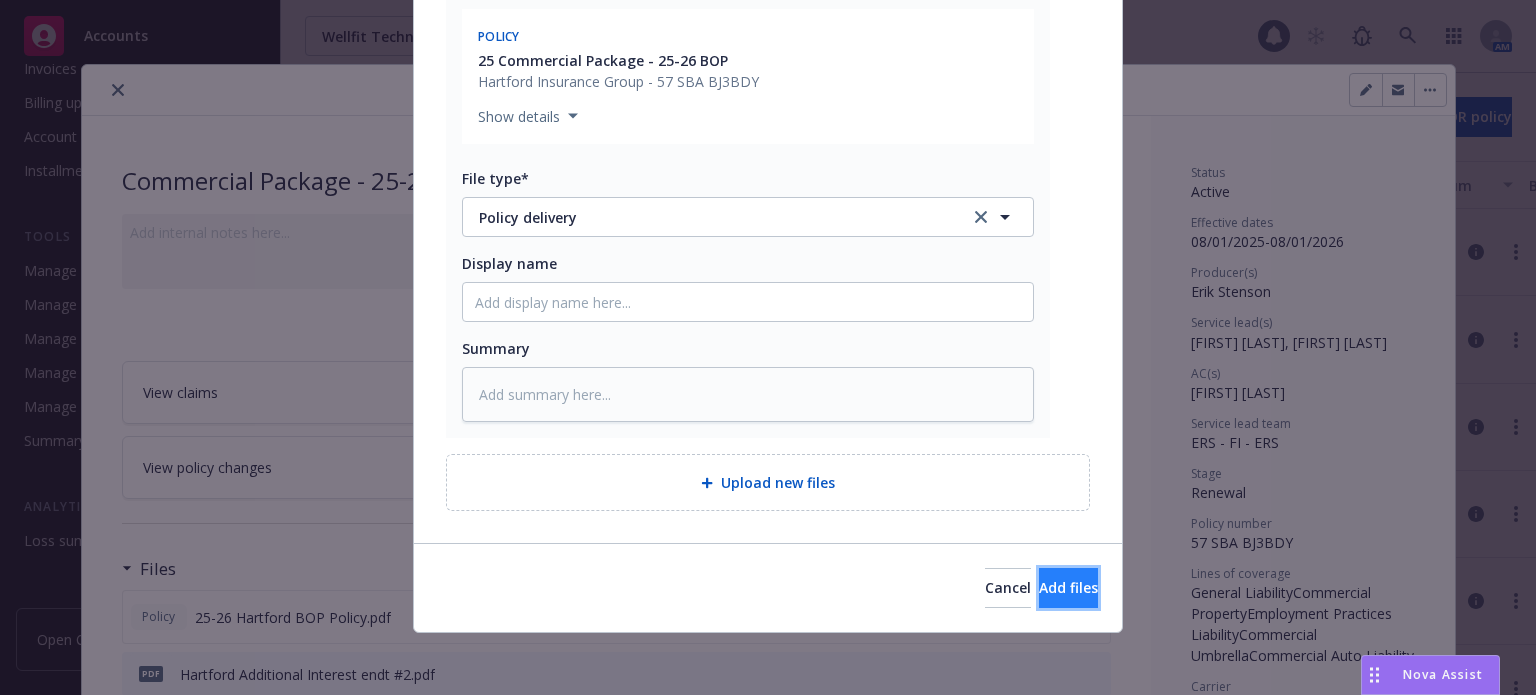 click on "Add files" at bounding box center [1068, 587] 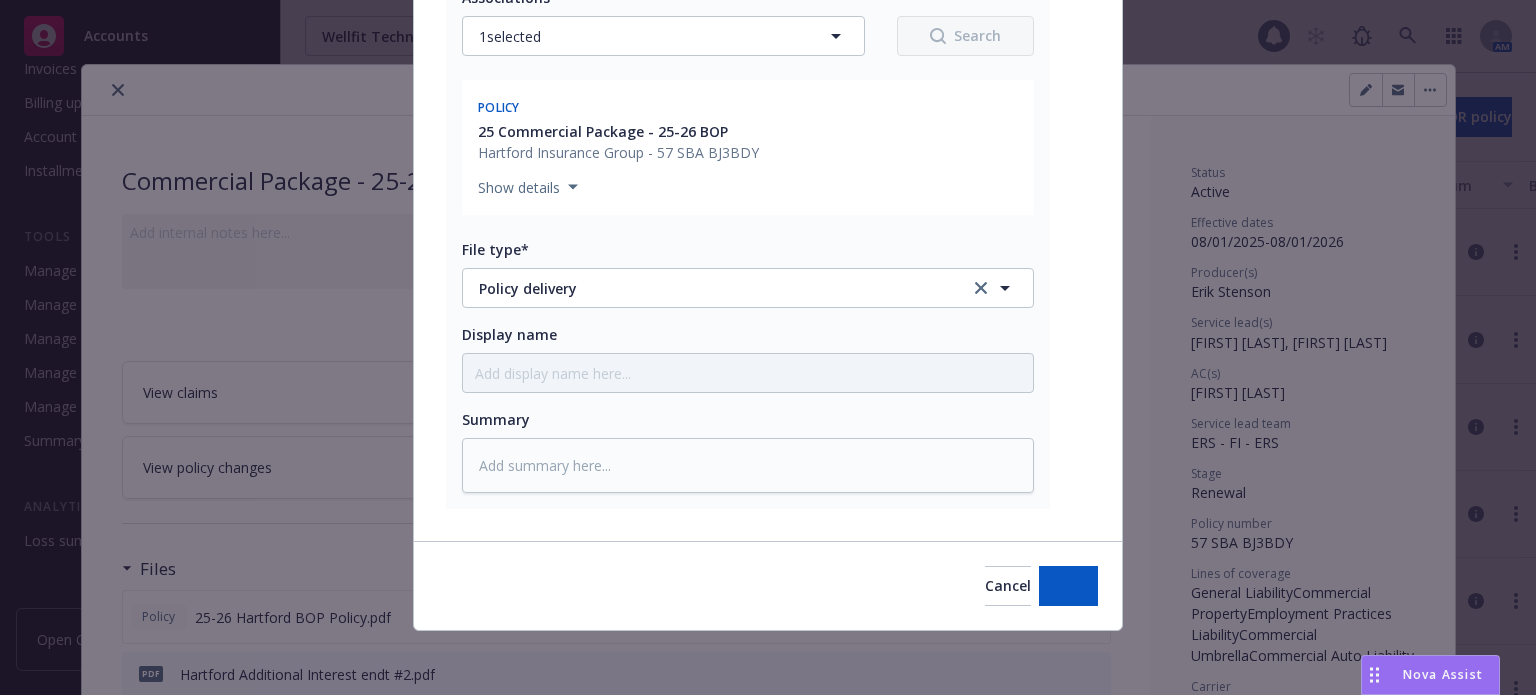 scroll, scrollTop: 316, scrollLeft: 0, axis: vertical 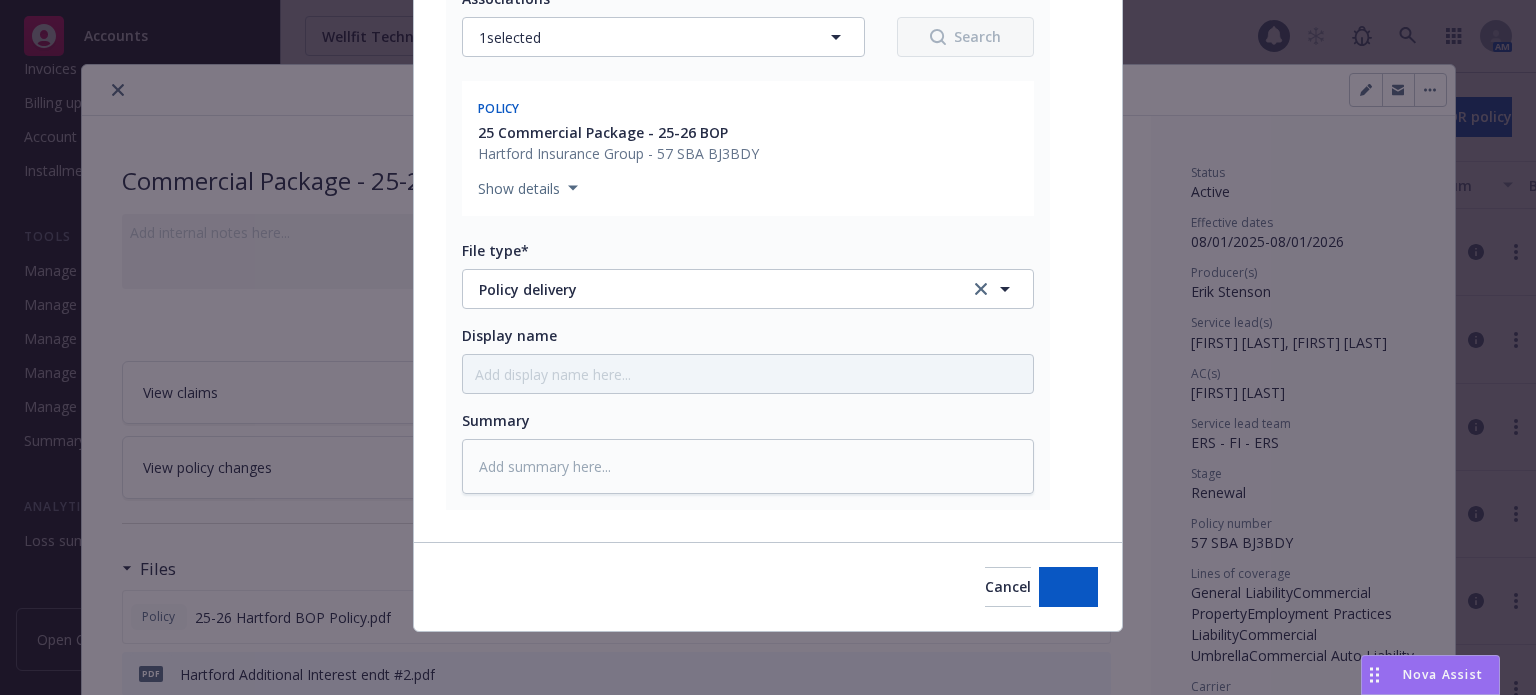 type on "x" 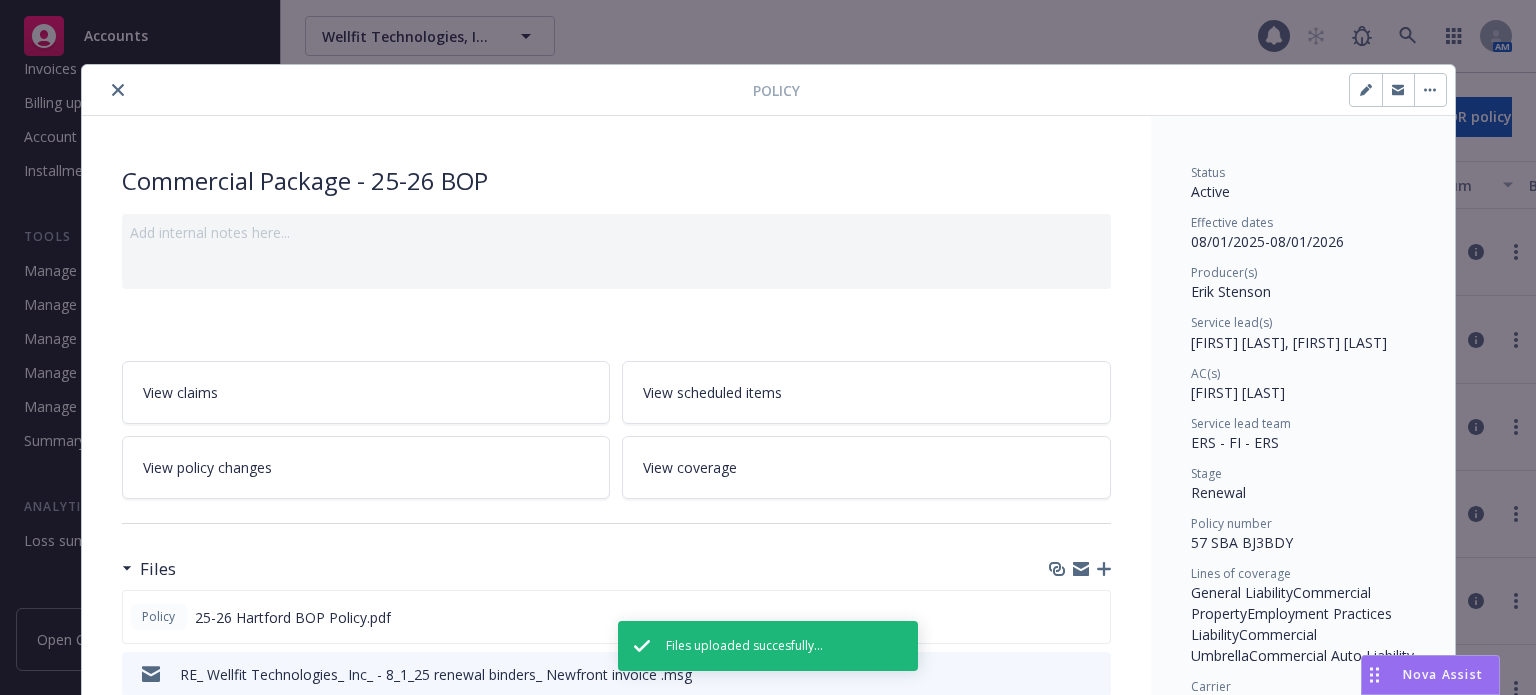 click 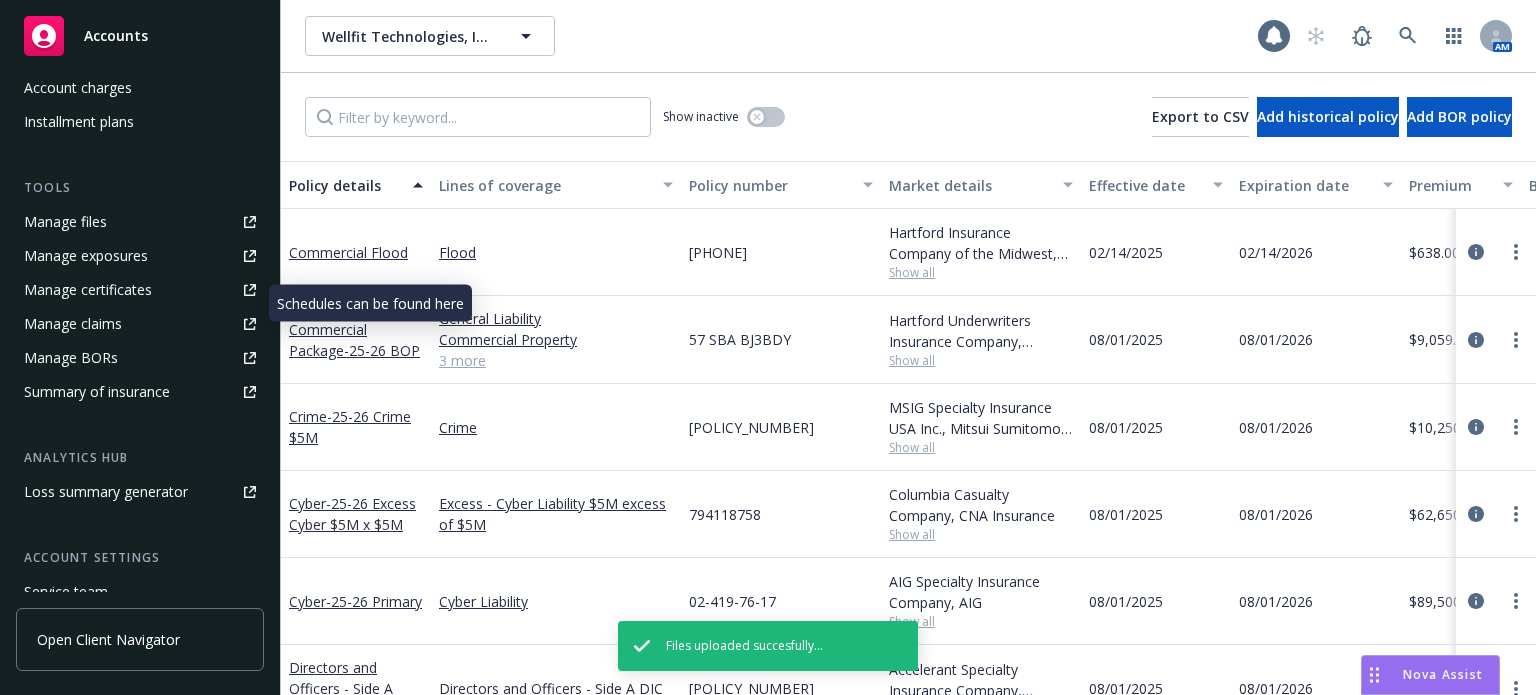 scroll, scrollTop: 407, scrollLeft: 0, axis: vertical 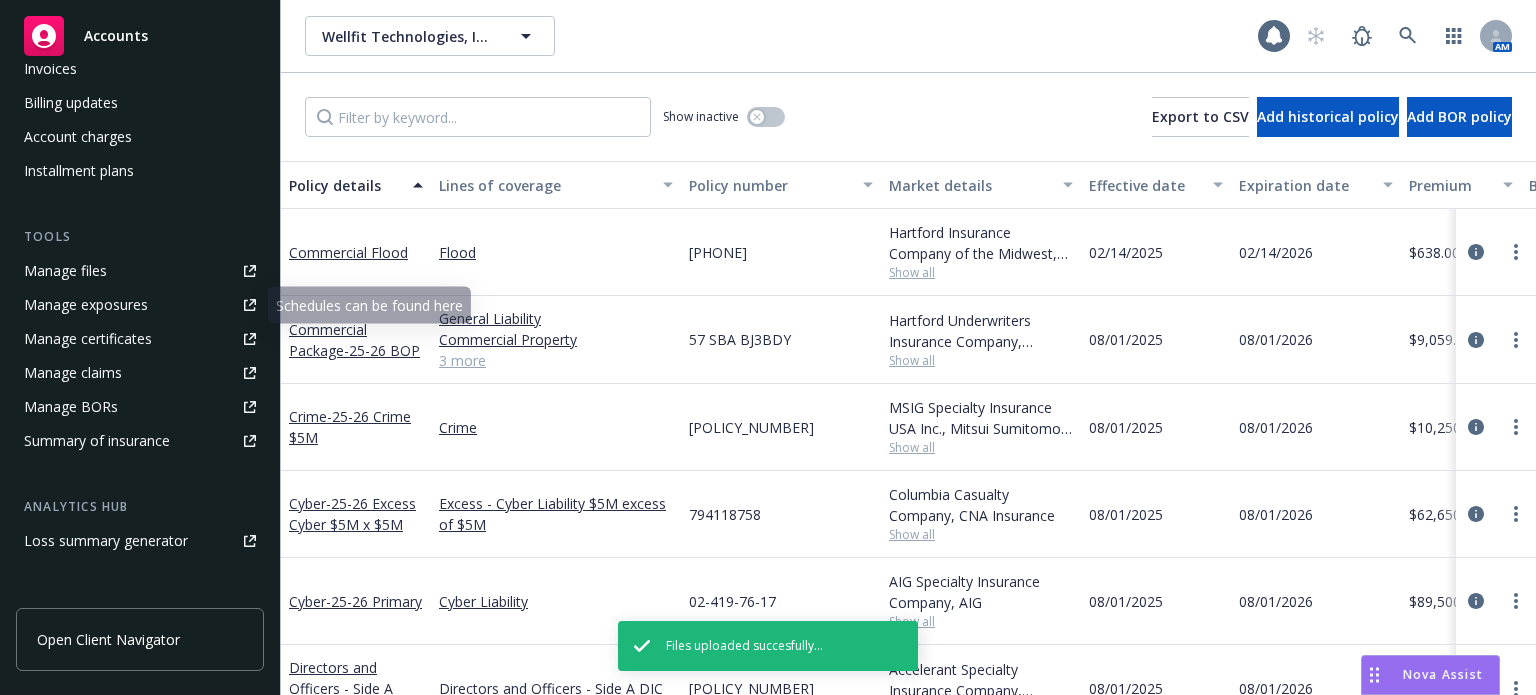 click on "Manage files" at bounding box center [65, 271] 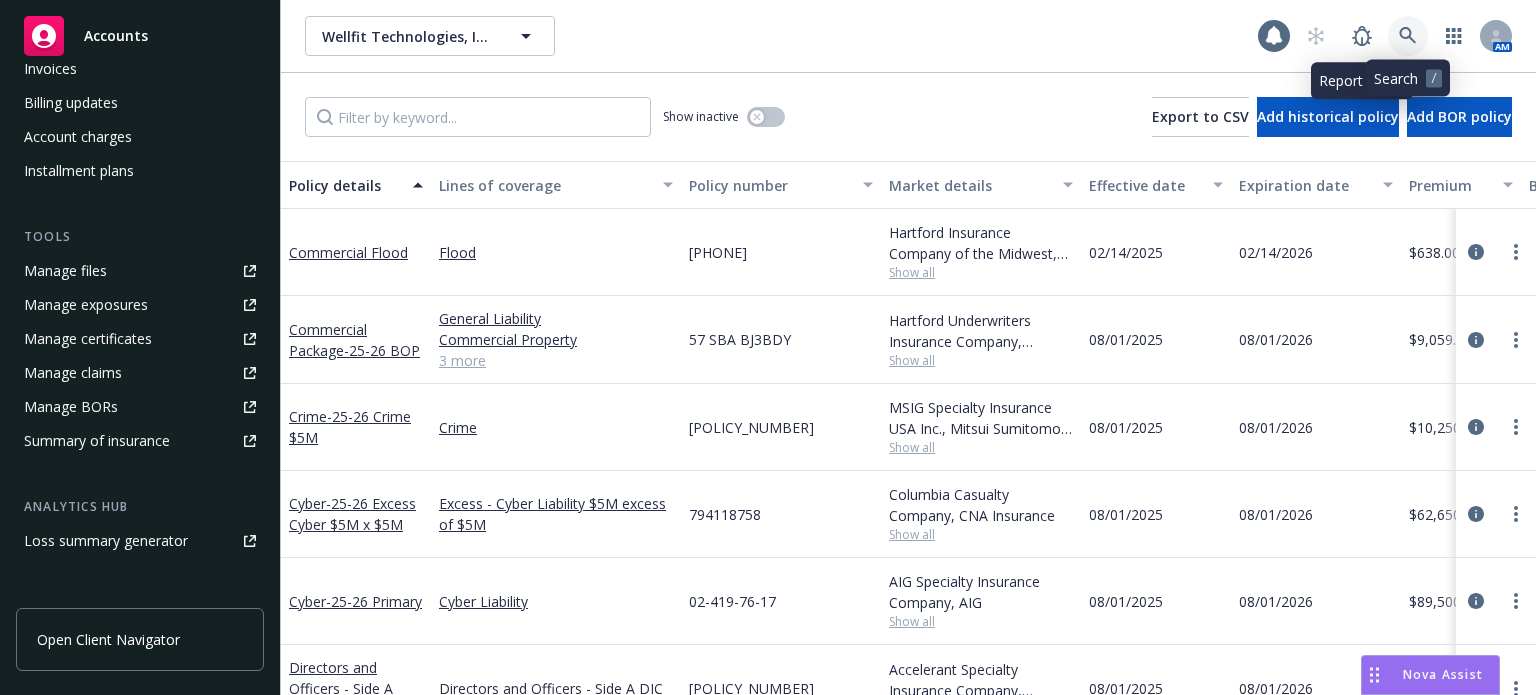 click at bounding box center (1408, 36) 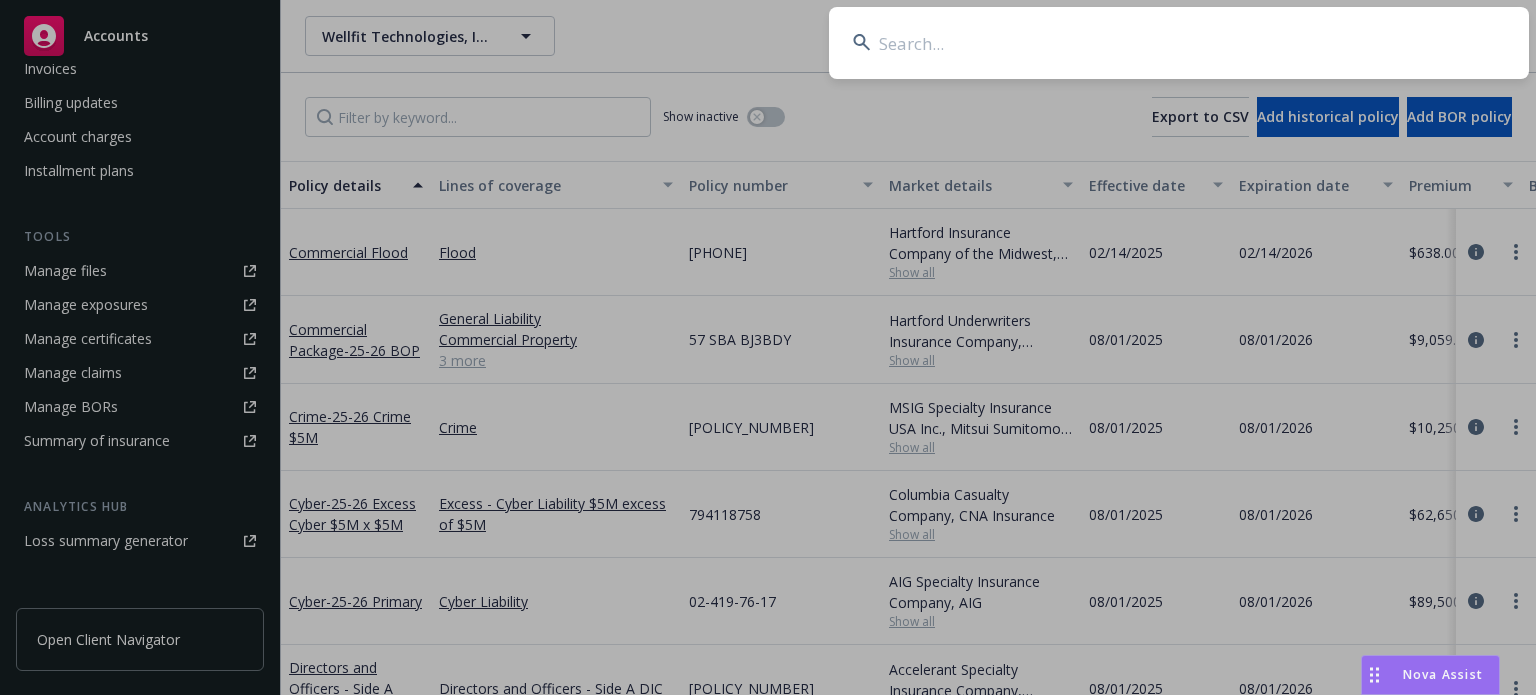 click at bounding box center (1179, 43) 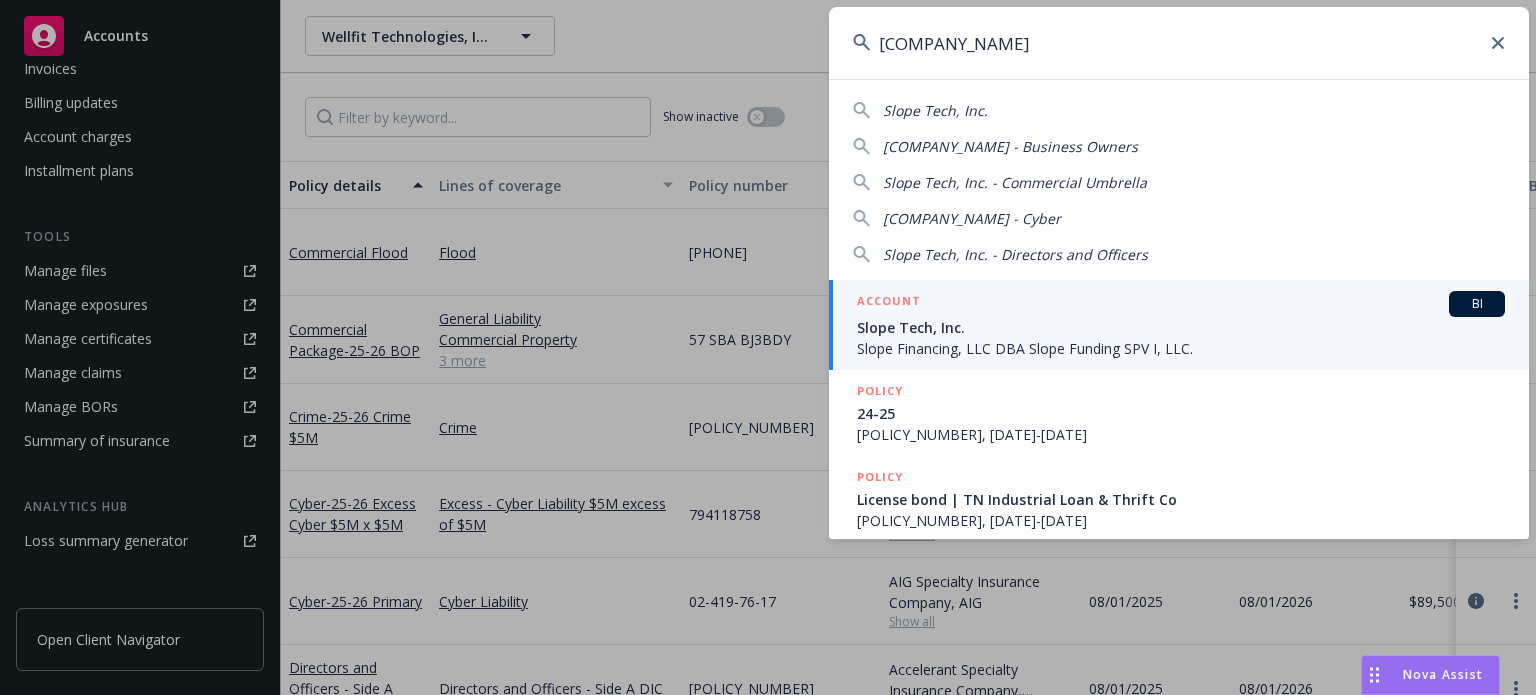 type on "slope tech" 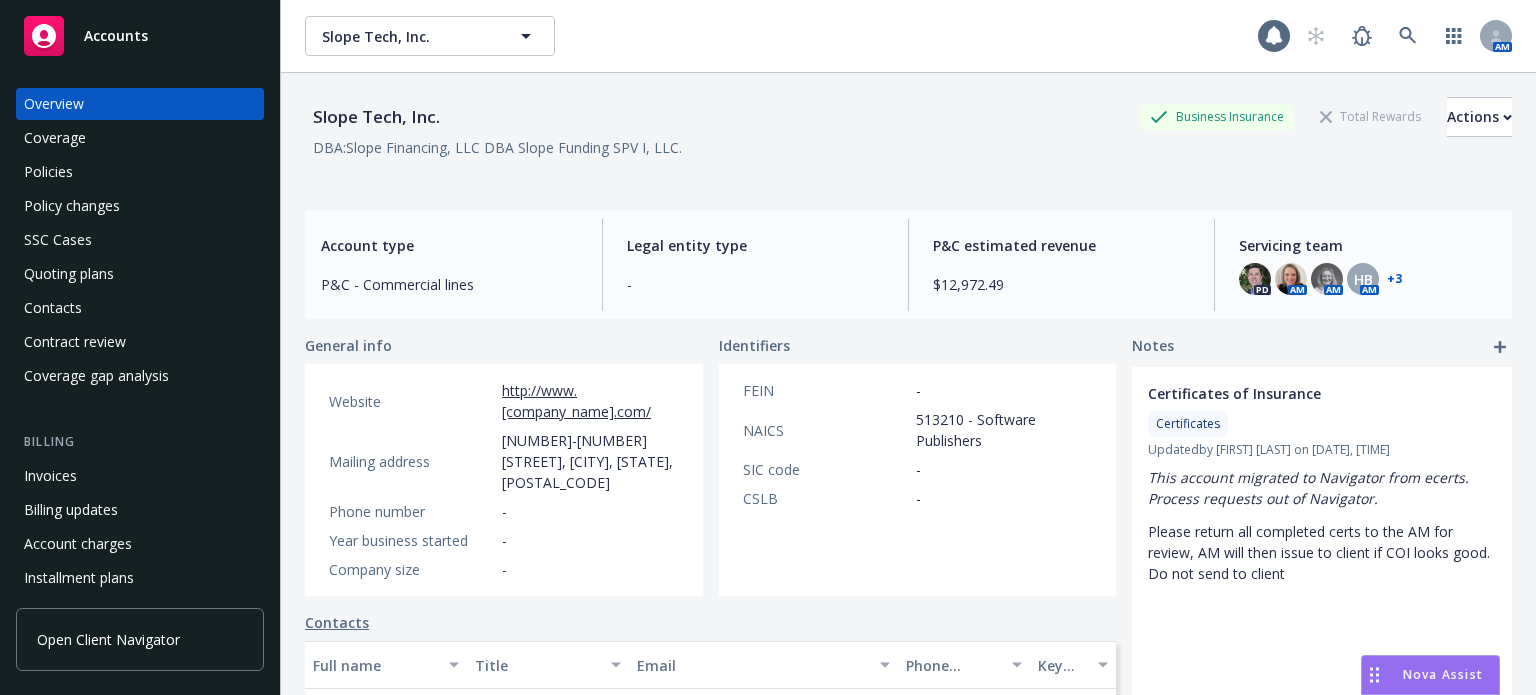 click on "Quoting plans" at bounding box center (69, 274) 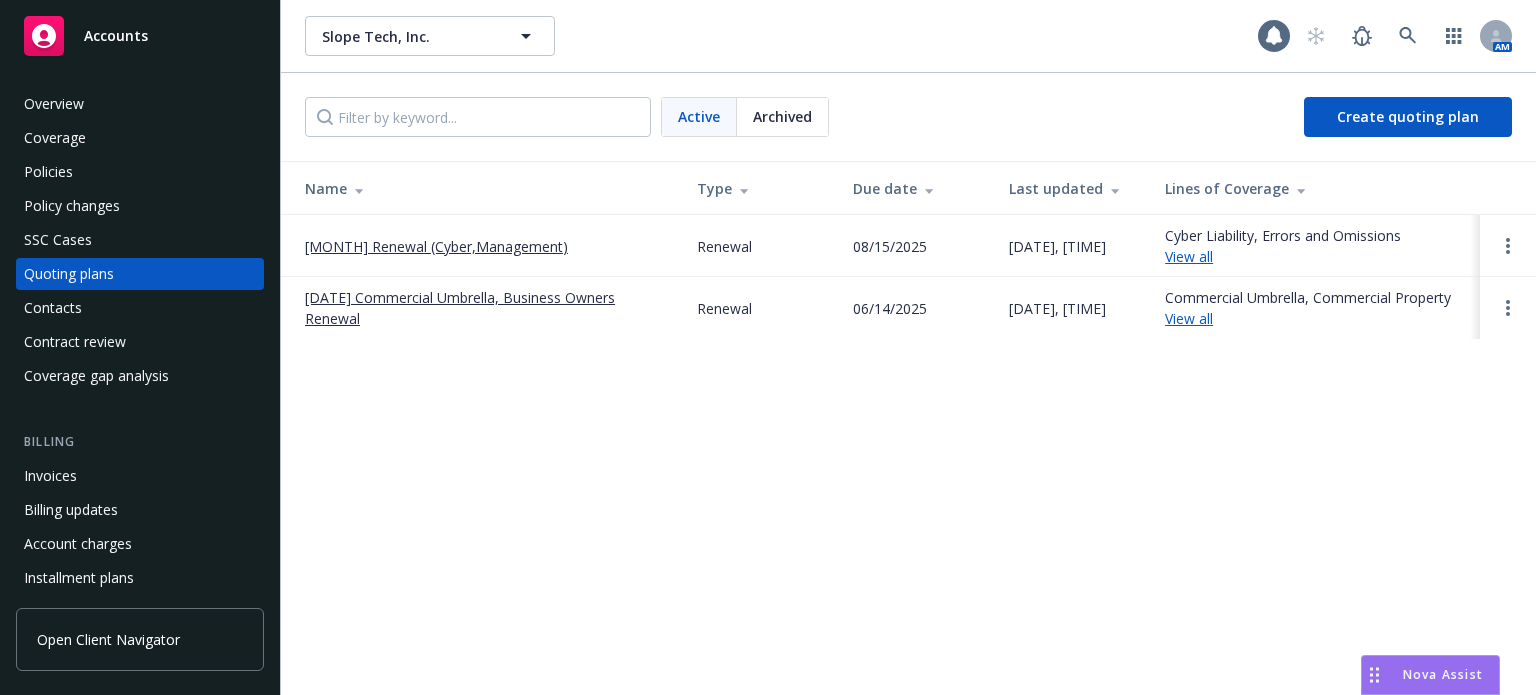 click on "8/16/25 Commercial Umbrella, Business Owners Renewal" at bounding box center [485, 308] 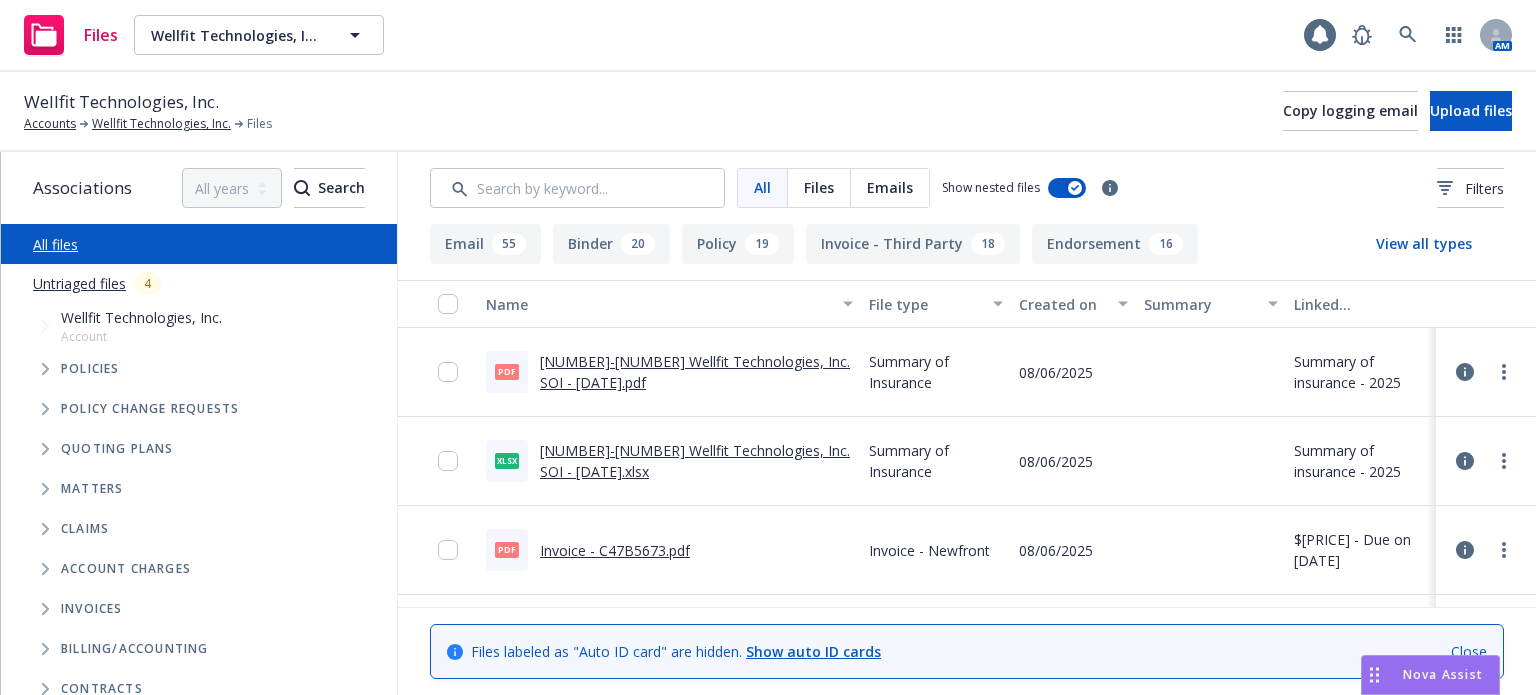 scroll, scrollTop: 0, scrollLeft: 0, axis: both 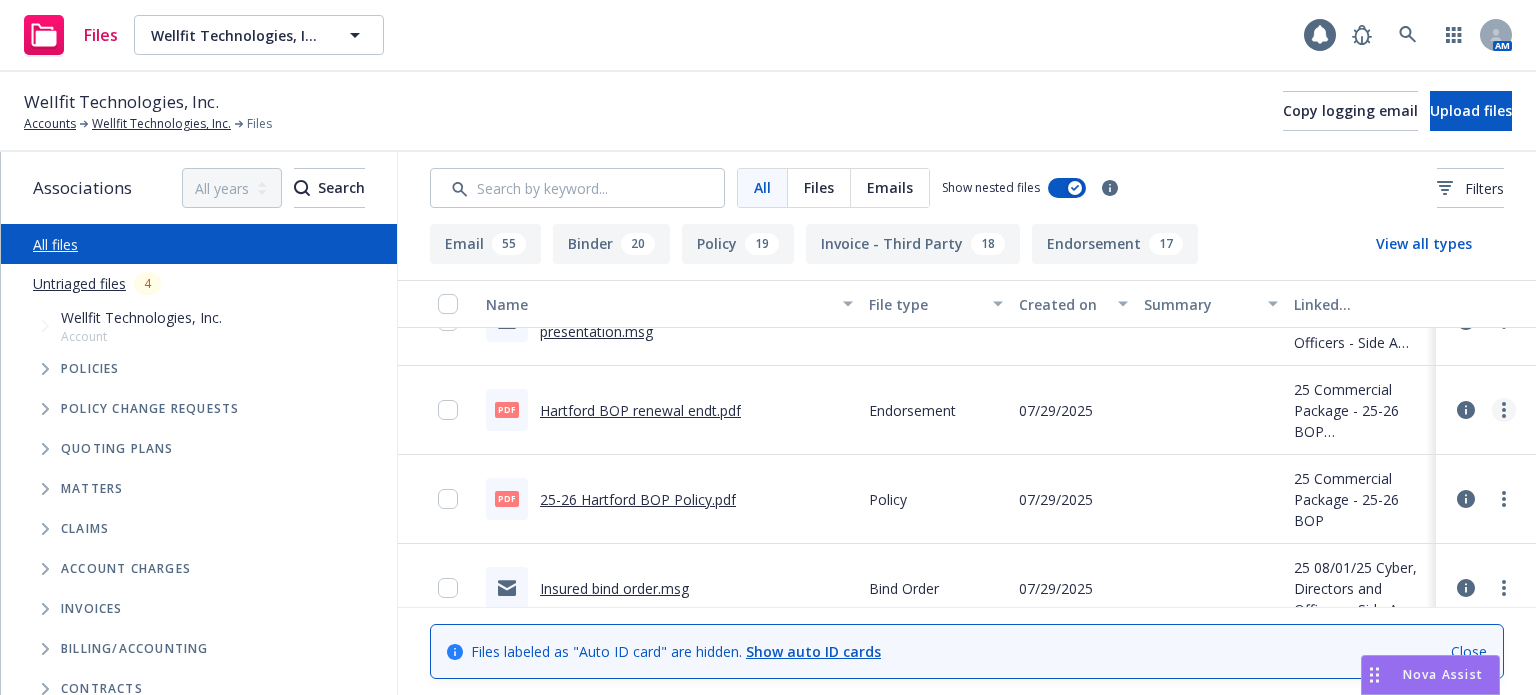 click at bounding box center (1504, 410) 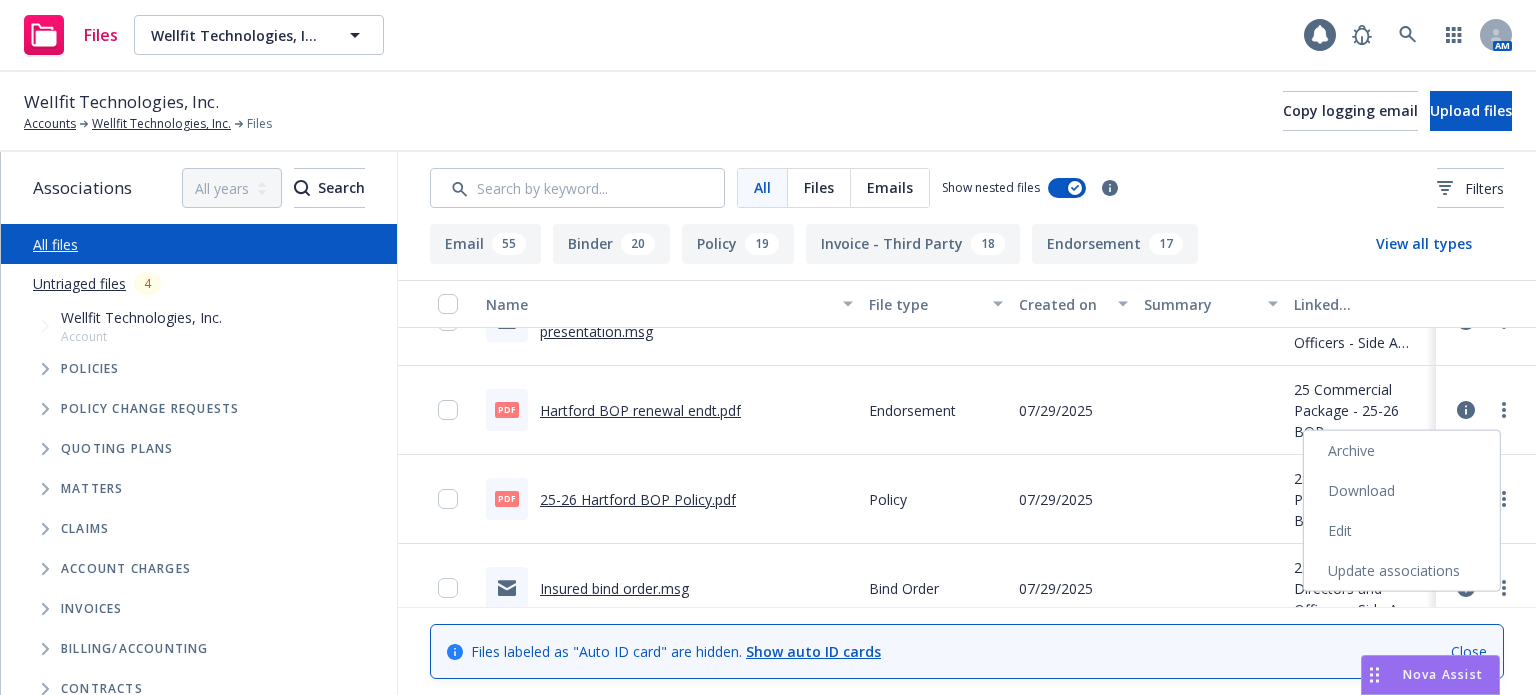 click on "Edit" at bounding box center [1402, 531] 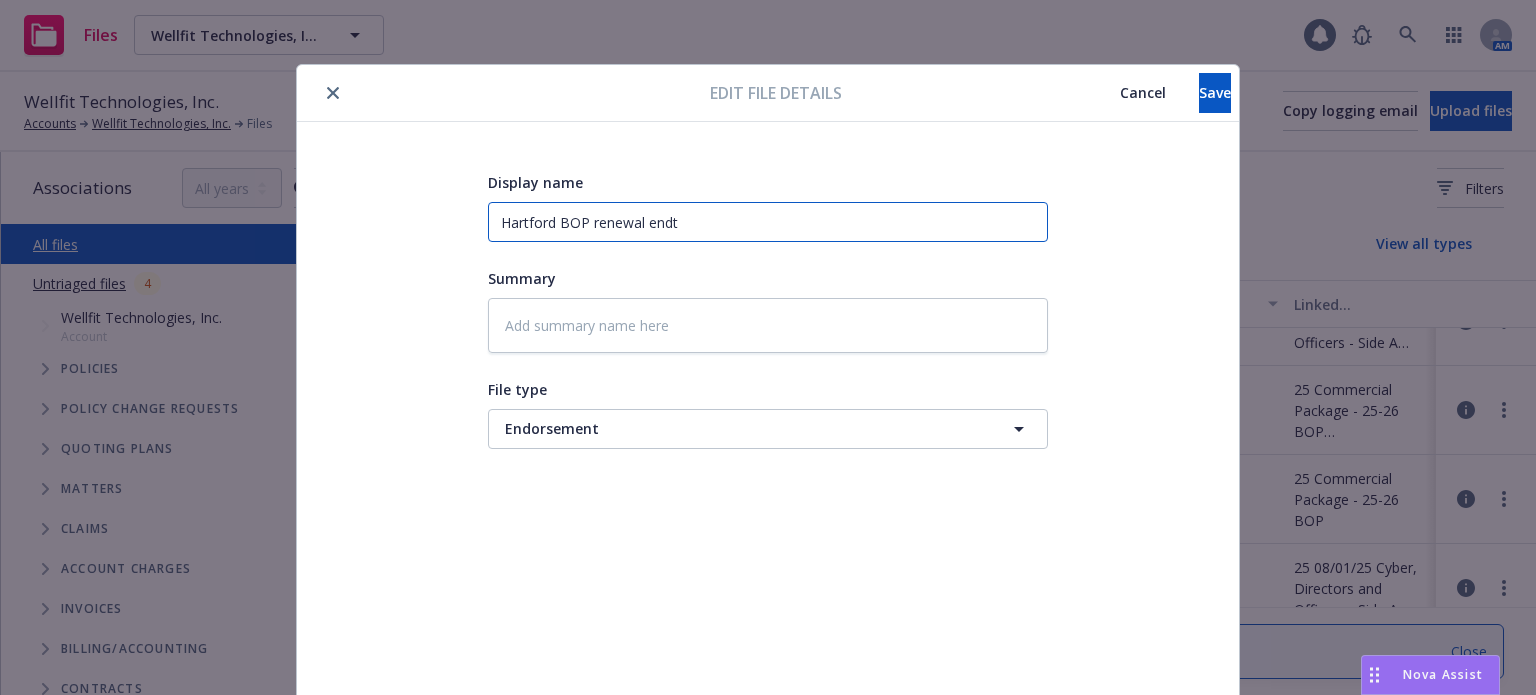 click on "Hartford BOP renewal endt" at bounding box center [768, 222] 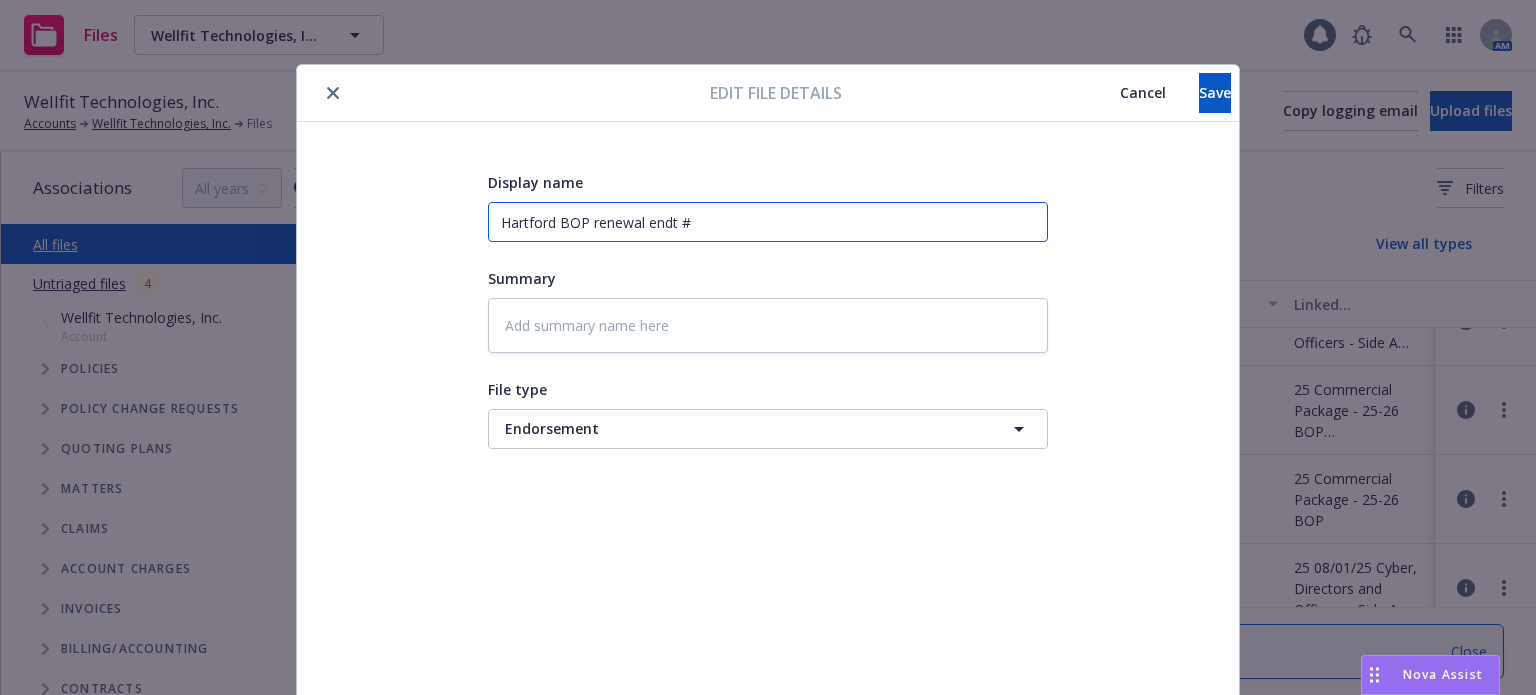 type on "x" 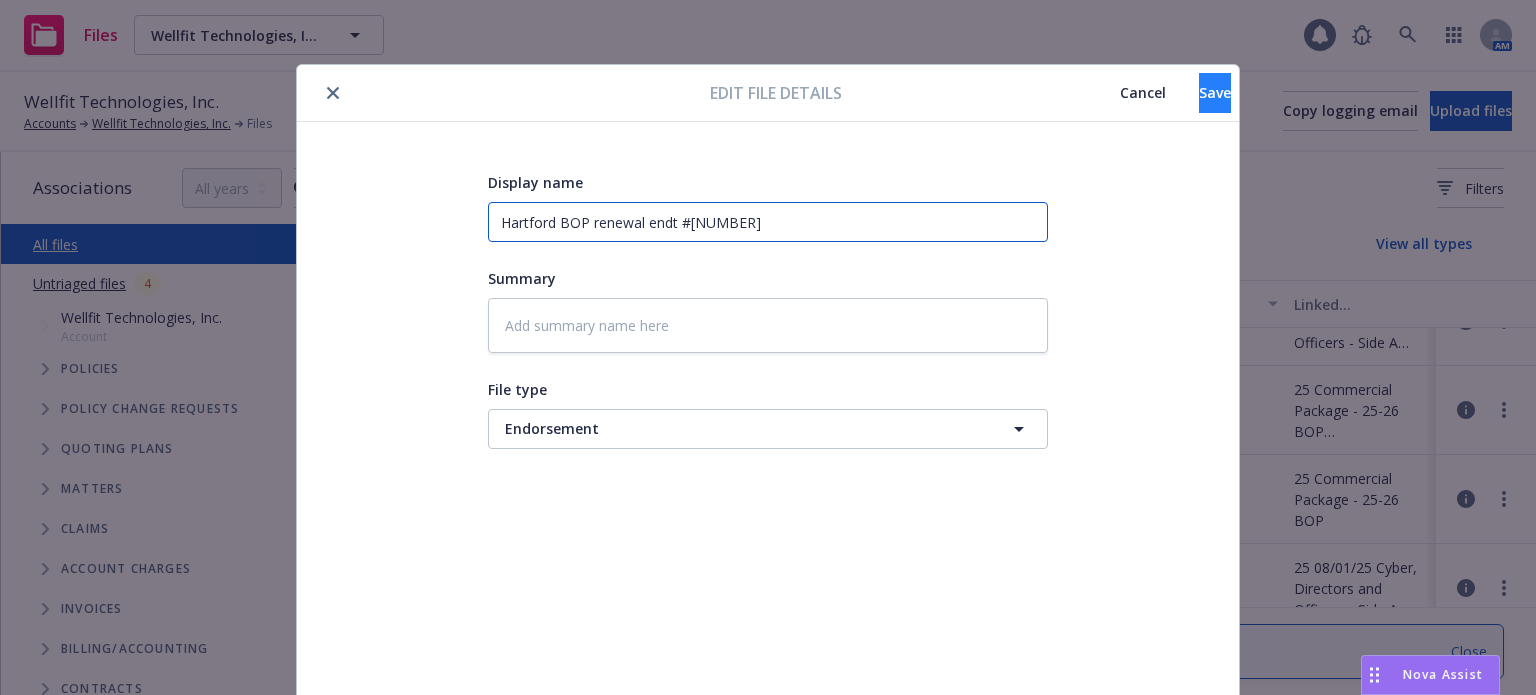 type on "Hartford BOP renewal endt #1" 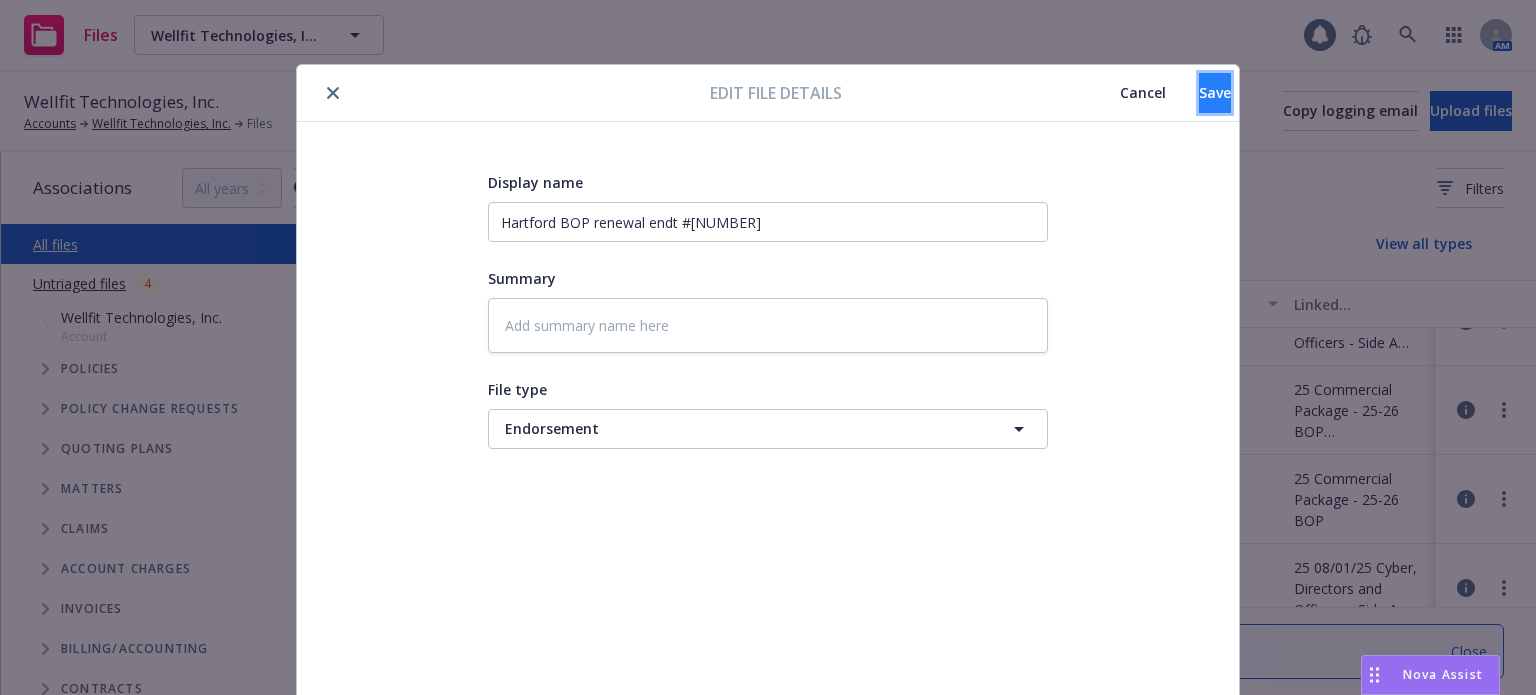 click on "Save" at bounding box center (1215, 93) 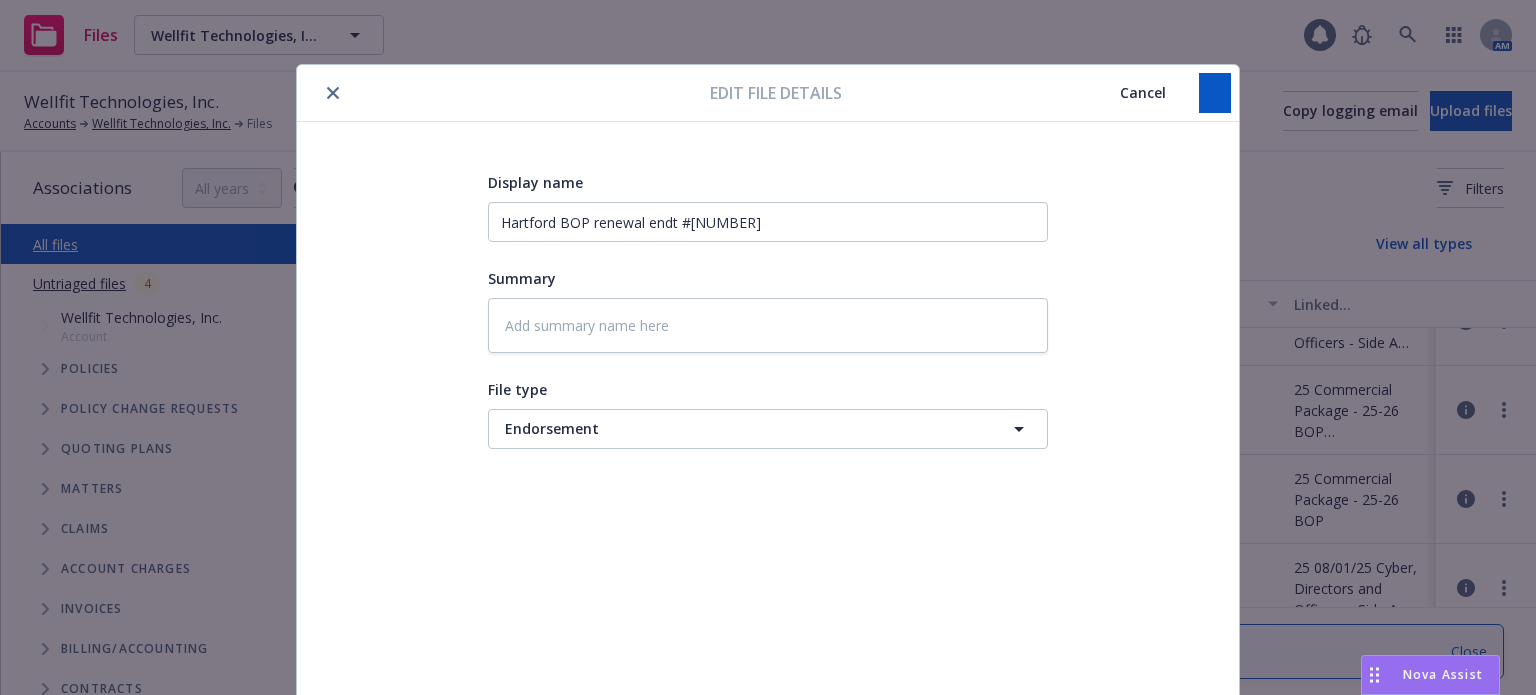 type on "x" 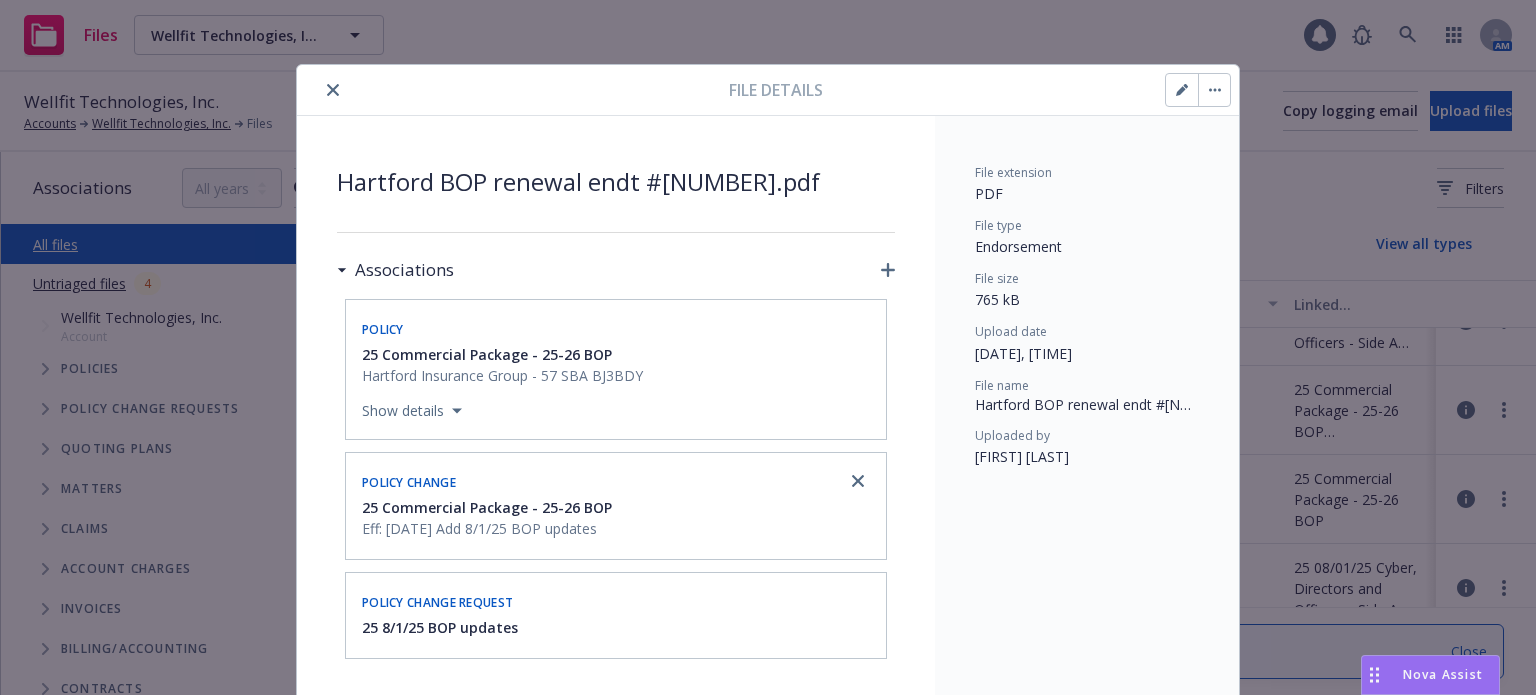 click 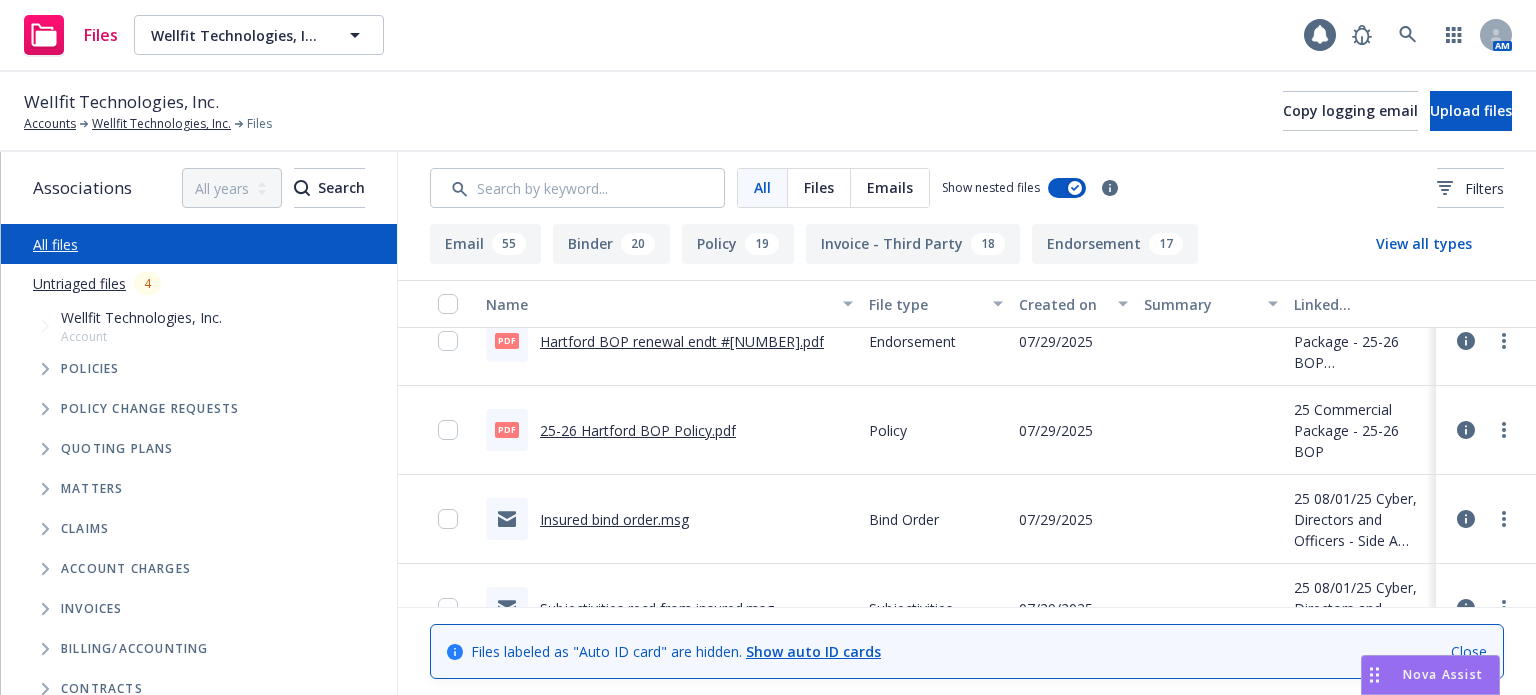scroll, scrollTop: 4200, scrollLeft: 0, axis: vertical 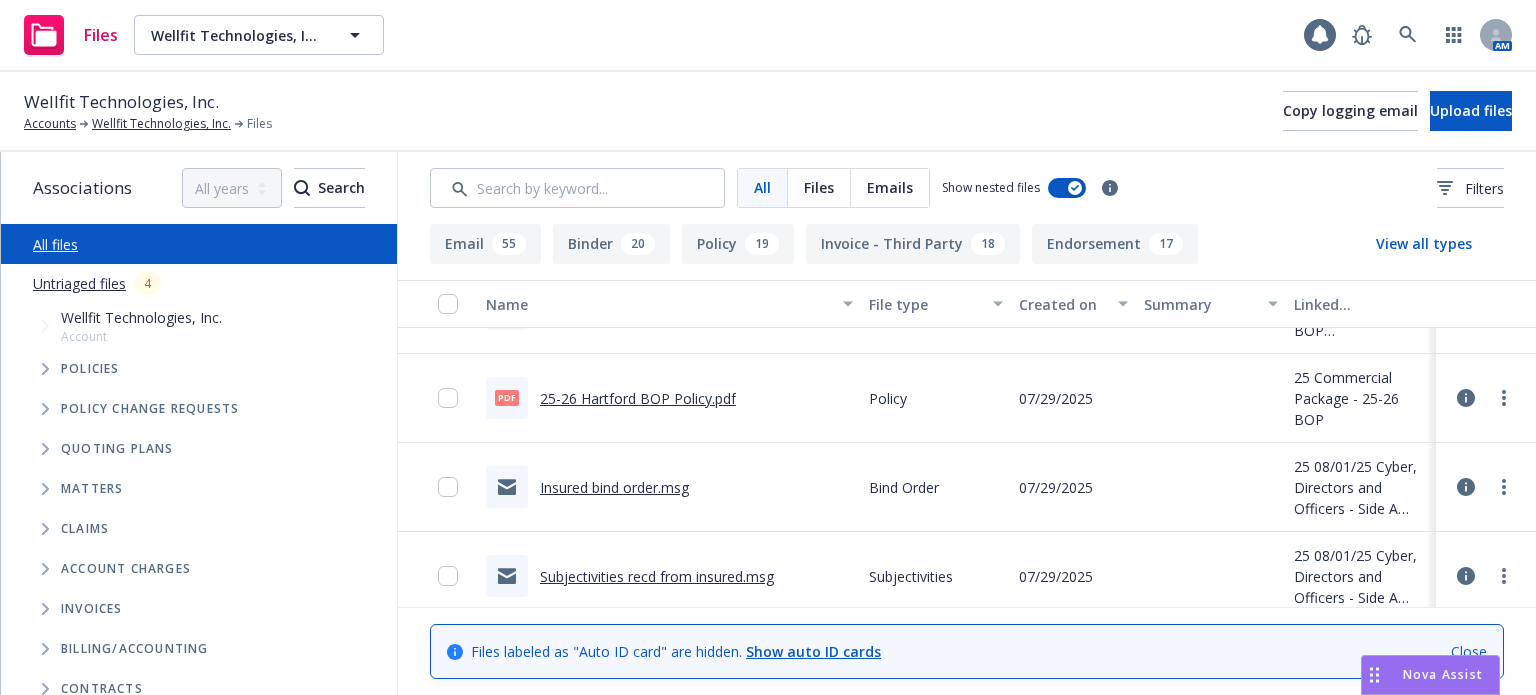 click on "Insured bind order.msg" at bounding box center [614, 487] 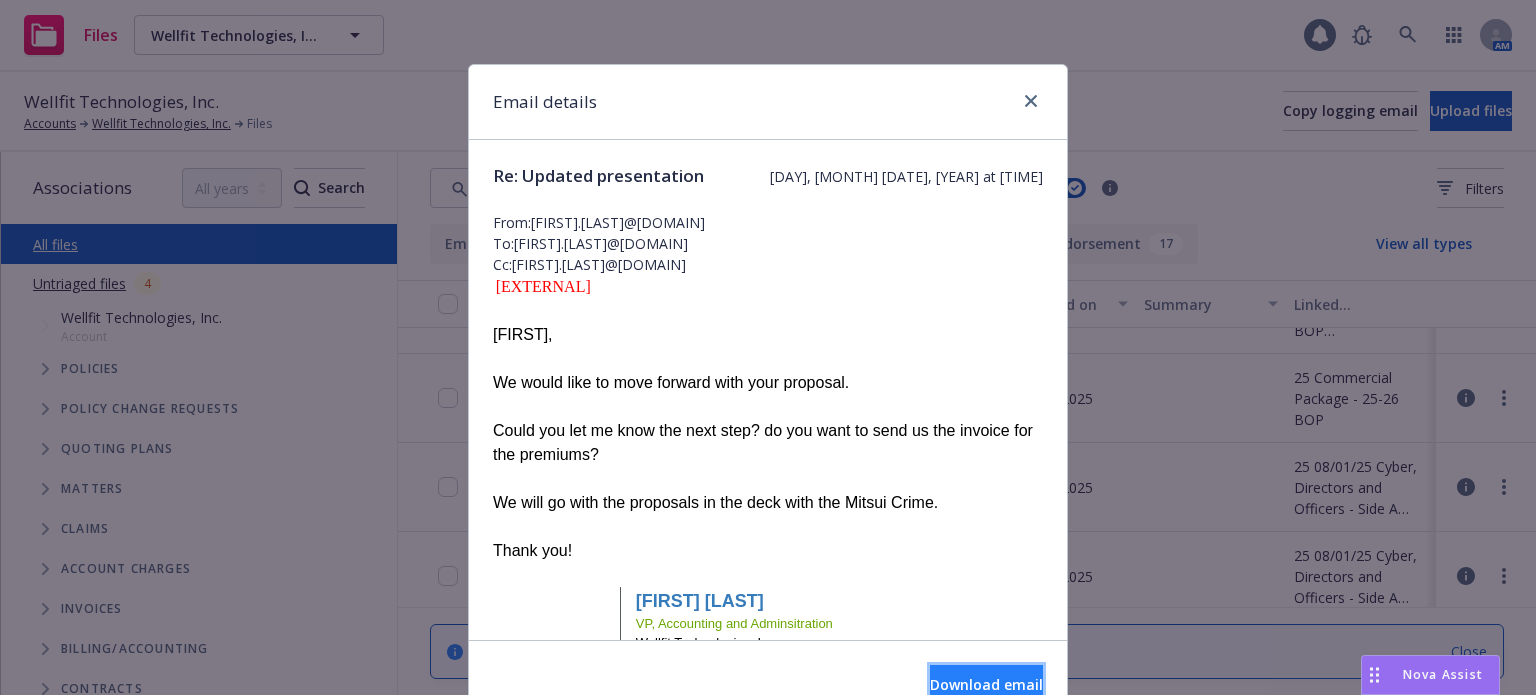 click on "Download email" at bounding box center (986, 684) 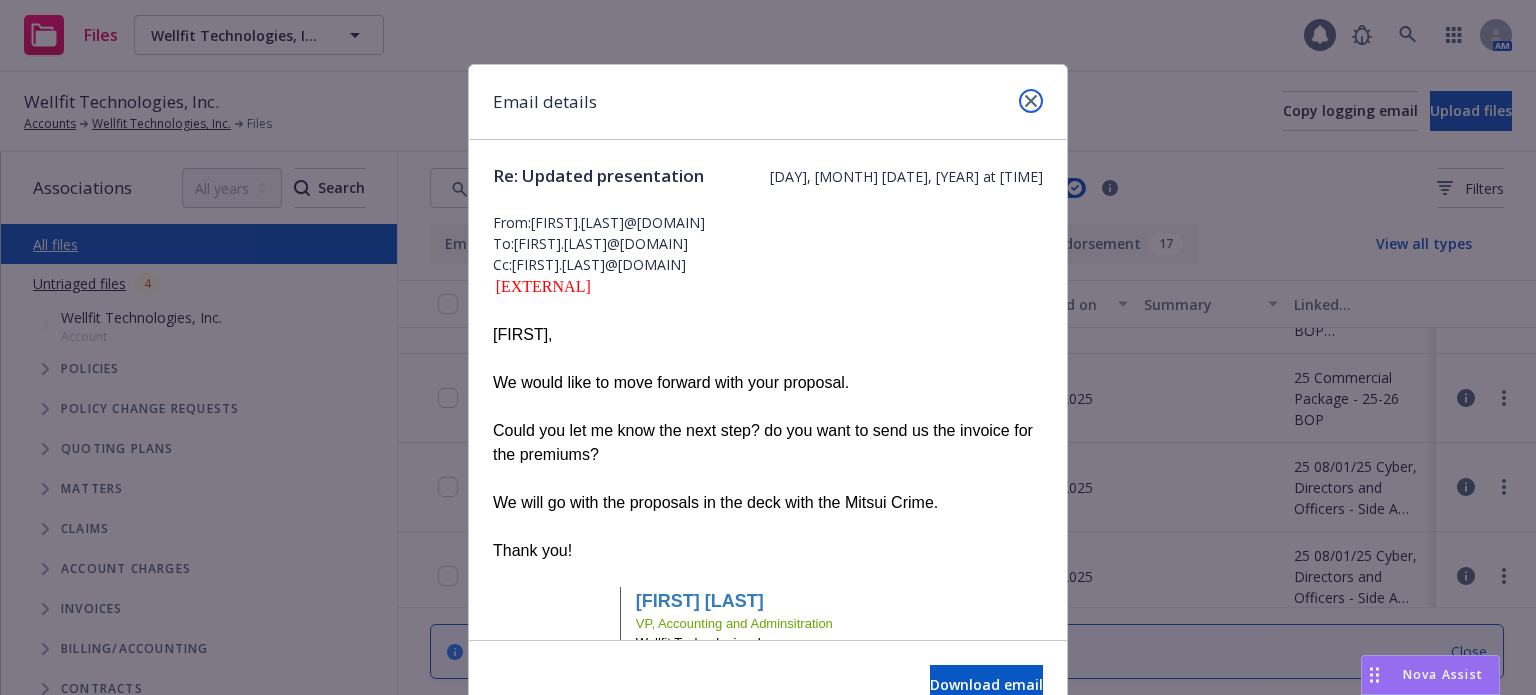 click at bounding box center [1031, 101] 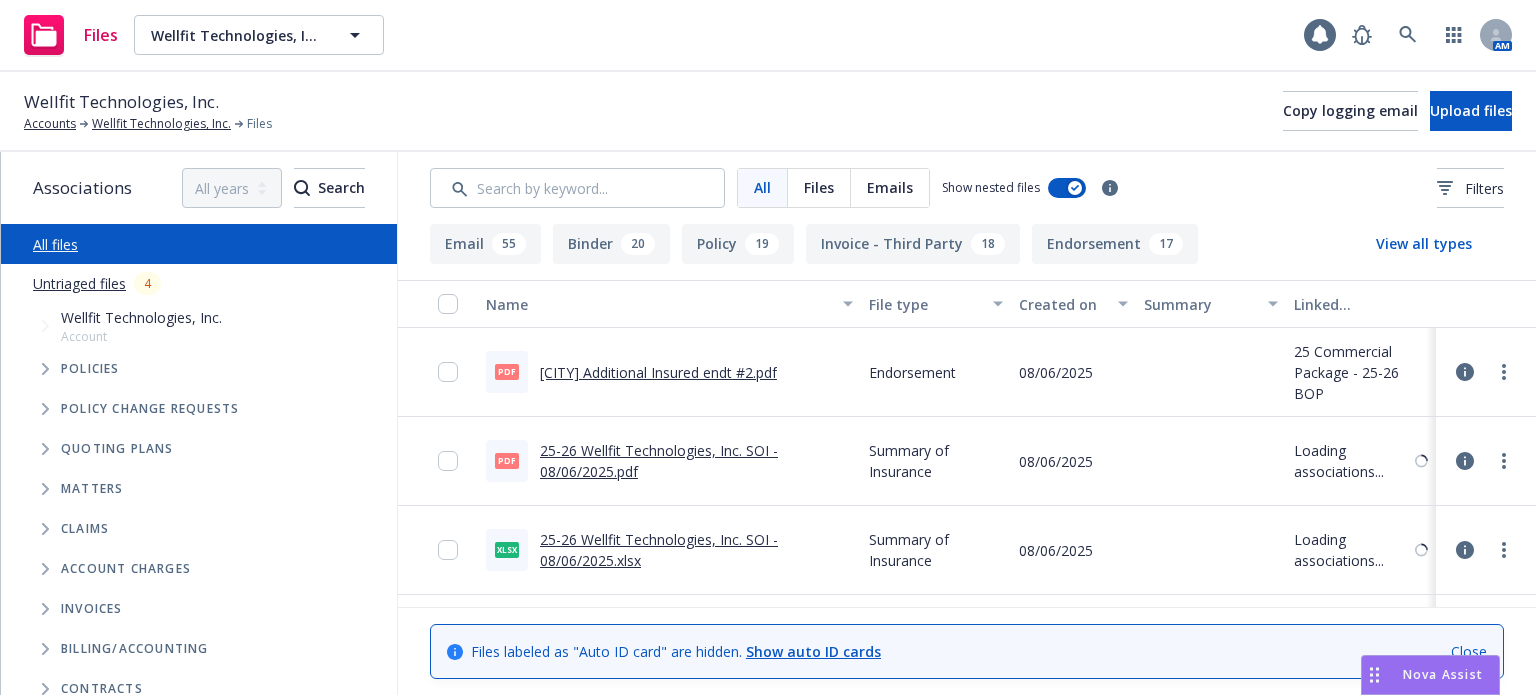 scroll, scrollTop: 0, scrollLeft: 0, axis: both 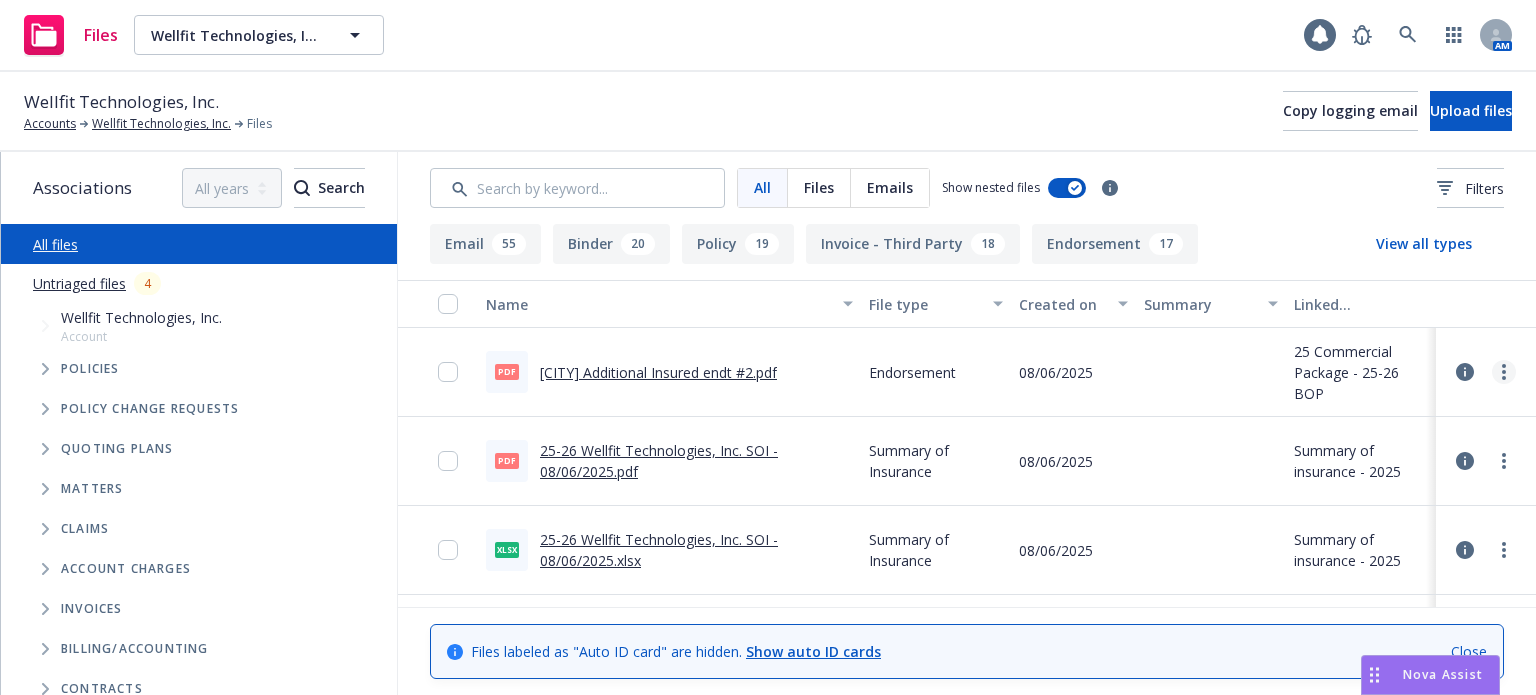 click at bounding box center [1504, 372] 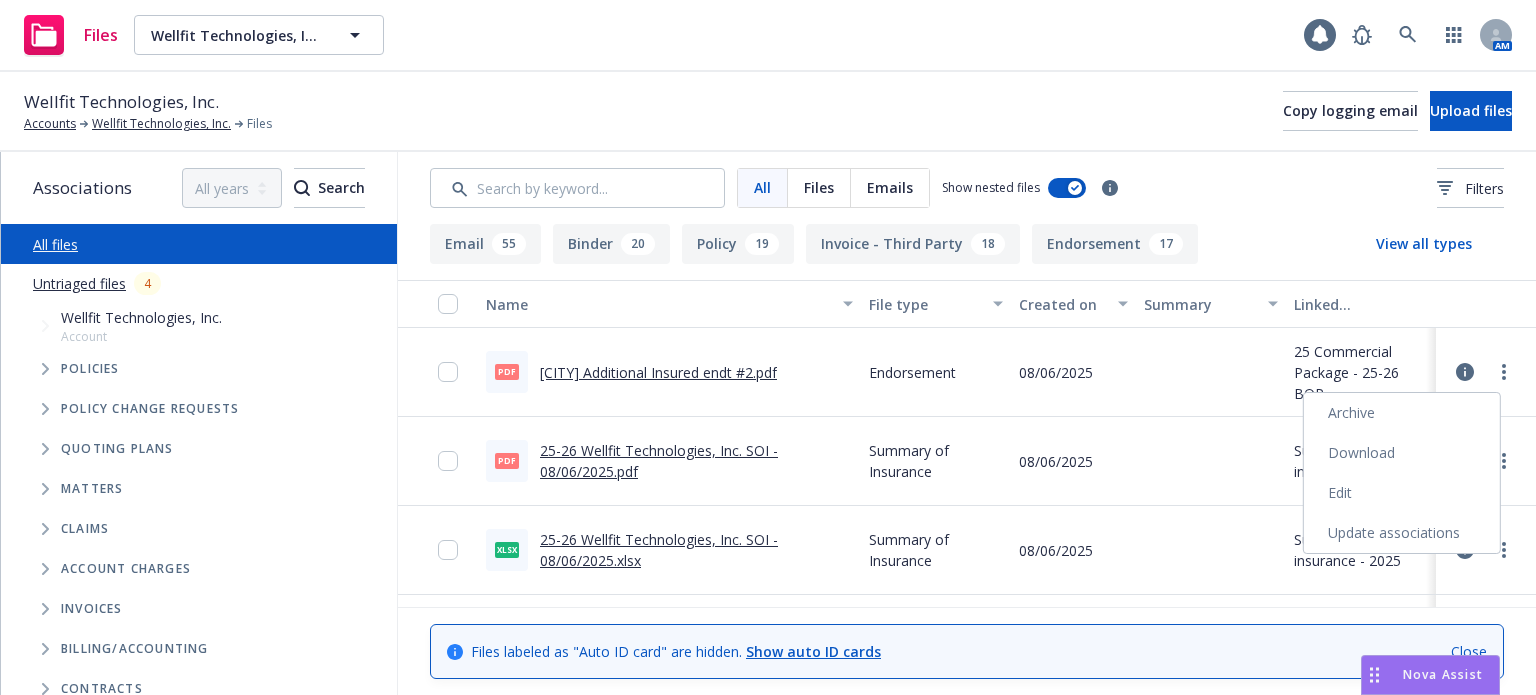 drag, startPoint x: 1356, startPoint y: 487, endPoint x: 1273, endPoint y: 482, distance: 83.15047 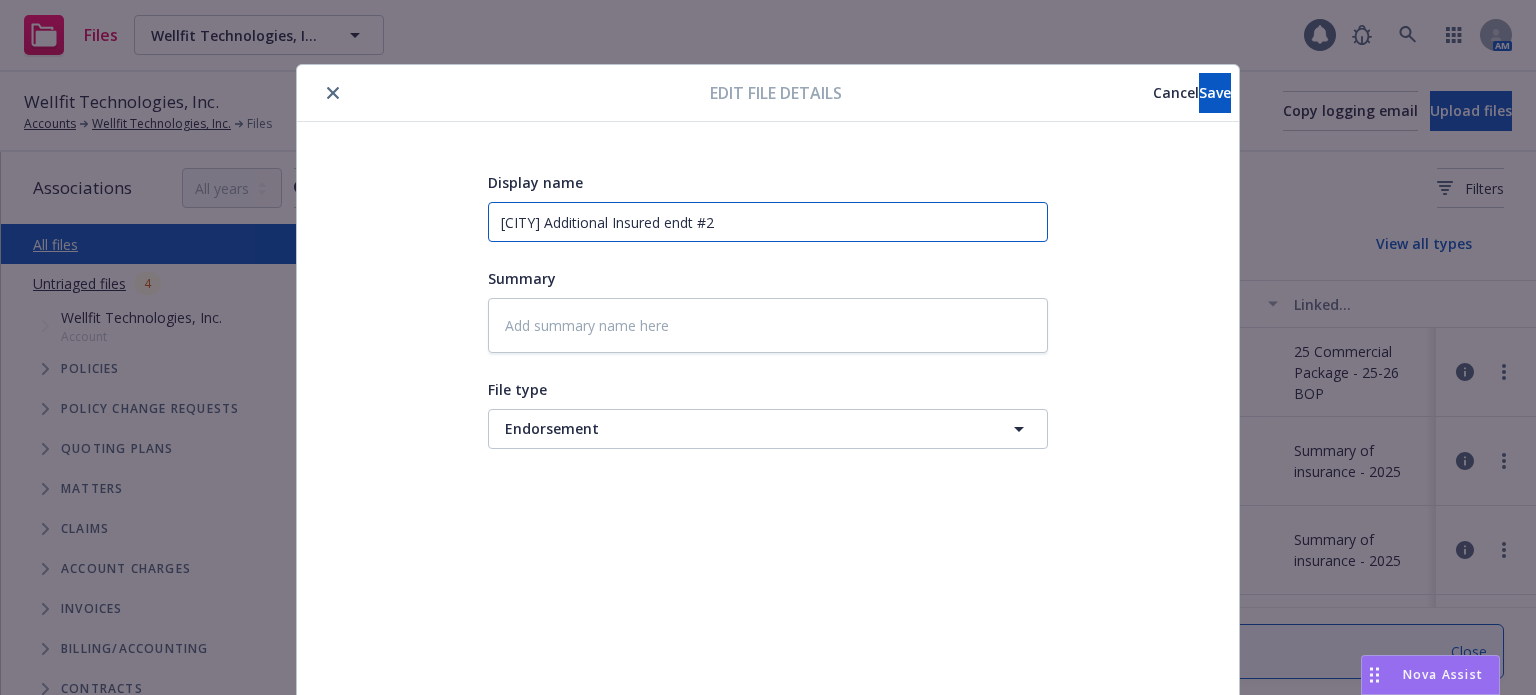 drag, startPoint x: 672, startPoint y: 223, endPoint x: 633, endPoint y: 225, distance: 39.051247 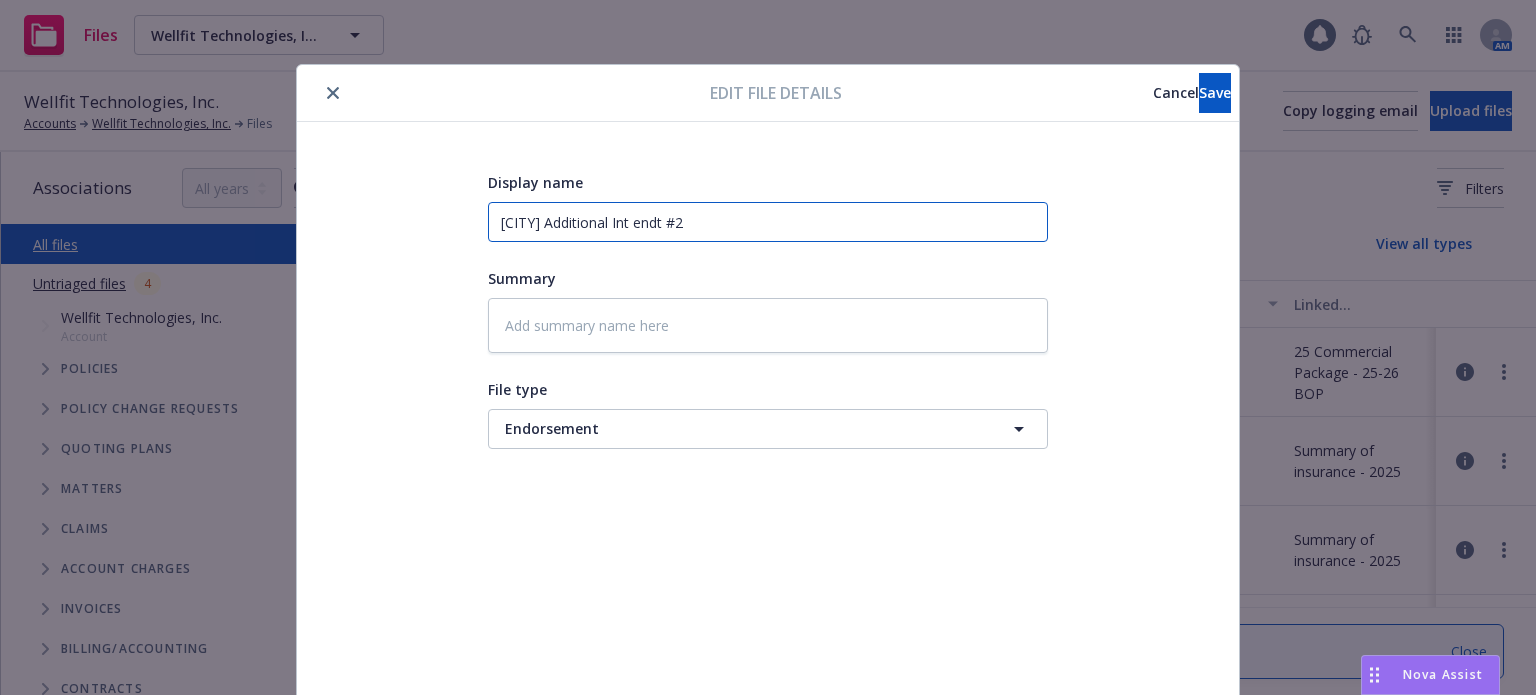 type on "Hartford Additional Inte endt #2" 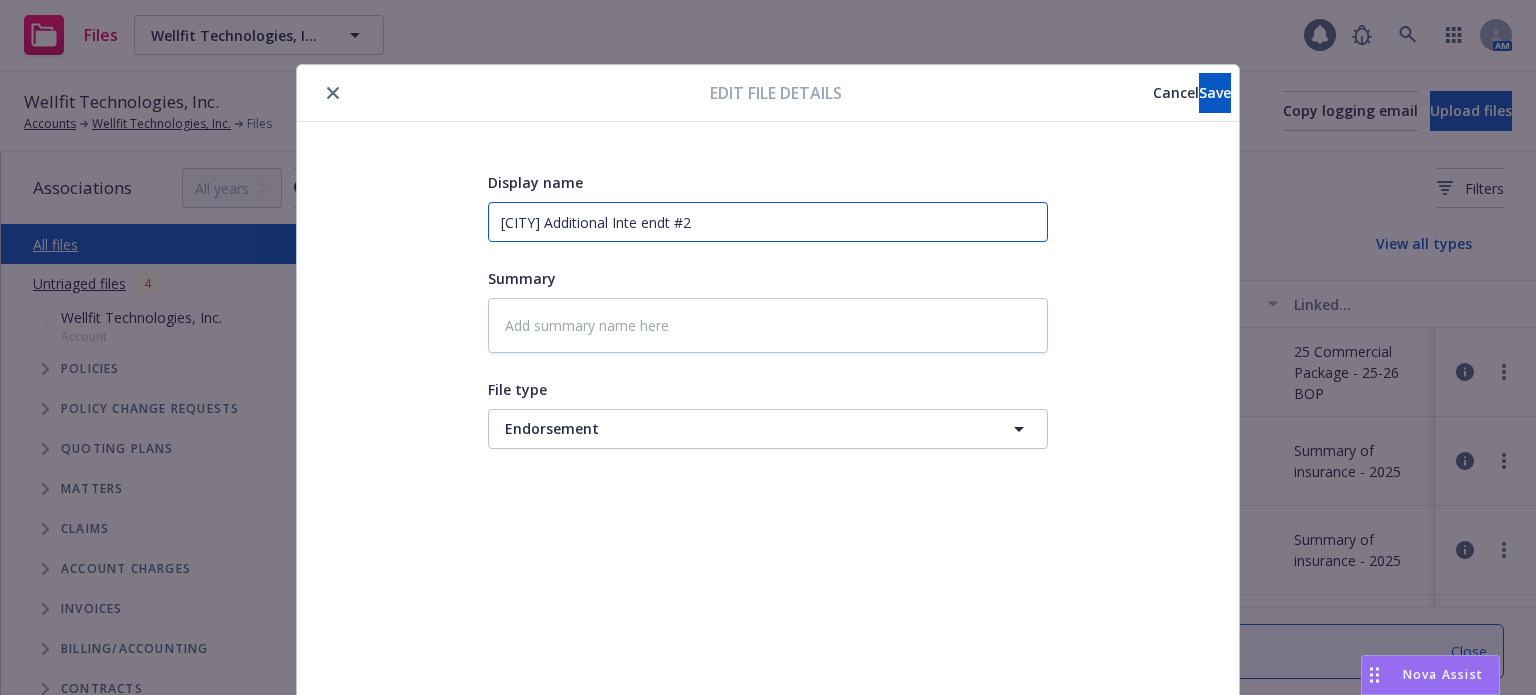 type on "Hartford Additional Inter endt #2" 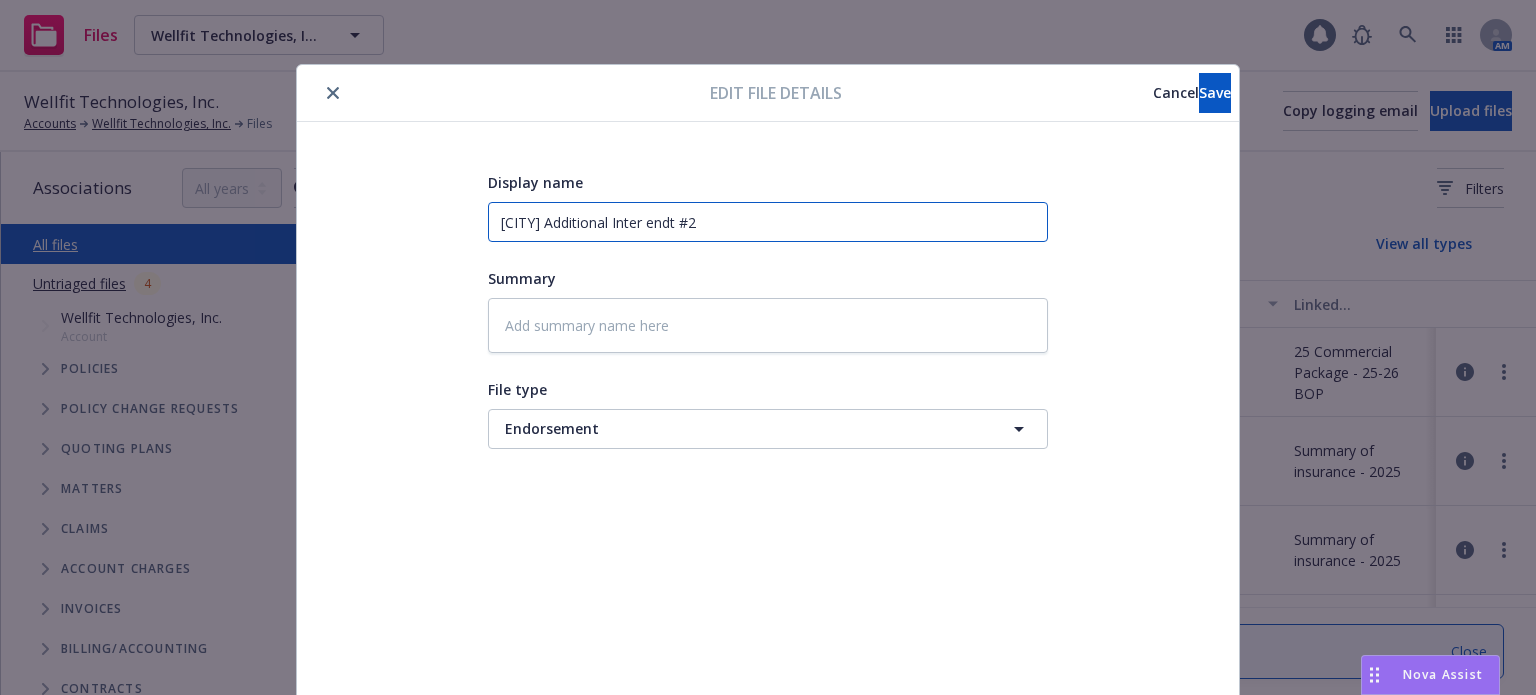 type on "Hartford Additional Intere endt #2" 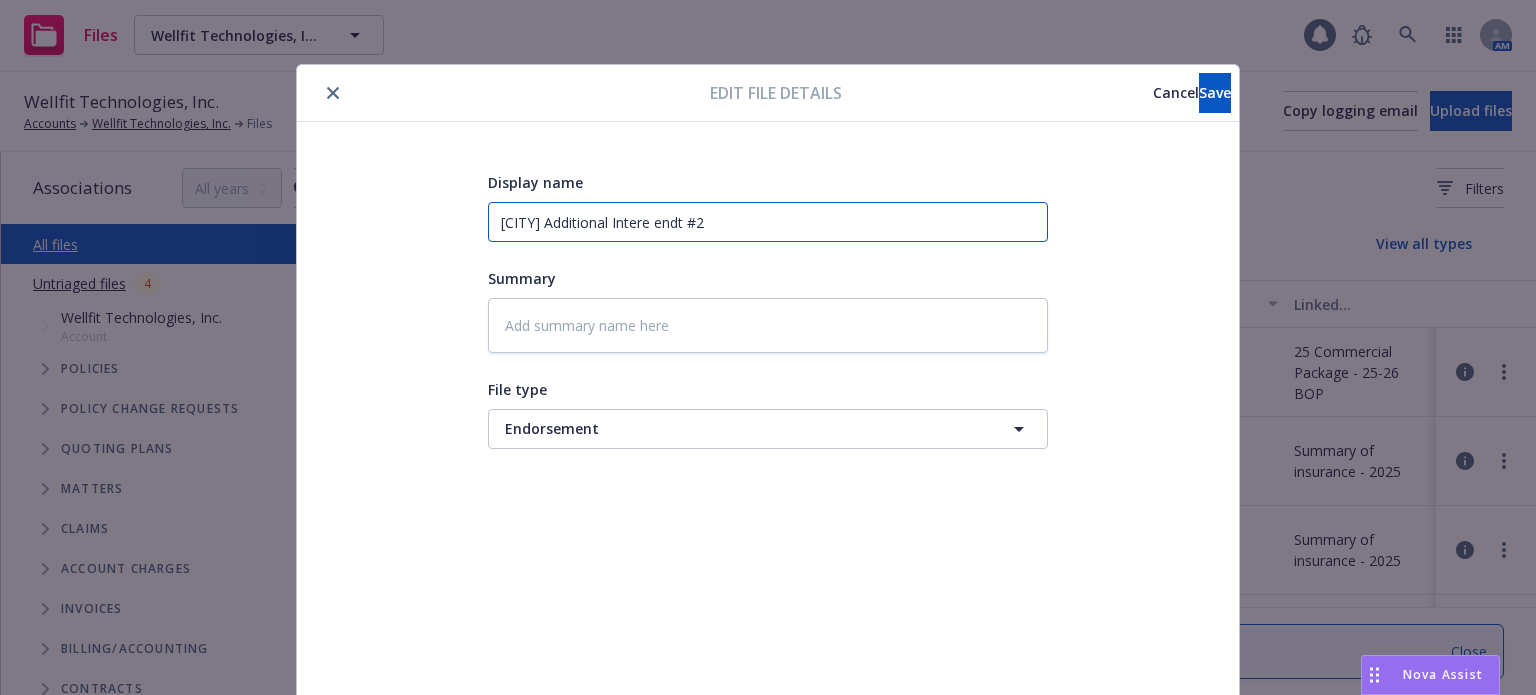 type on "Hartford Additional Interes endt #2" 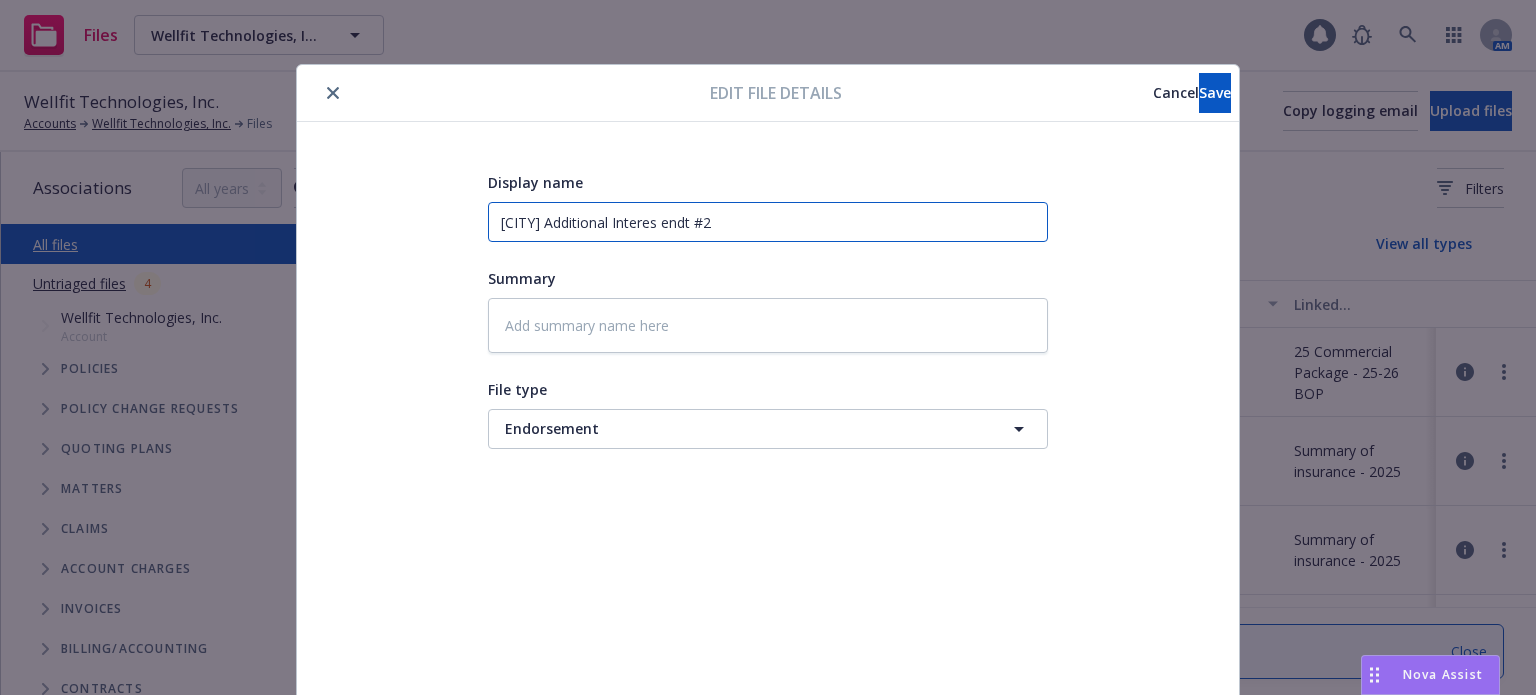 type on "Hartford Additional Interest endt #2" 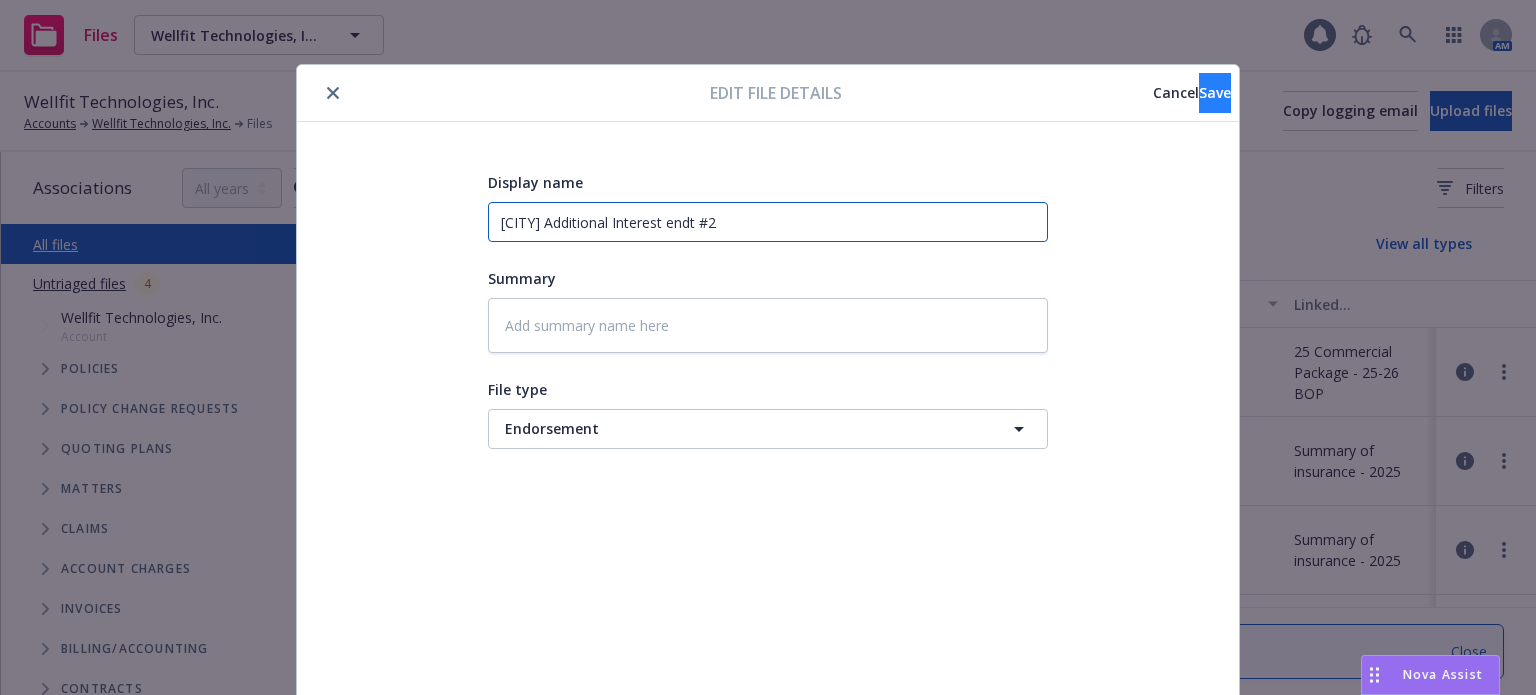 type on "Hartford Additional Interest endt #2" 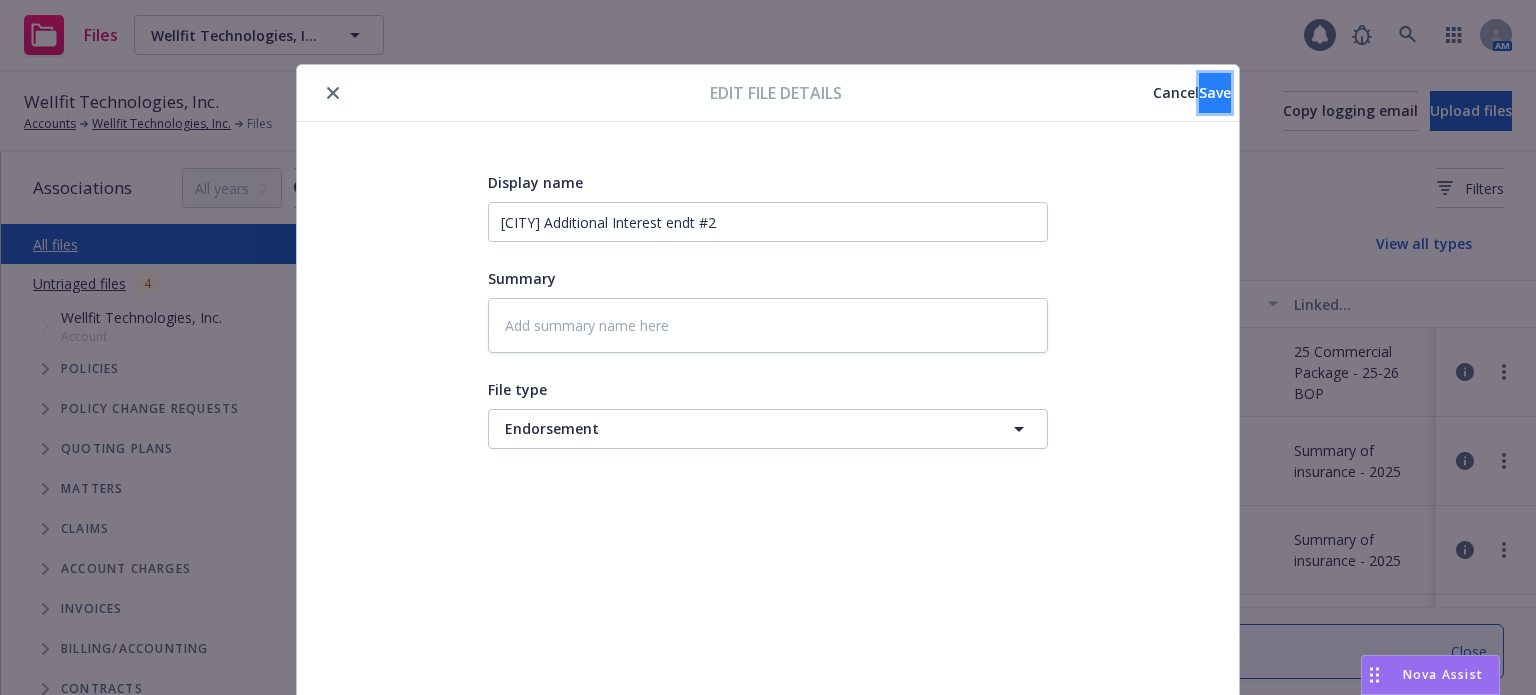 click on "Save" at bounding box center [1215, 93] 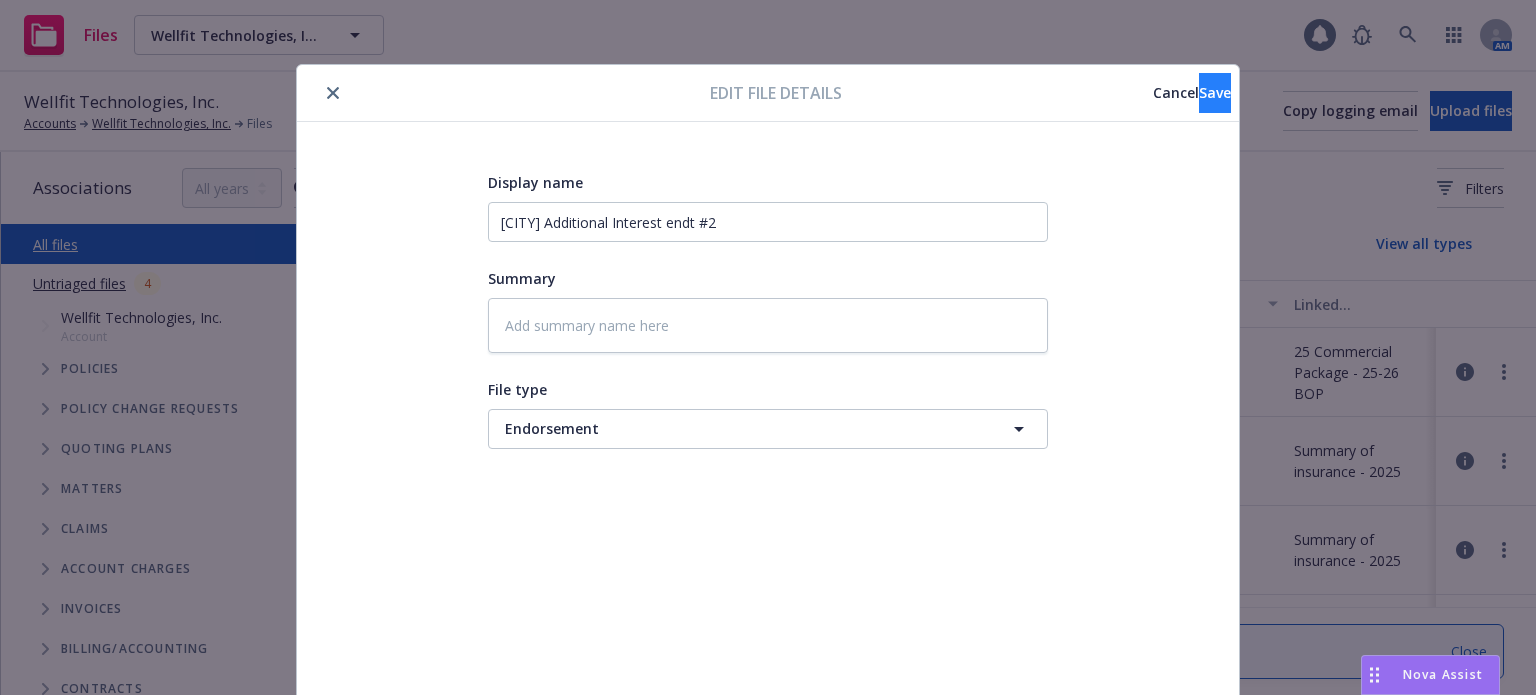 type on "x" 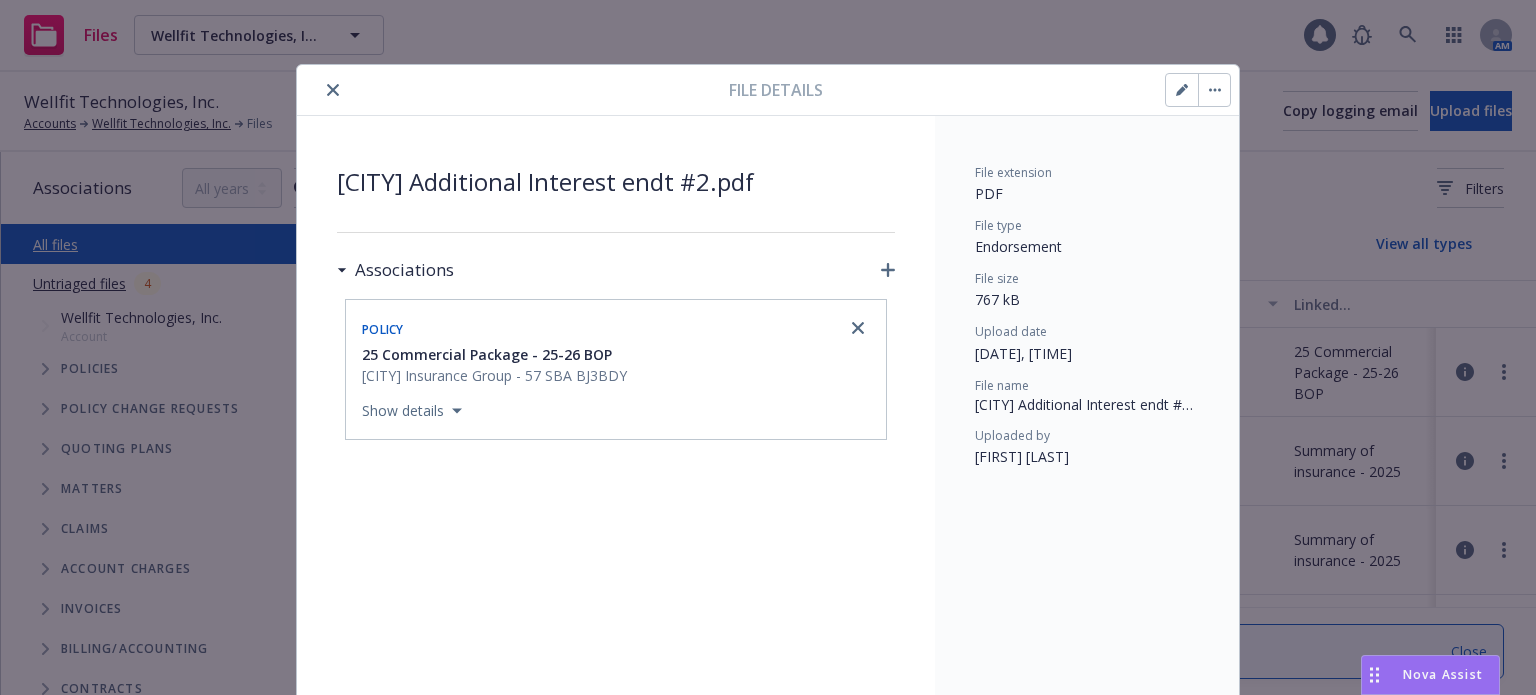click 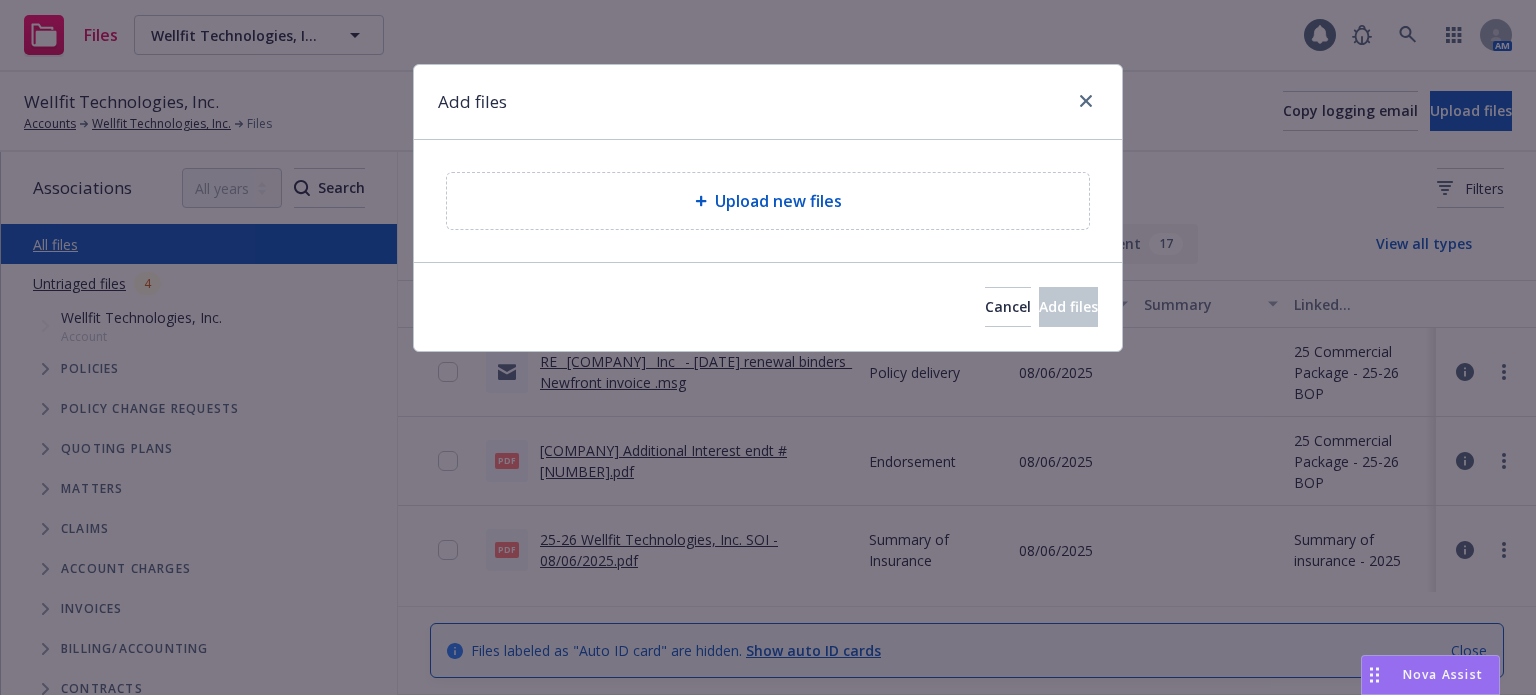 scroll, scrollTop: 0, scrollLeft: 0, axis: both 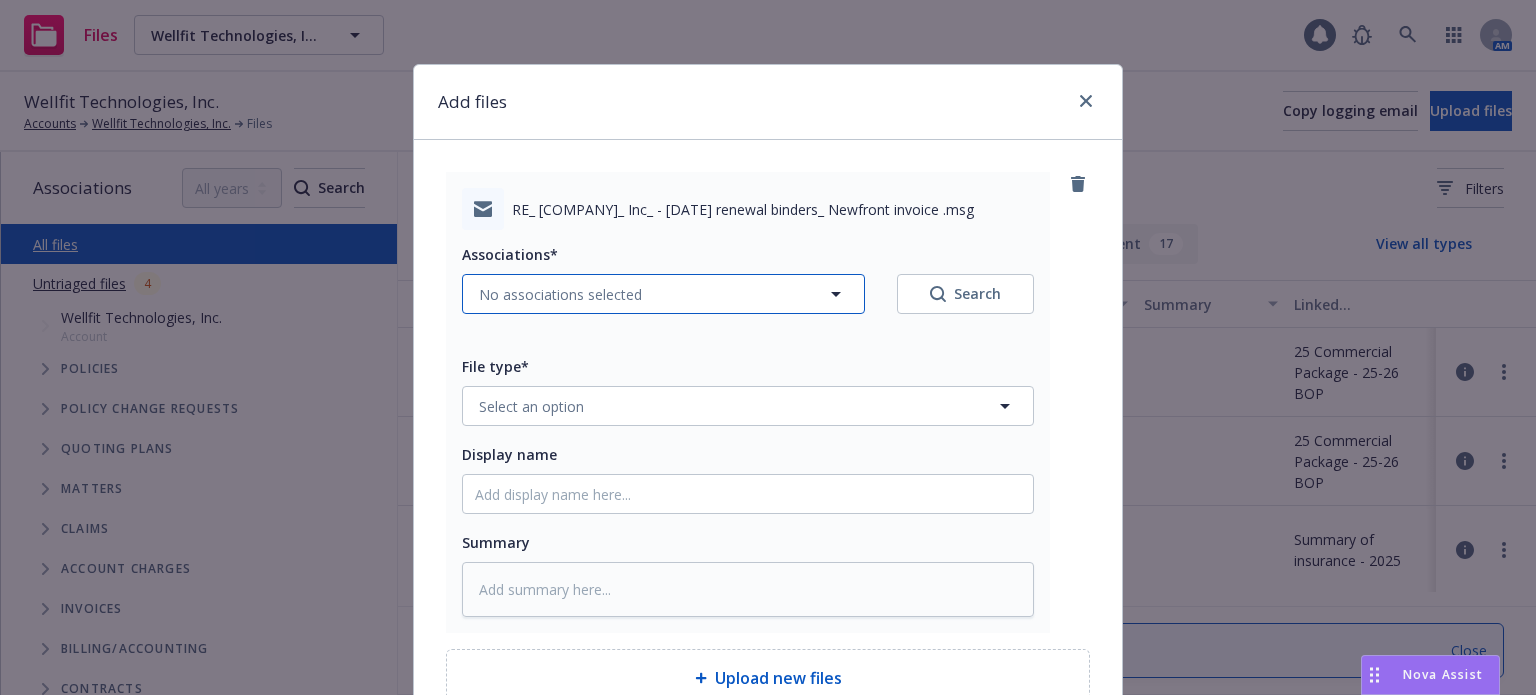 click on "No associations selected" at bounding box center (560, 294) 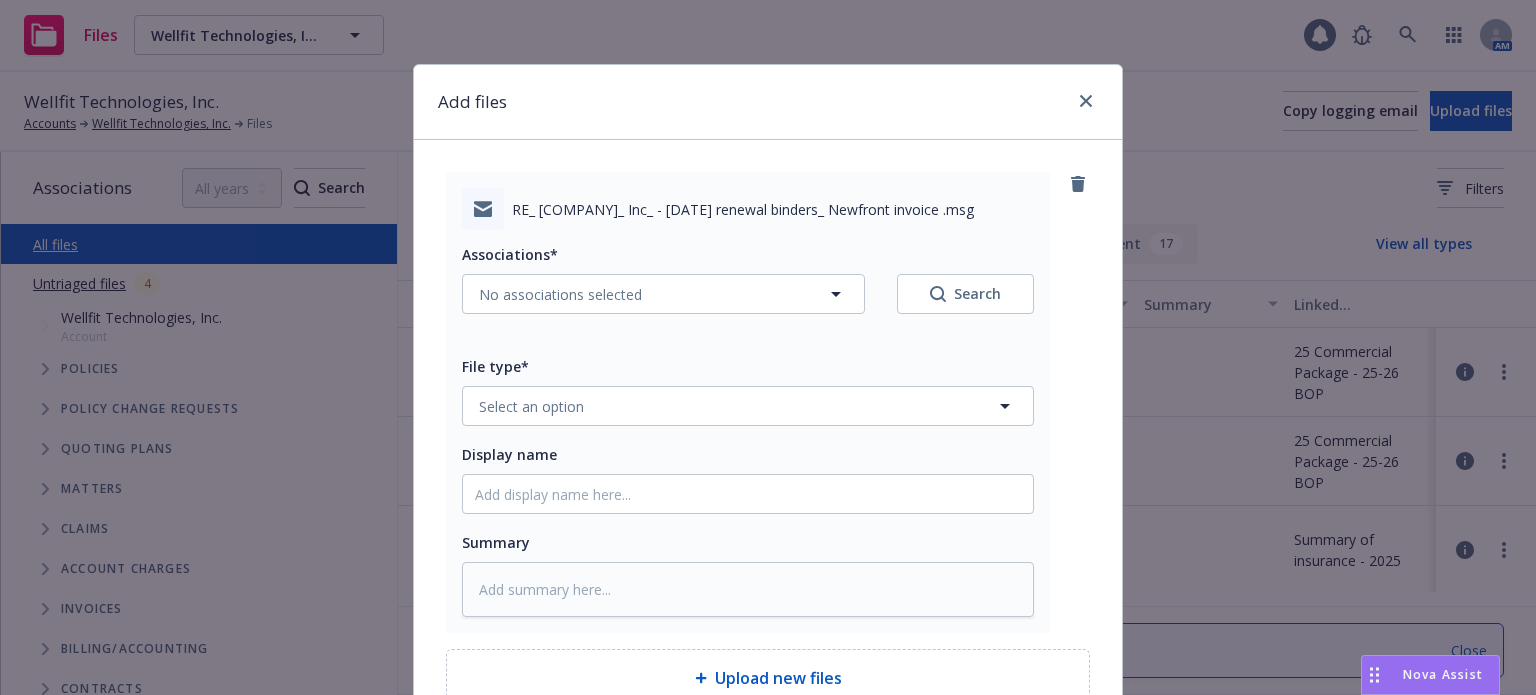 type on "x" 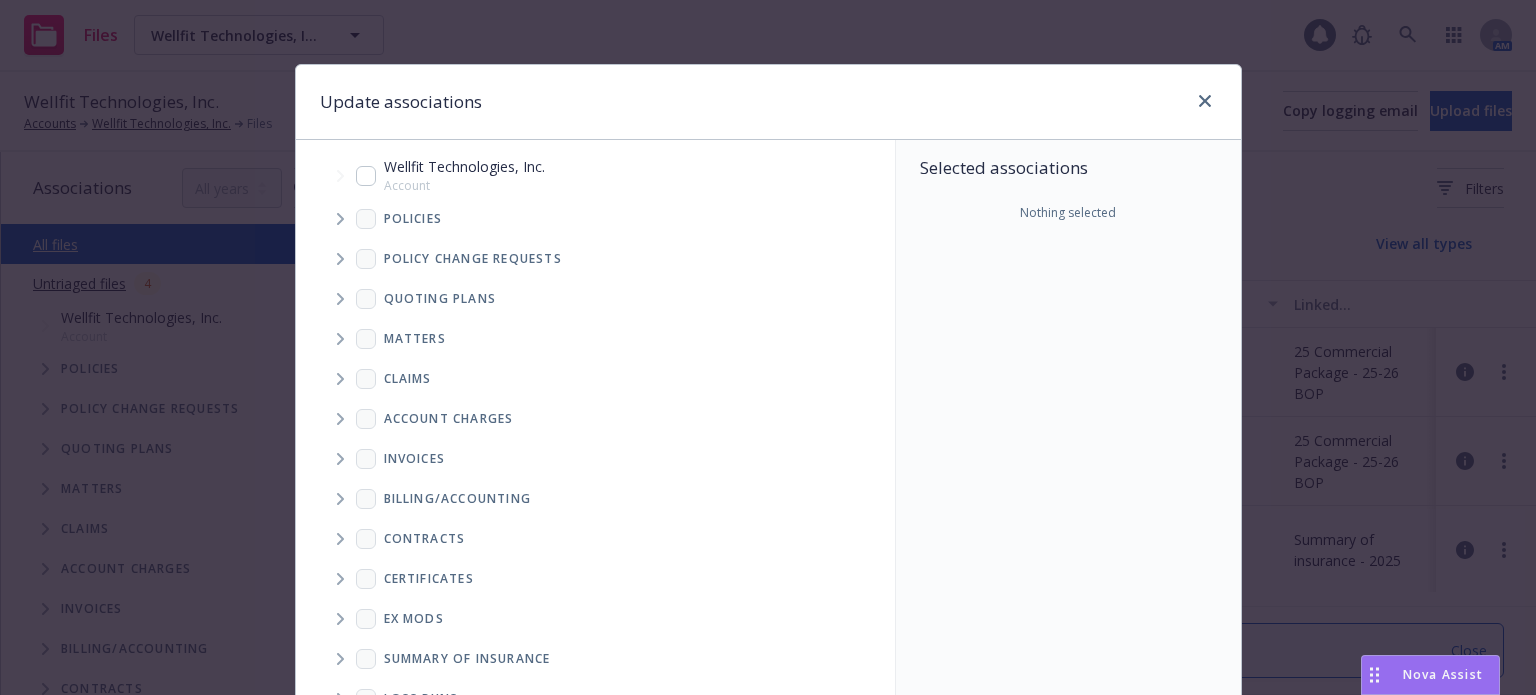 click 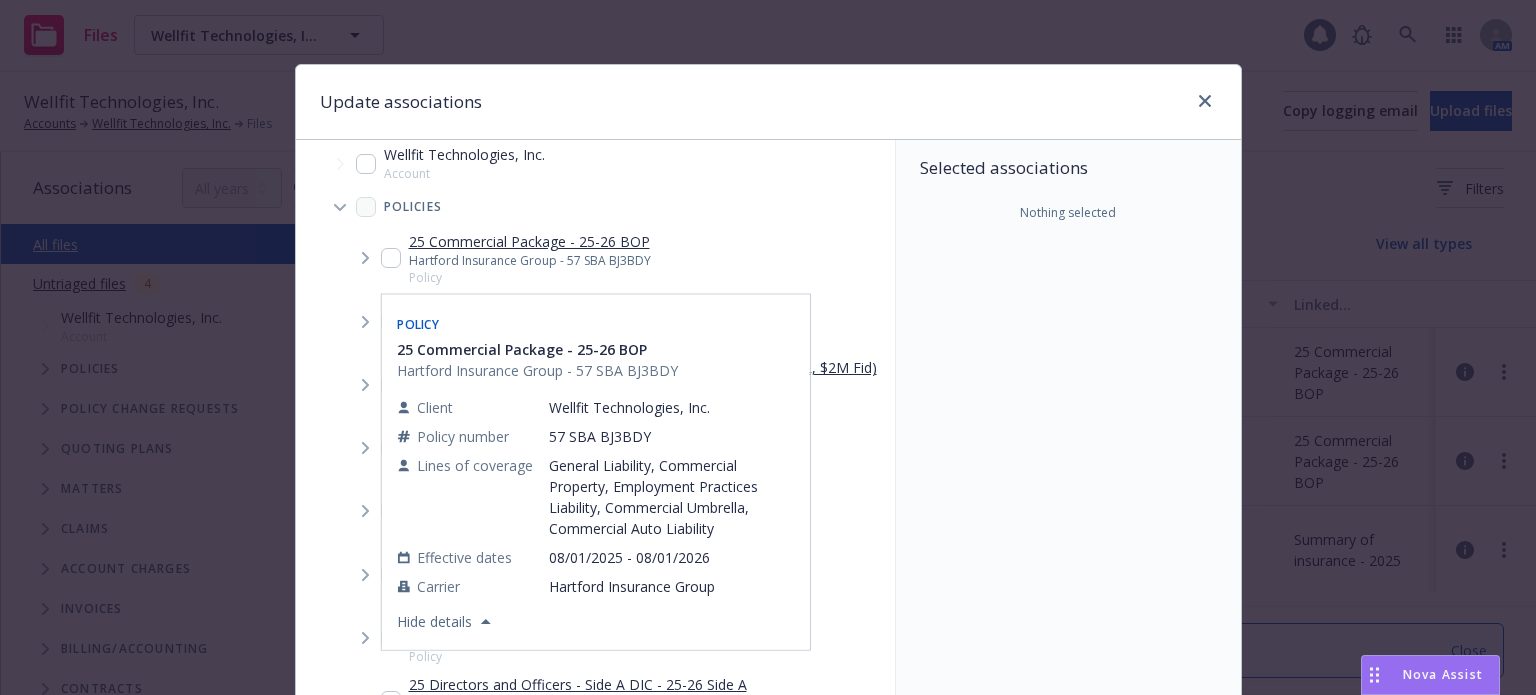 scroll, scrollTop: 0, scrollLeft: 0, axis: both 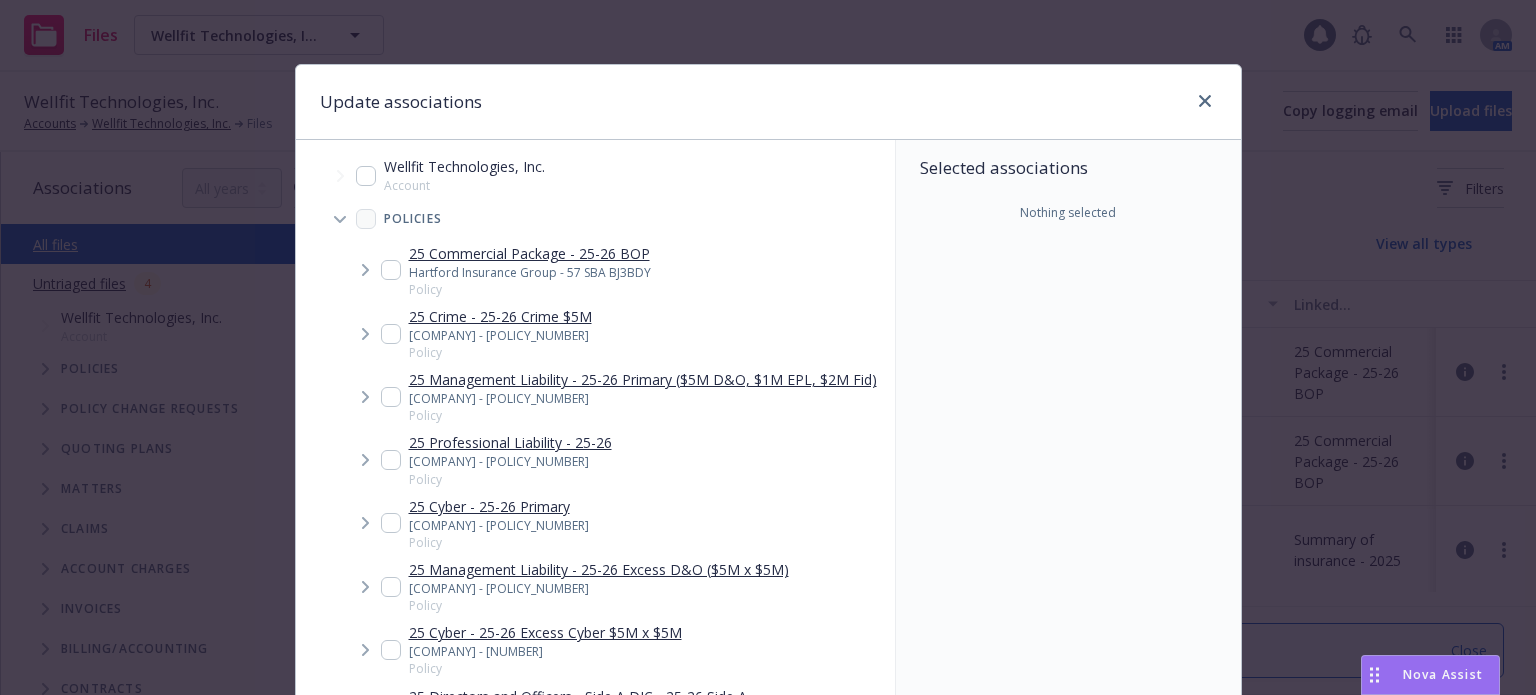 click at bounding box center (391, 334) 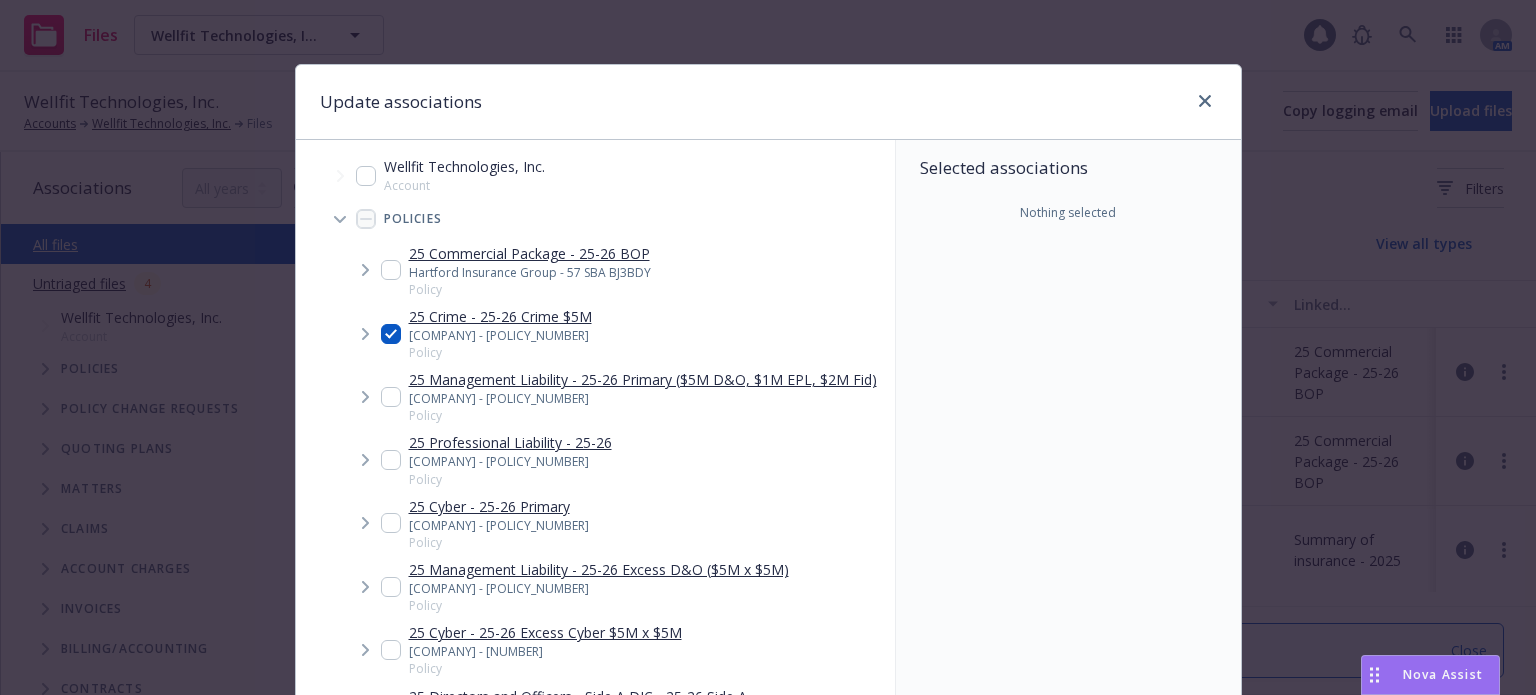 checkbox on "true" 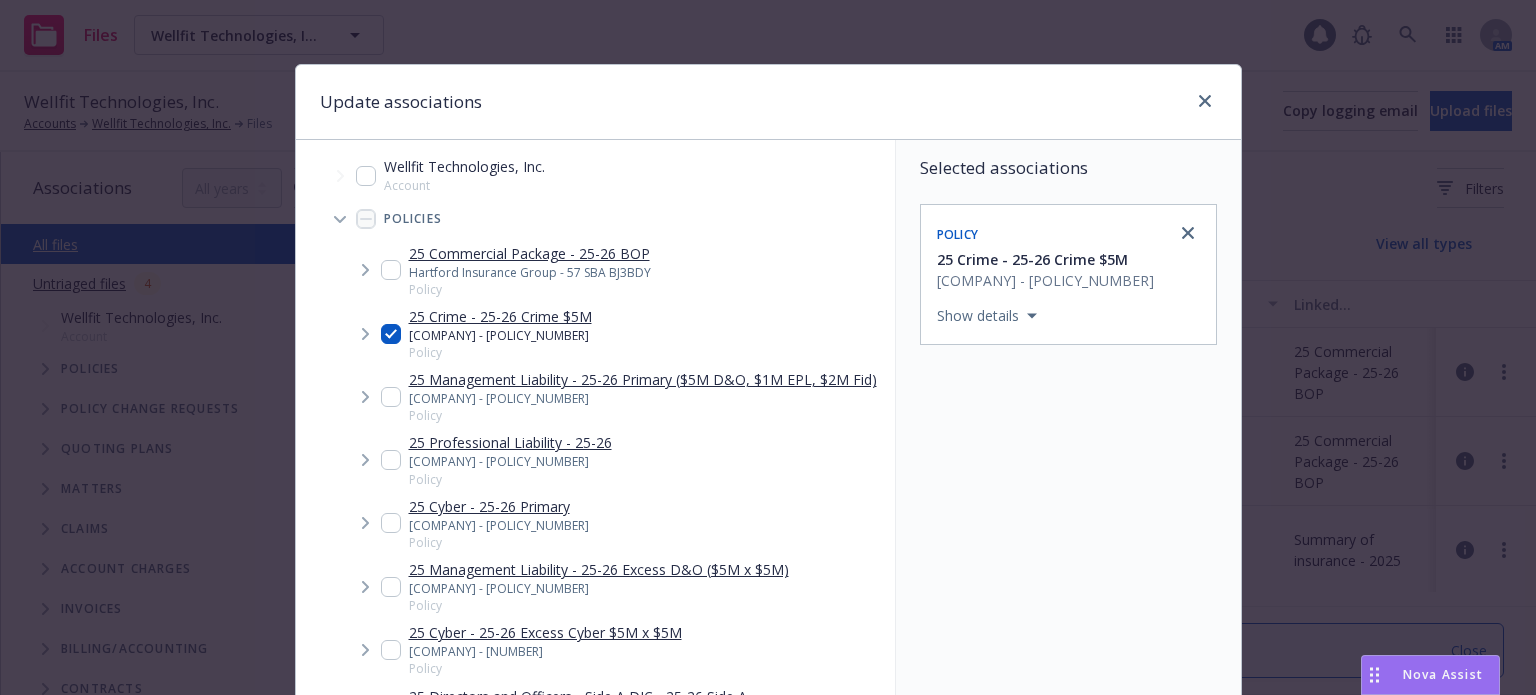 click at bounding box center [391, 397] 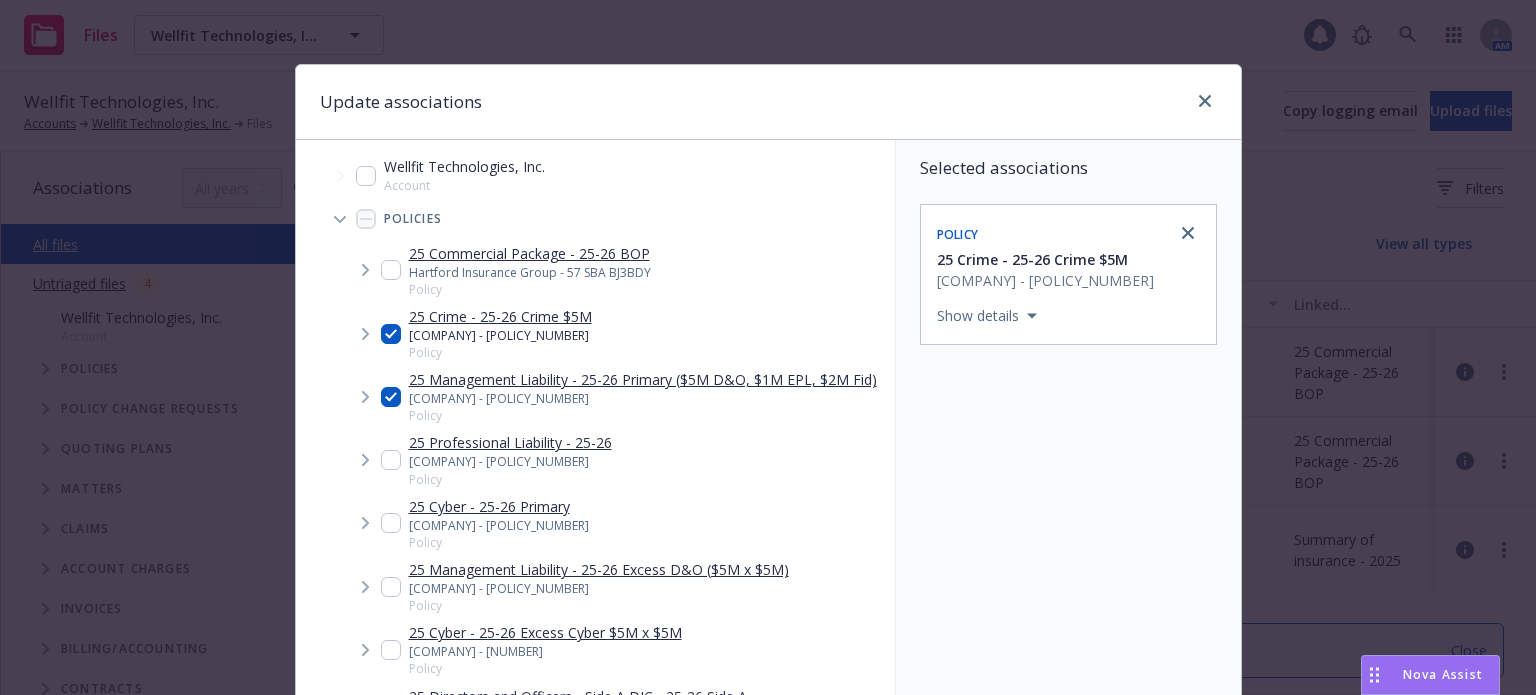 checkbox on "true" 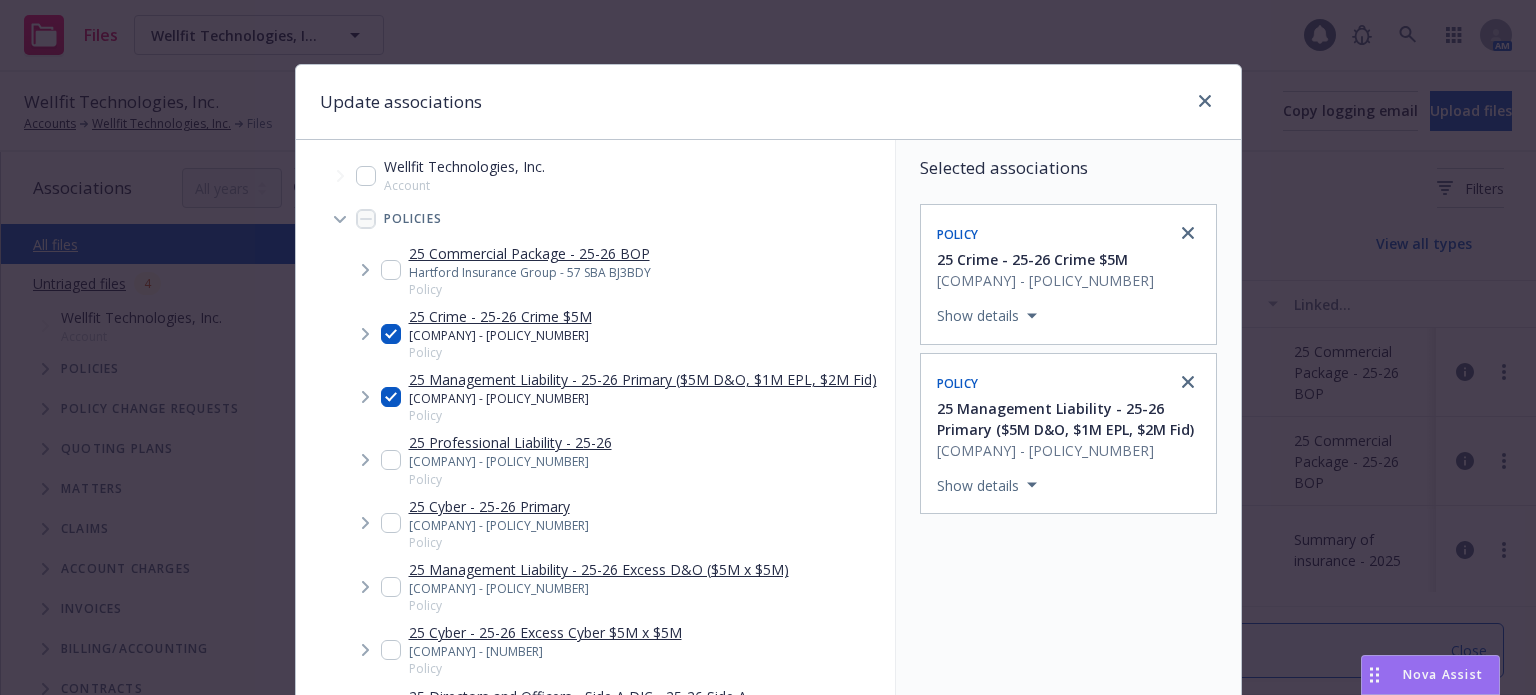 click at bounding box center [391, 460] 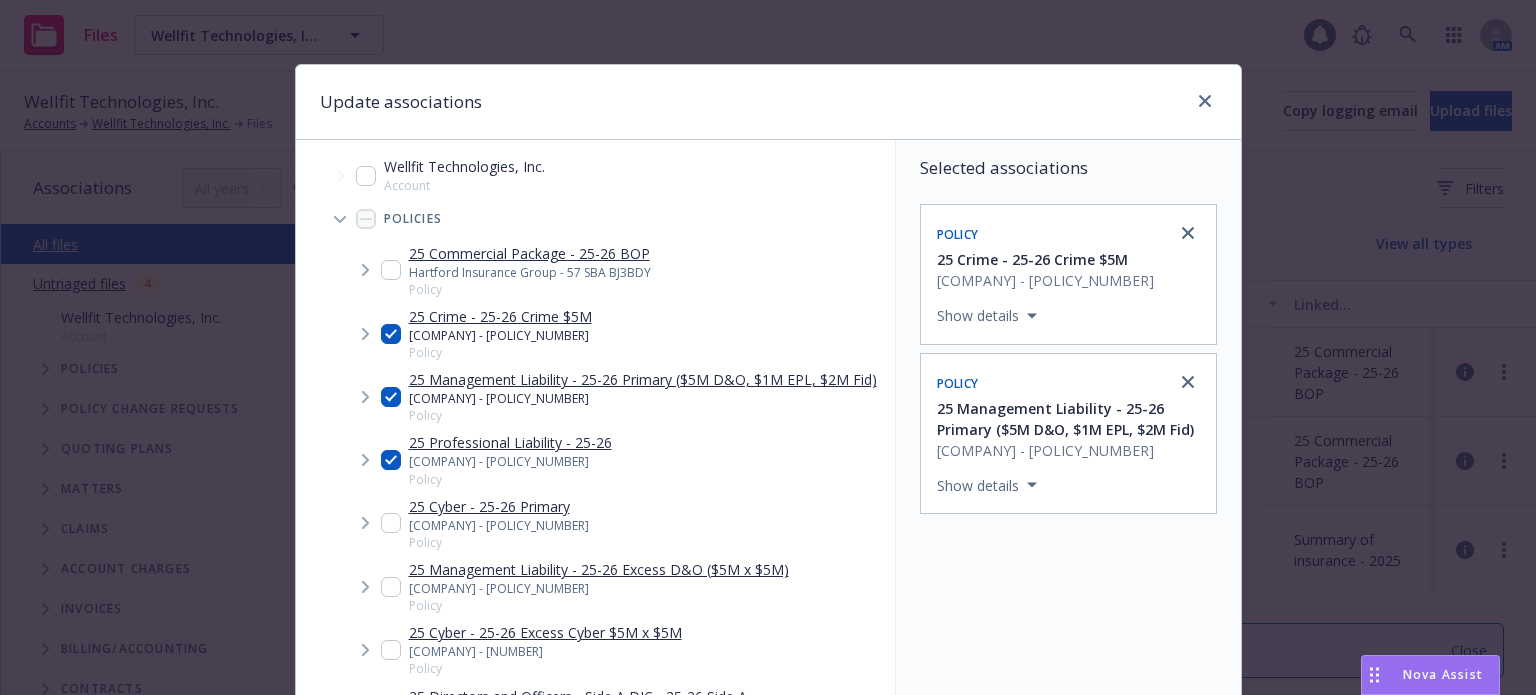 checkbox on "true" 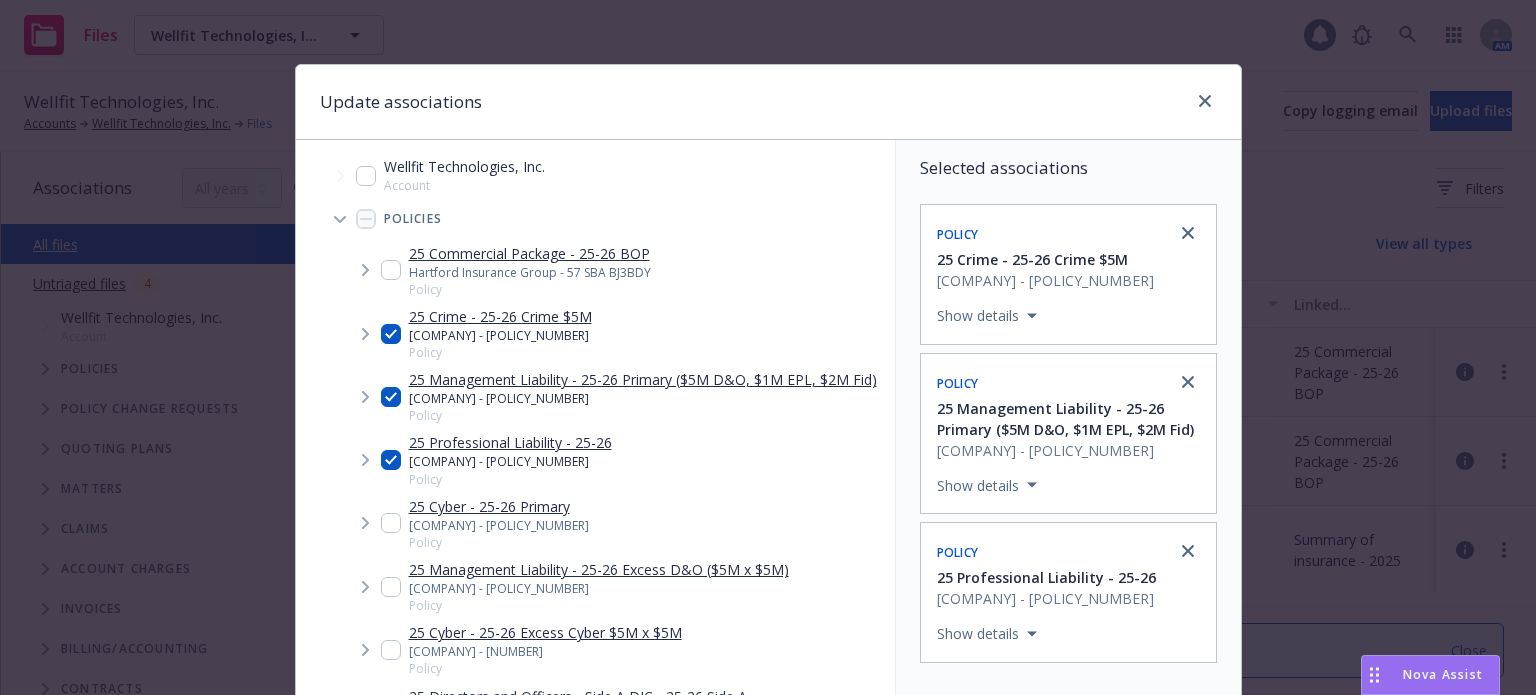 click at bounding box center (391, 523) 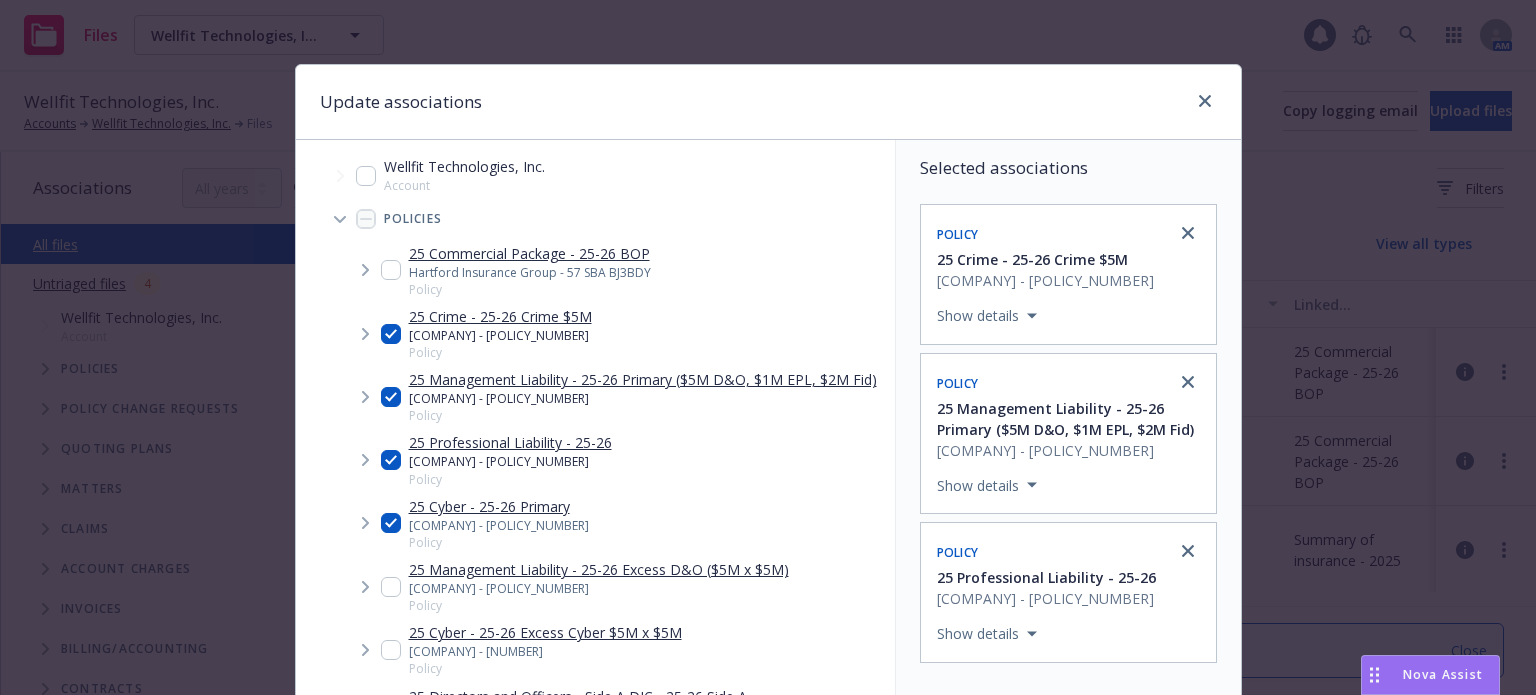 checkbox on "true" 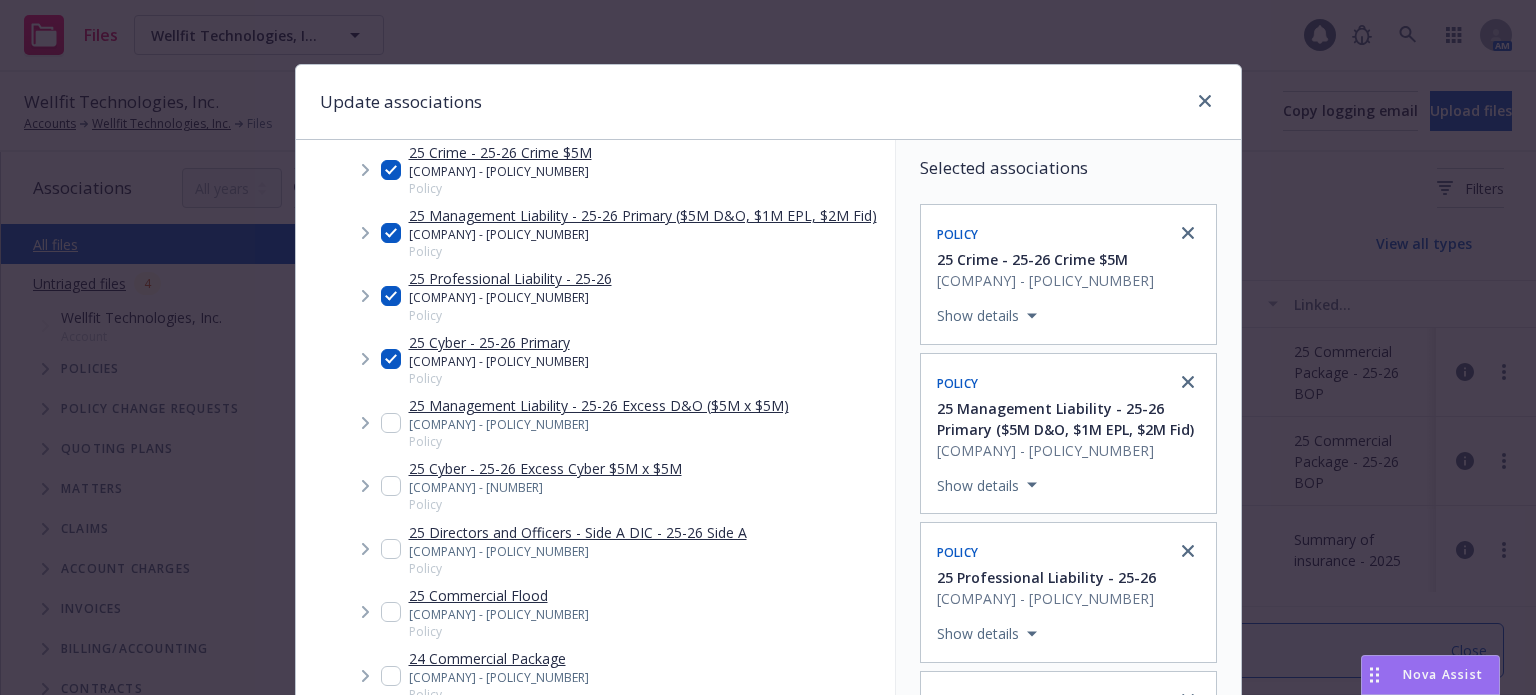 scroll, scrollTop: 200, scrollLeft: 0, axis: vertical 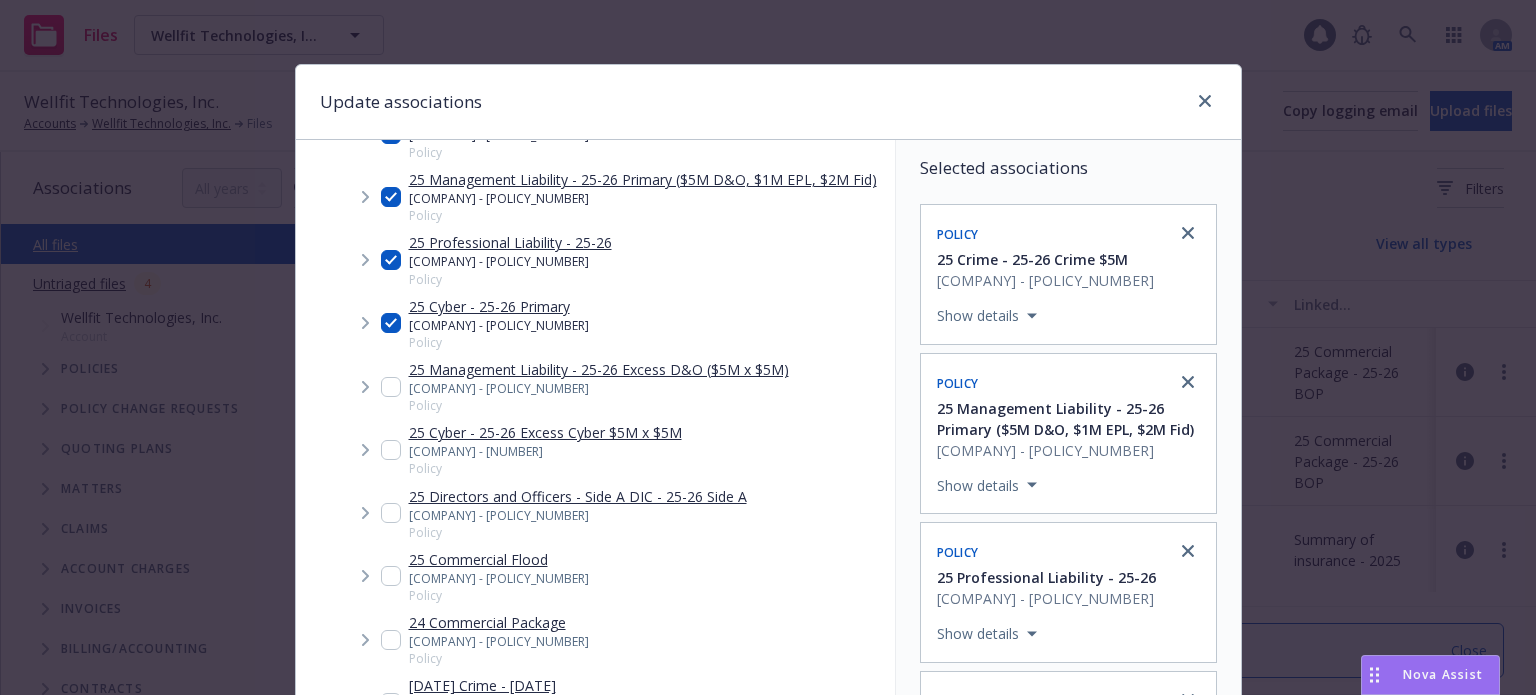 drag, startPoint x: 383, startPoint y: 381, endPoint x: 385, endPoint y: 395, distance: 14.142136 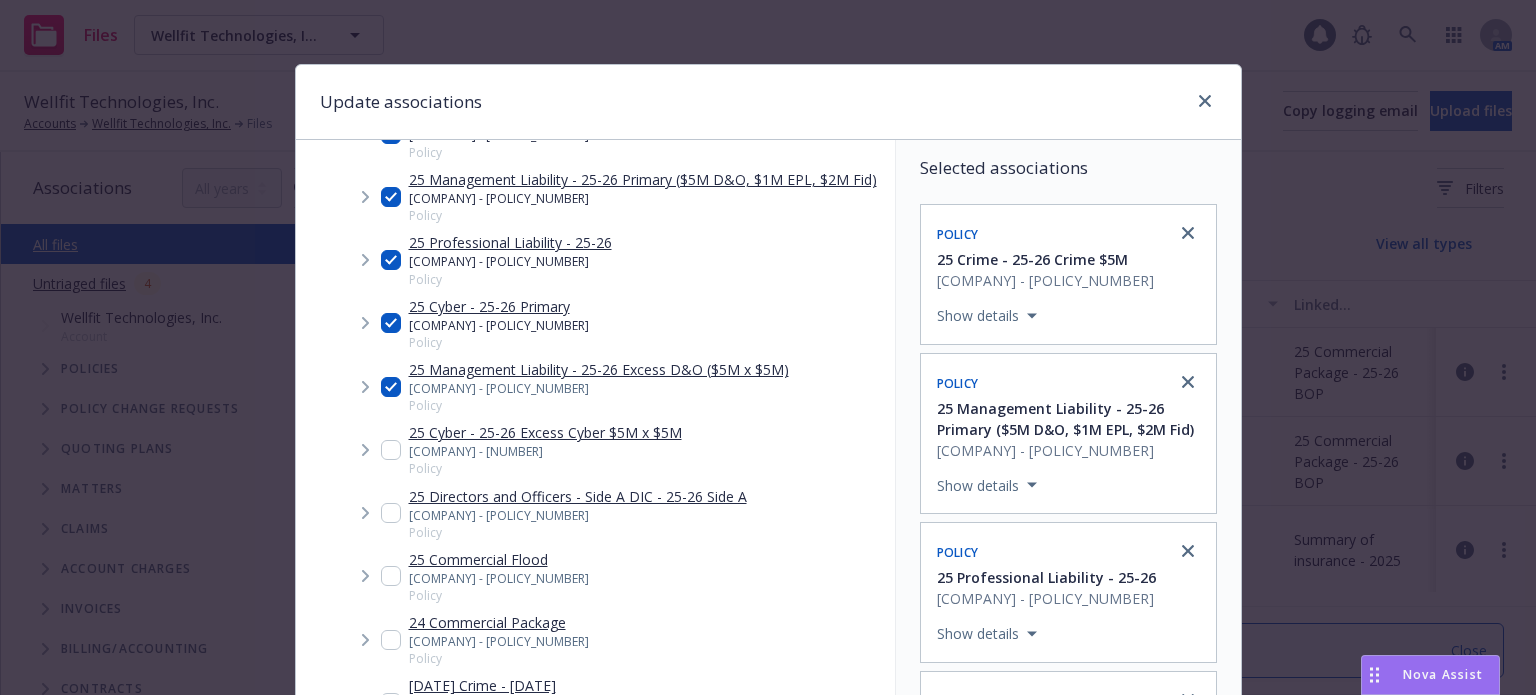 checkbox on "true" 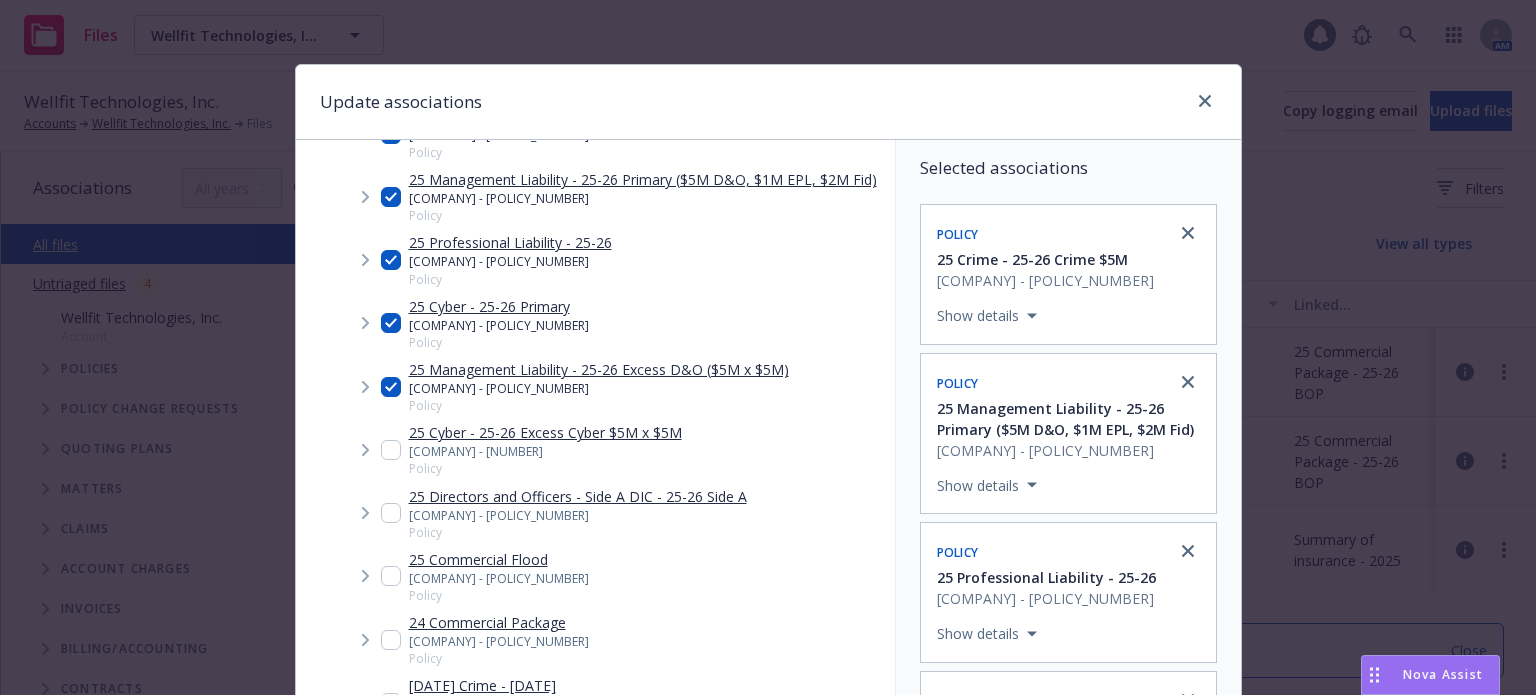 drag, startPoint x: 386, startPoint y: 451, endPoint x: 387, endPoint y: 463, distance: 12.0415945 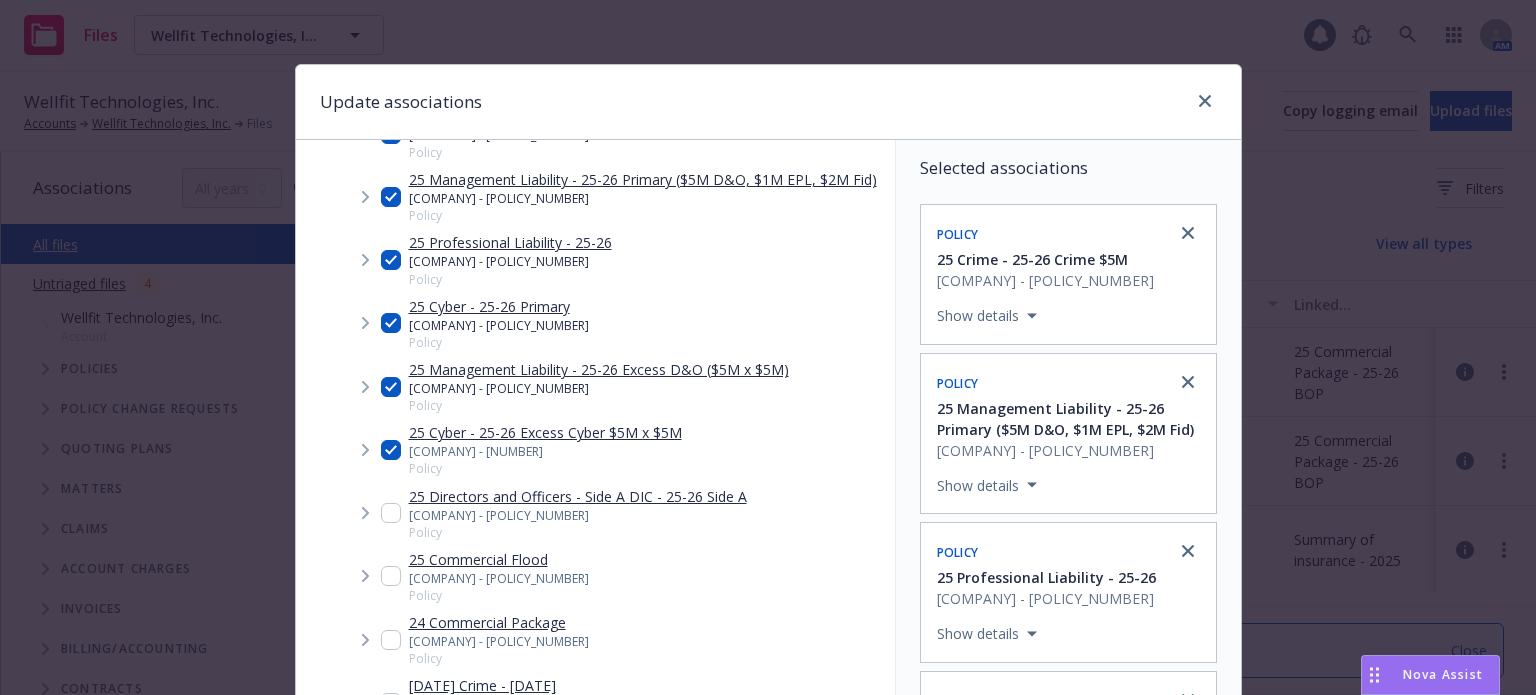 checkbox on "true" 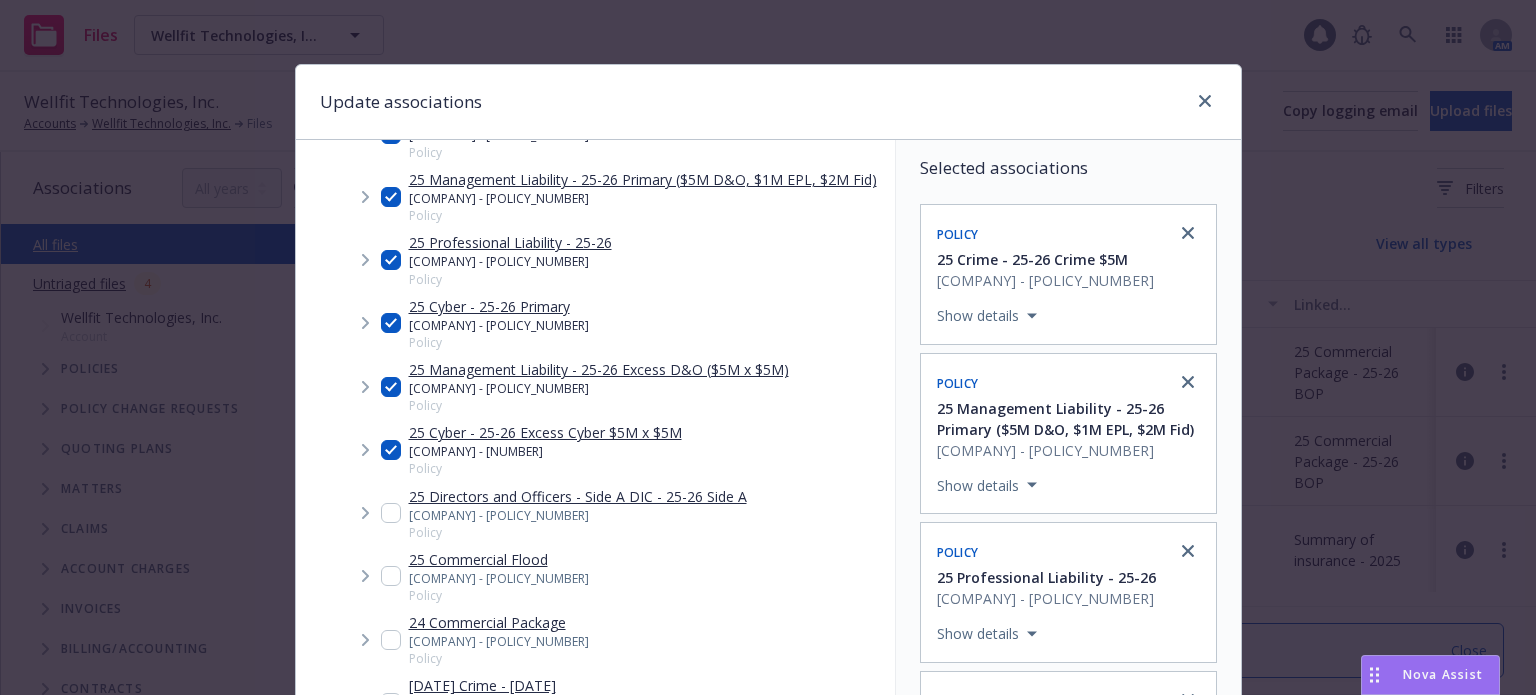 click at bounding box center [391, 513] 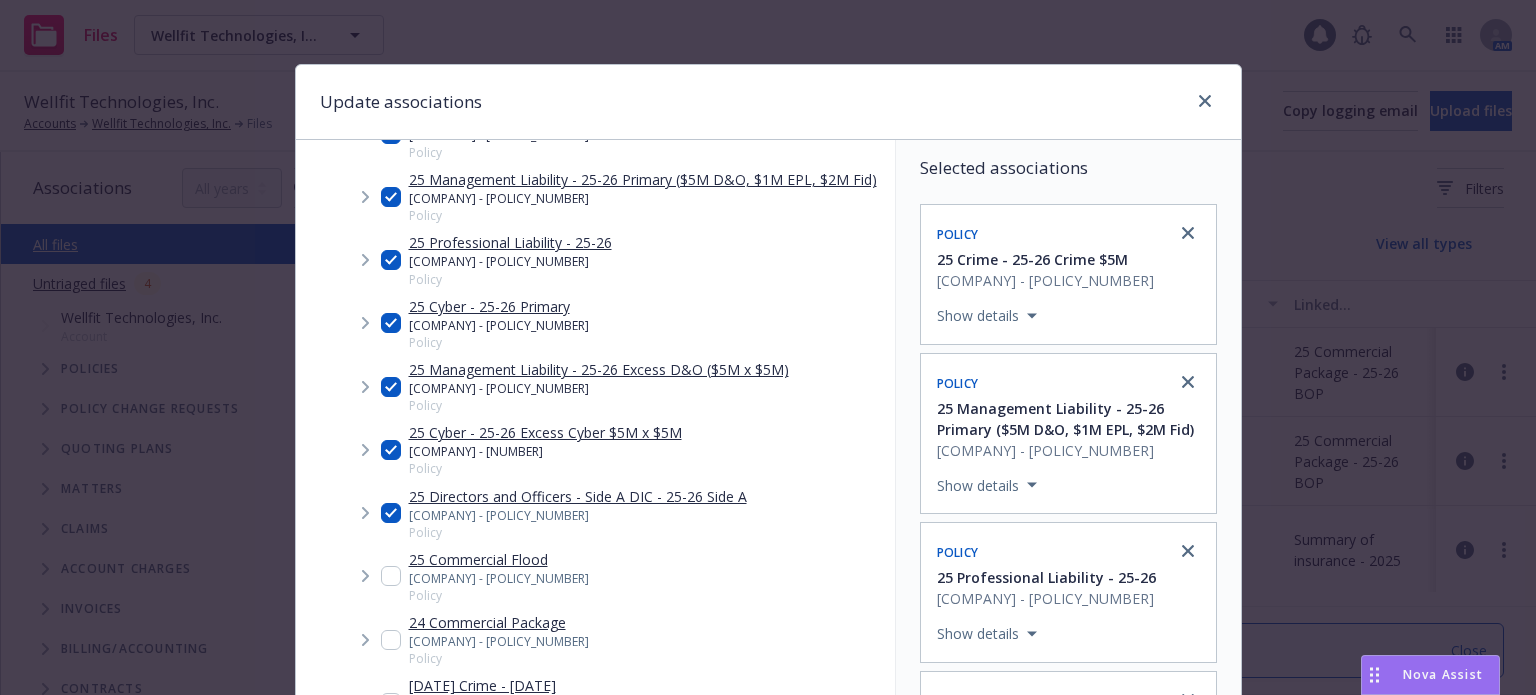 checkbox on "true" 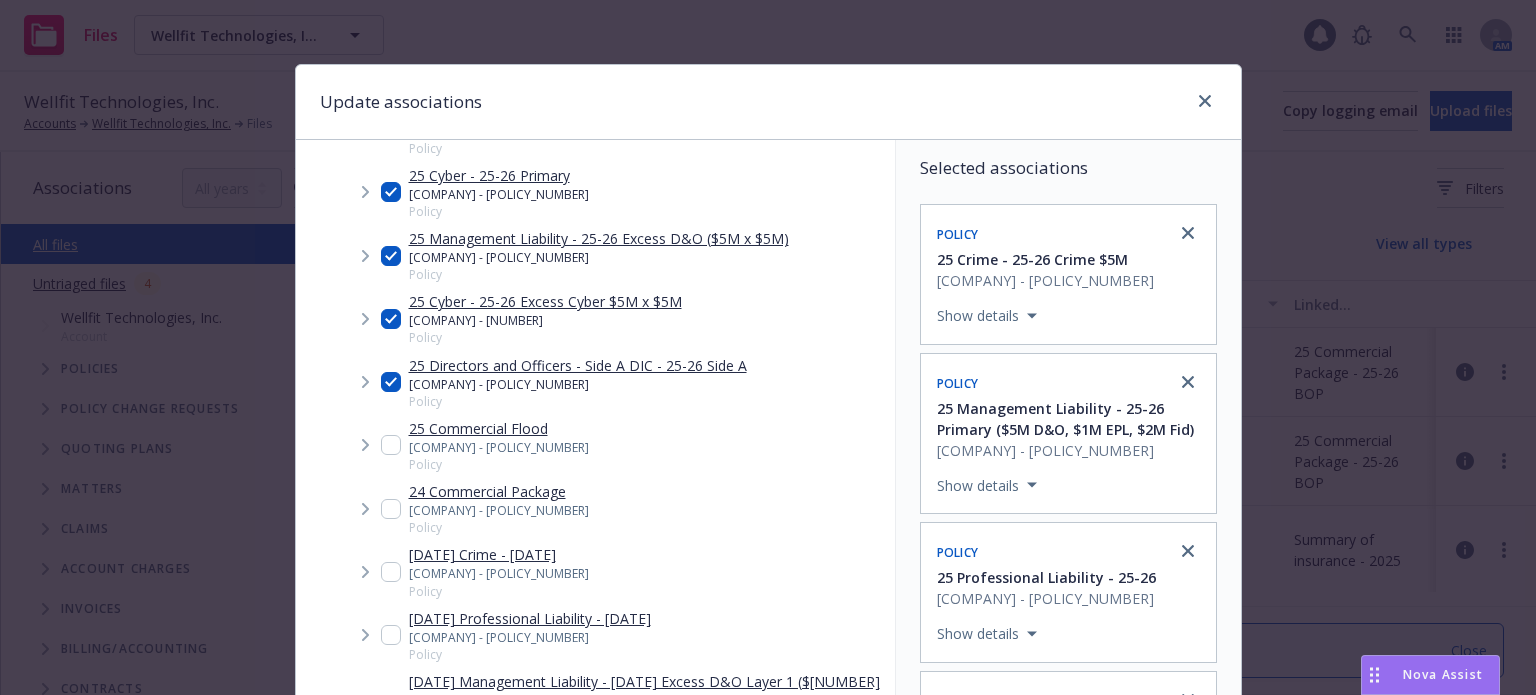 scroll, scrollTop: 400, scrollLeft: 0, axis: vertical 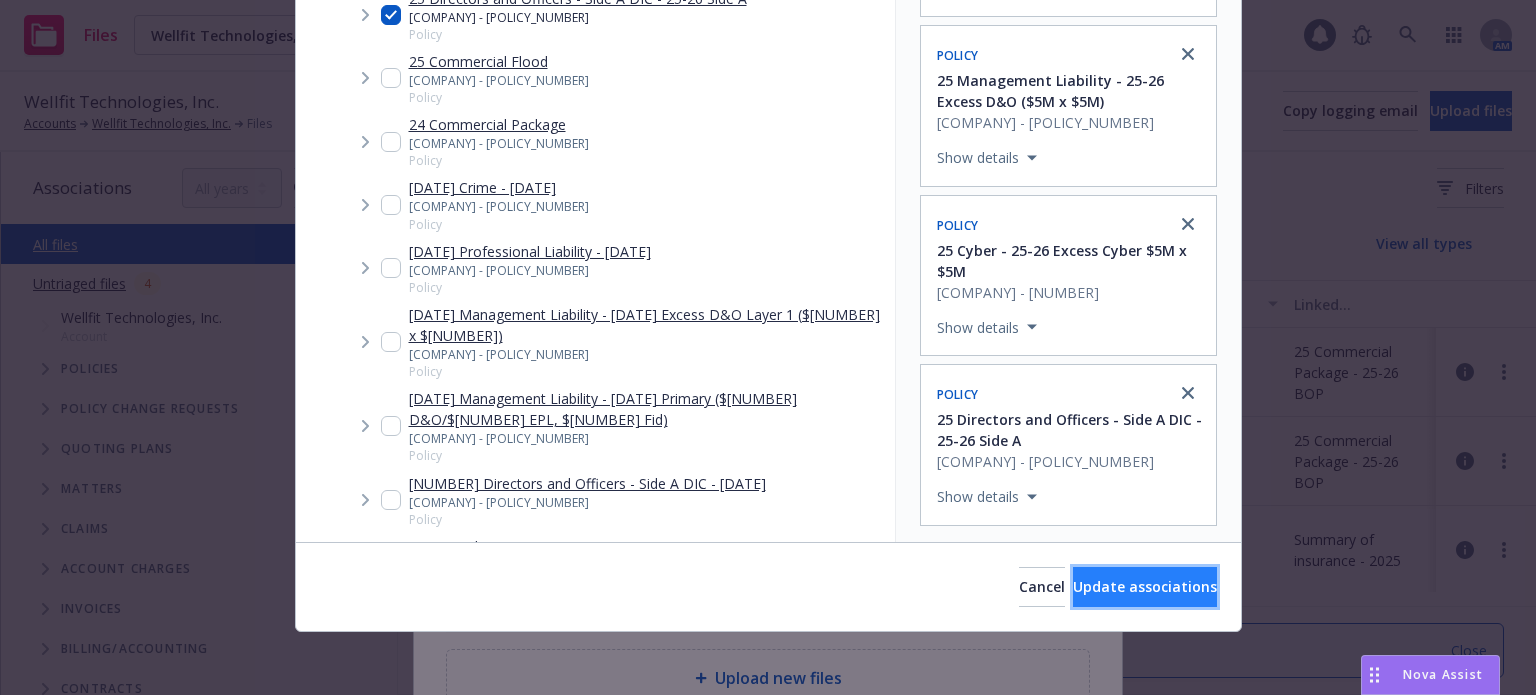 click on "Update associations" at bounding box center [1145, 586] 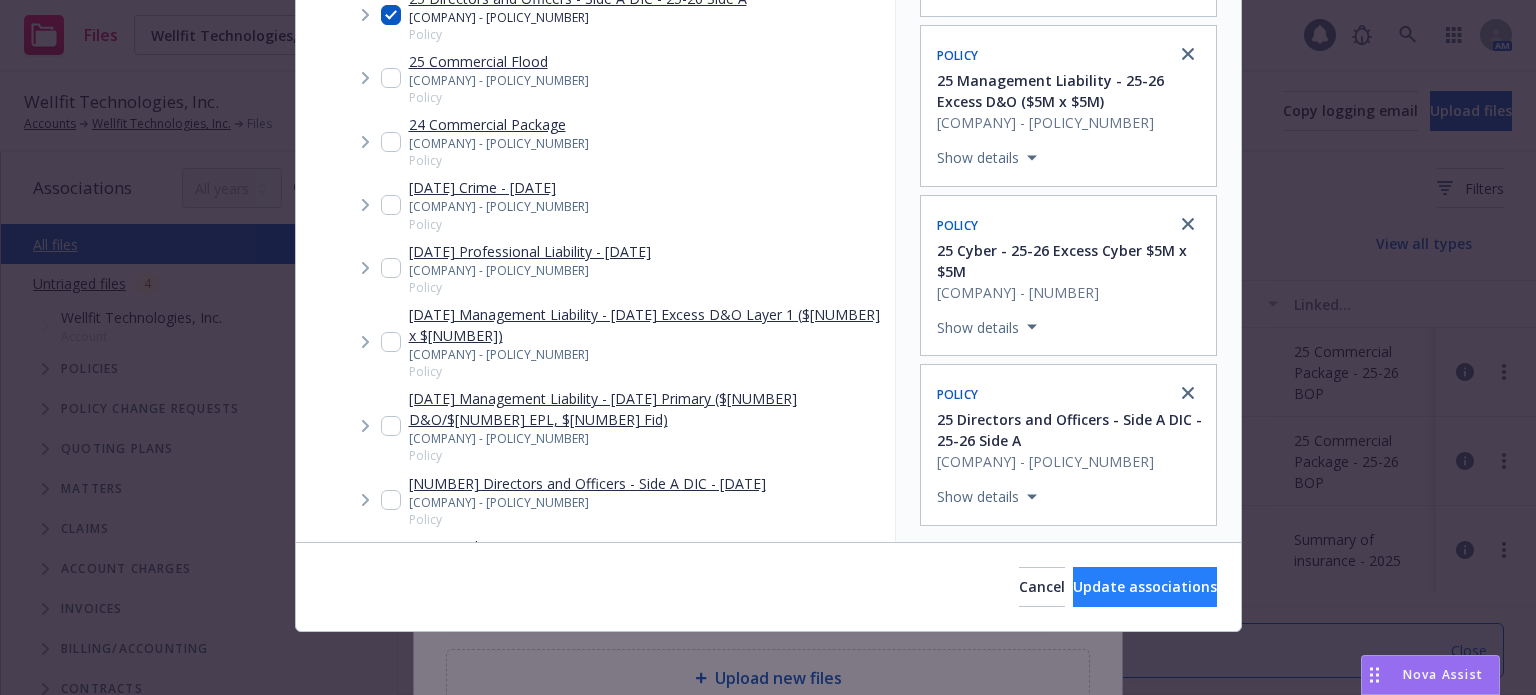 type on "x" 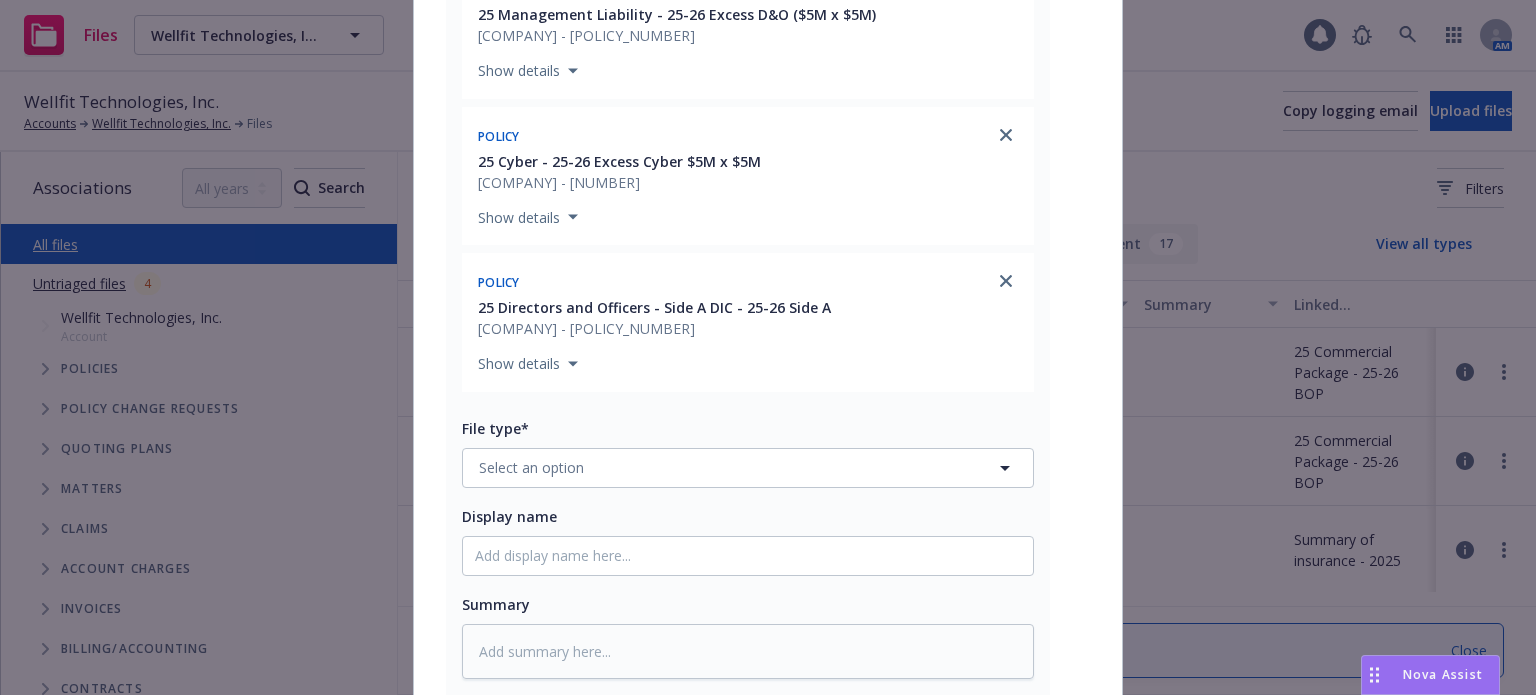 scroll, scrollTop: 1000, scrollLeft: 0, axis: vertical 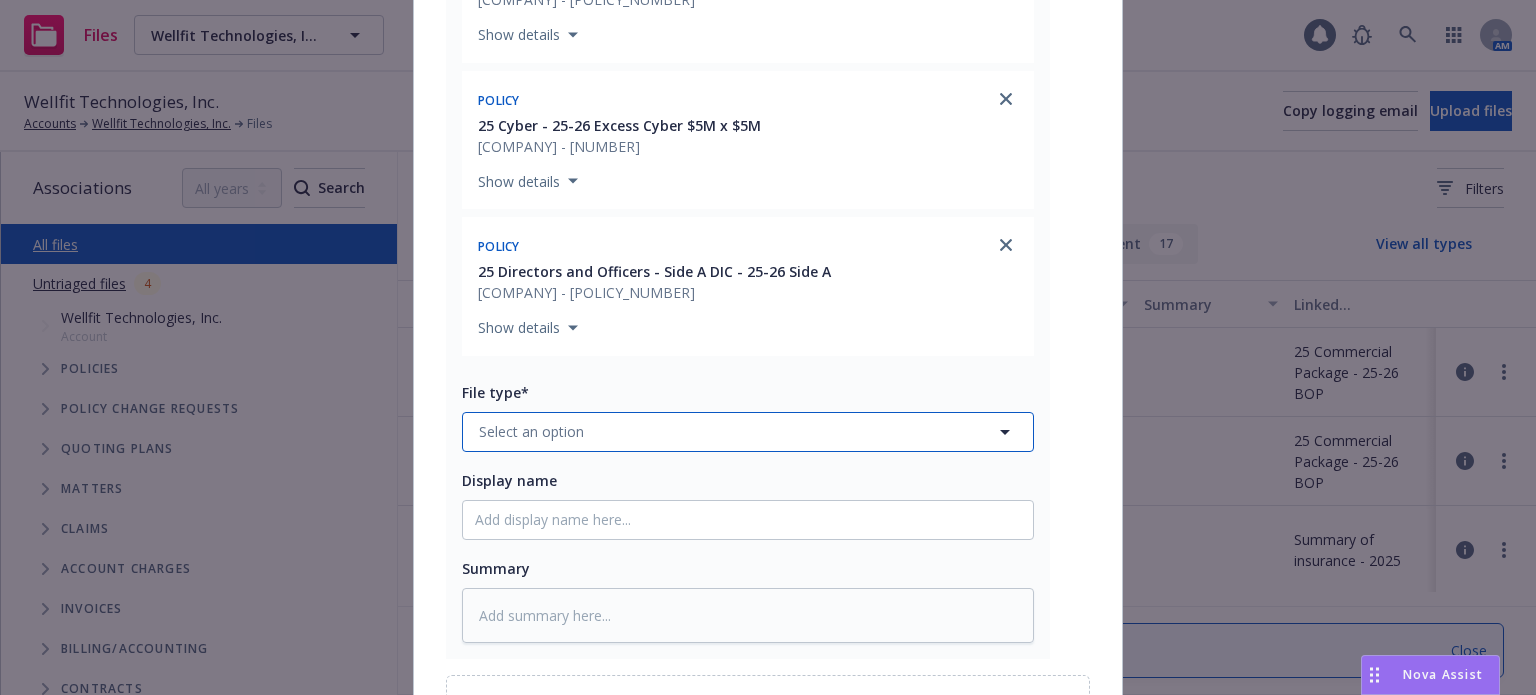 click on "Select an option" at bounding box center [531, 431] 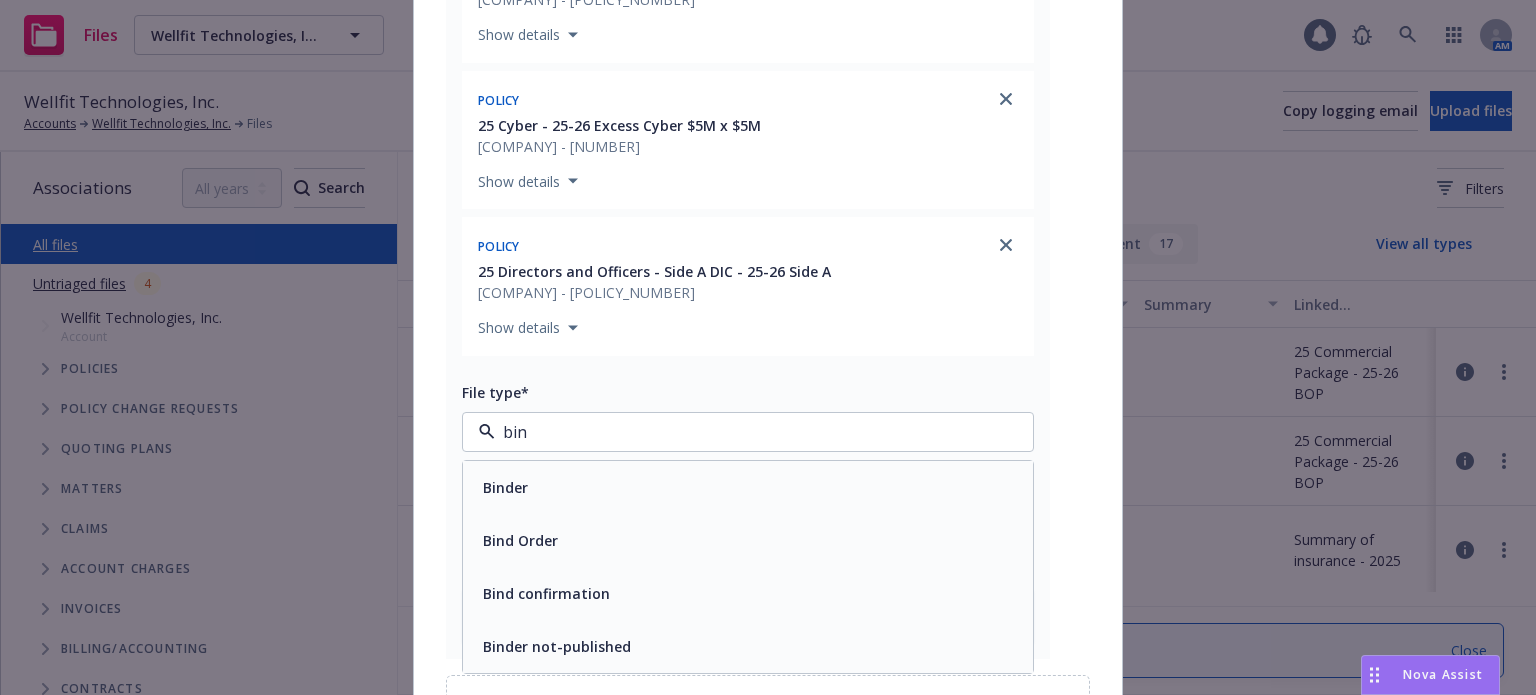 type on "bind" 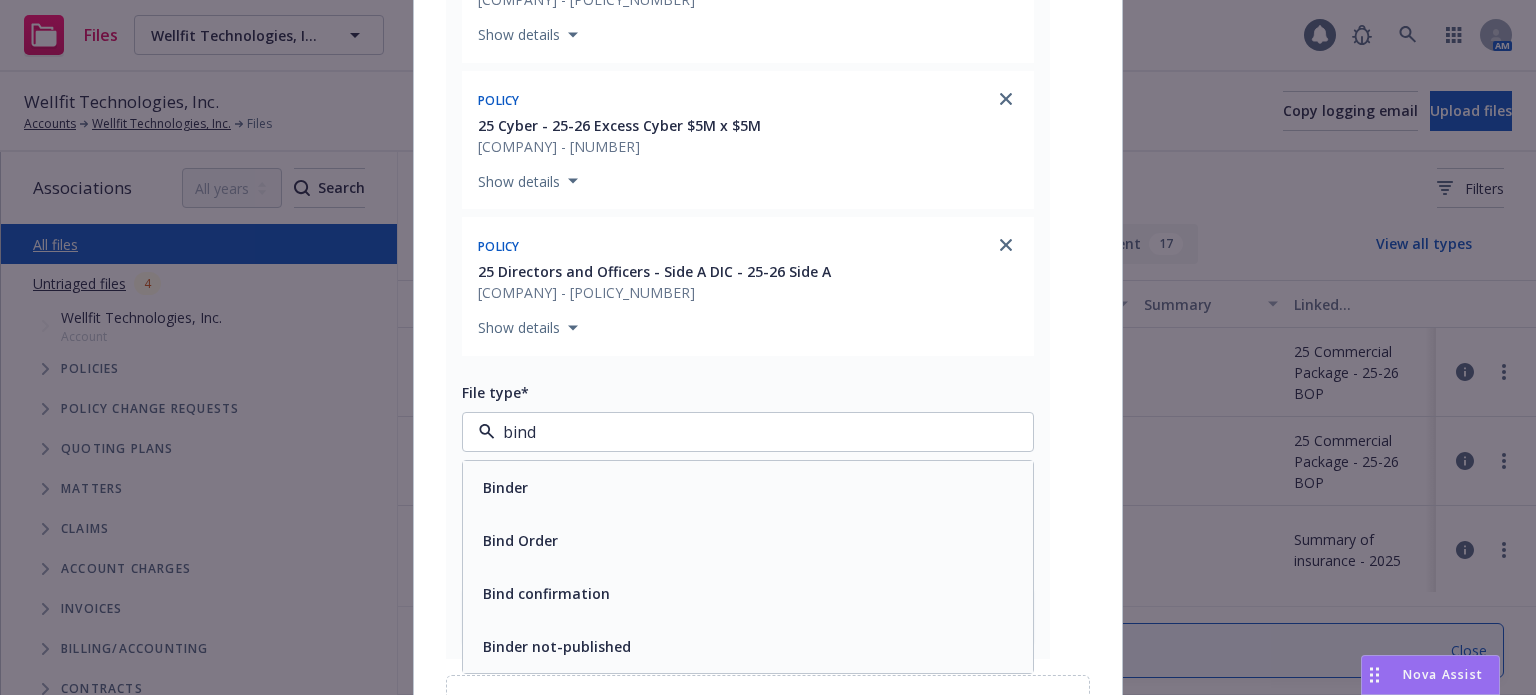 click on "Bind confirmation" at bounding box center (546, 593) 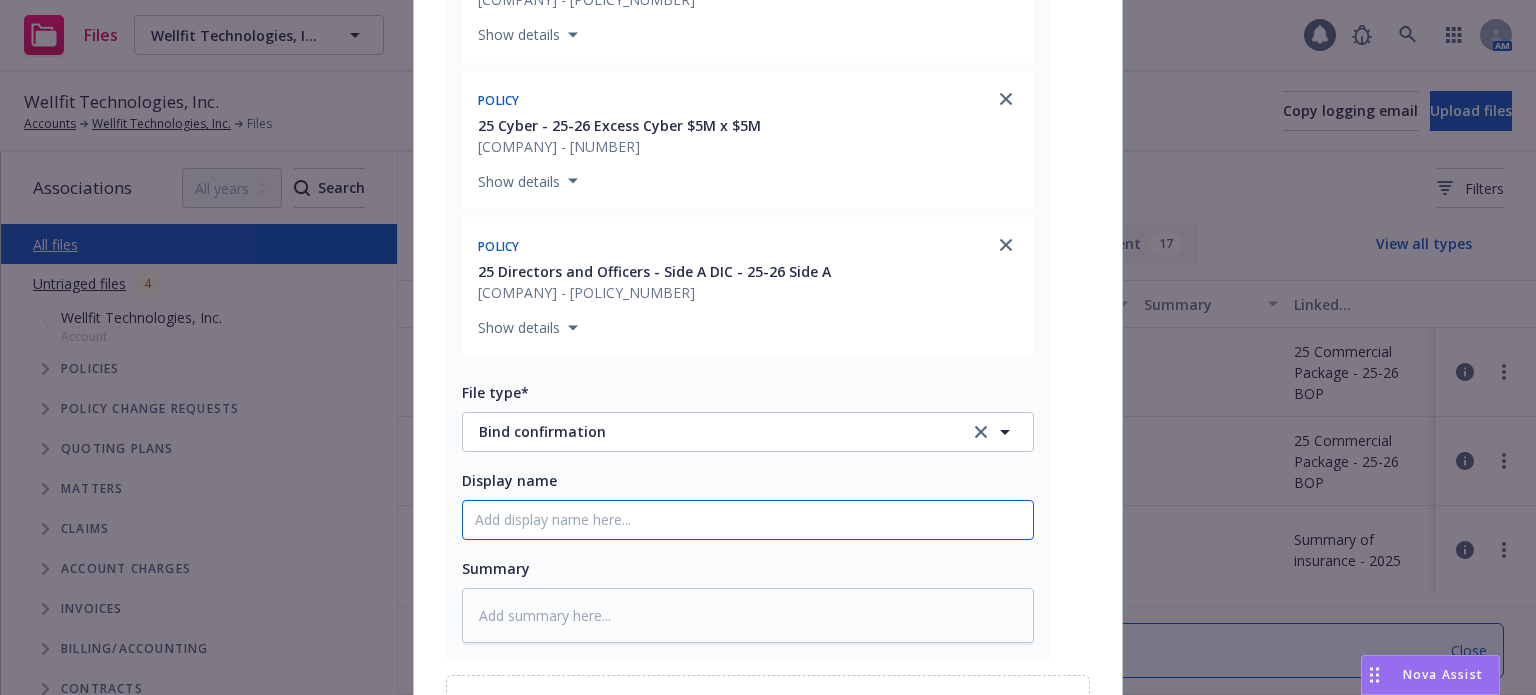 click on "Display name" at bounding box center (748, 520) 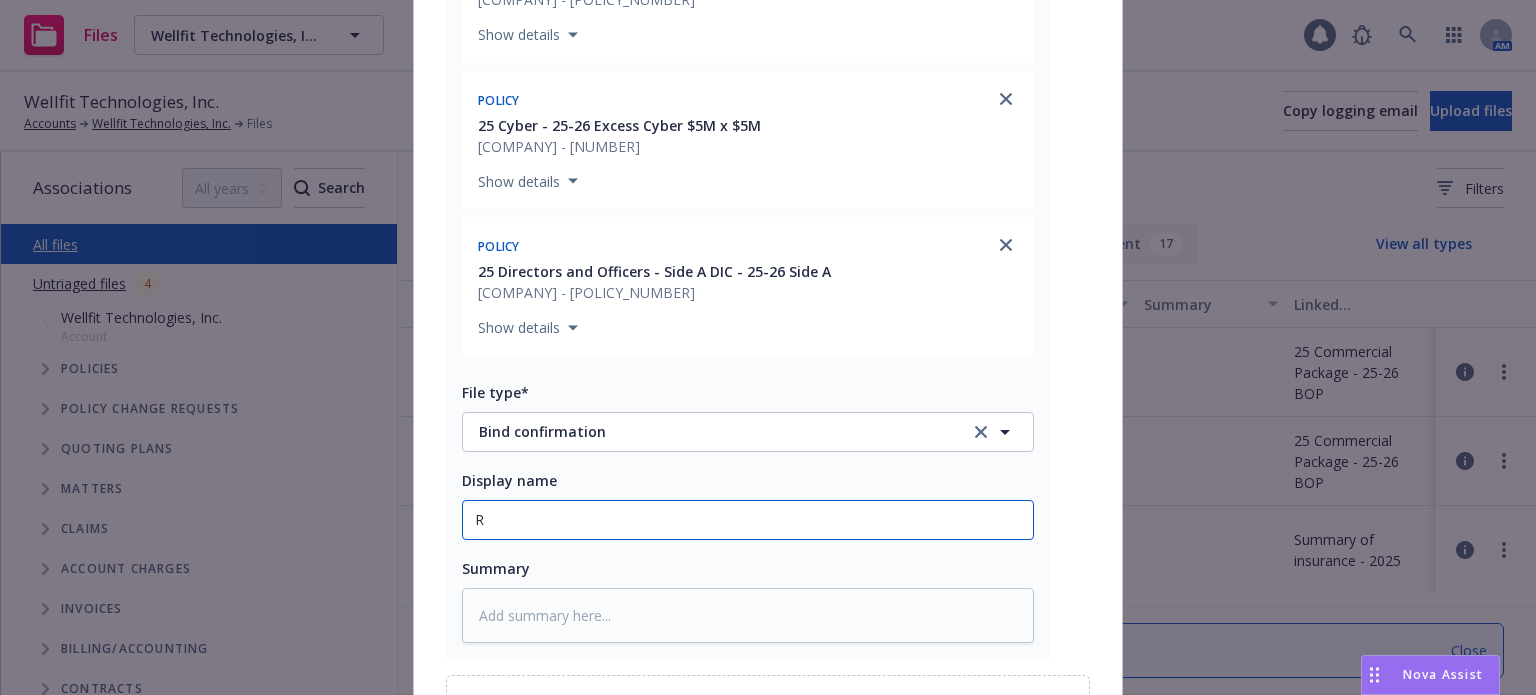 type on "x" 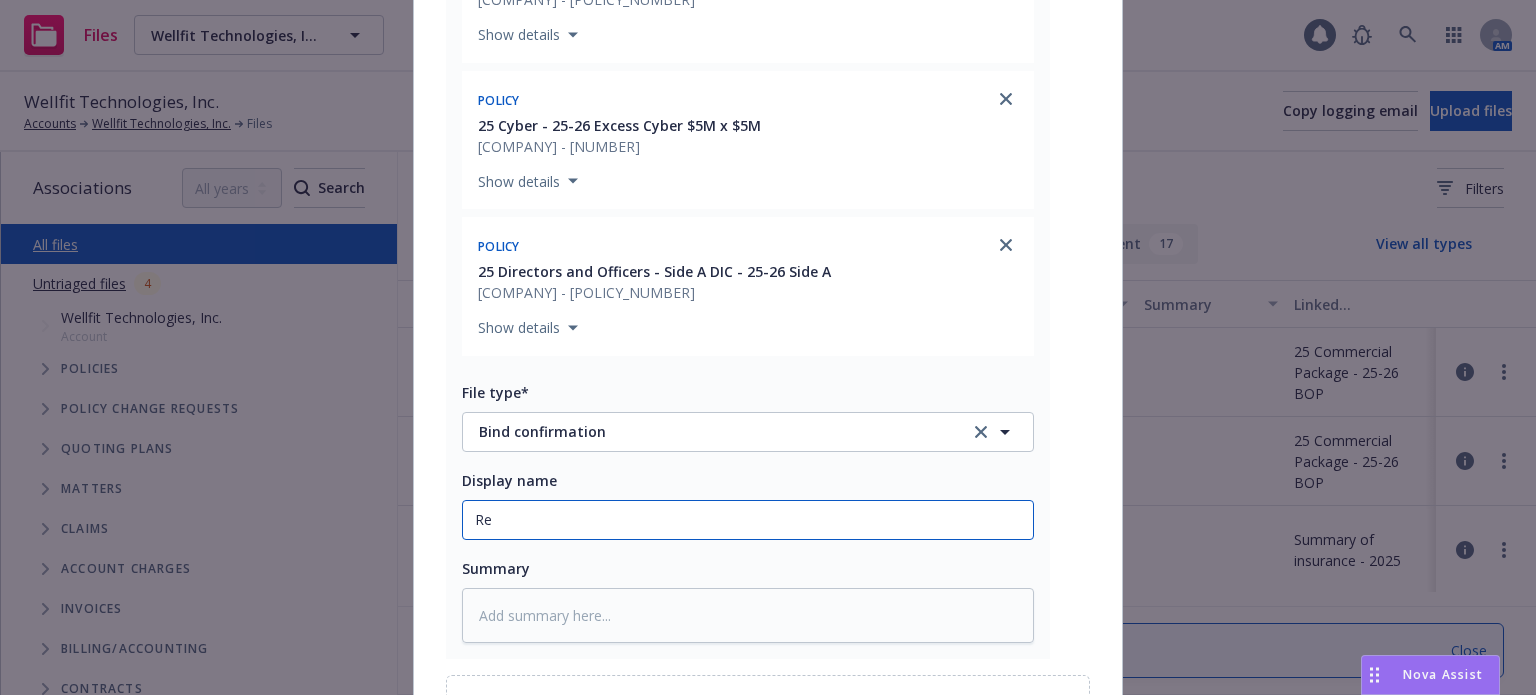 type on "x" 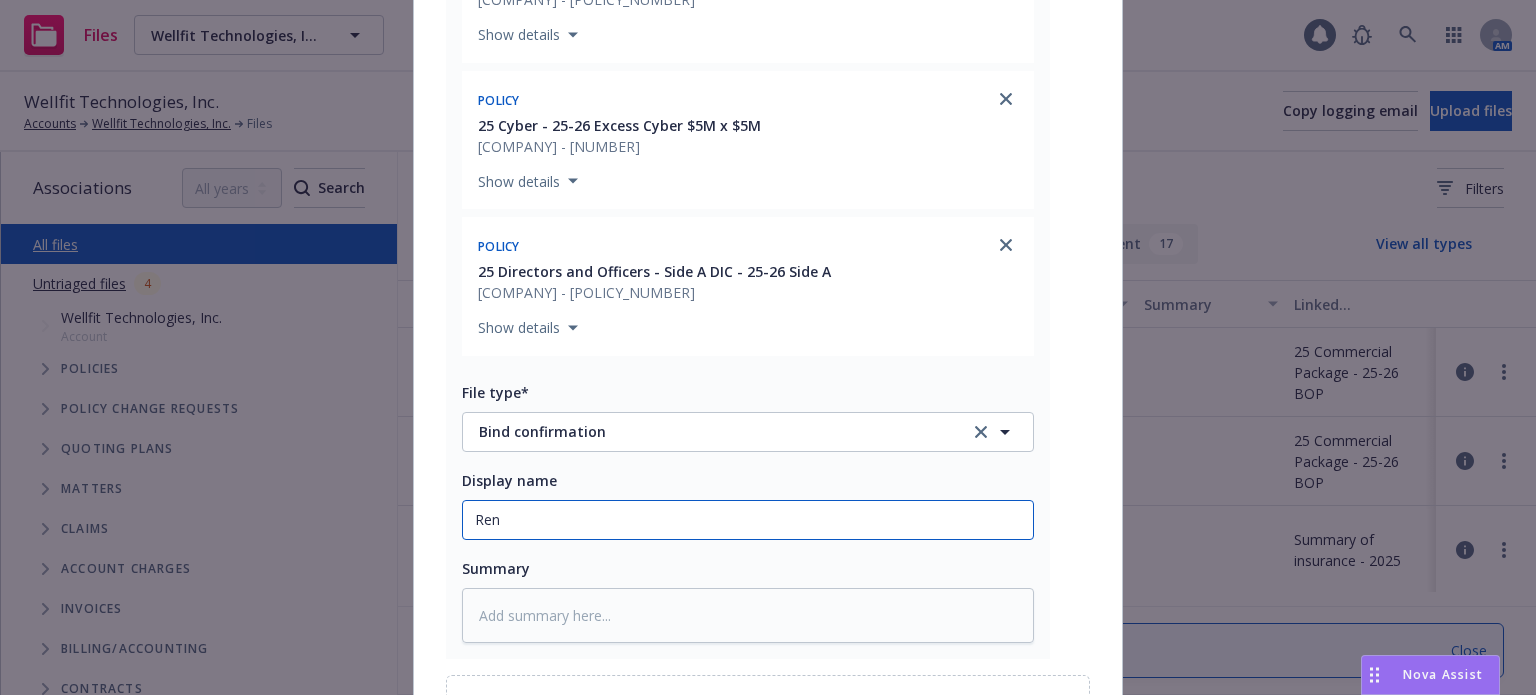type on "x" 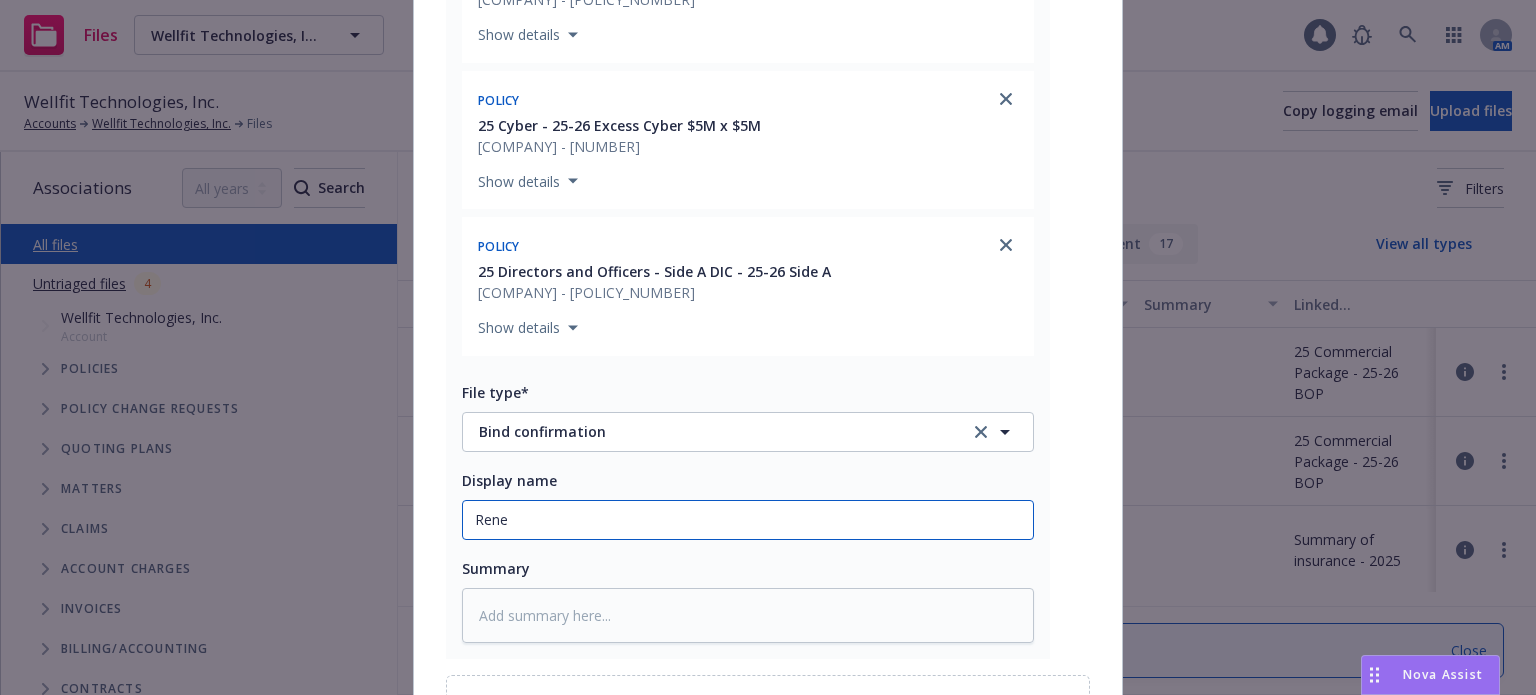 type on "x" 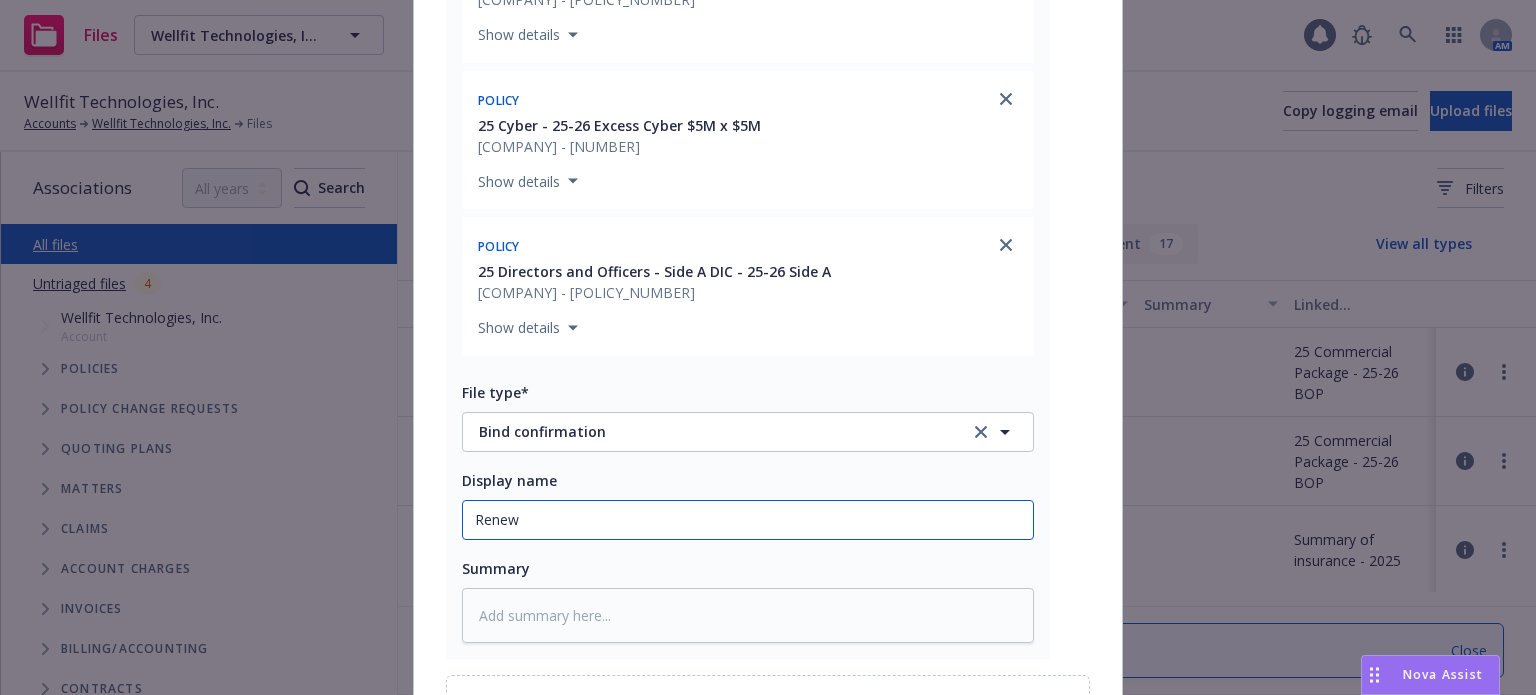 type on "x" 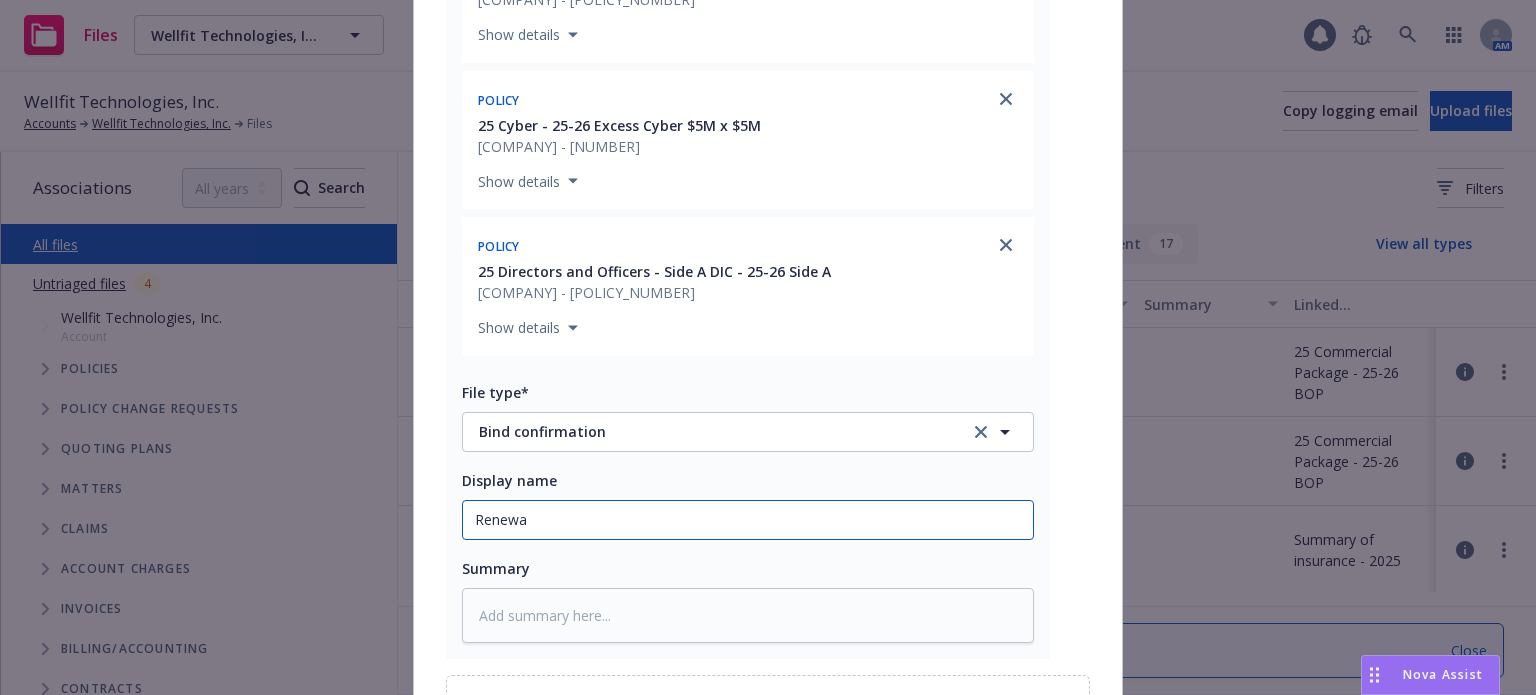 type on "x" 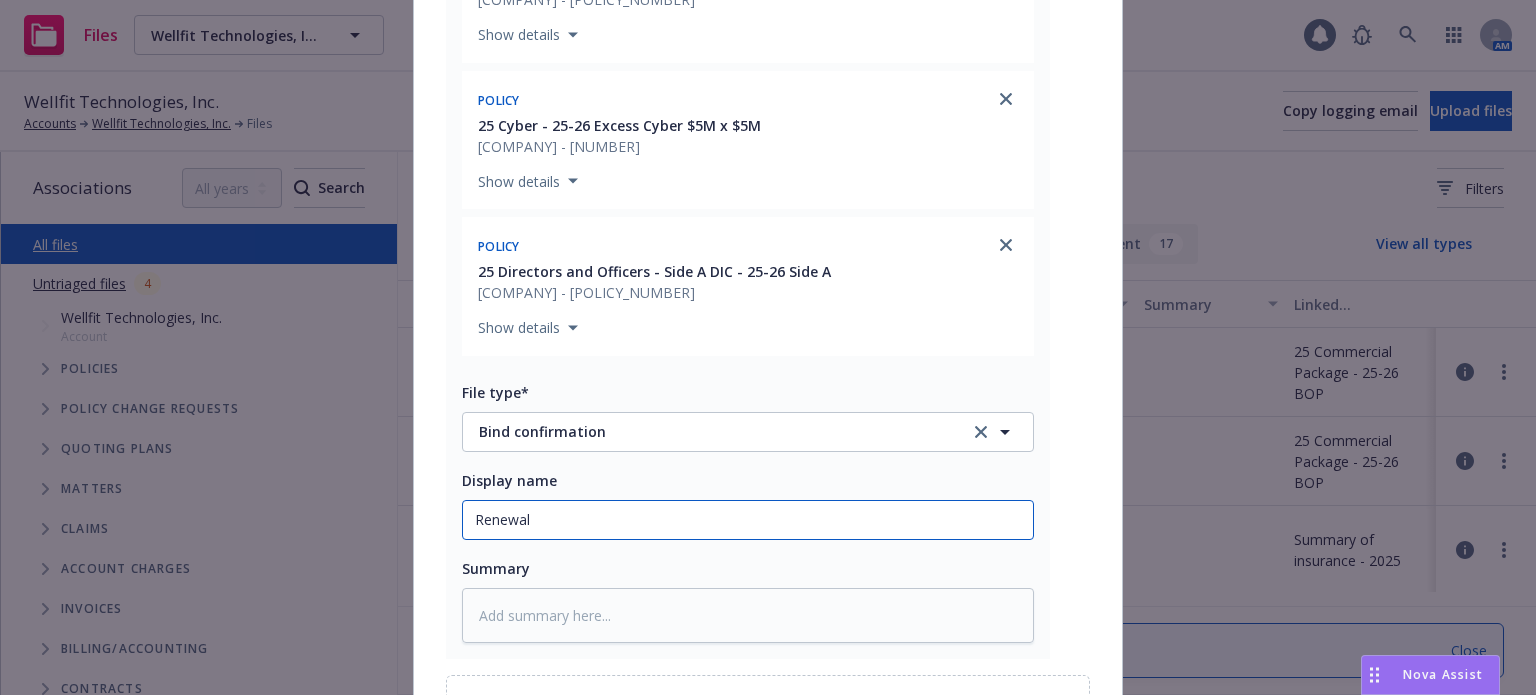 type on "x" 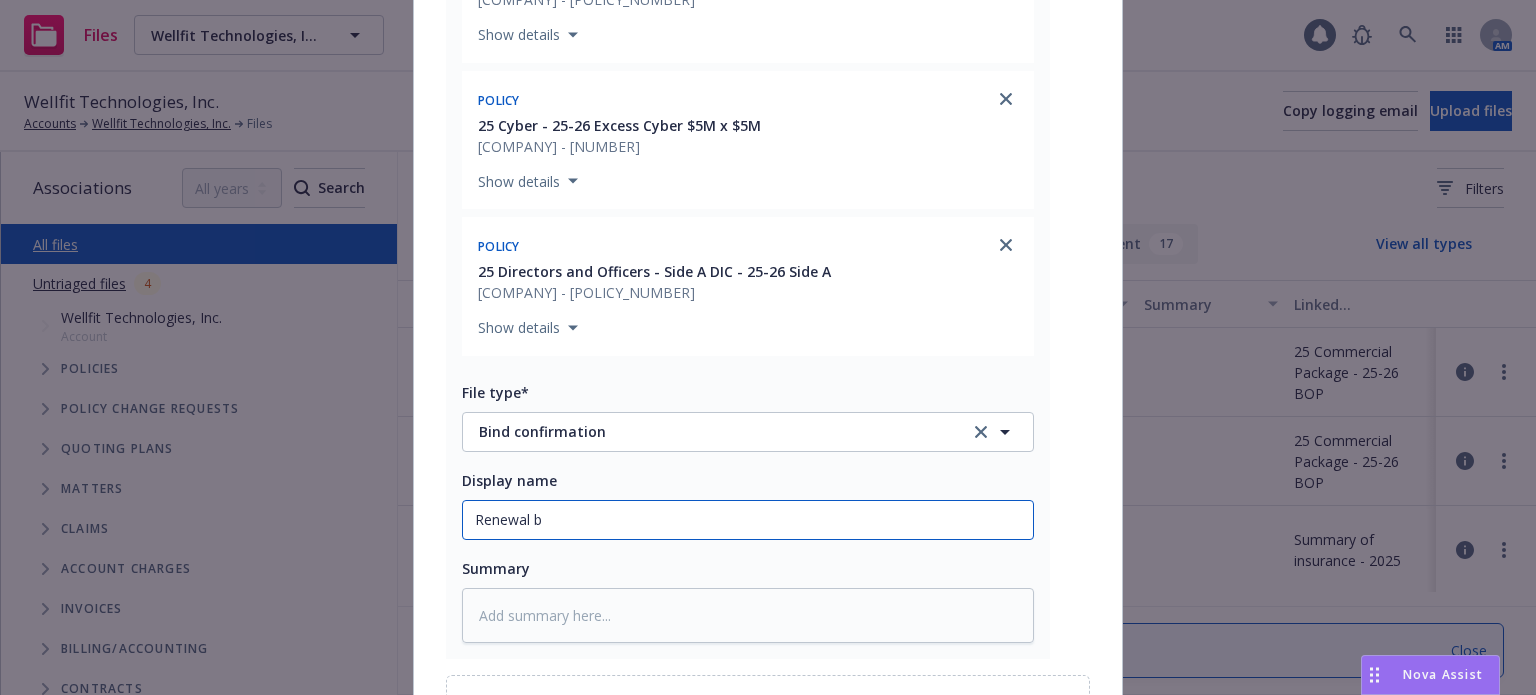 type on "x" 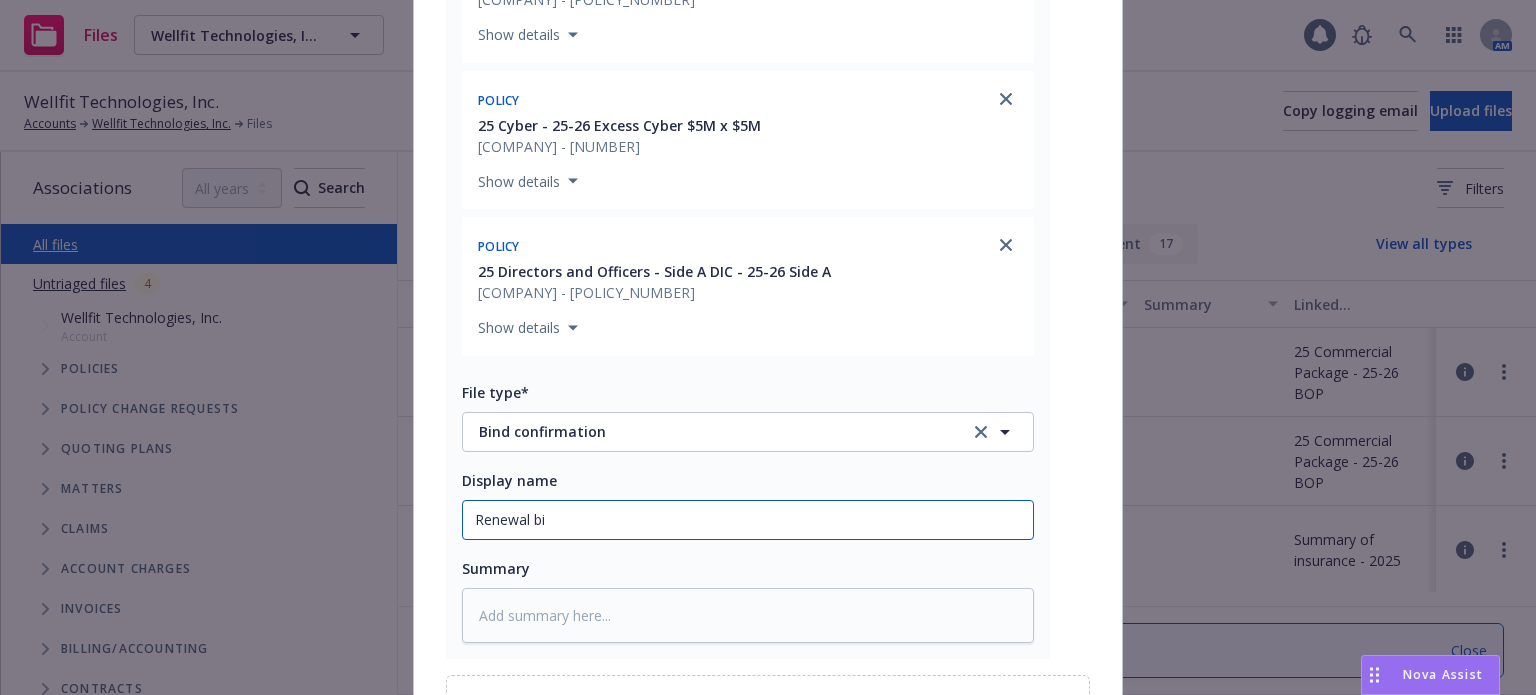 type on "x" 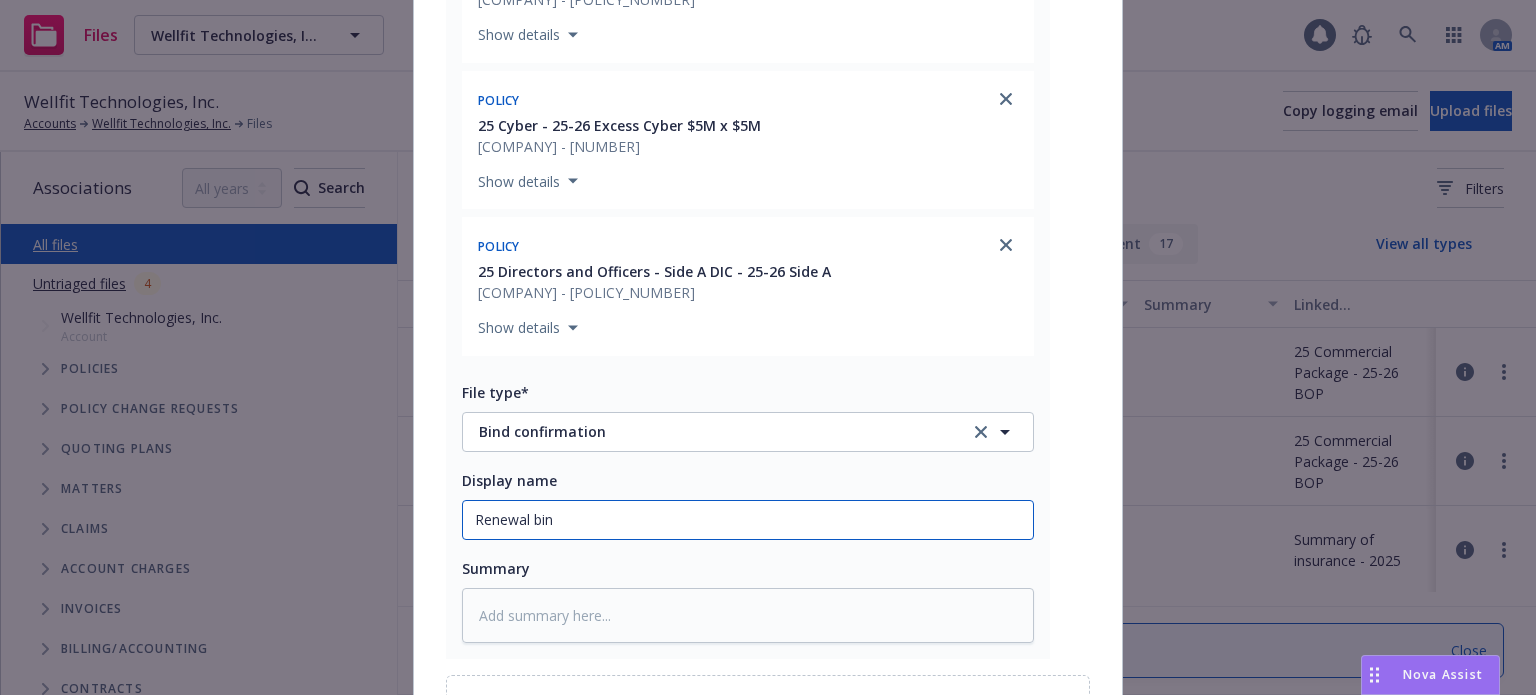 type on "Renewal bind" 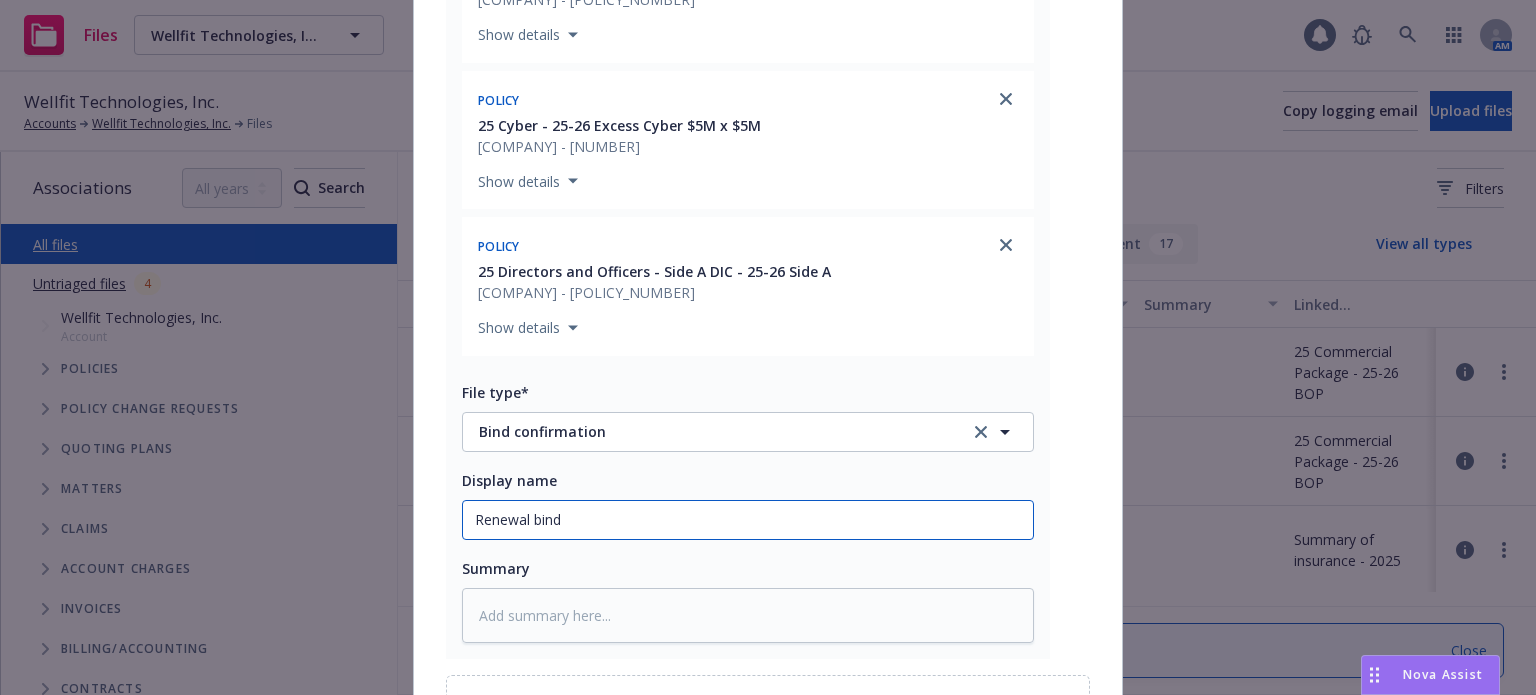 type on "x" 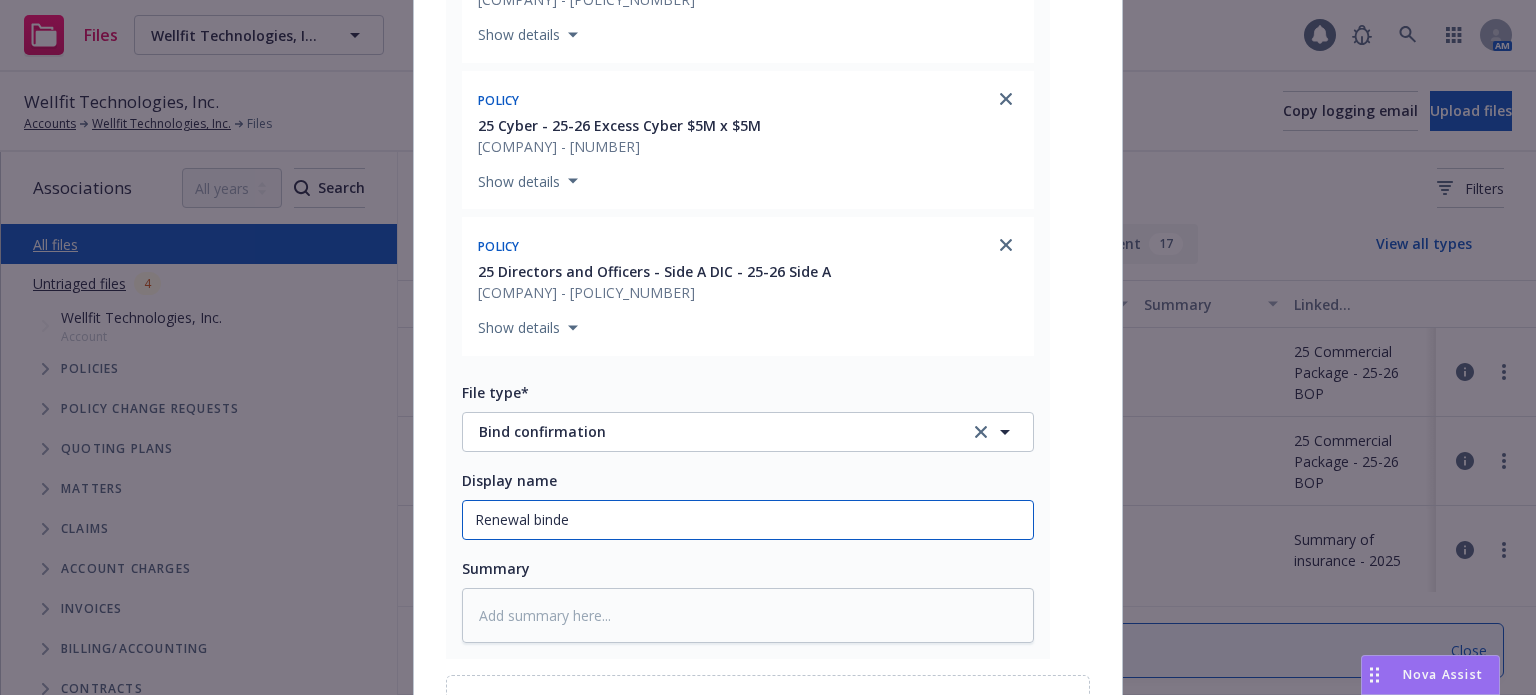 type on "x" 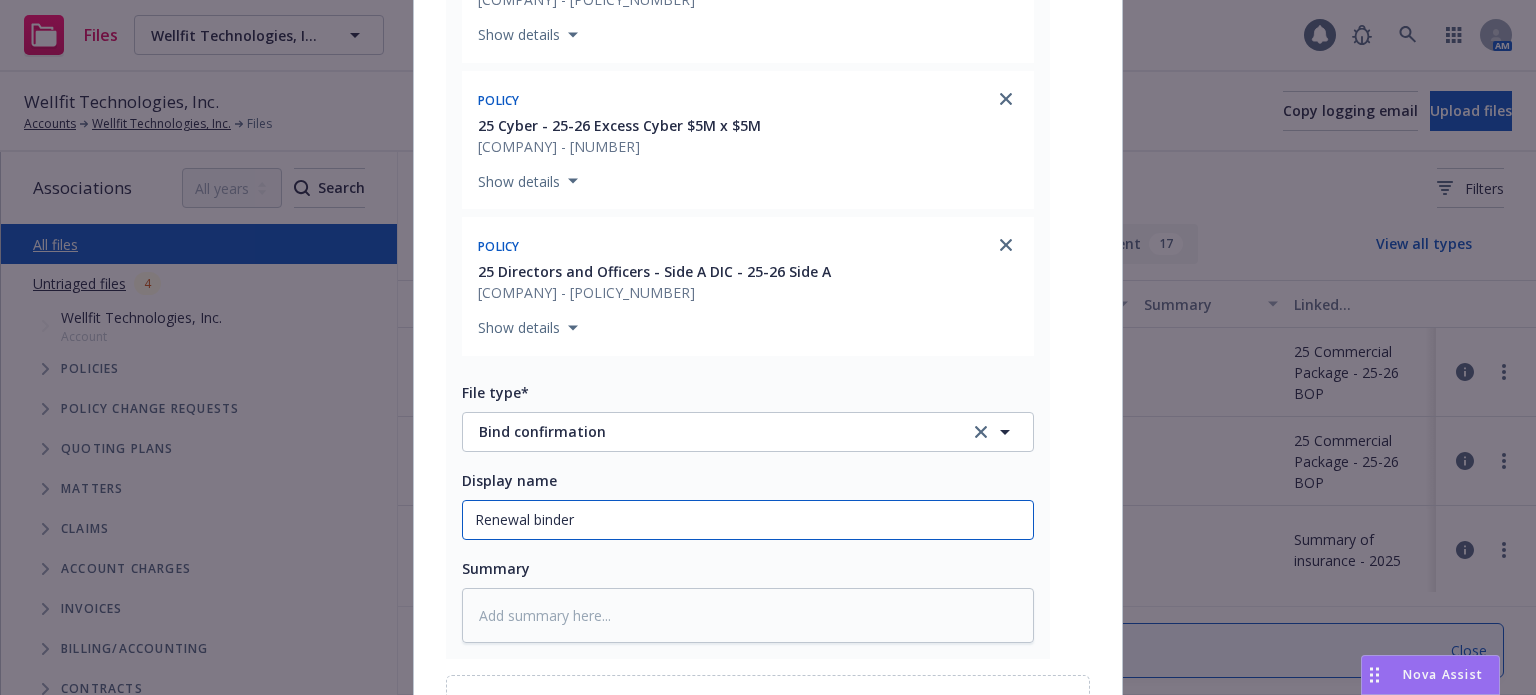 type on "x" 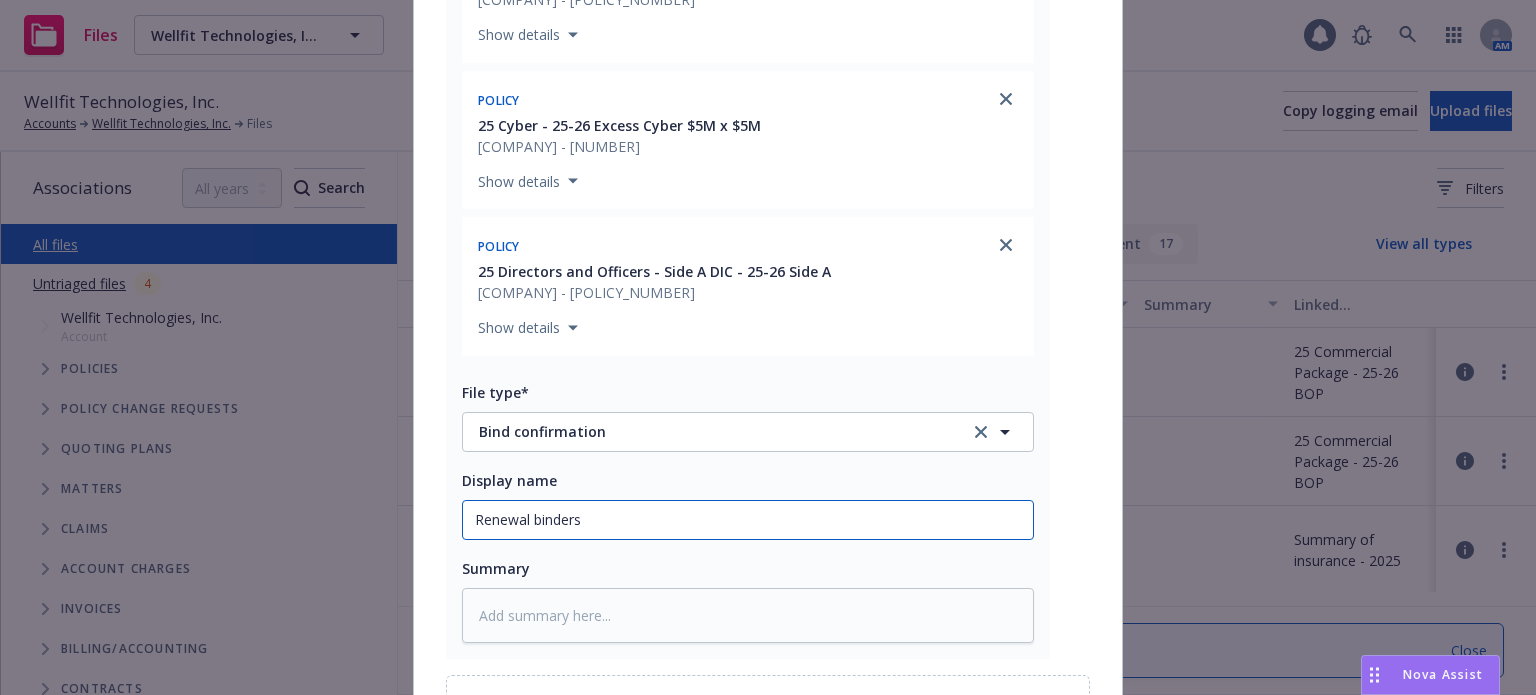 type on "x" 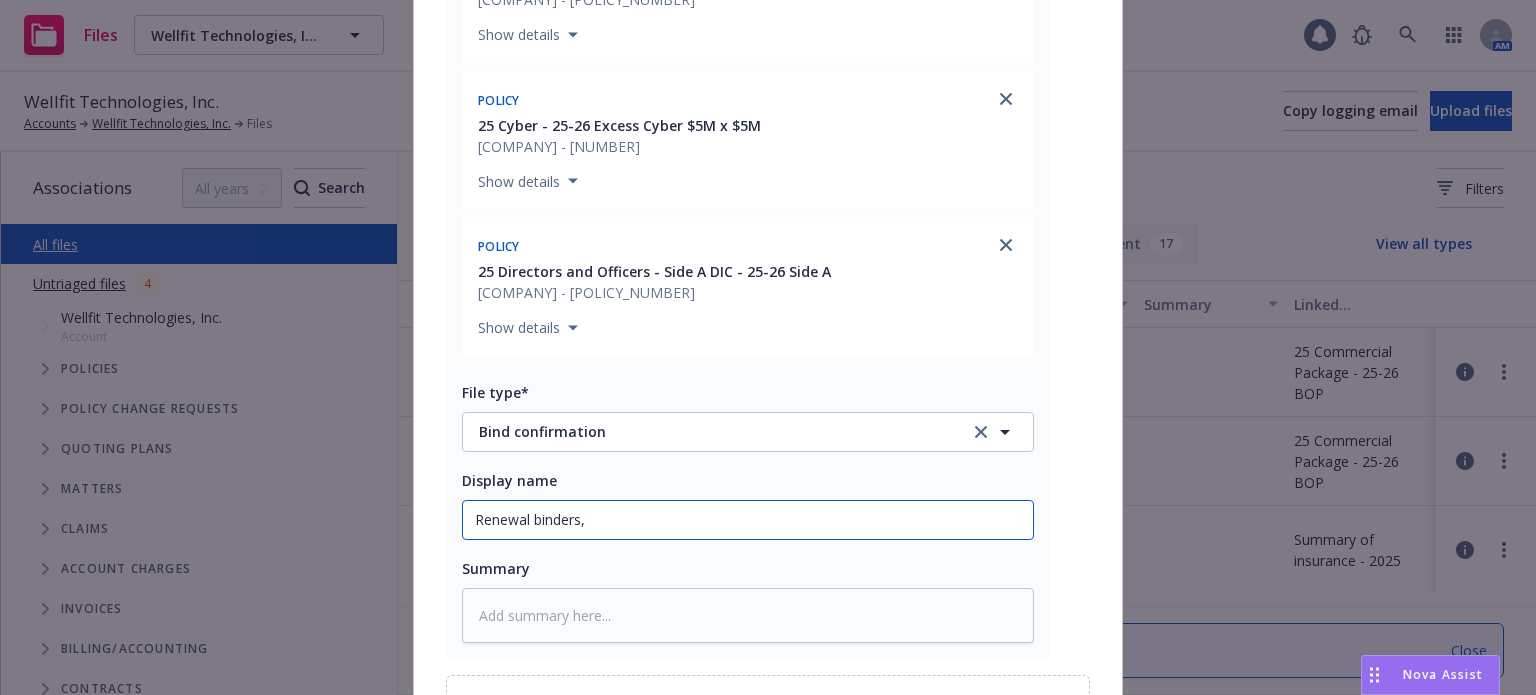 type on "x" 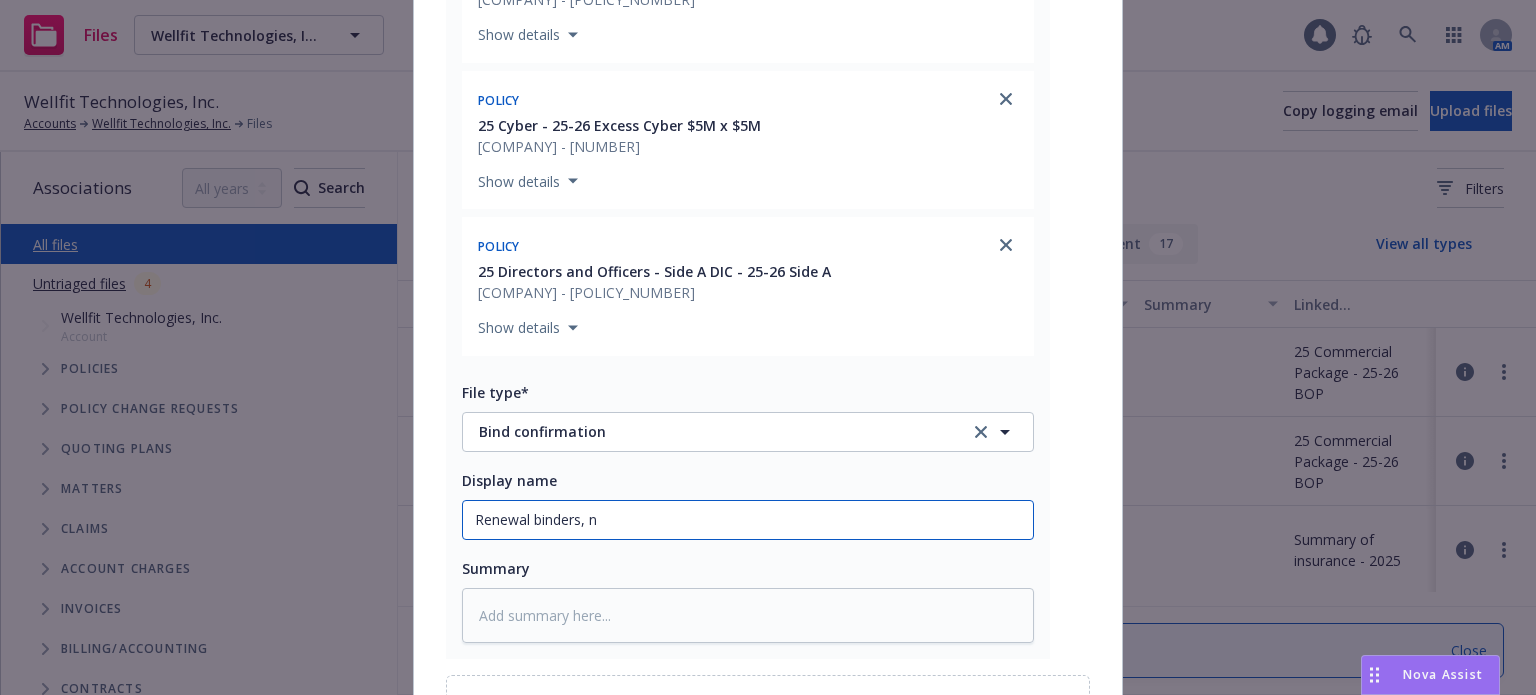 type on "Renewal binders, ne" 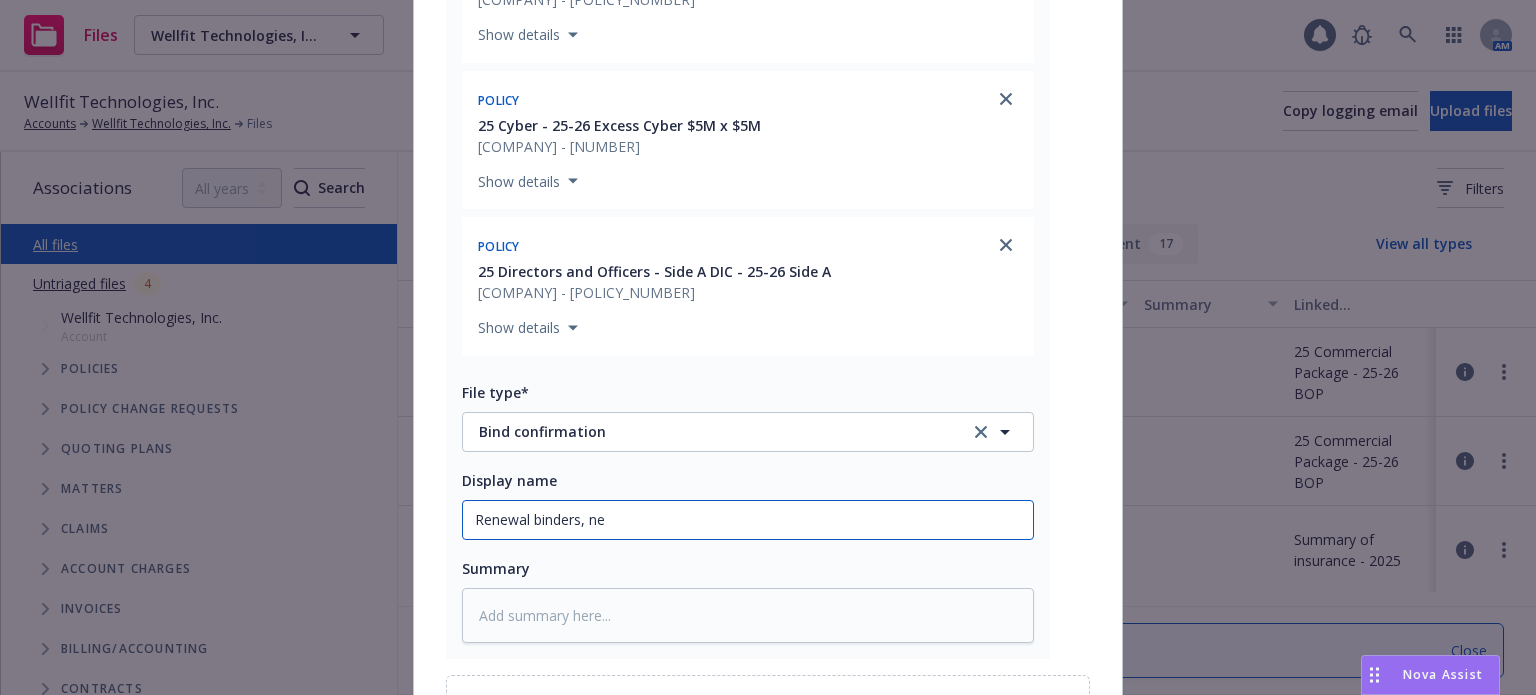type on "x" 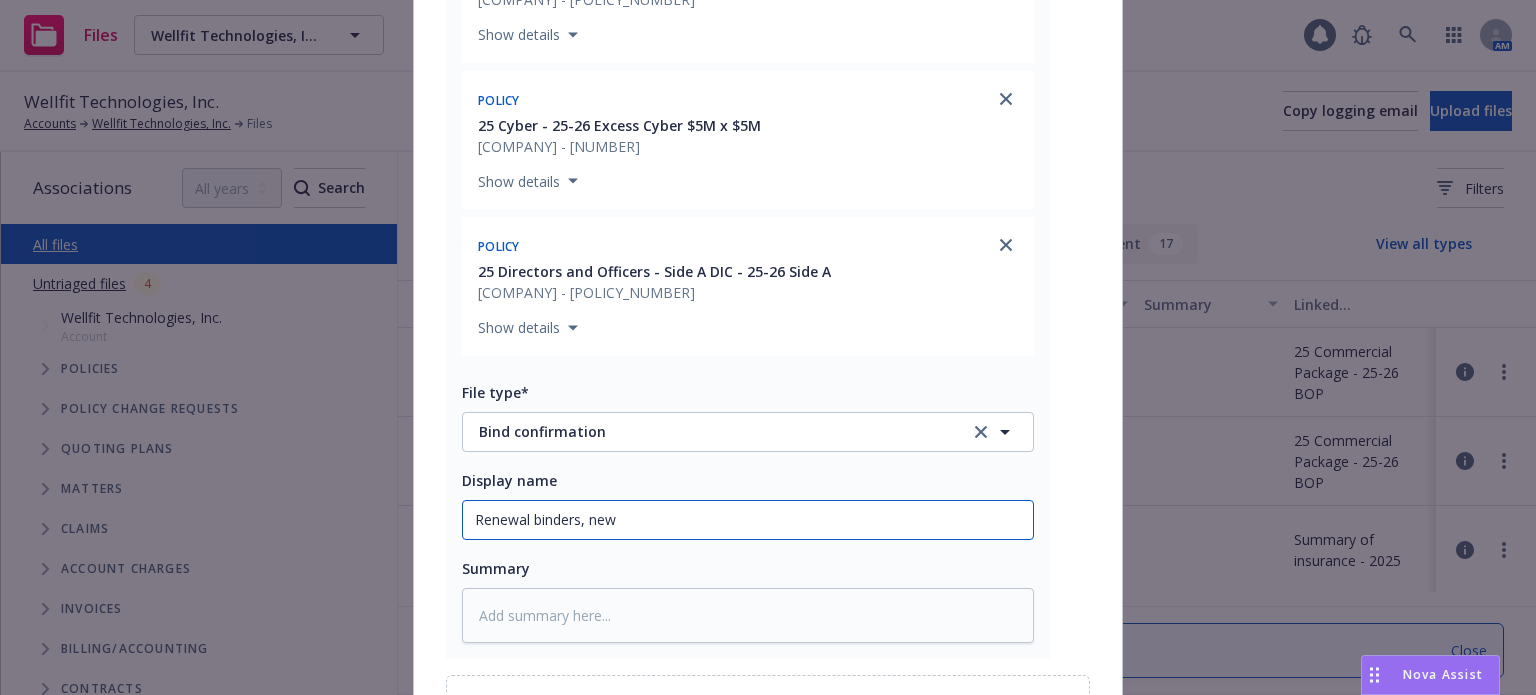 type on "x" 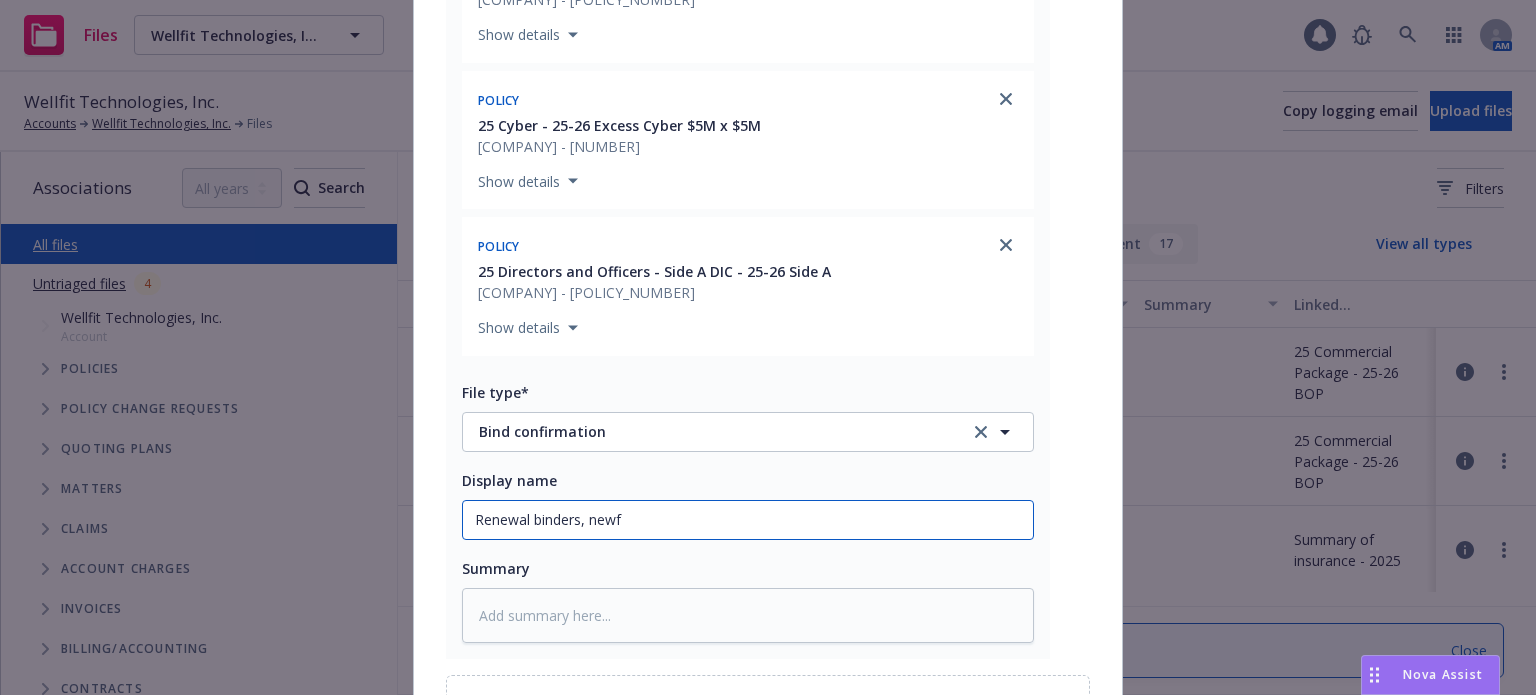type on "x" 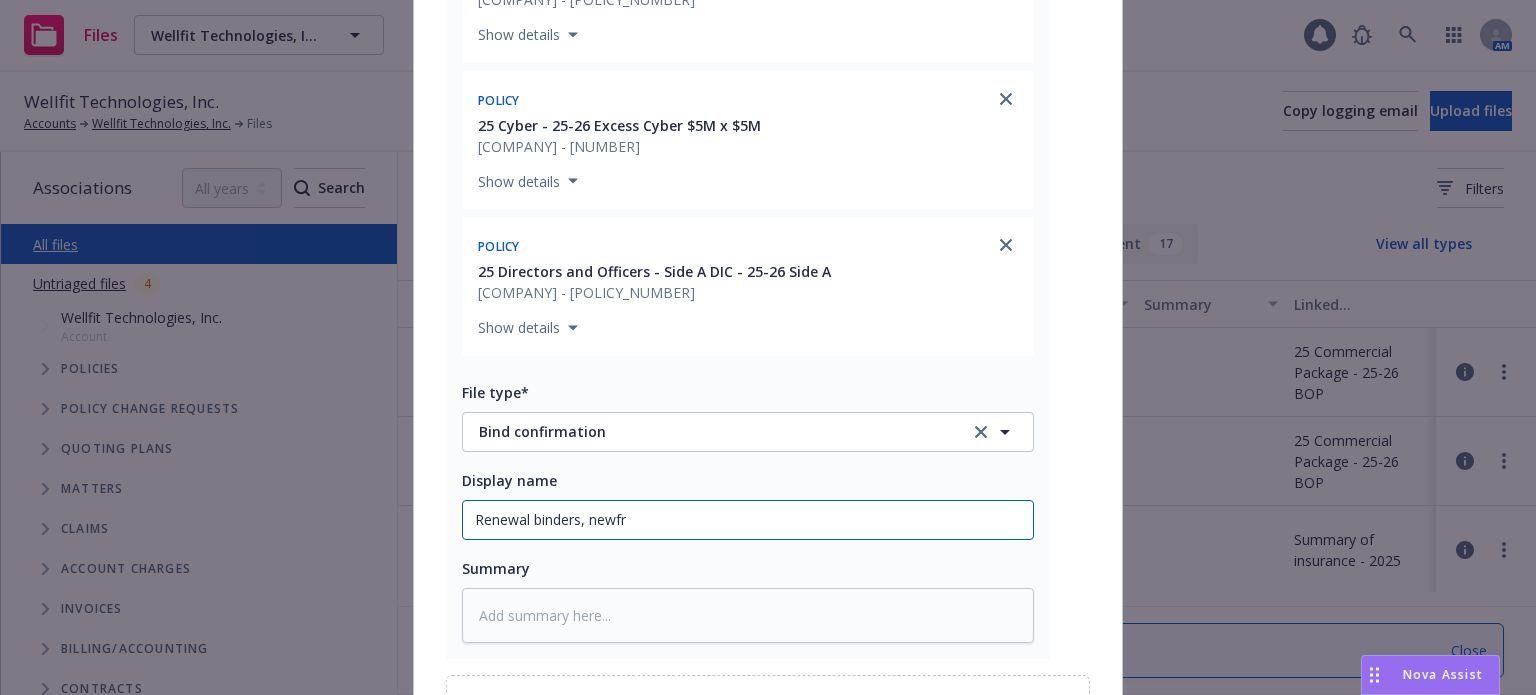type on "x" 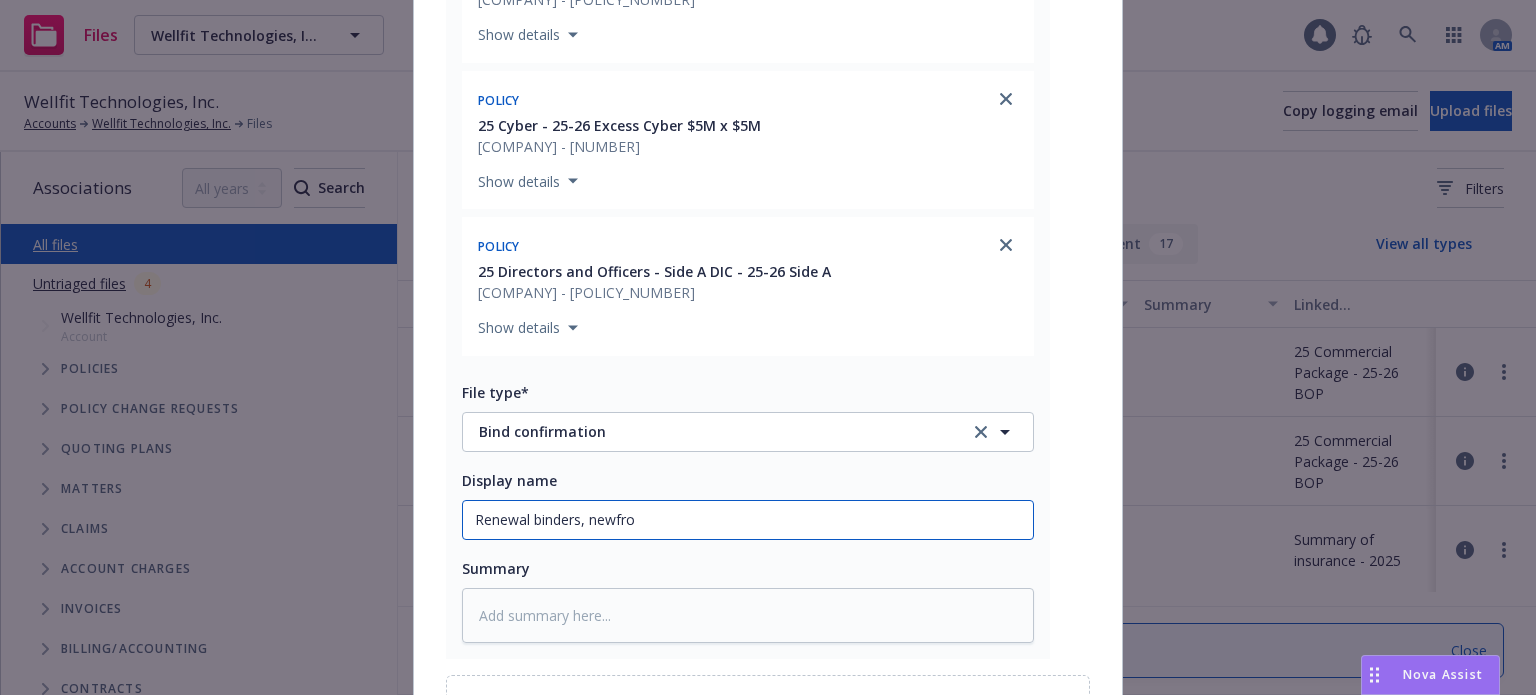 type on "x" 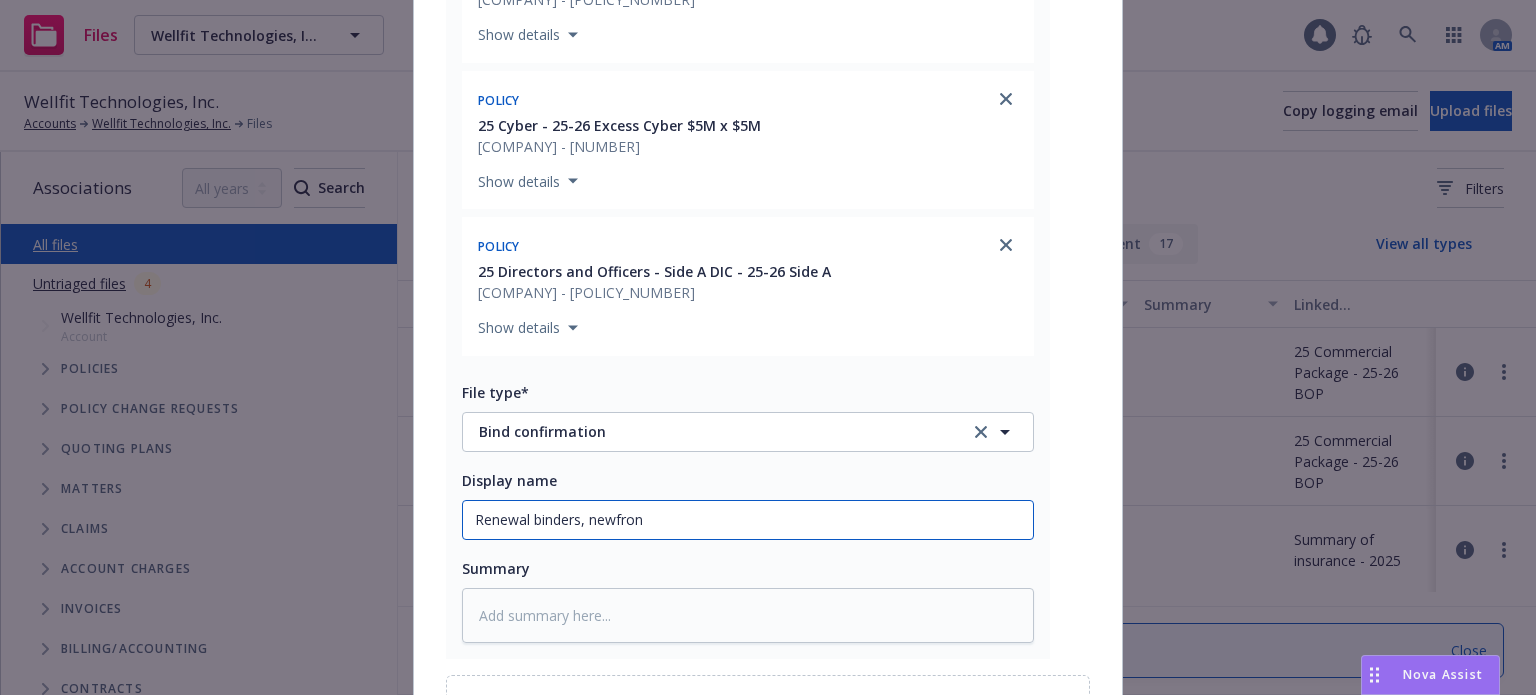 type on "x" 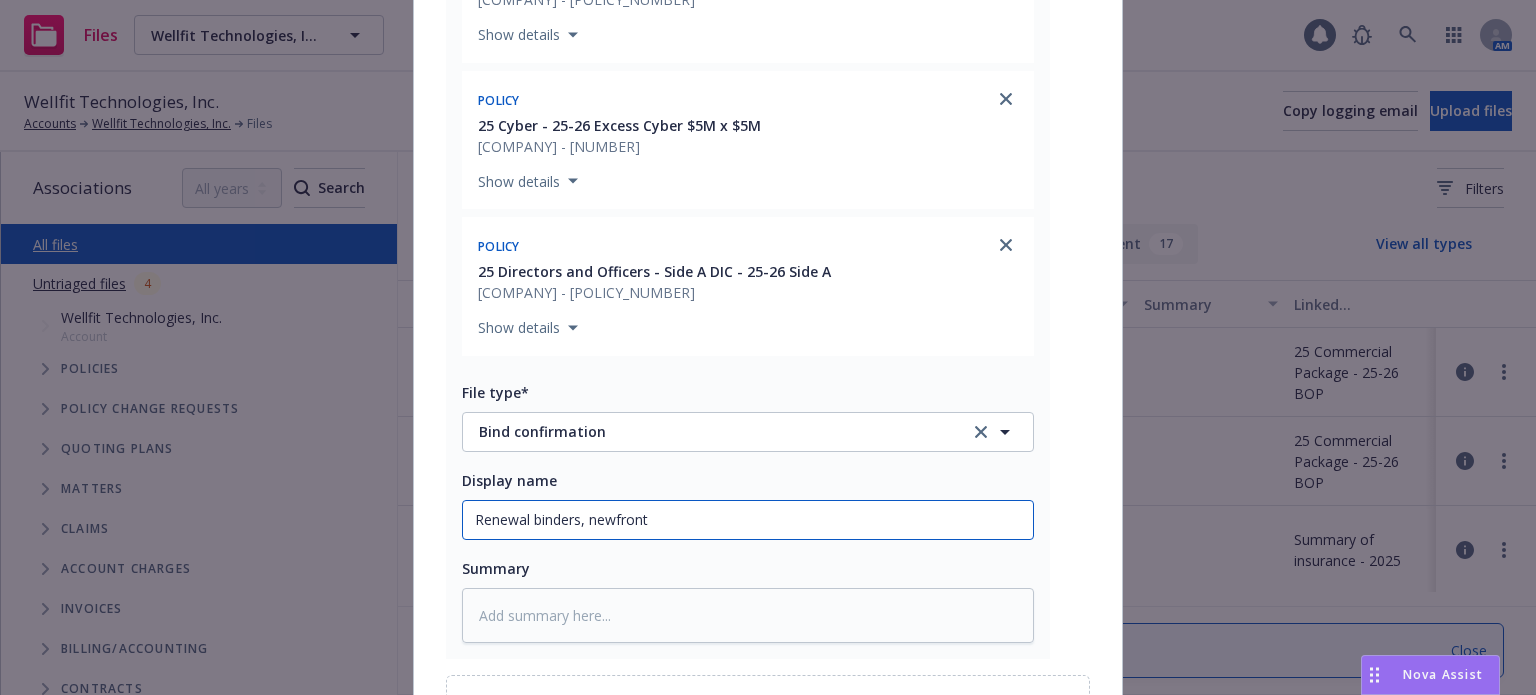 type on "x" 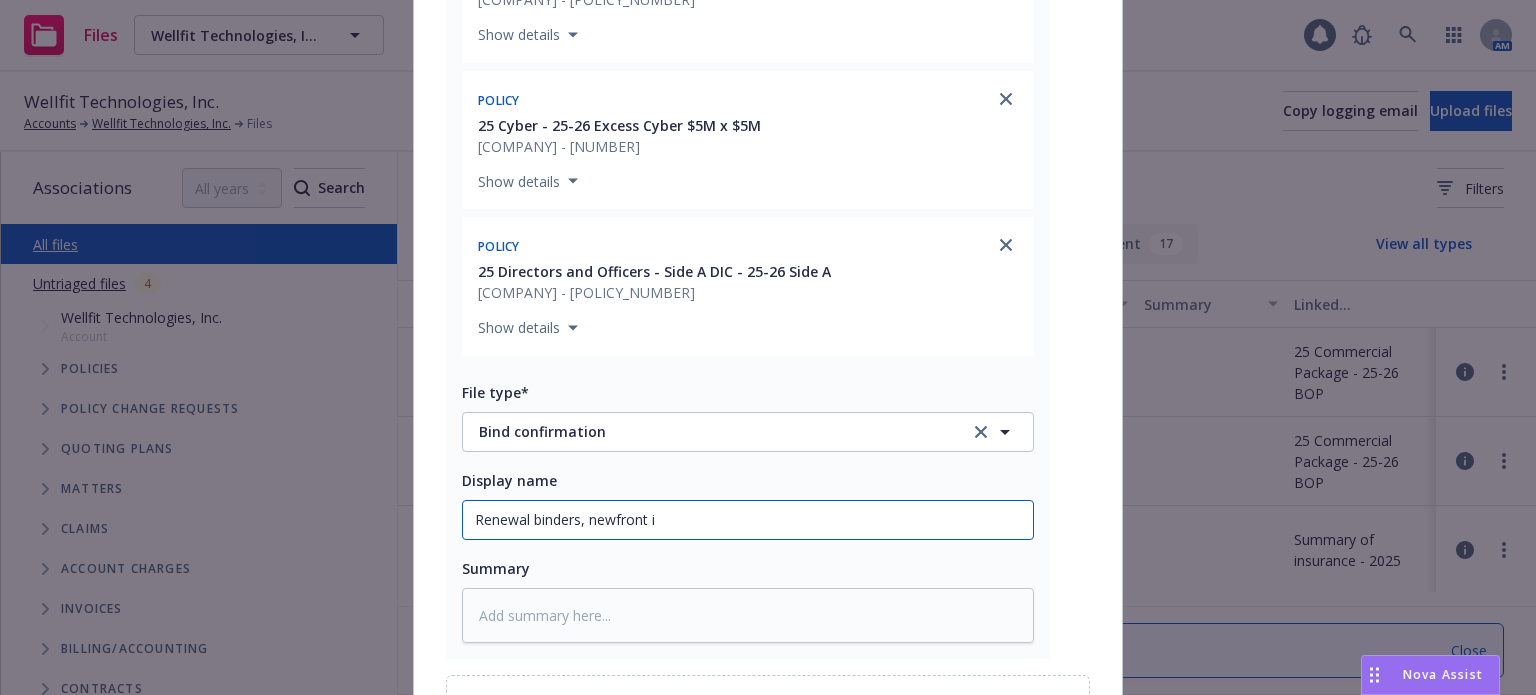 type on "x" 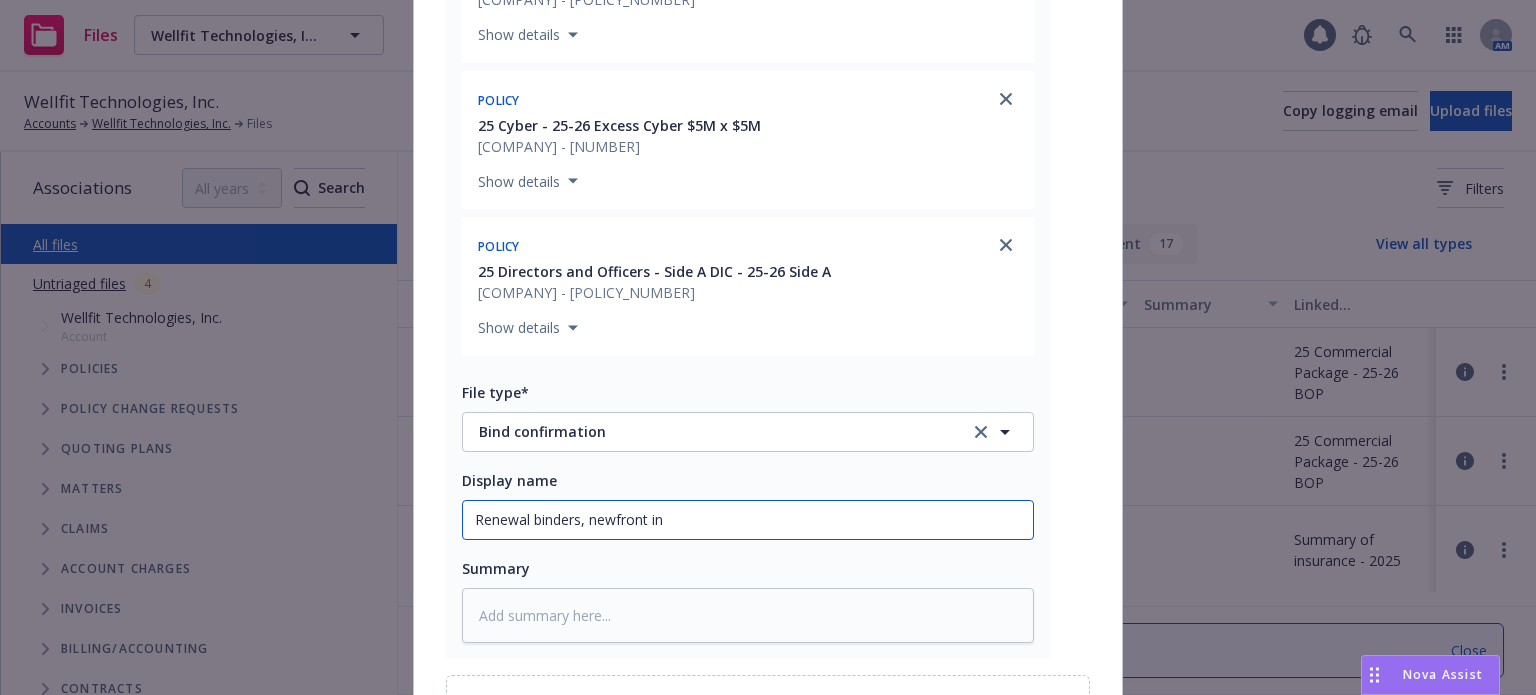 type on "Renewal binders, newfront inv" 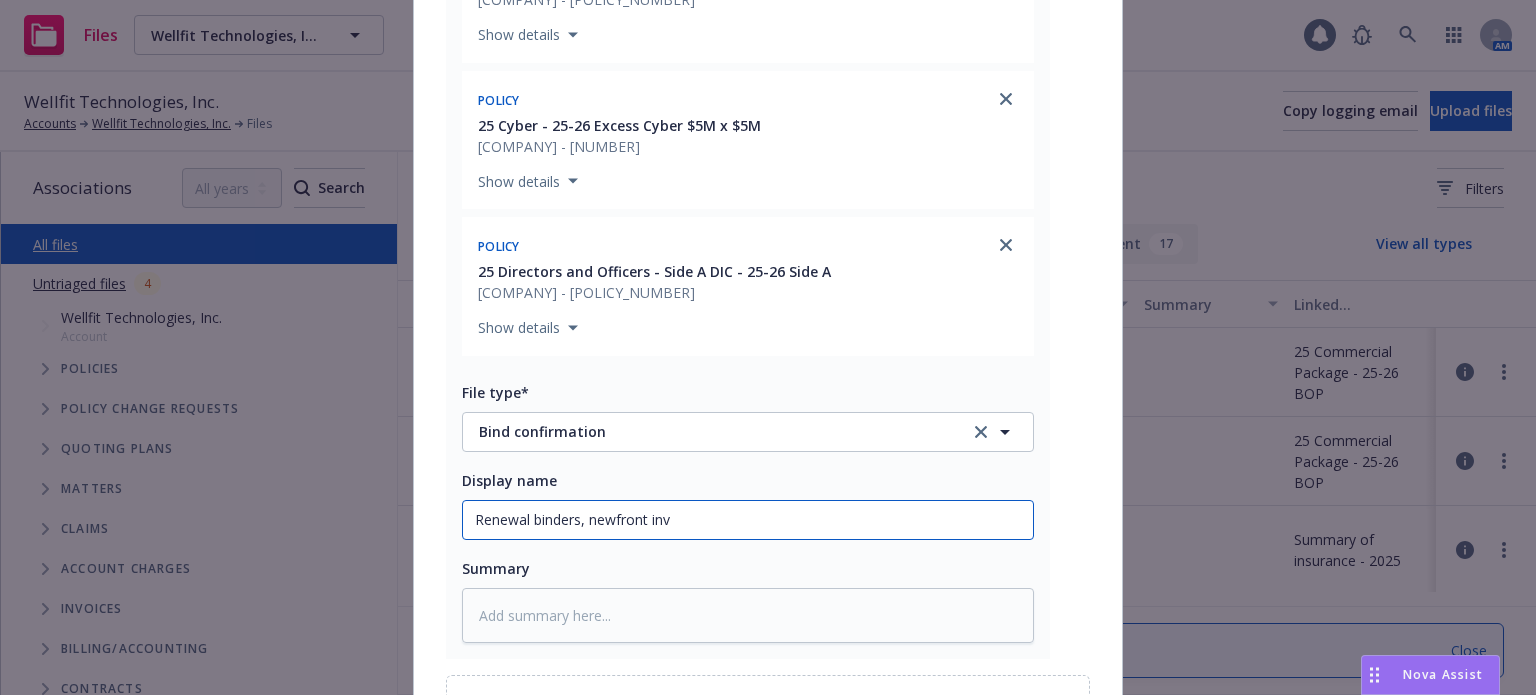 type on "x" 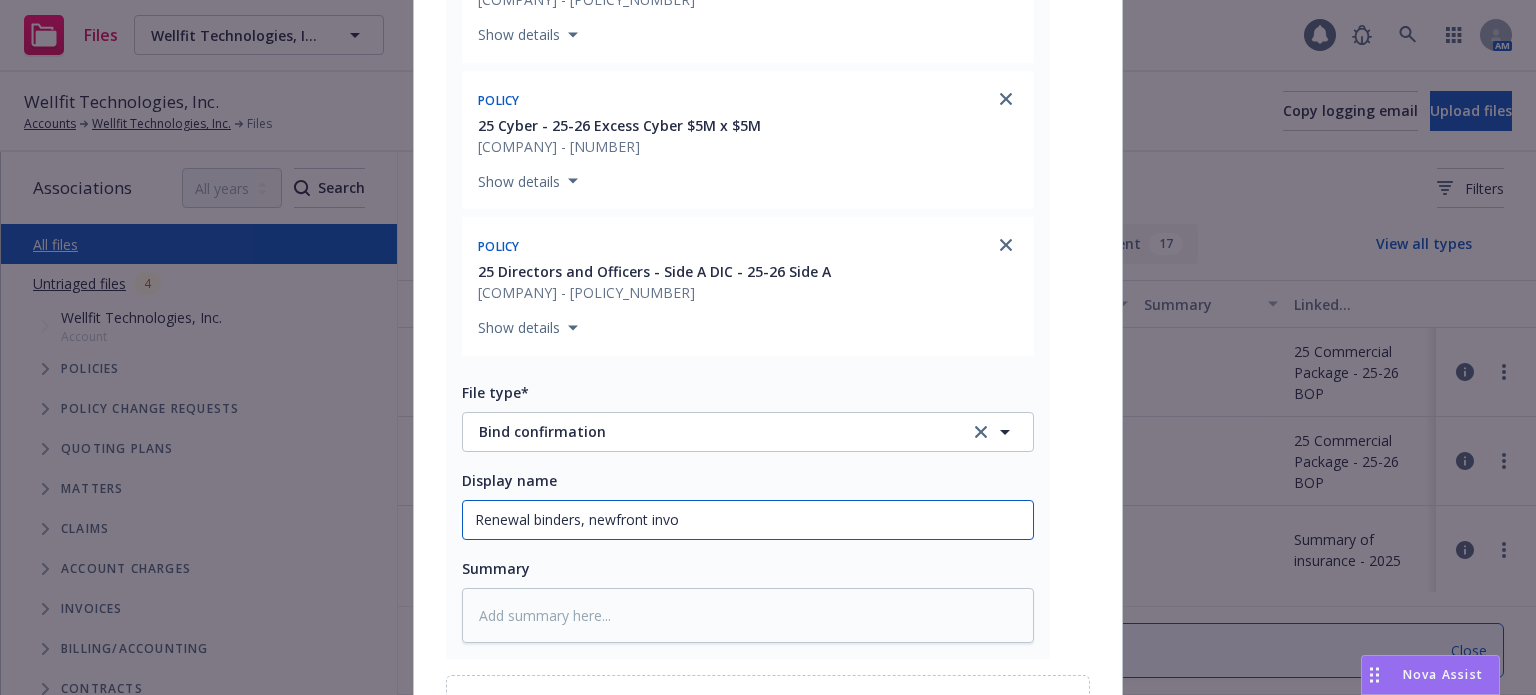 type on "x" 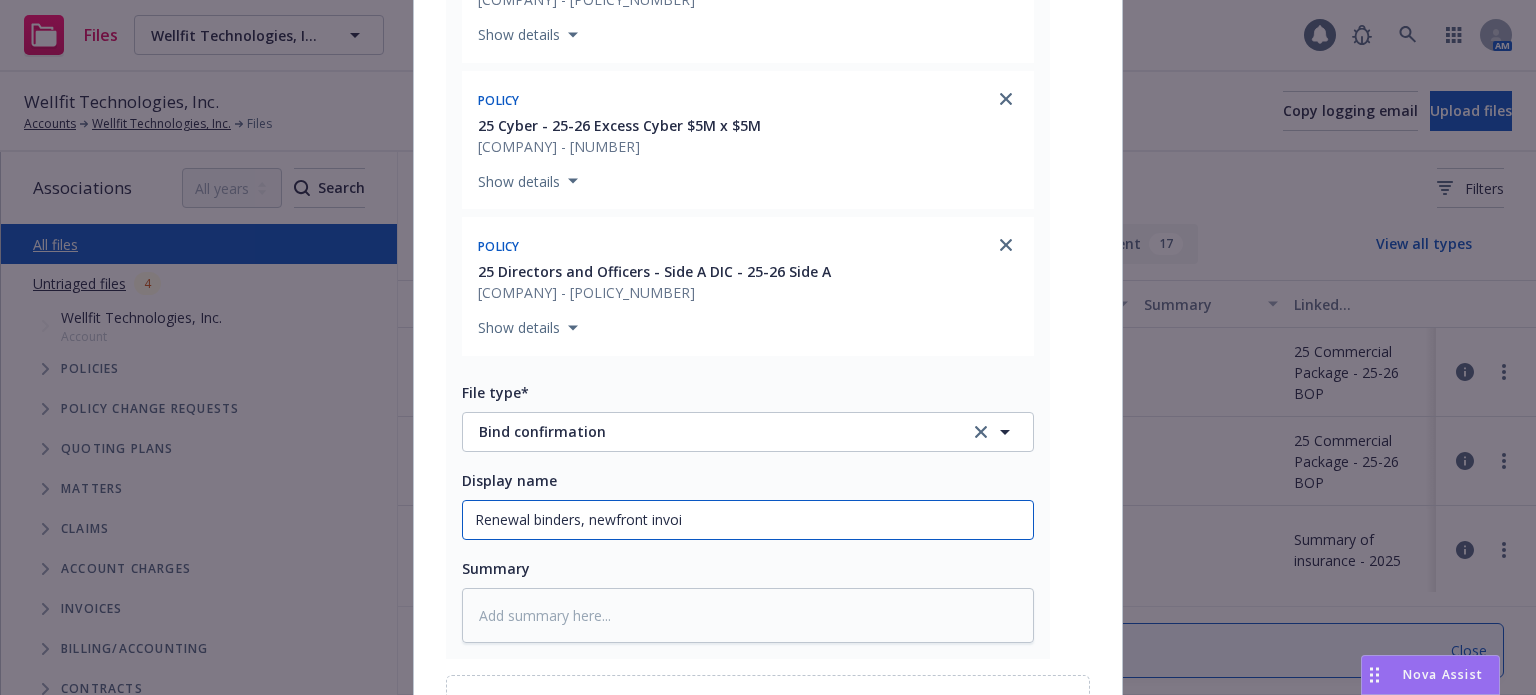 type on "Renewal binders, newfront invoic" 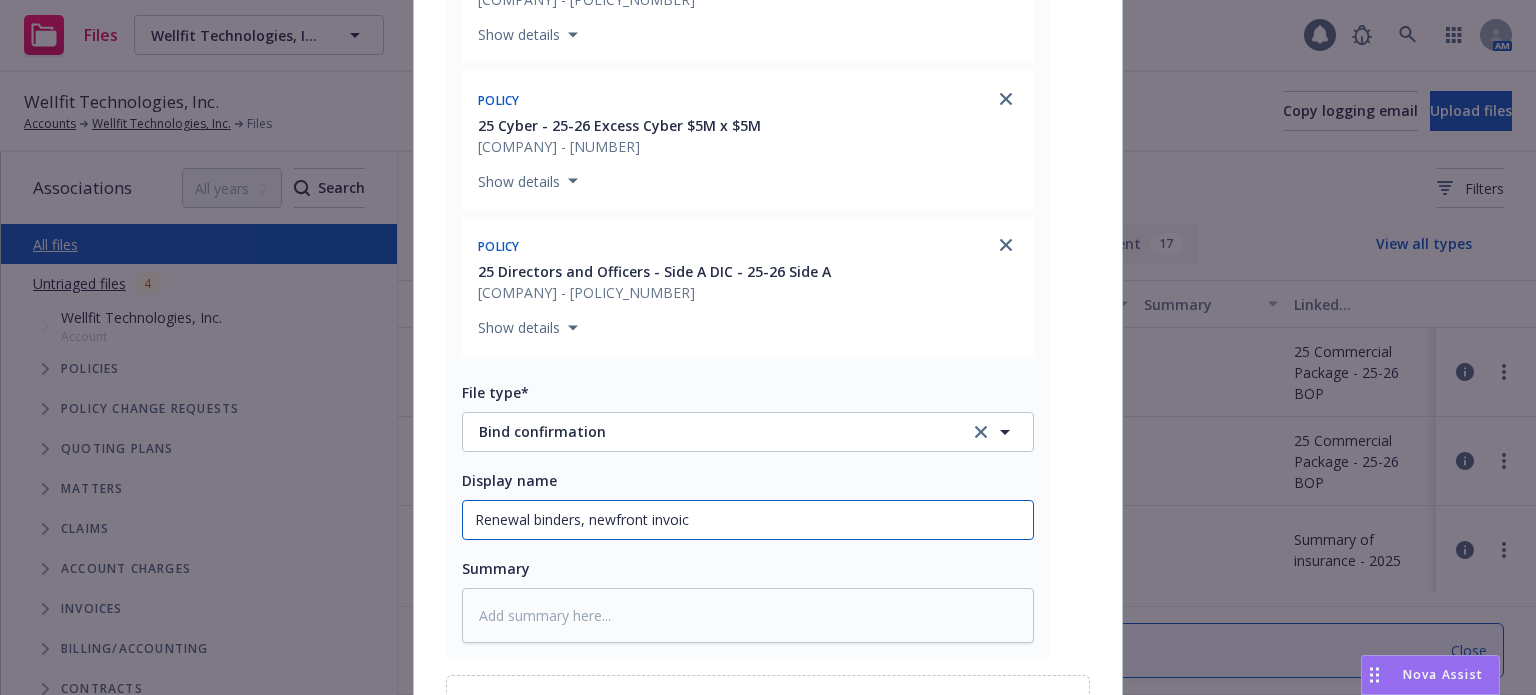 type on "x" 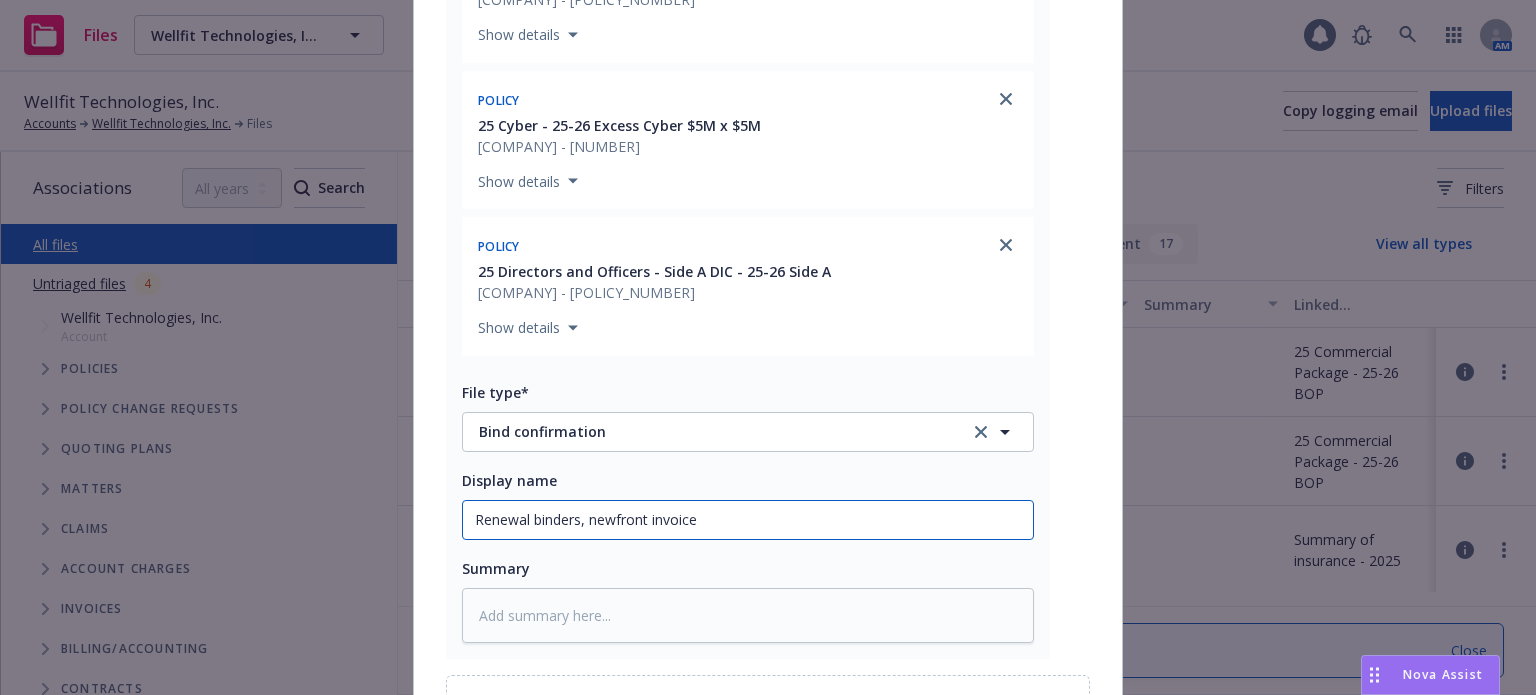 type on "x" 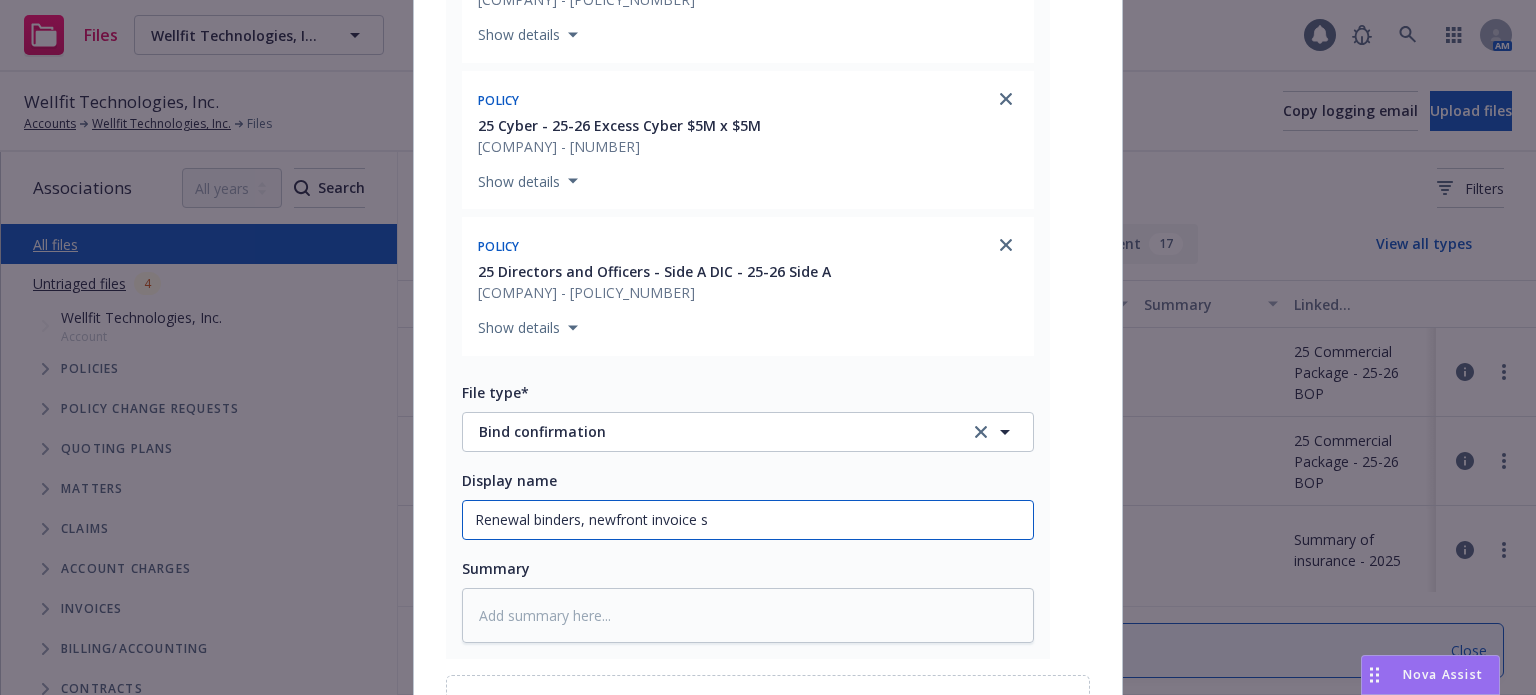 type on "x" 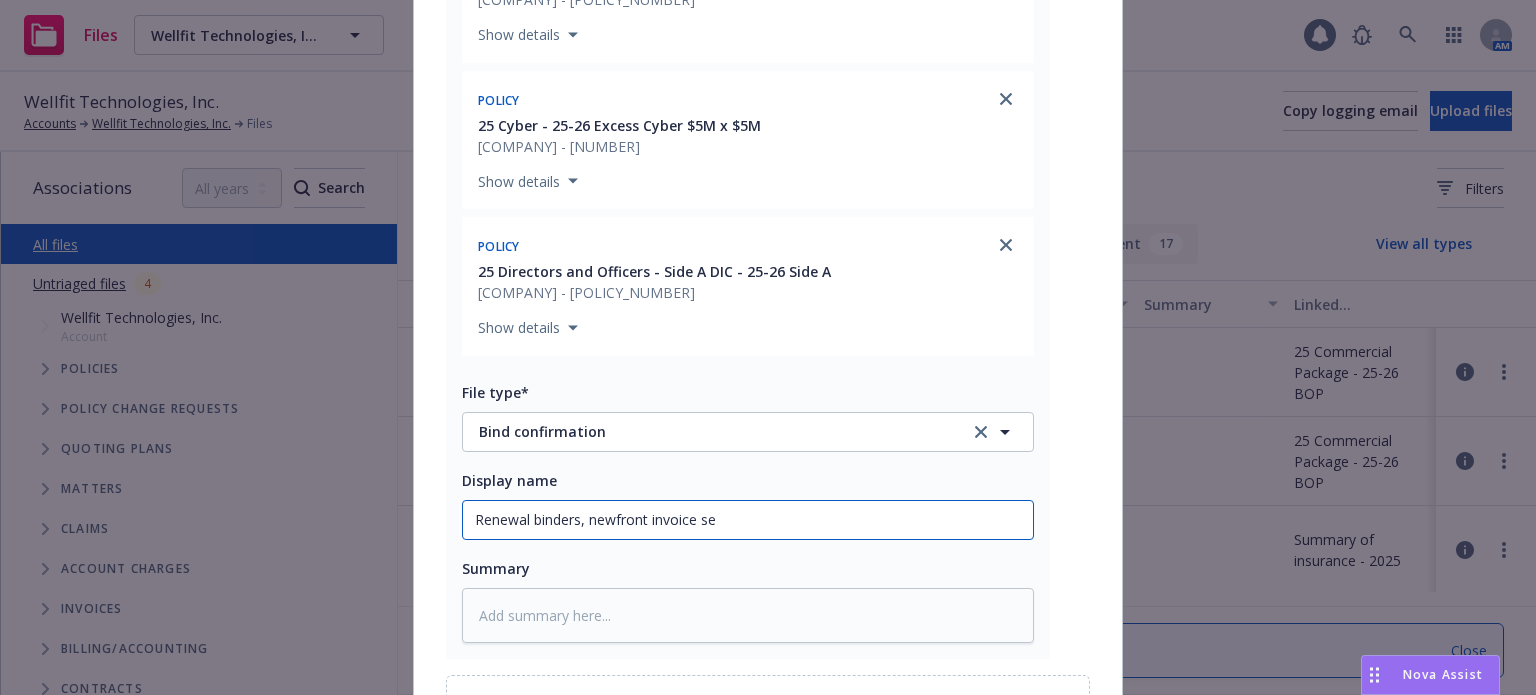 type on "x" 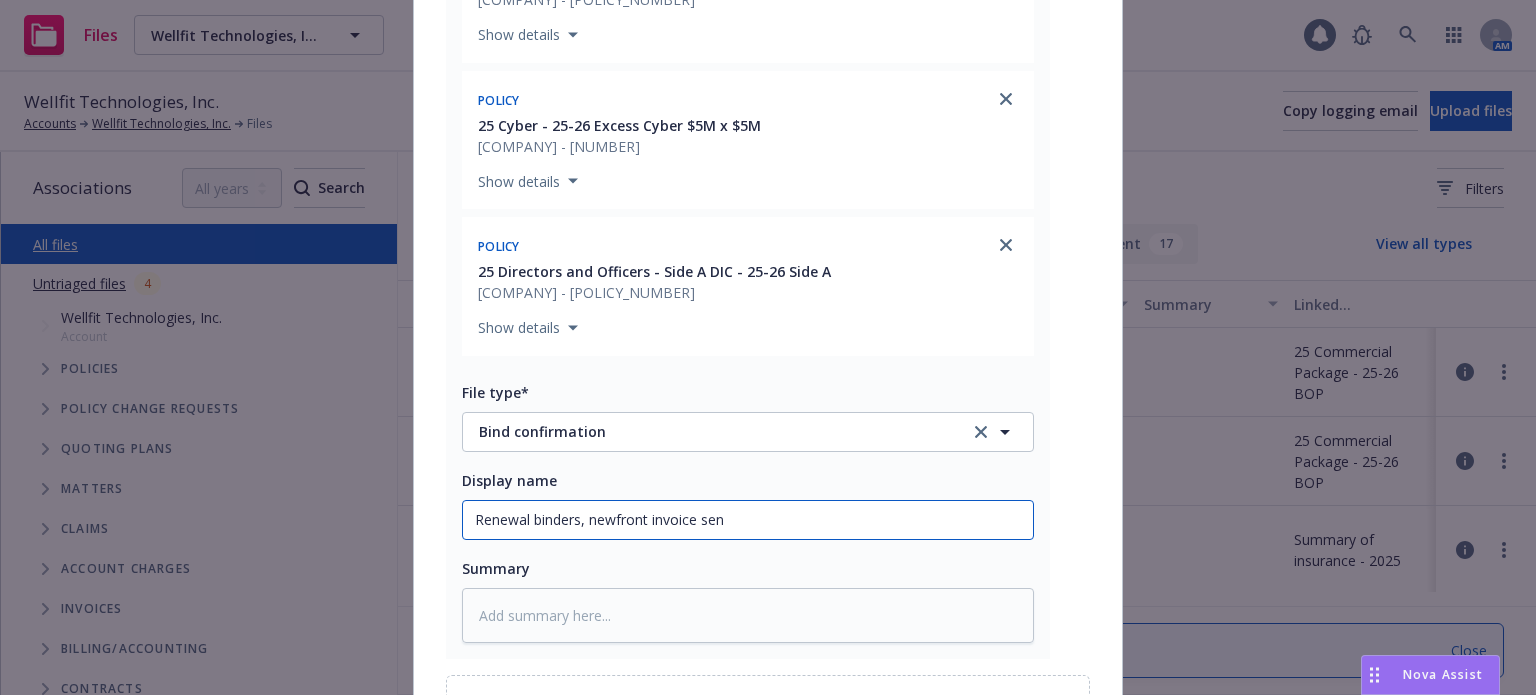 type on "x" 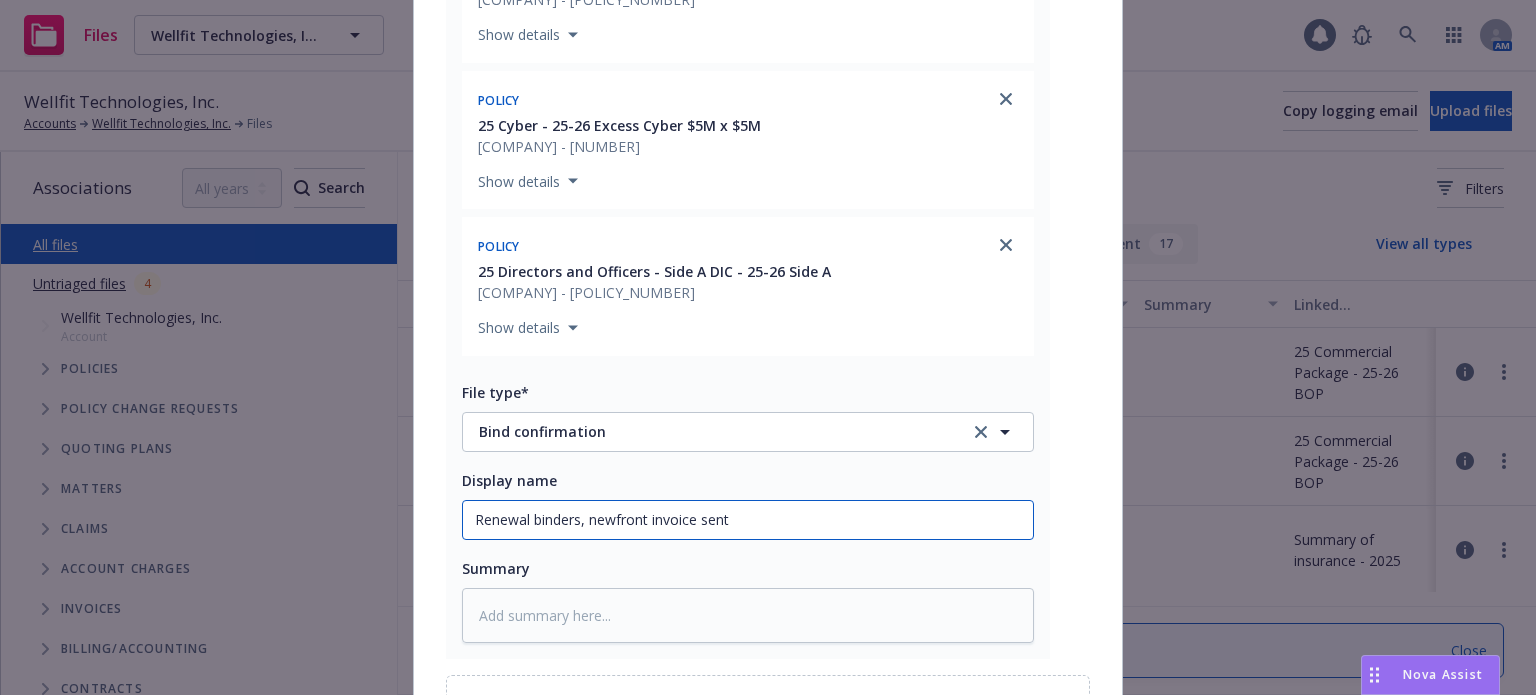 type on "x" 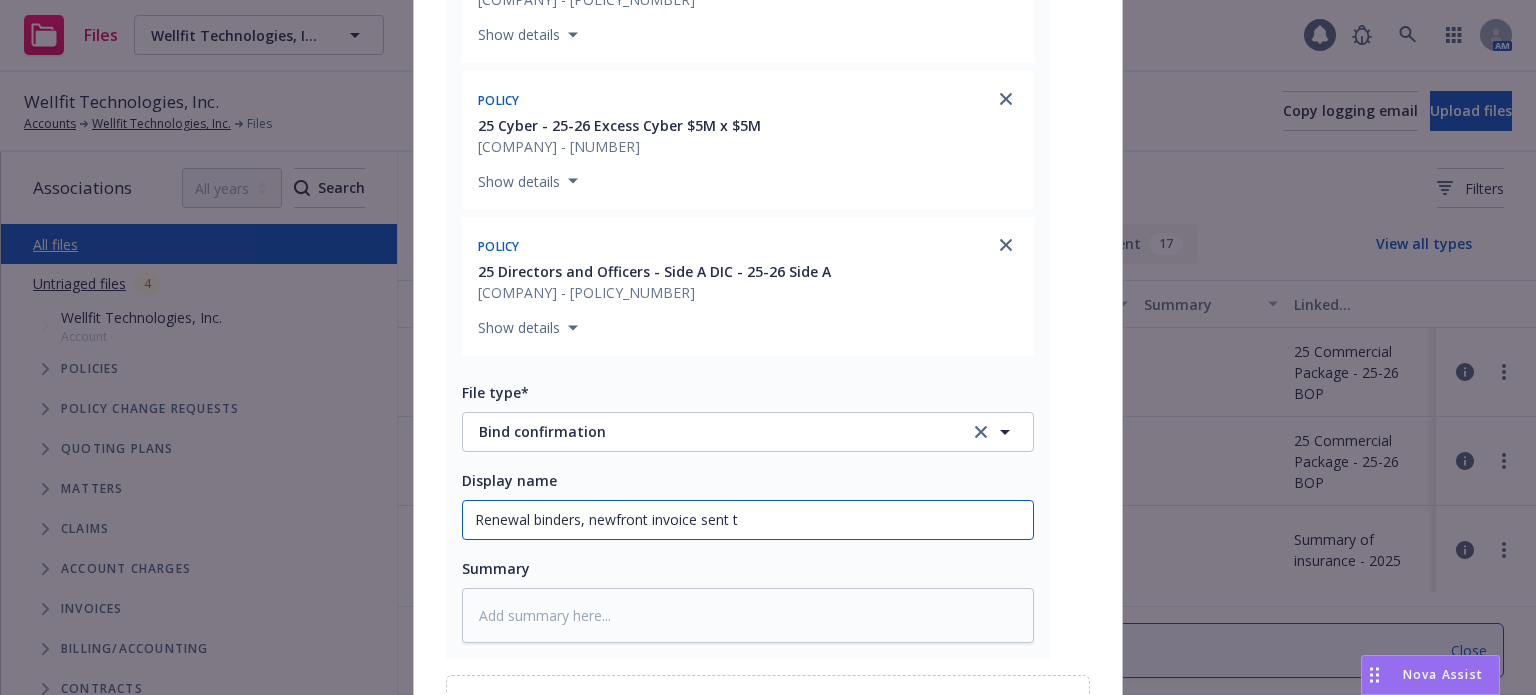 type on "x" 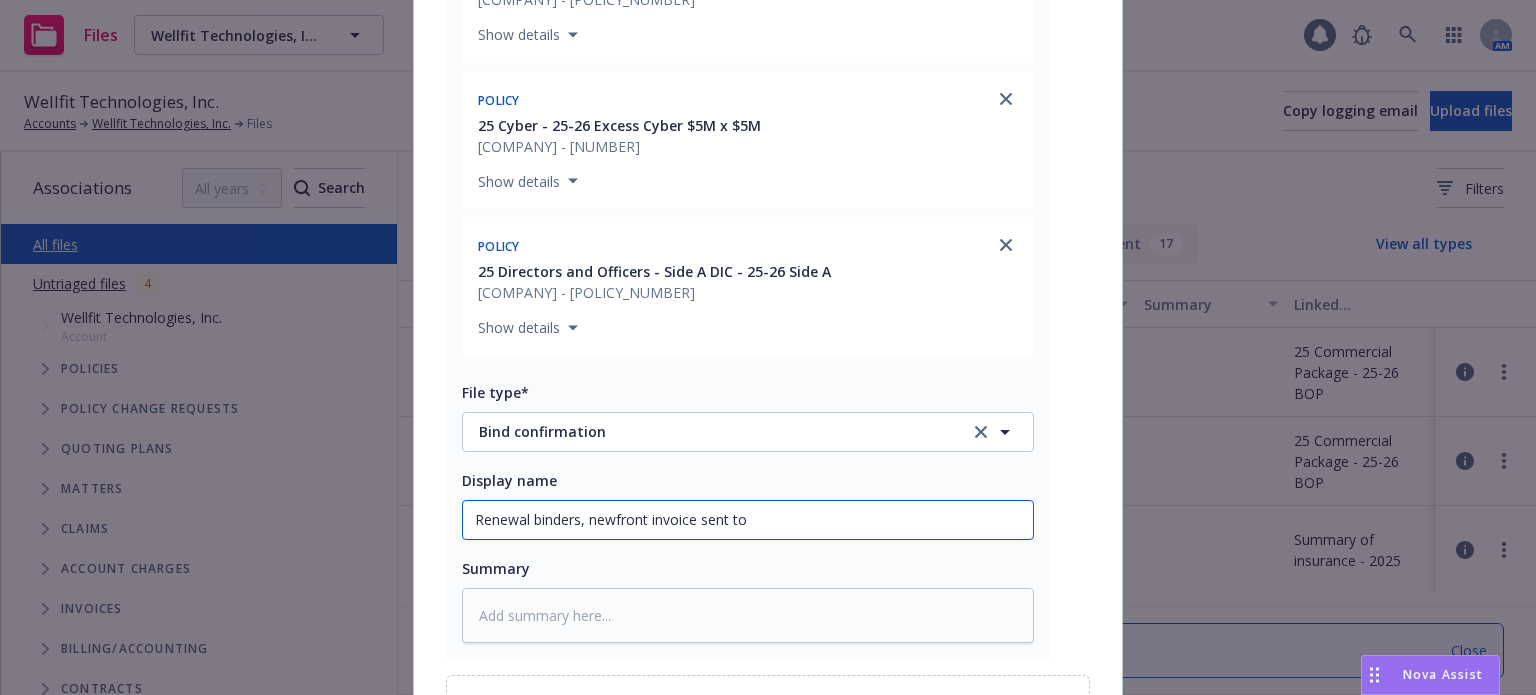type on "x" 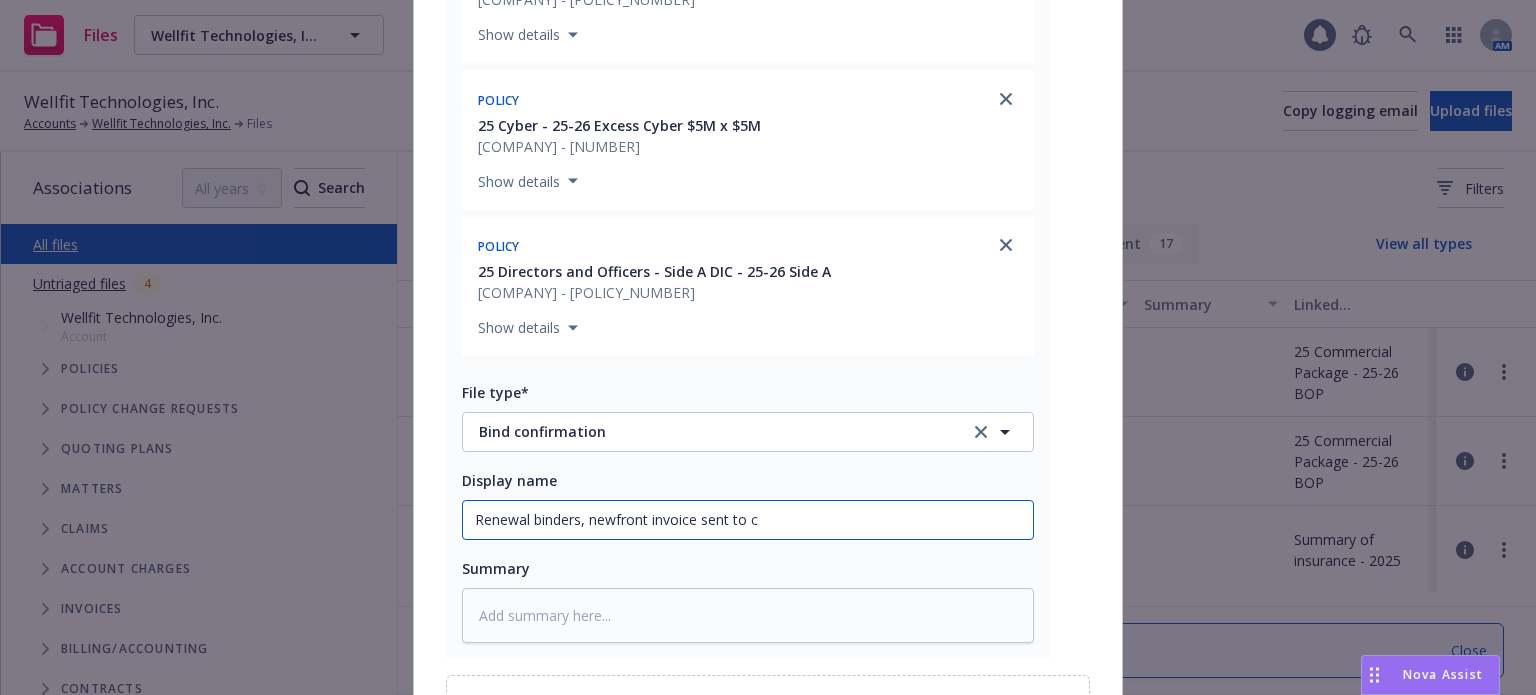 type on "x" 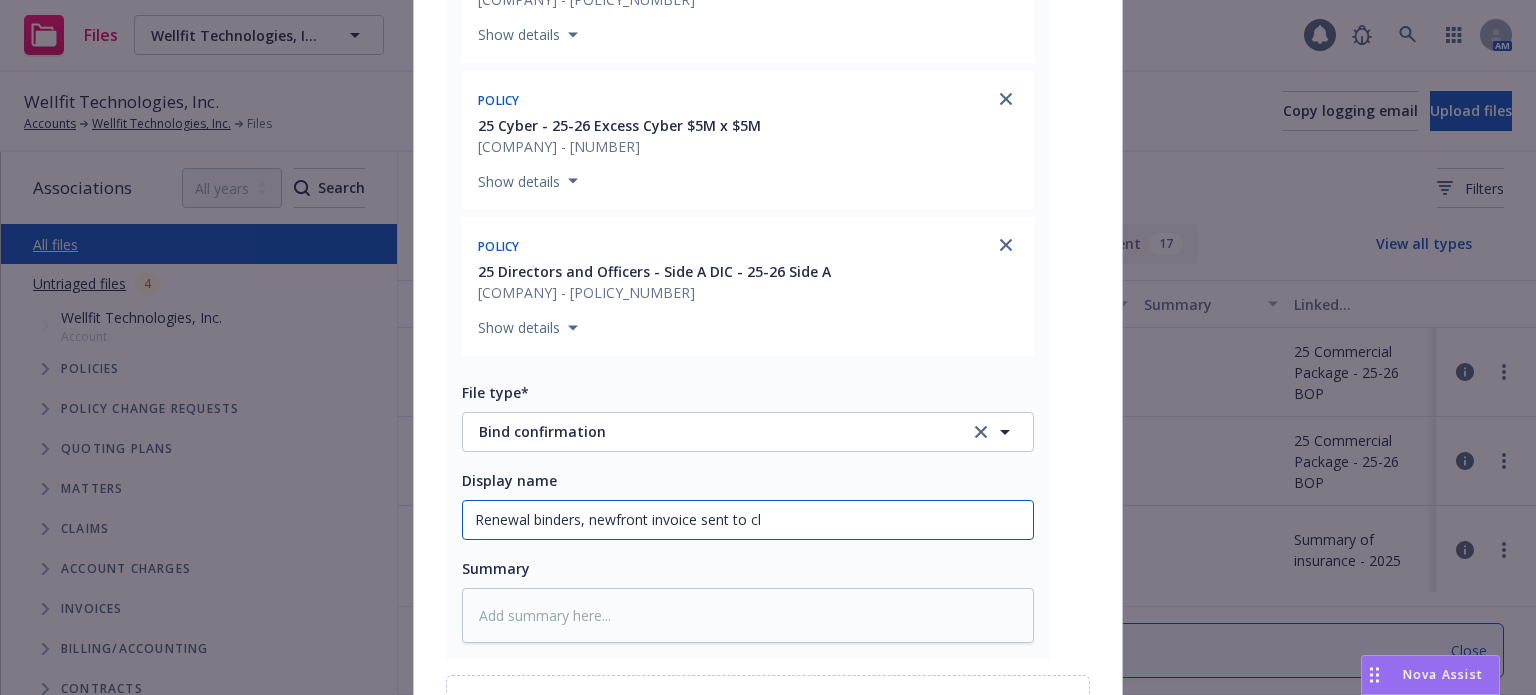 type on "x" 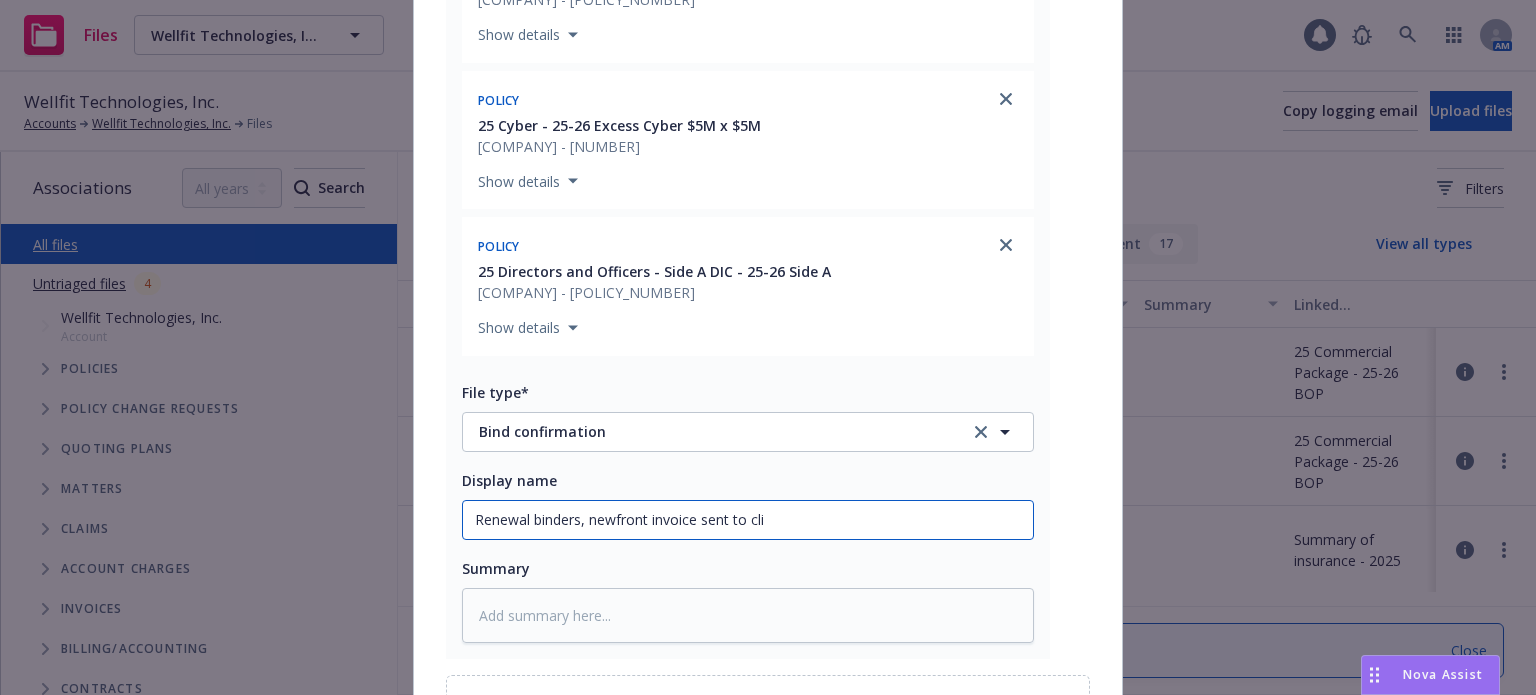 type on "x" 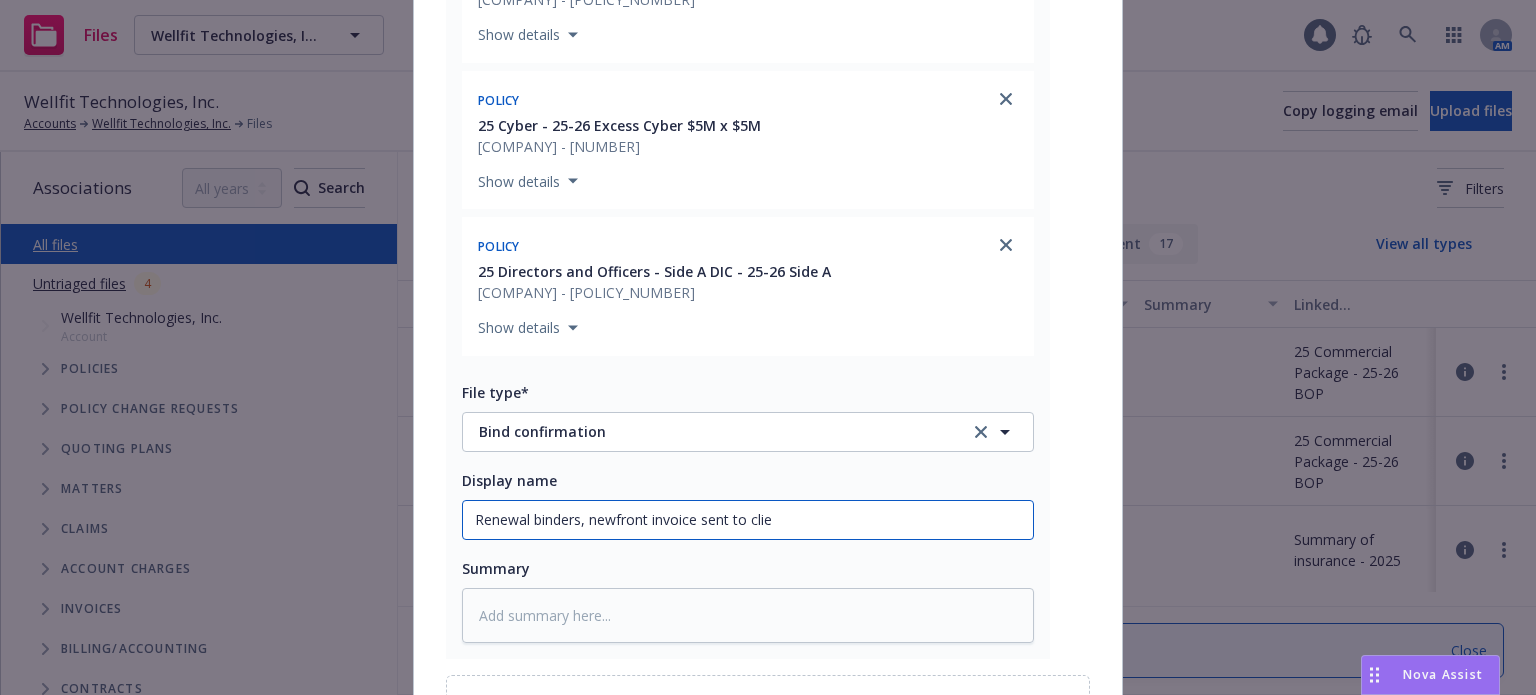 type on "x" 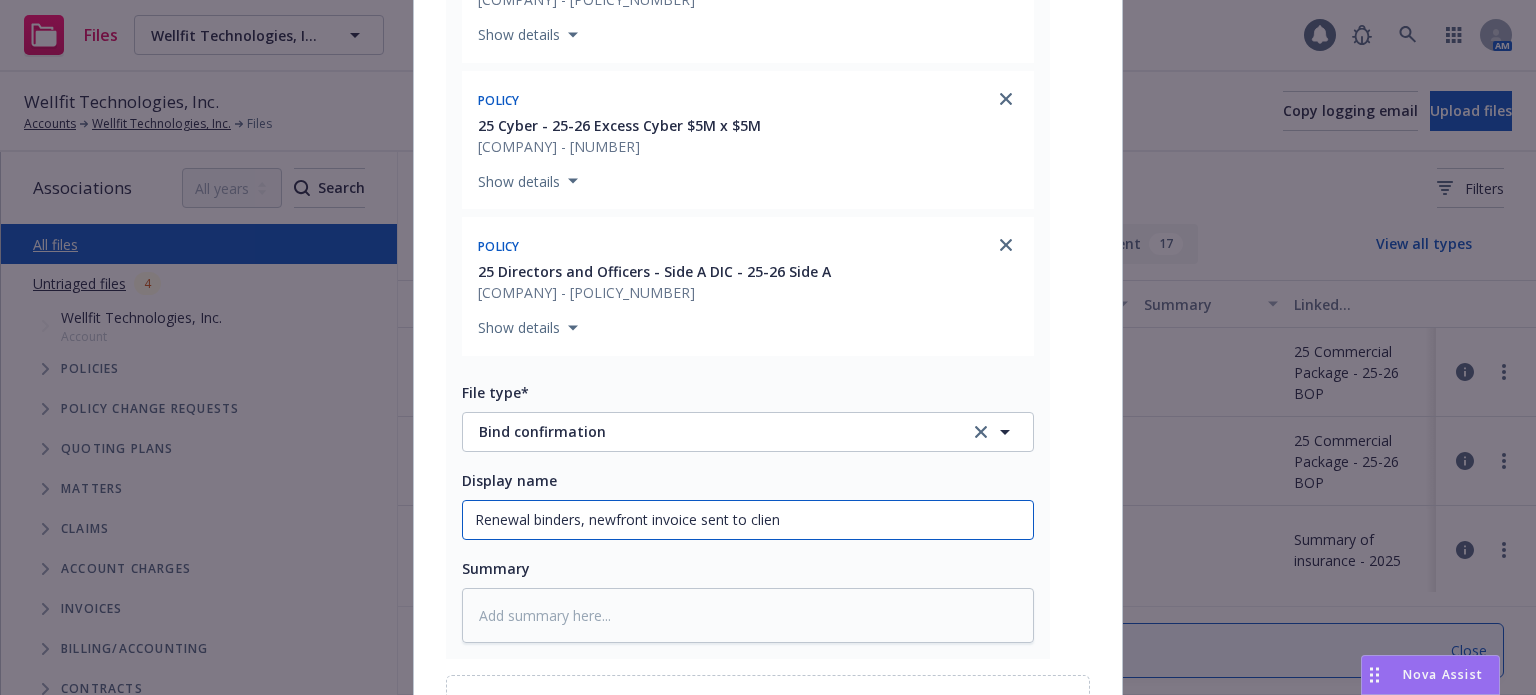 type on "x" 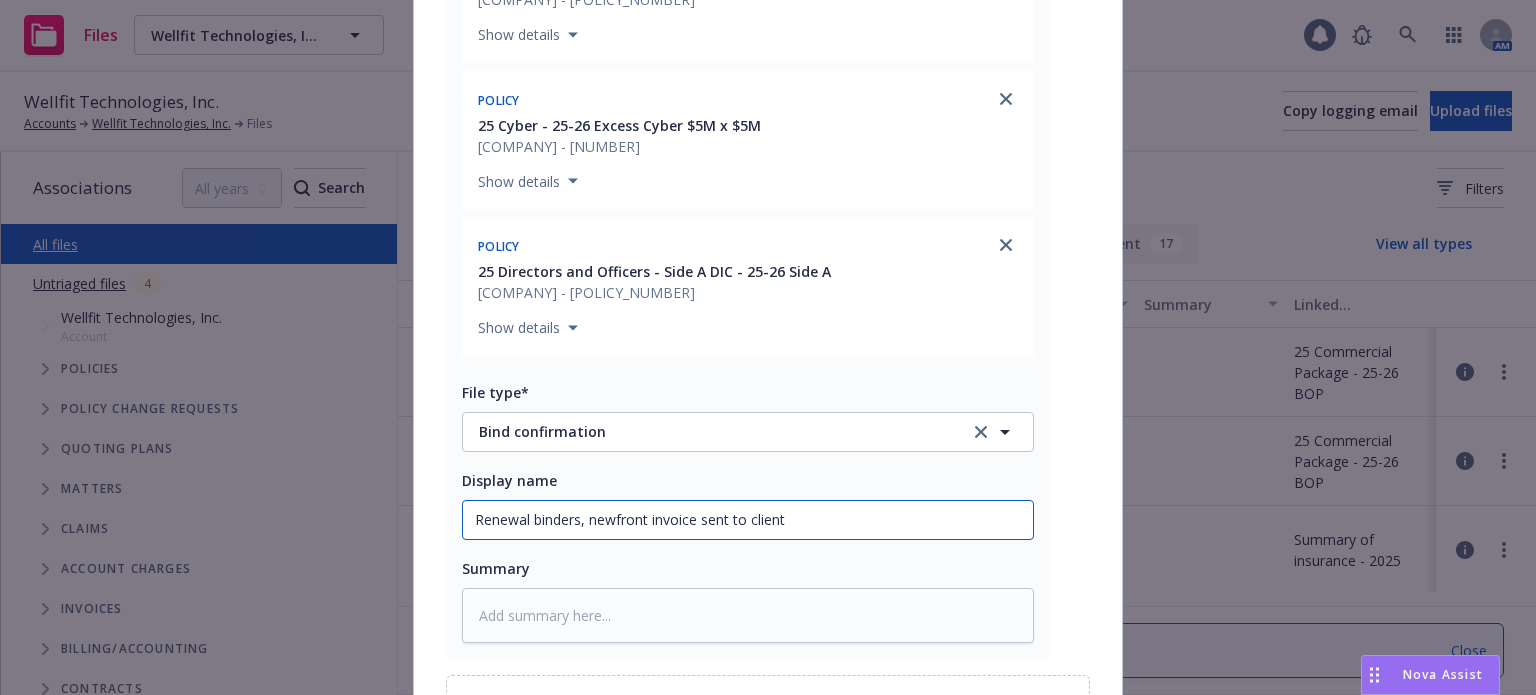drag, startPoint x: 588, startPoint y: 519, endPoint x: 612, endPoint y: 519, distance: 24 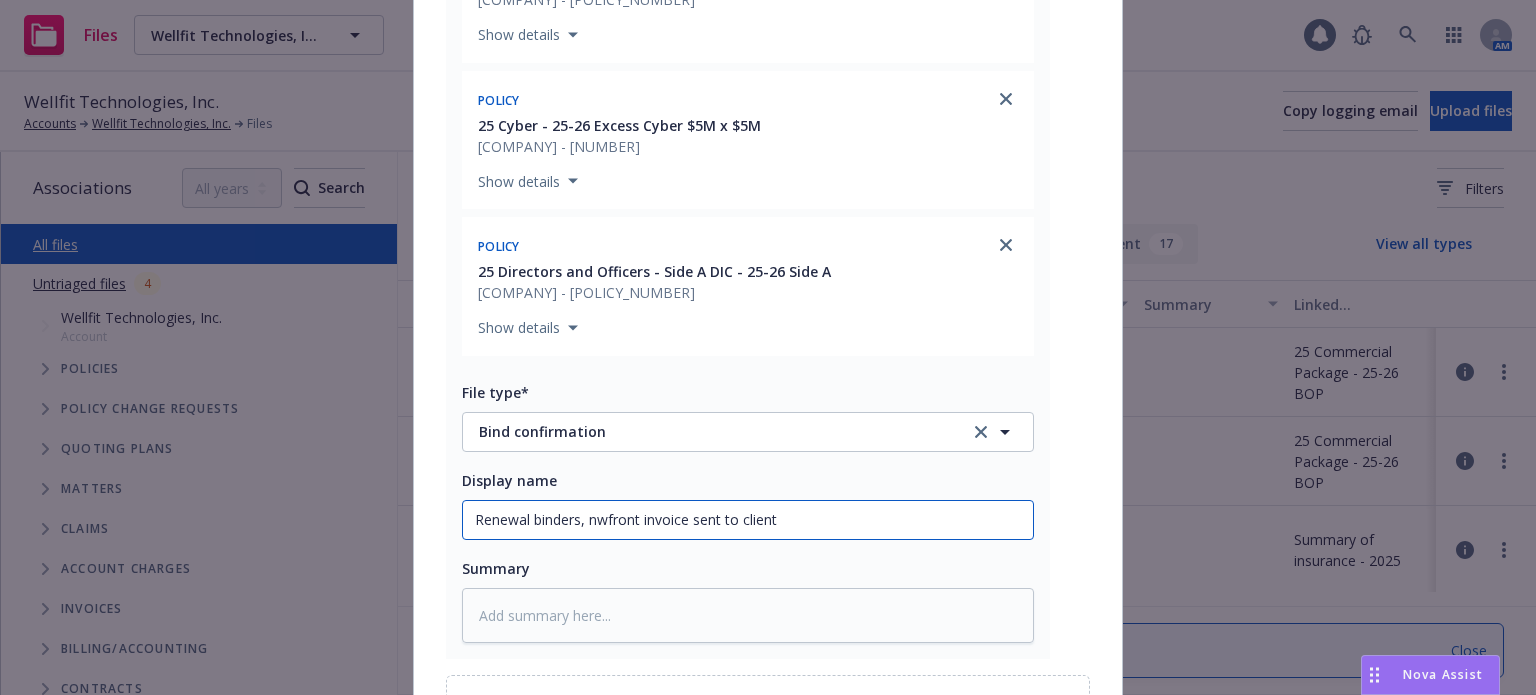 type on "x" 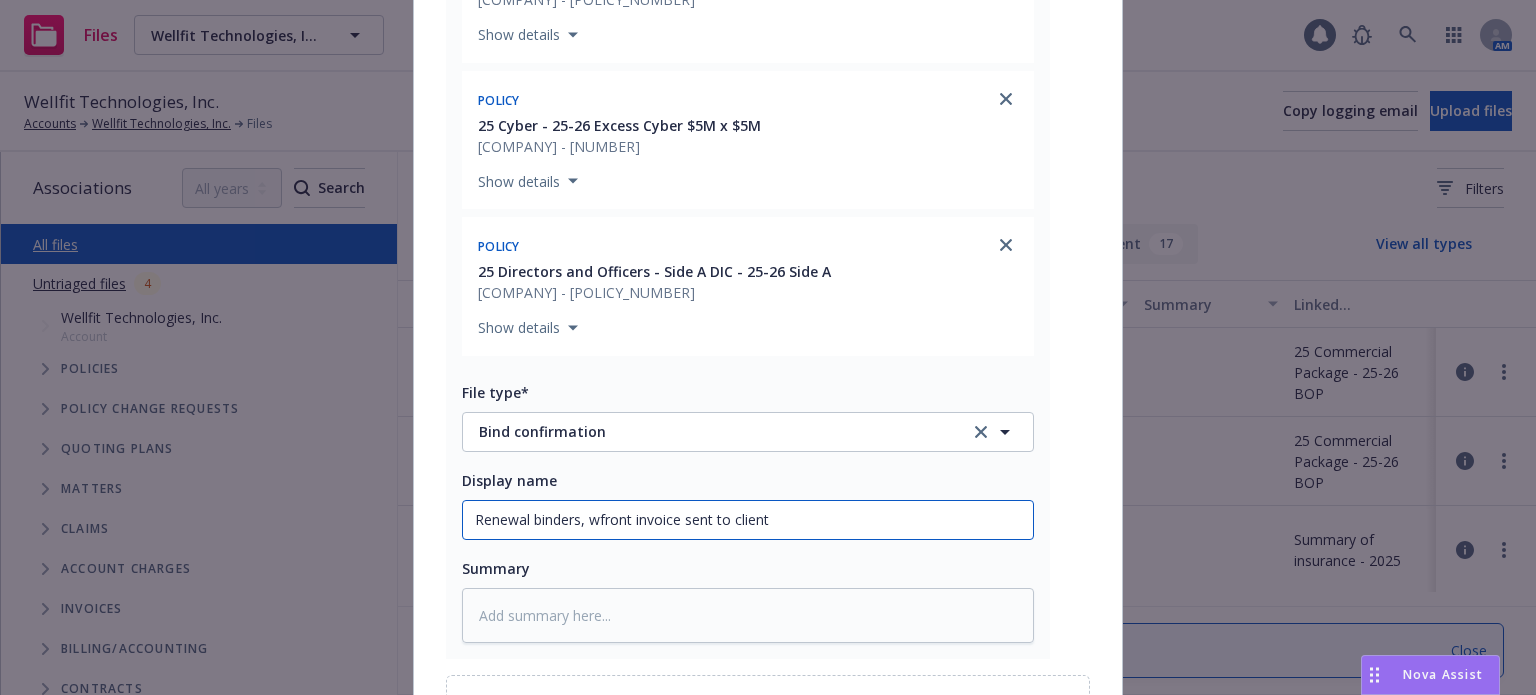 type on "x" 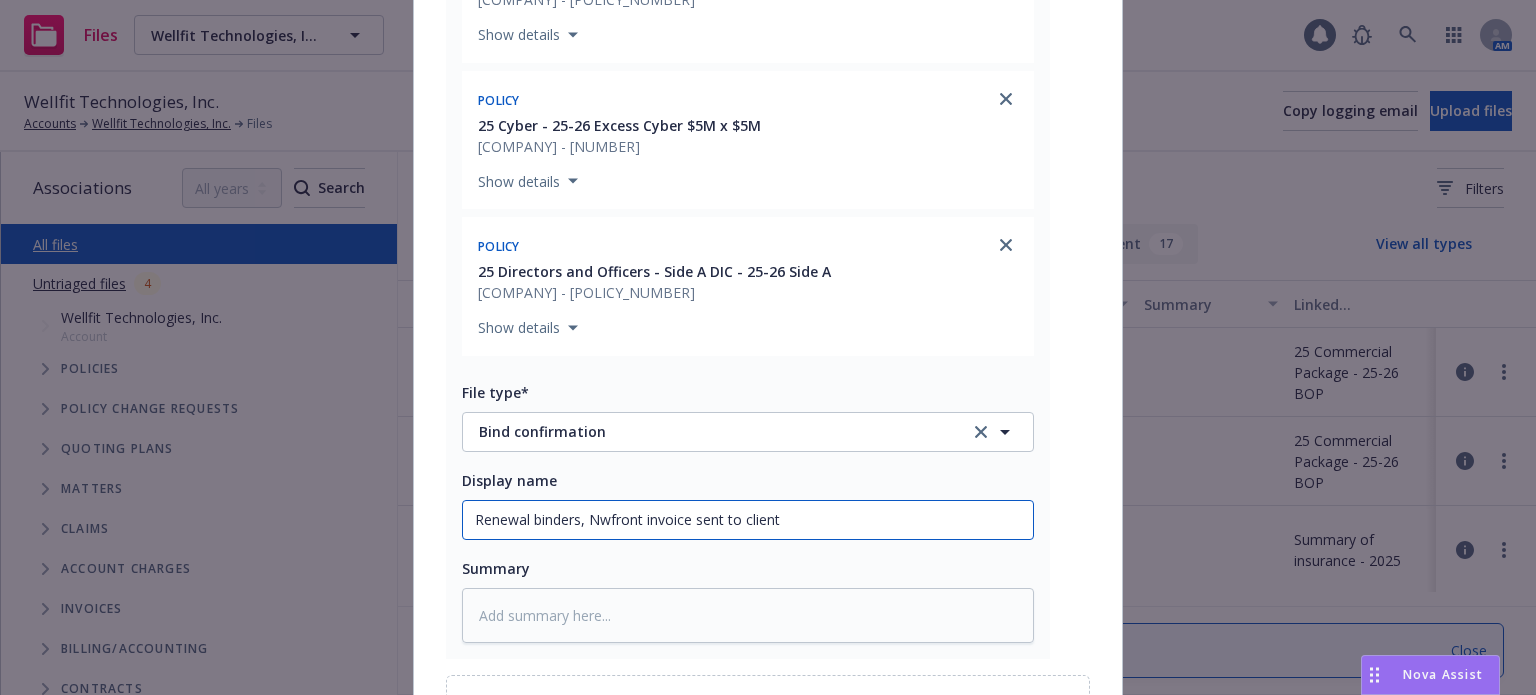 type on "x" 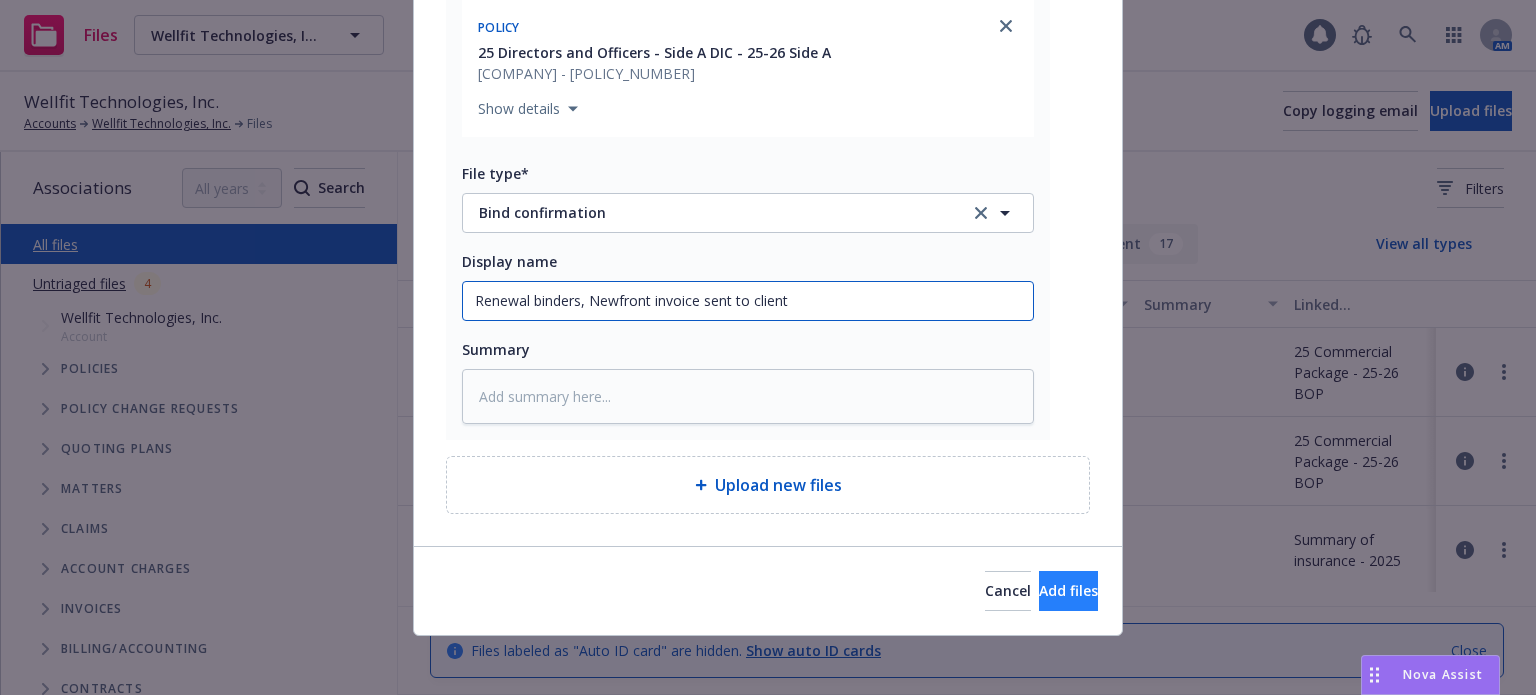 type on "Renewal binders, Newfront invoice sent to client" 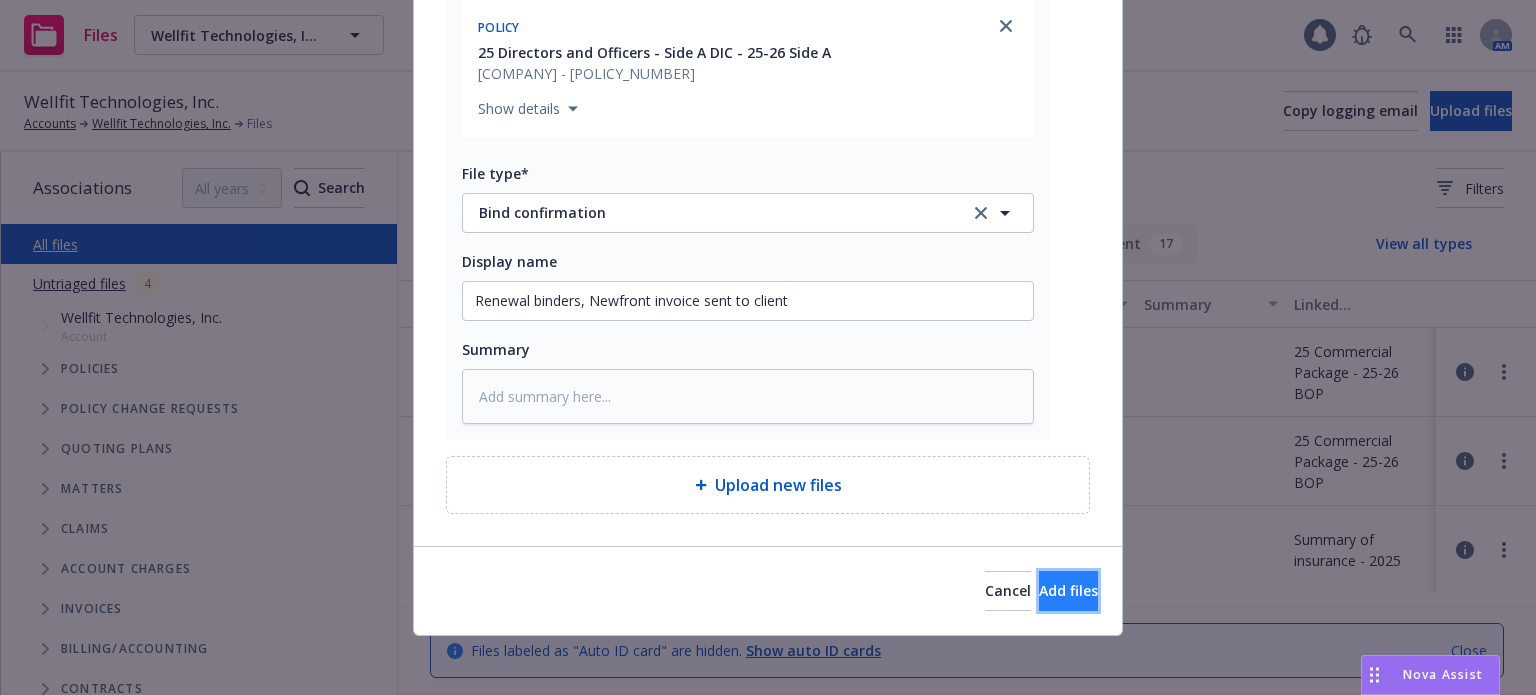 click on "Add files" at bounding box center [1068, 590] 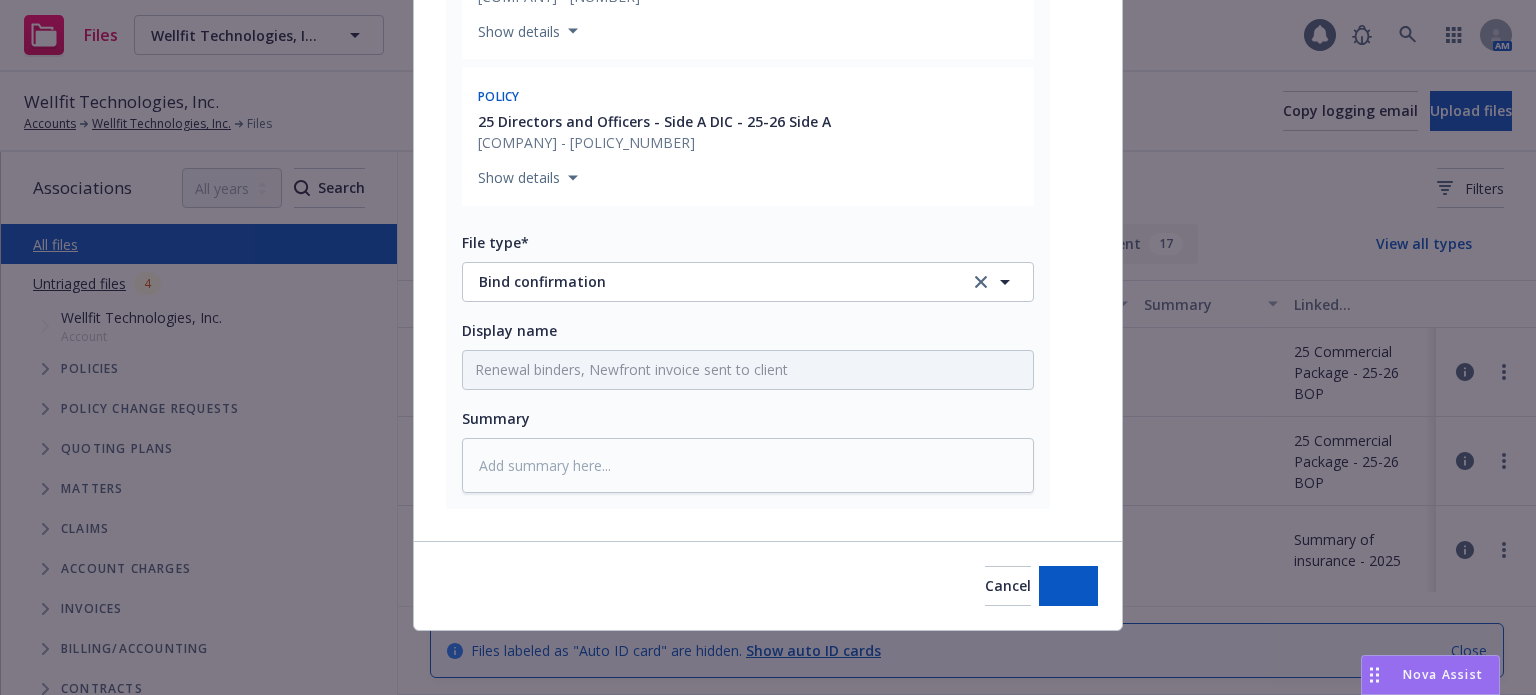 scroll, scrollTop: 1145, scrollLeft: 0, axis: vertical 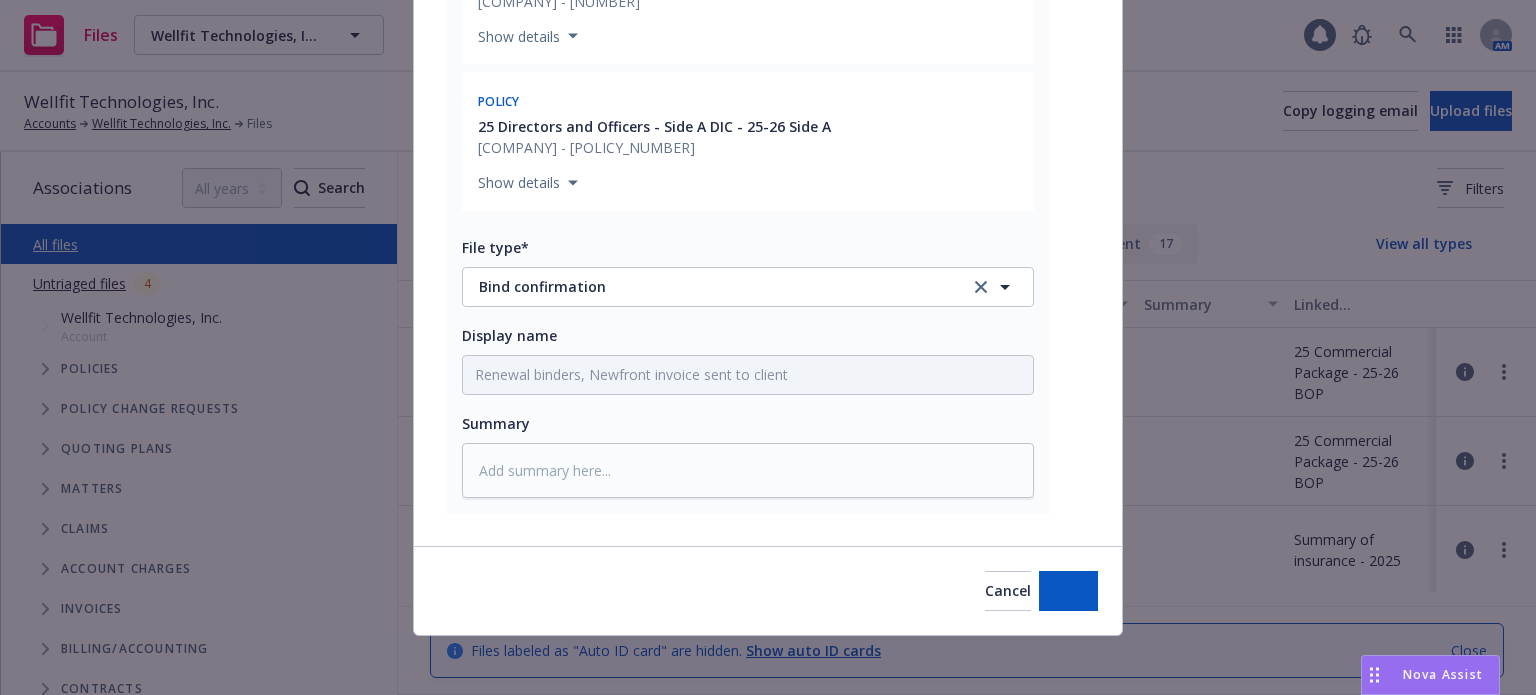 type on "x" 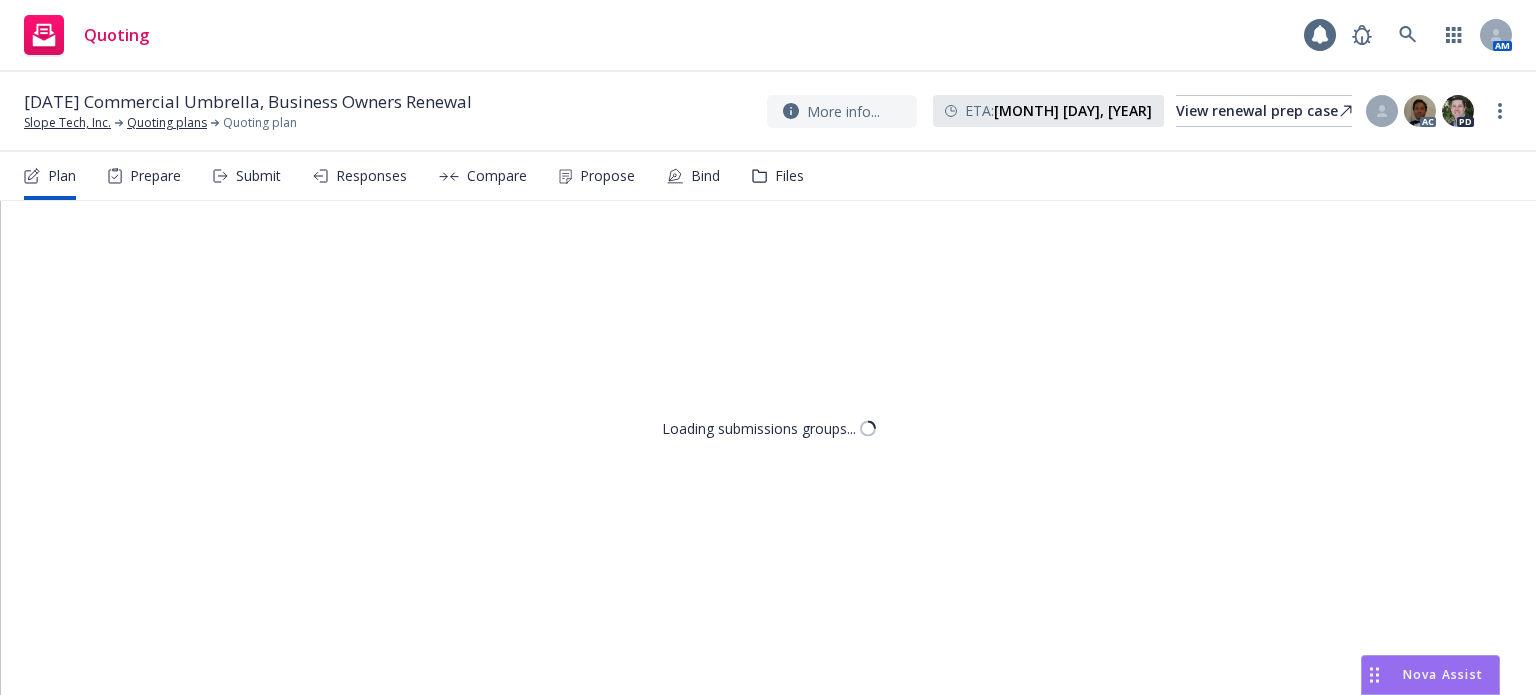 scroll, scrollTop: 0, scrollLeft: 0, axis: both 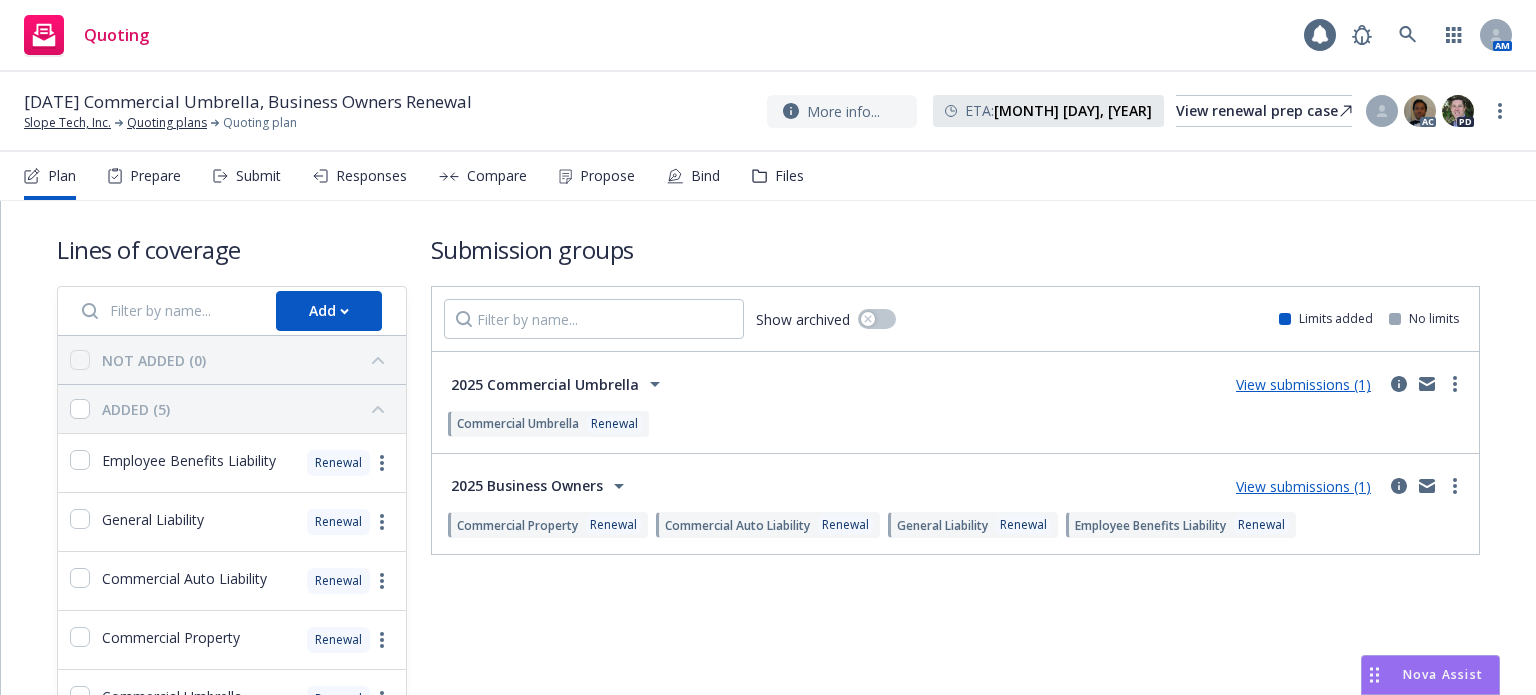click on "View submissions (1)" at bounding box center [1303, 384] 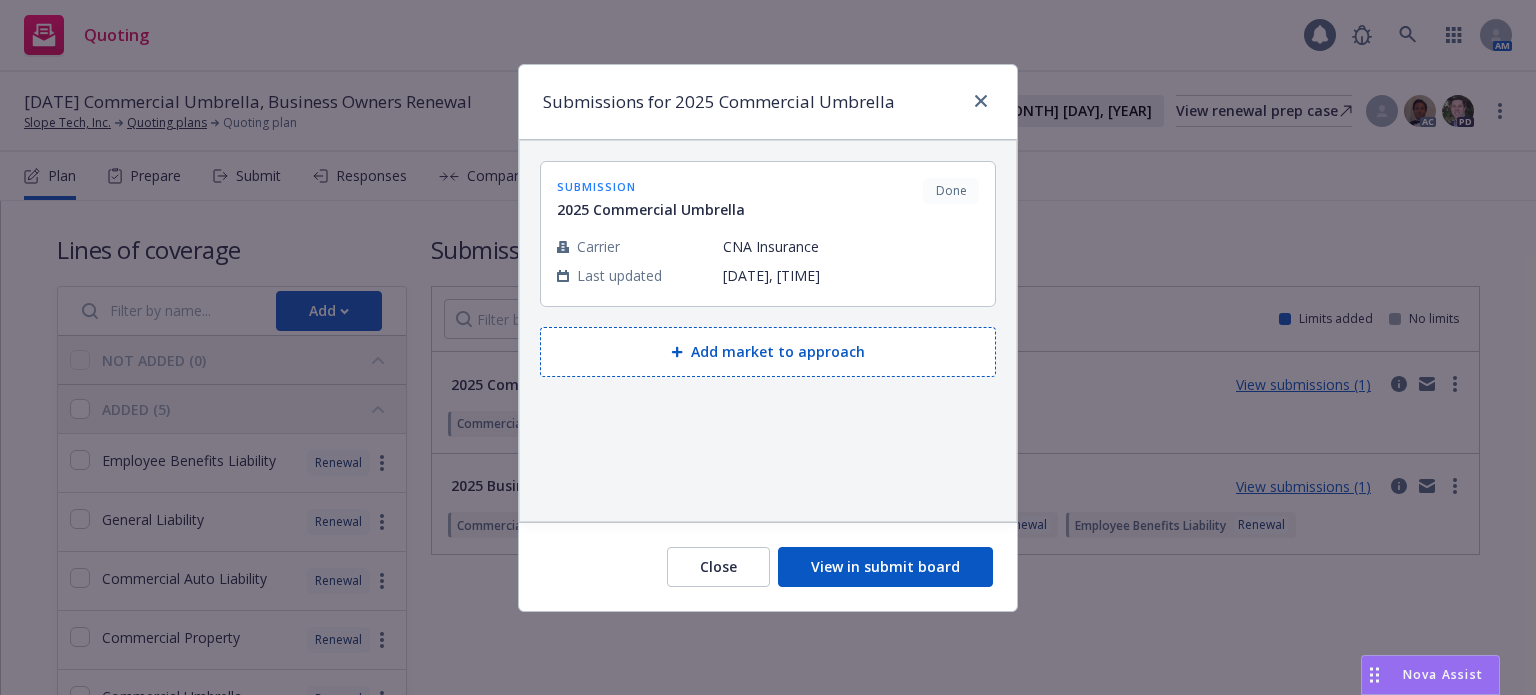 click on "View in submit board" at bounding box center [885, 567] 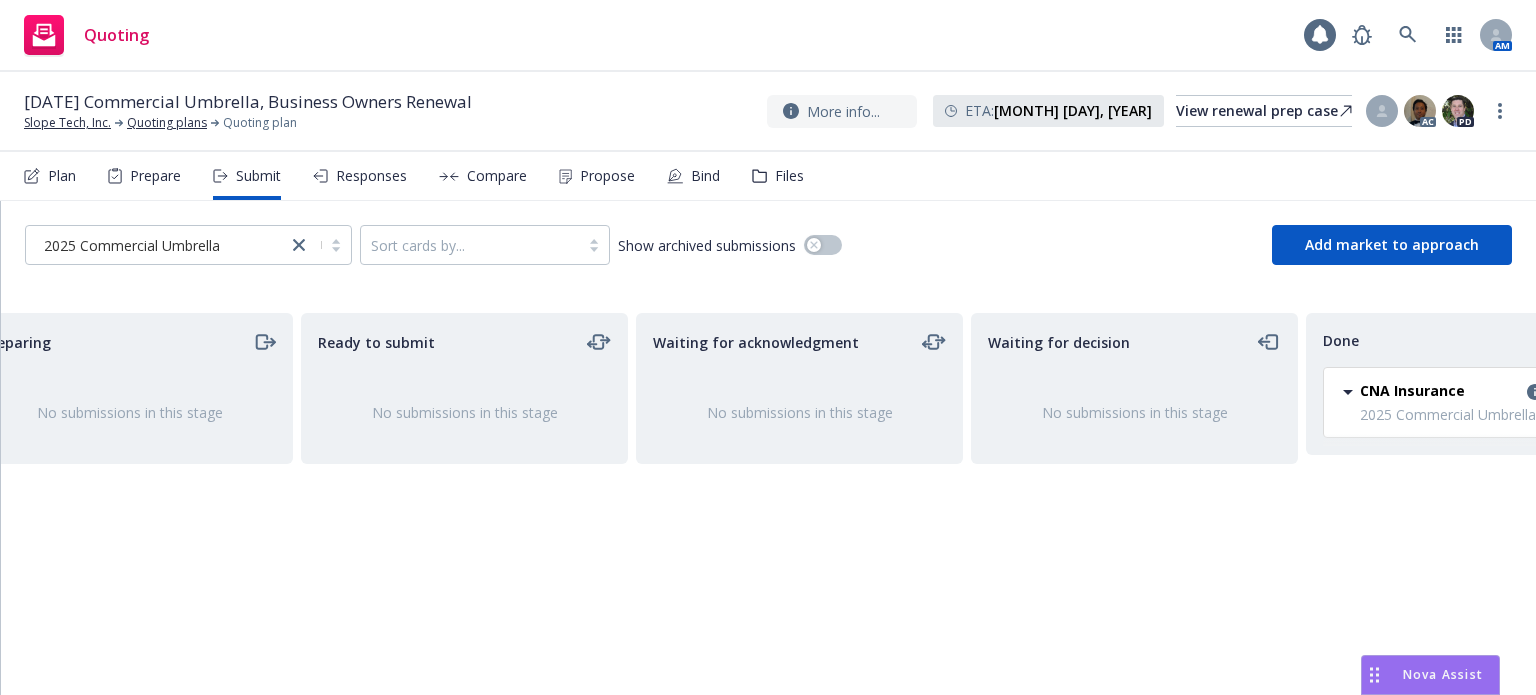 scroll, scrollTop: 0, scrollLeft: 180, axis: horizontal 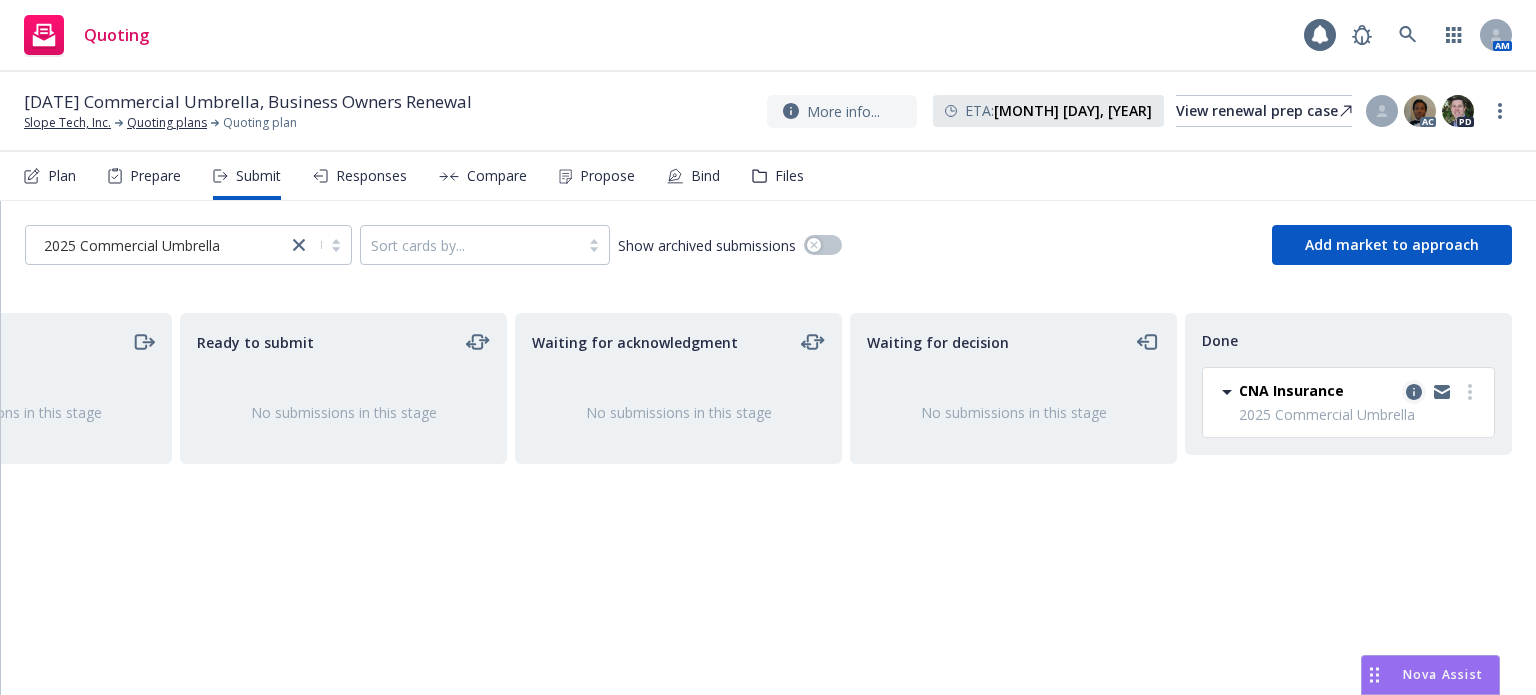 click 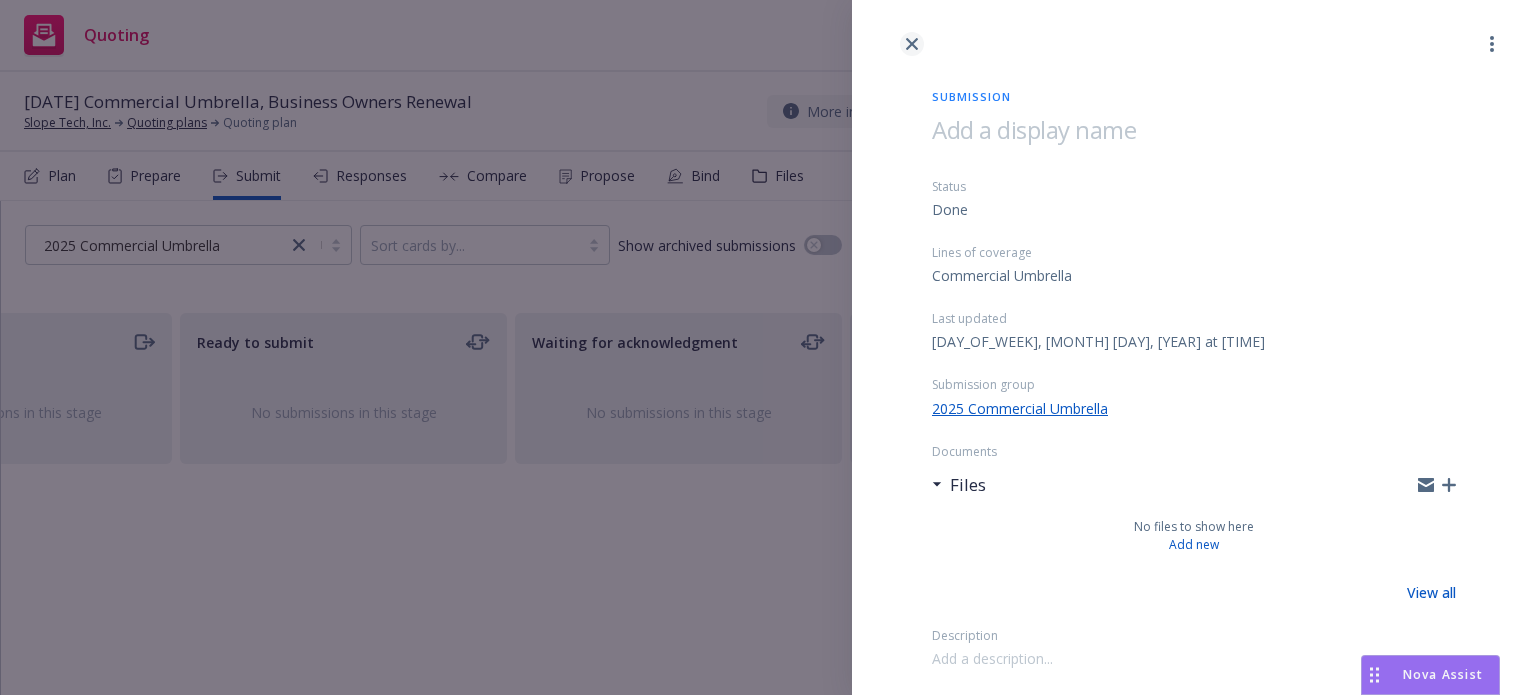 click 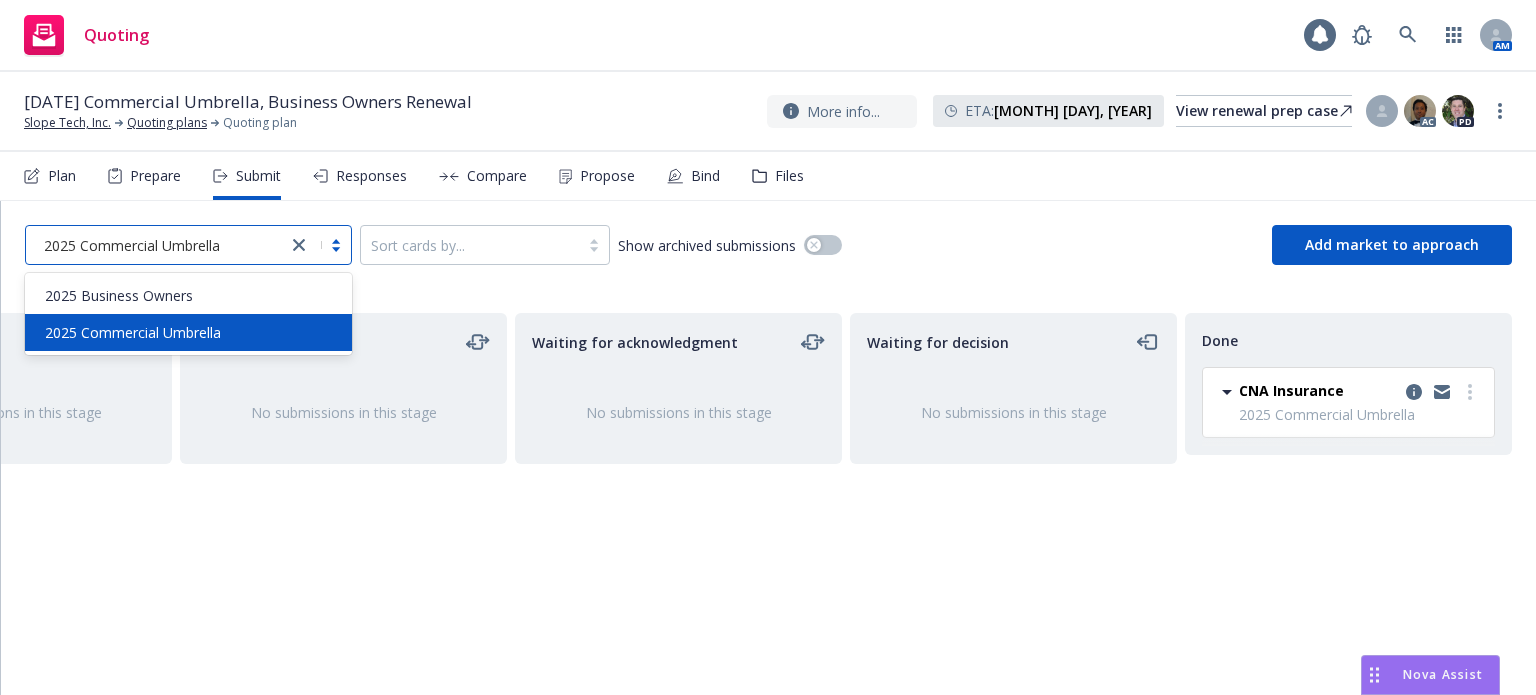 click on "2025 Commercial Umbrella" at bounding box center [156, 245] 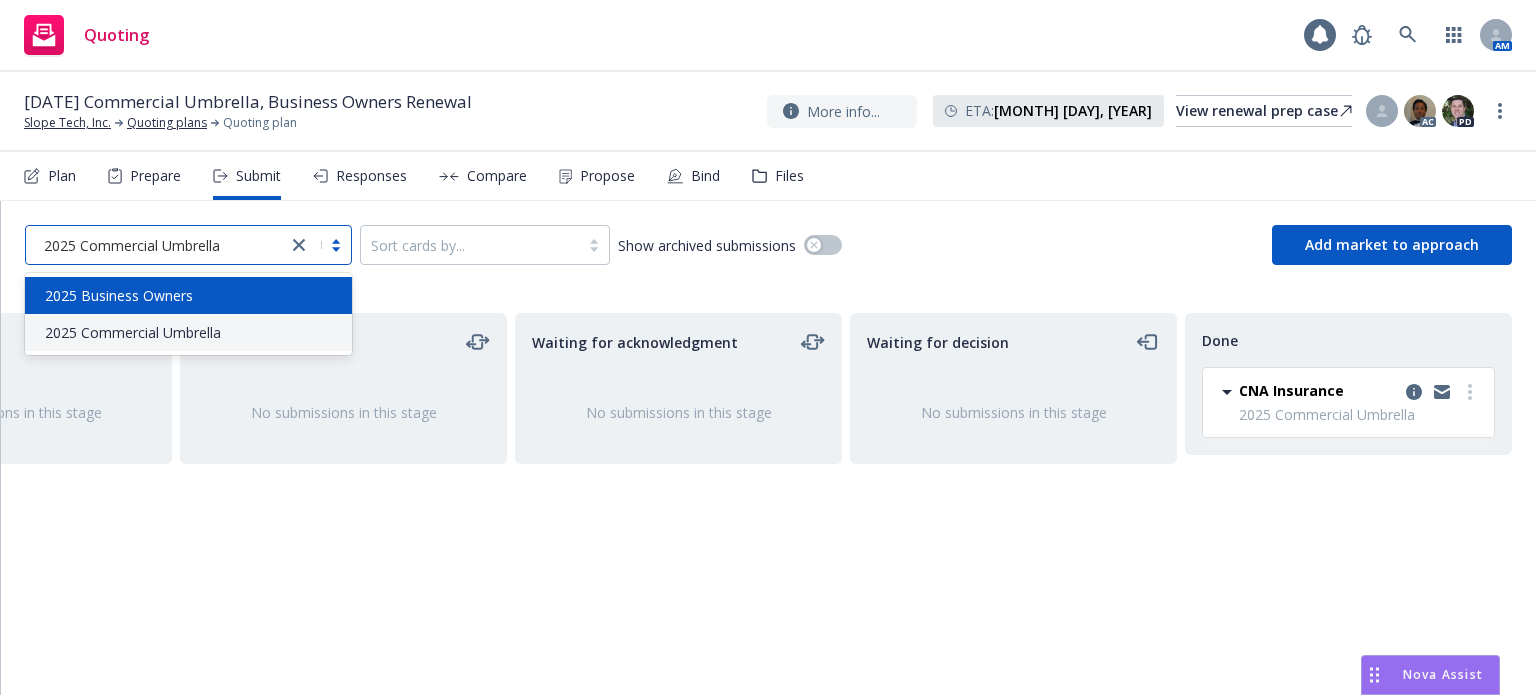 click on "2025 Business Owners" at bounding box center [119, 295] 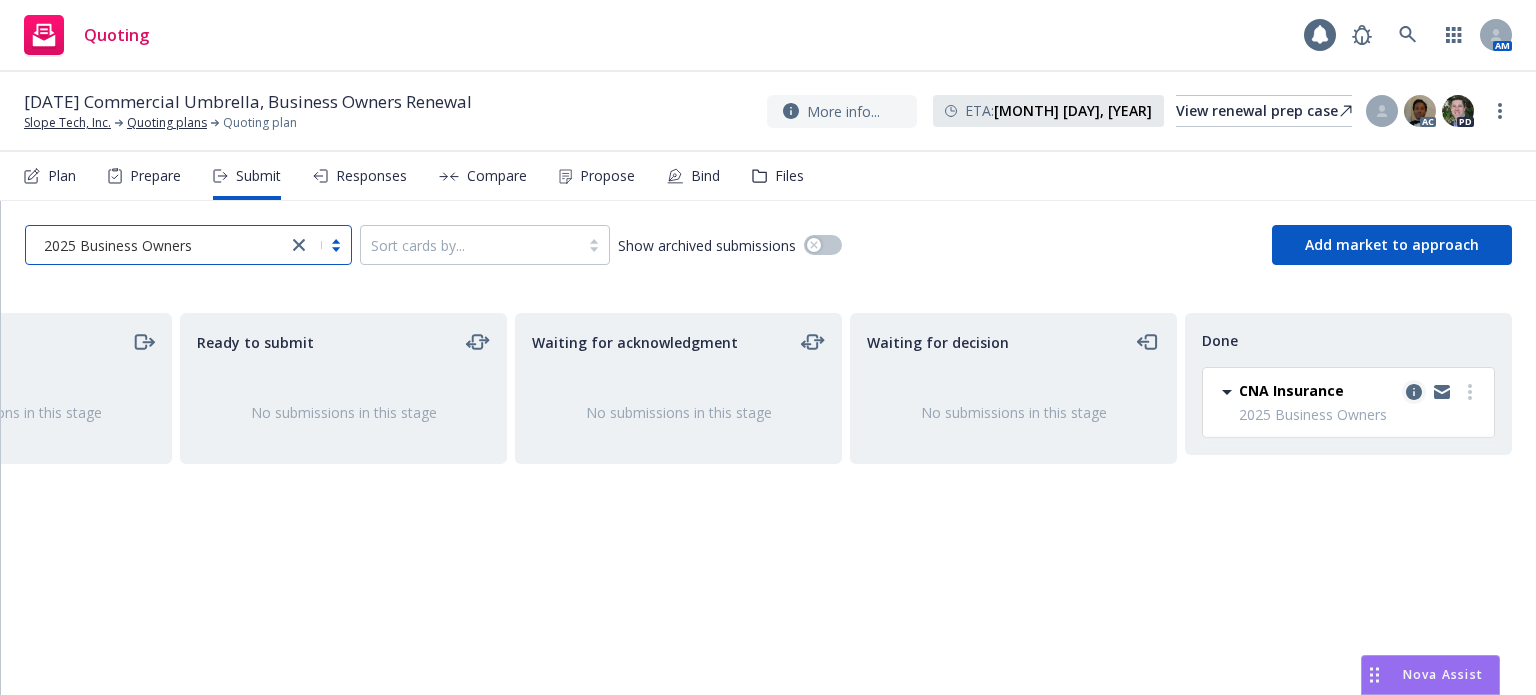 click 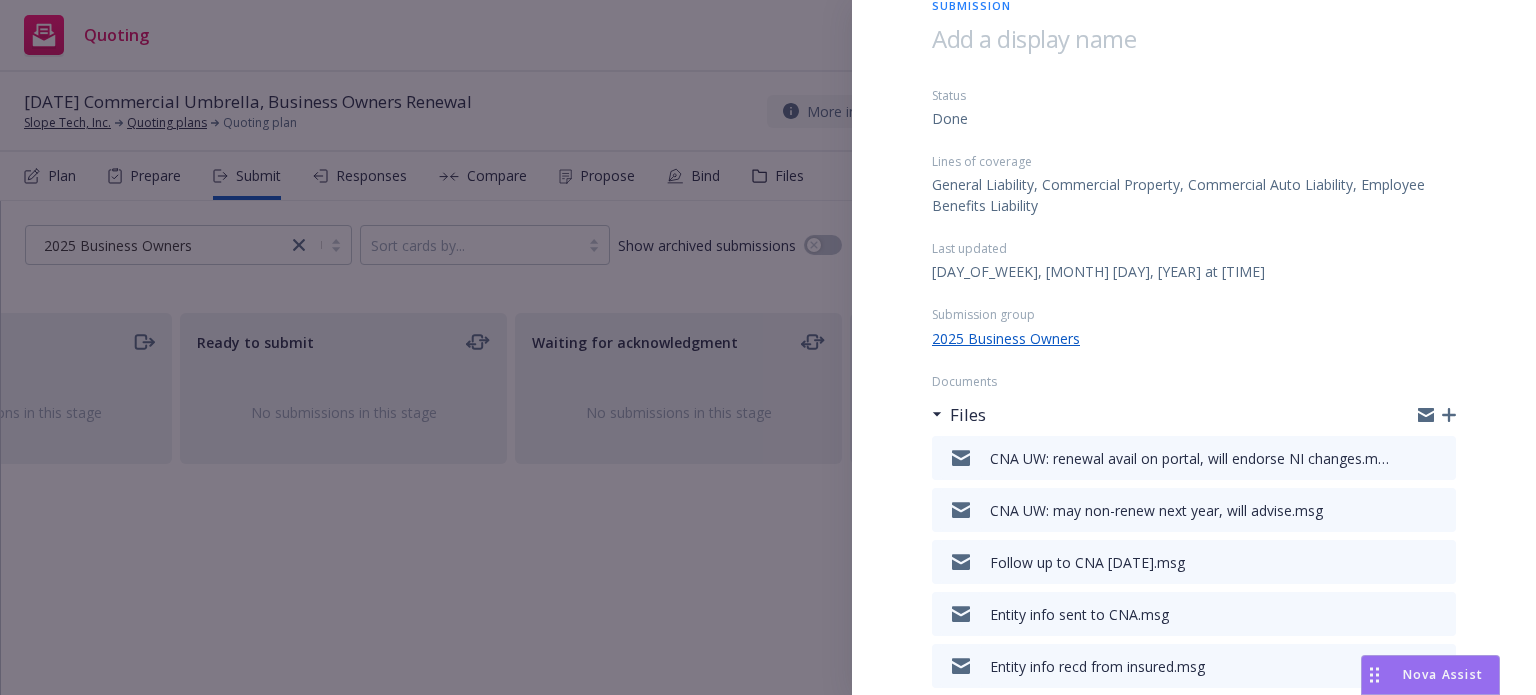 scroll, scrollTop: 0, scrollLeft: 0, axis: both 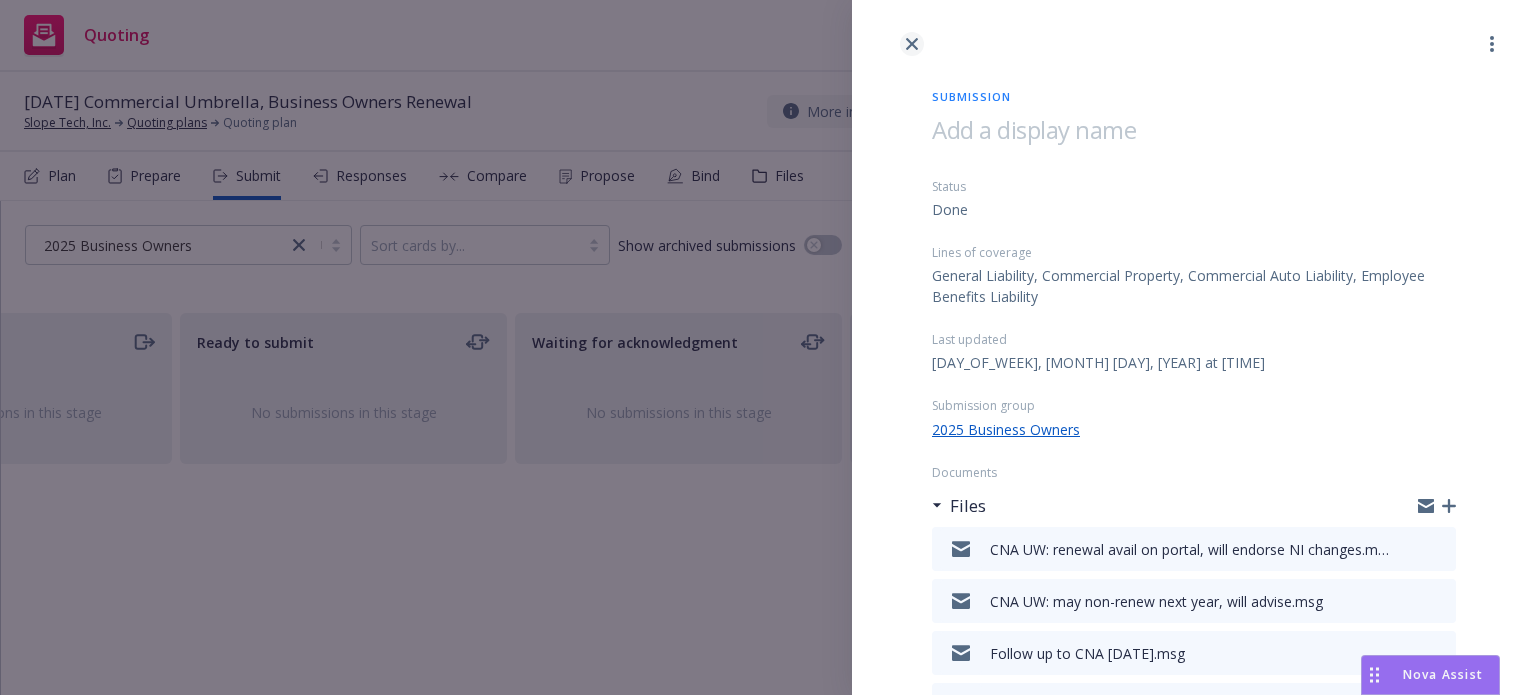 click 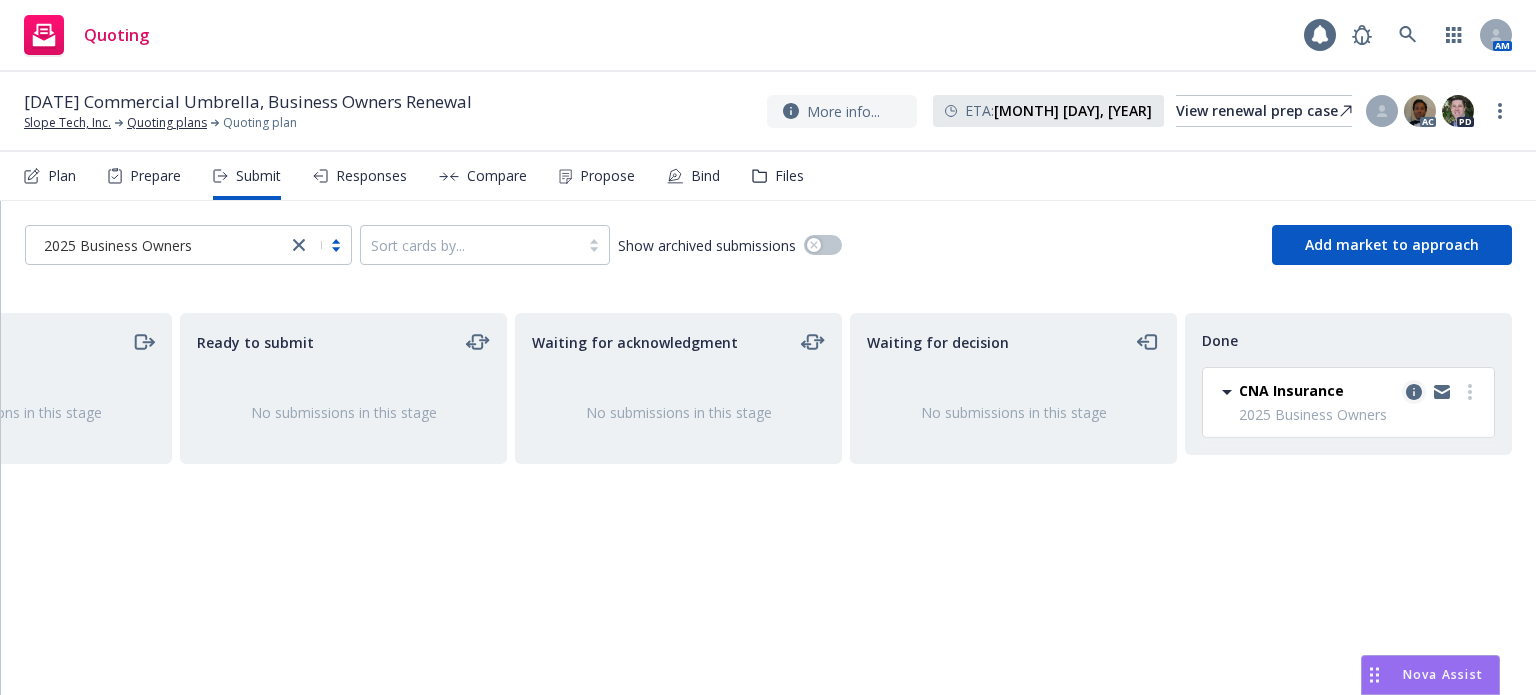 click 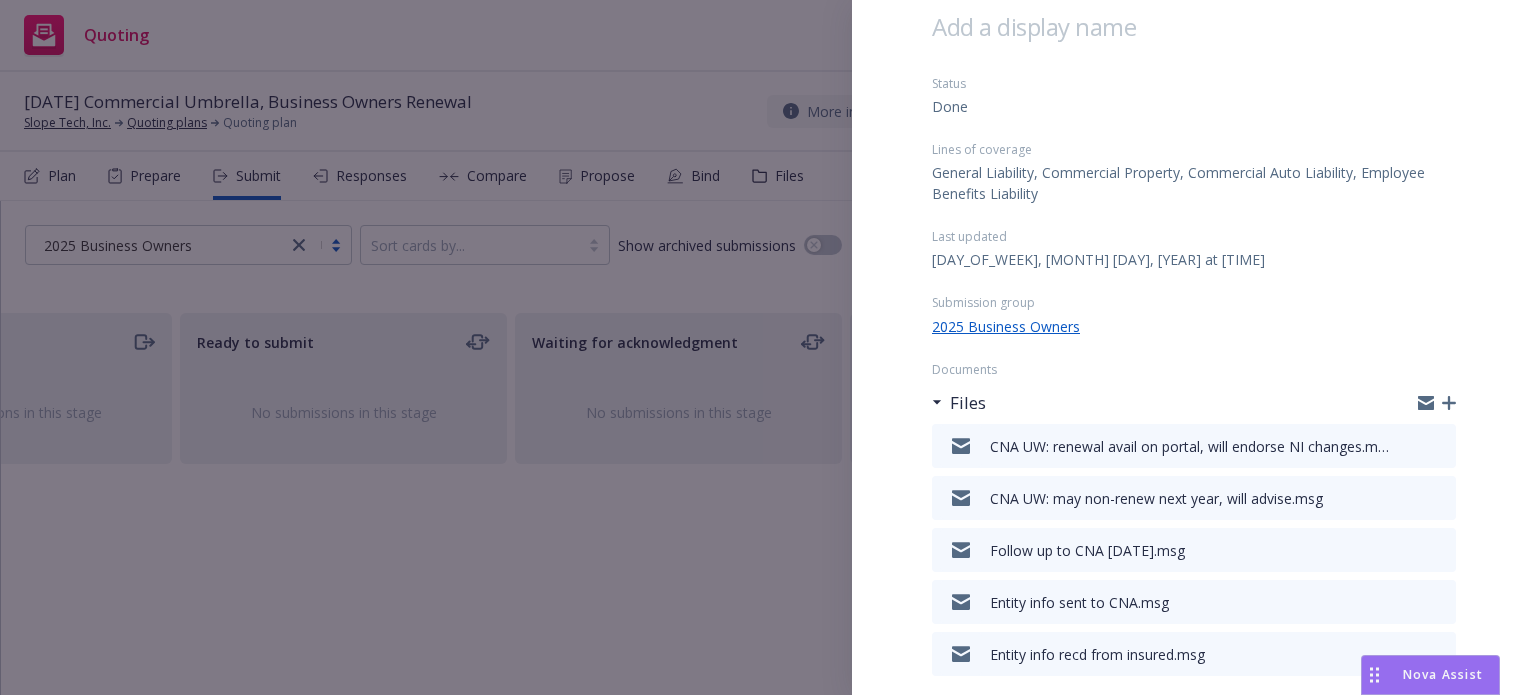 scroll, scrollTop: 0, scrollLeft: 0, axis: both 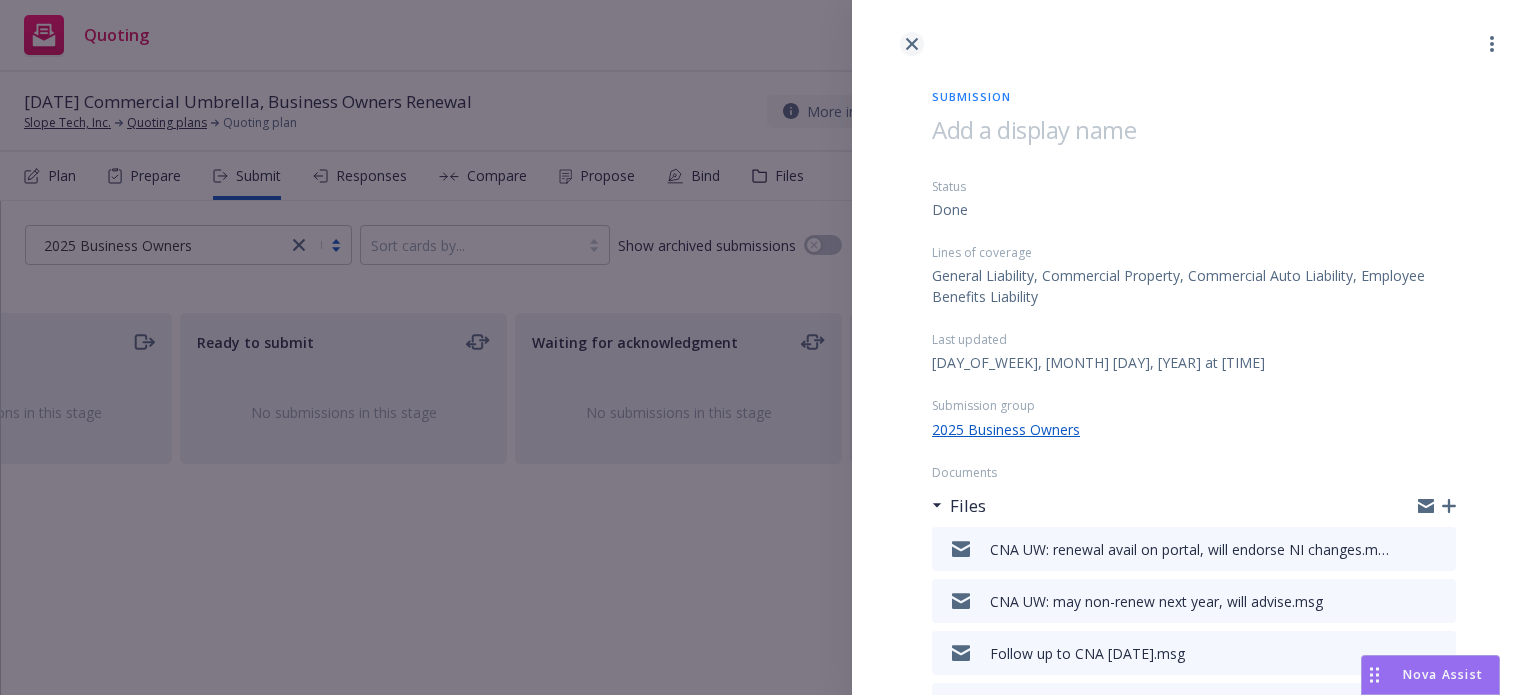 click 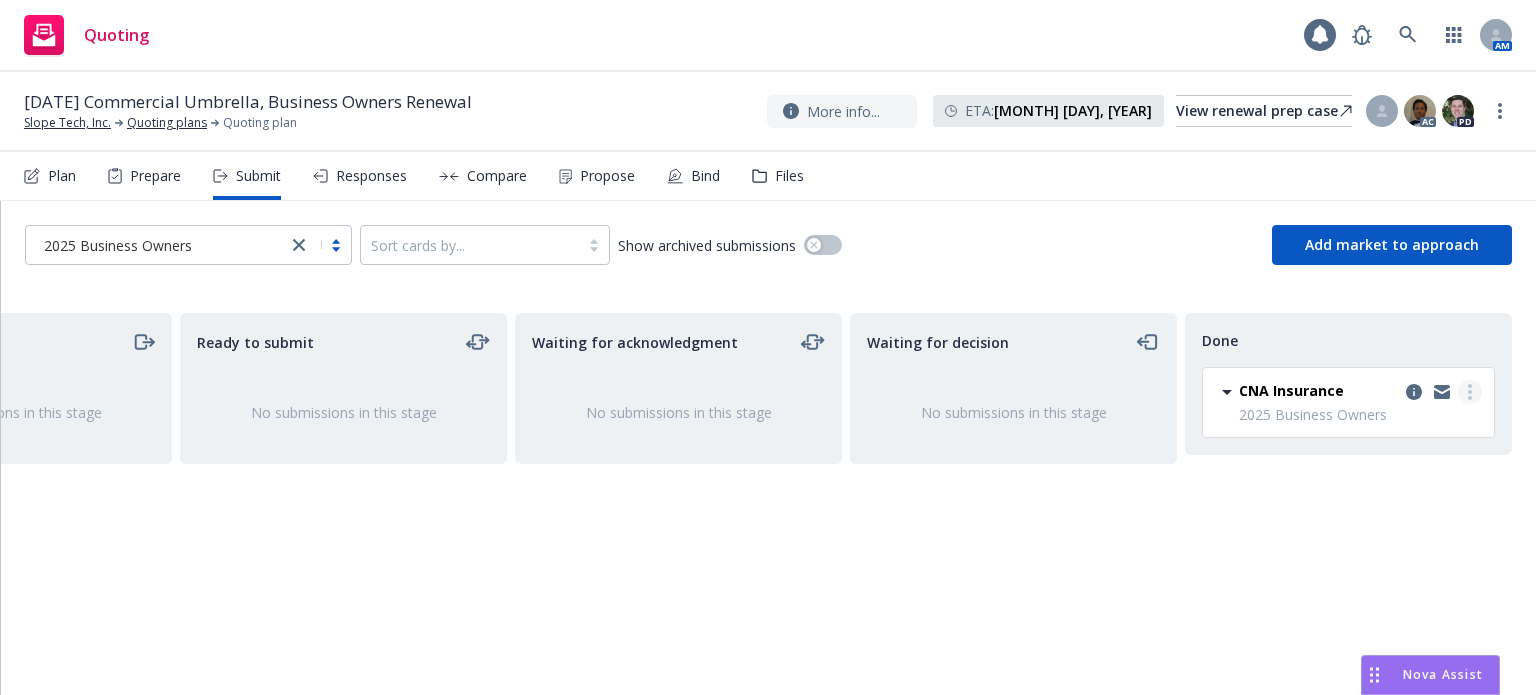 click 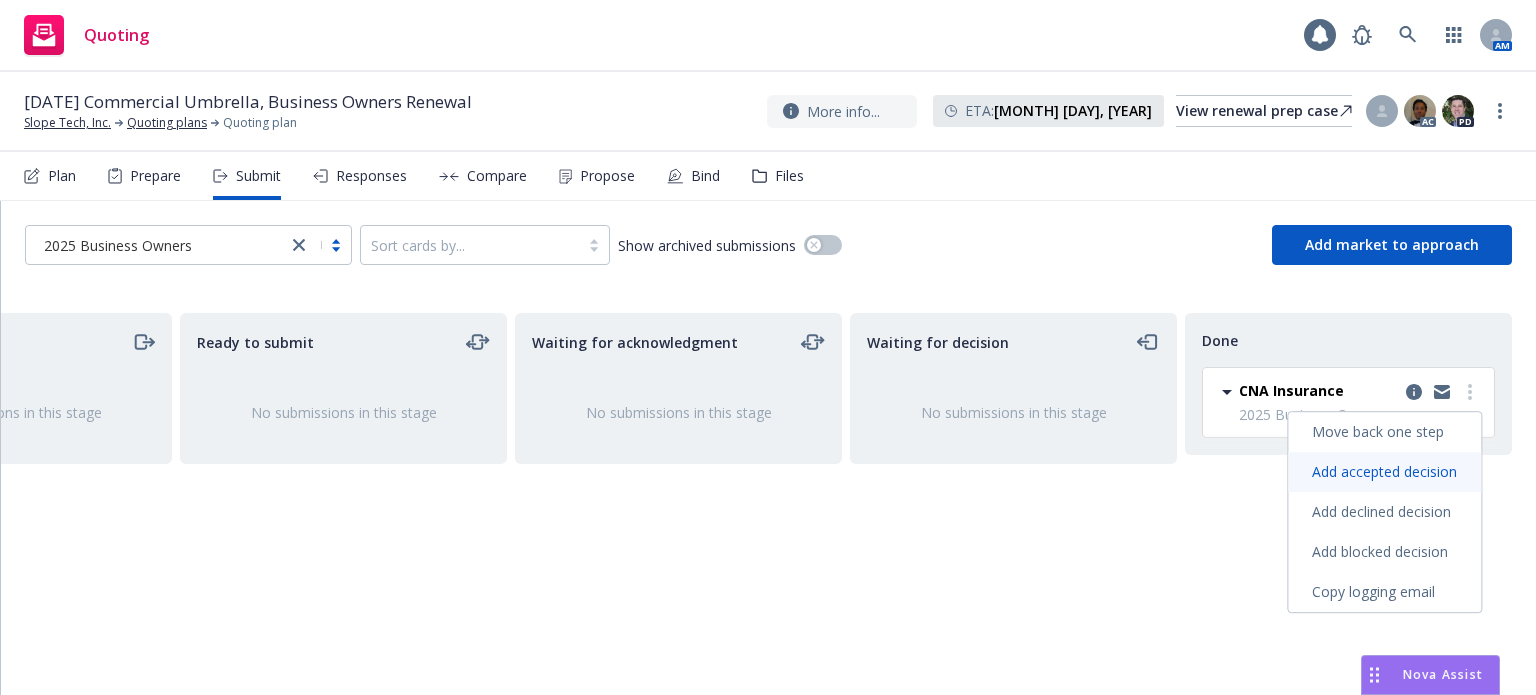 click on "Add accepted decision" at bounding box center (1384, 471) 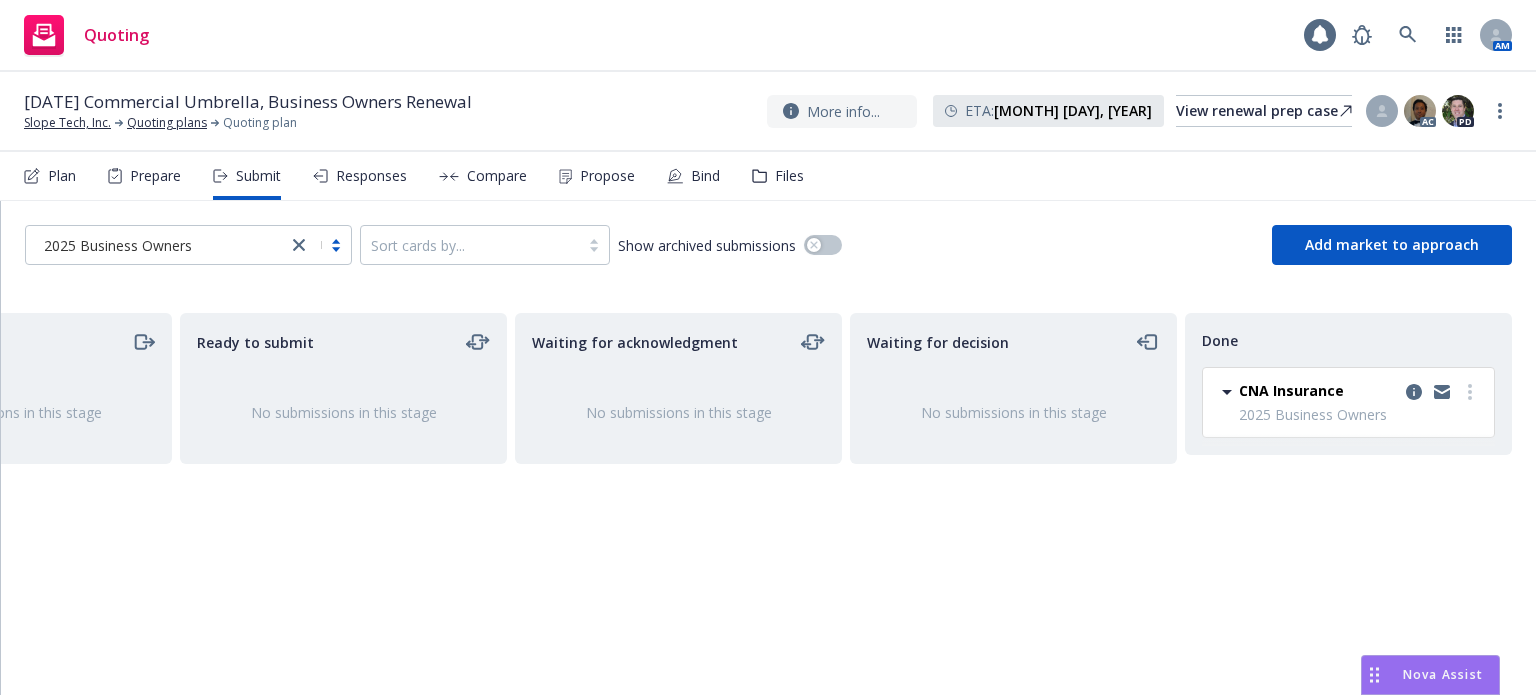 select on "12" 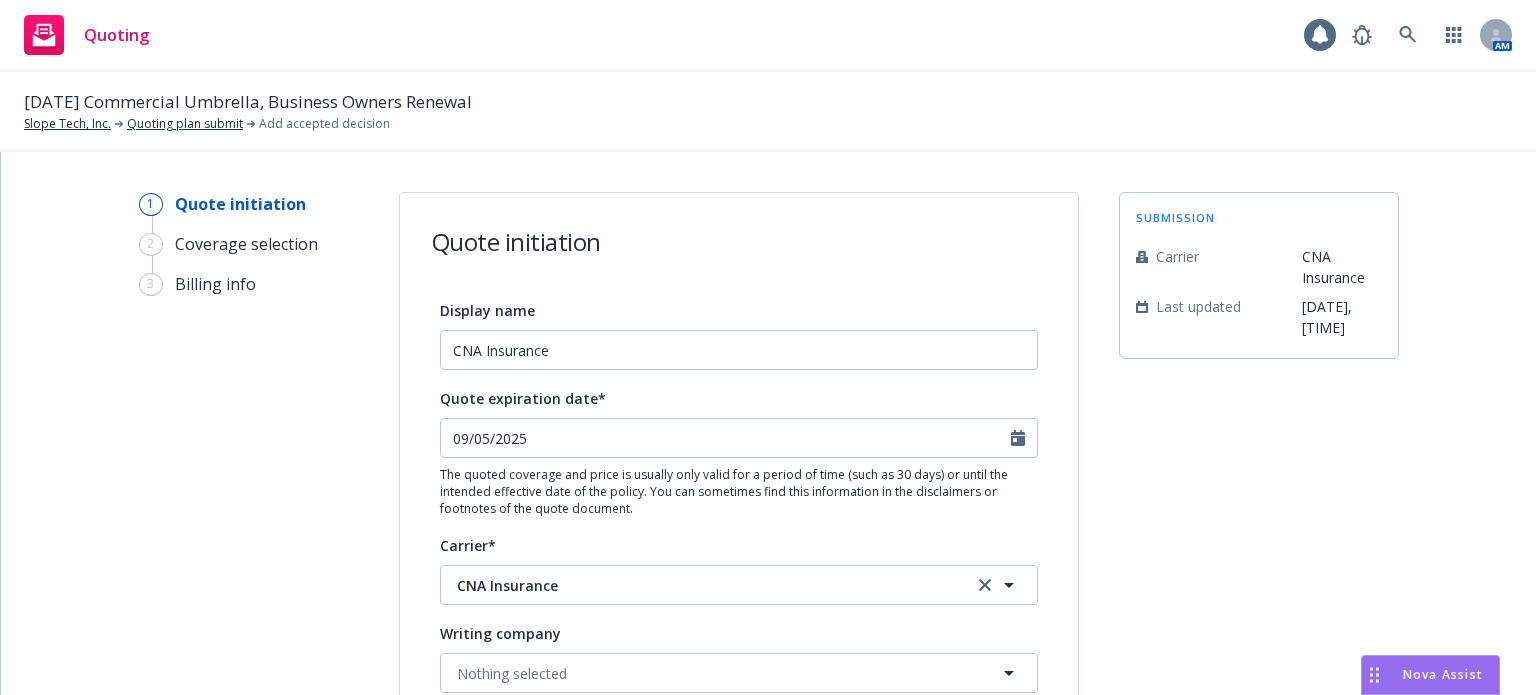 click on "submission Carrier CNA Insurance Last updated [DATE], [TIME]" at bounding box center (1259, 862) 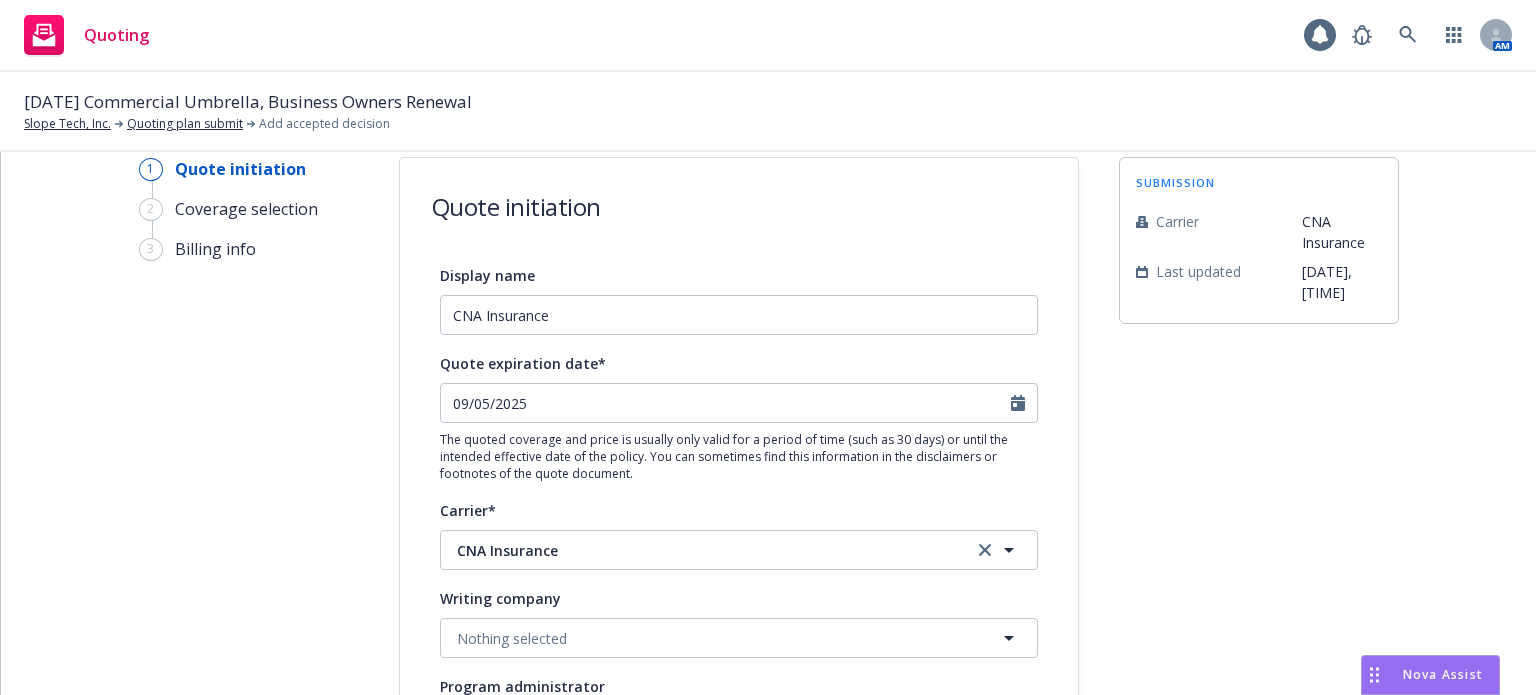 scroll, scrollTop: 0, scrollLeft: 0, axis: both 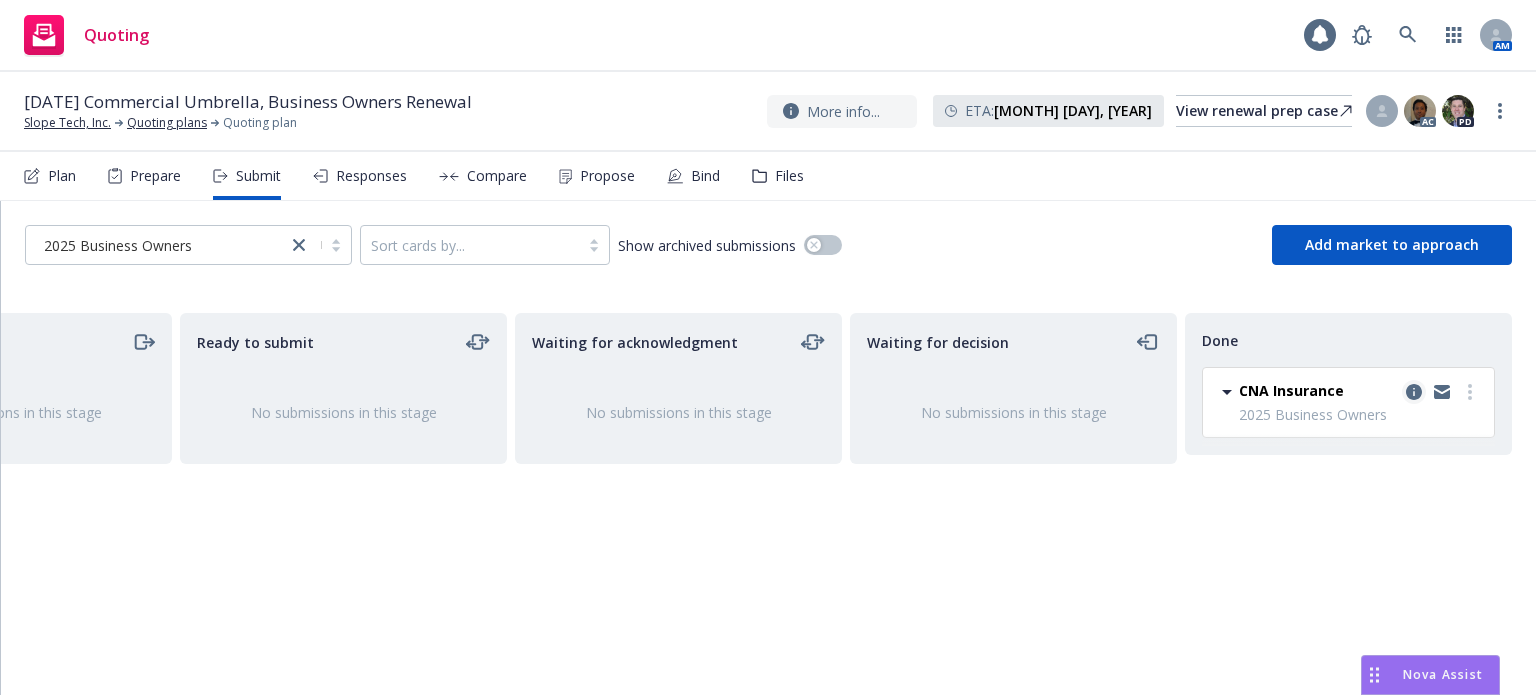 click 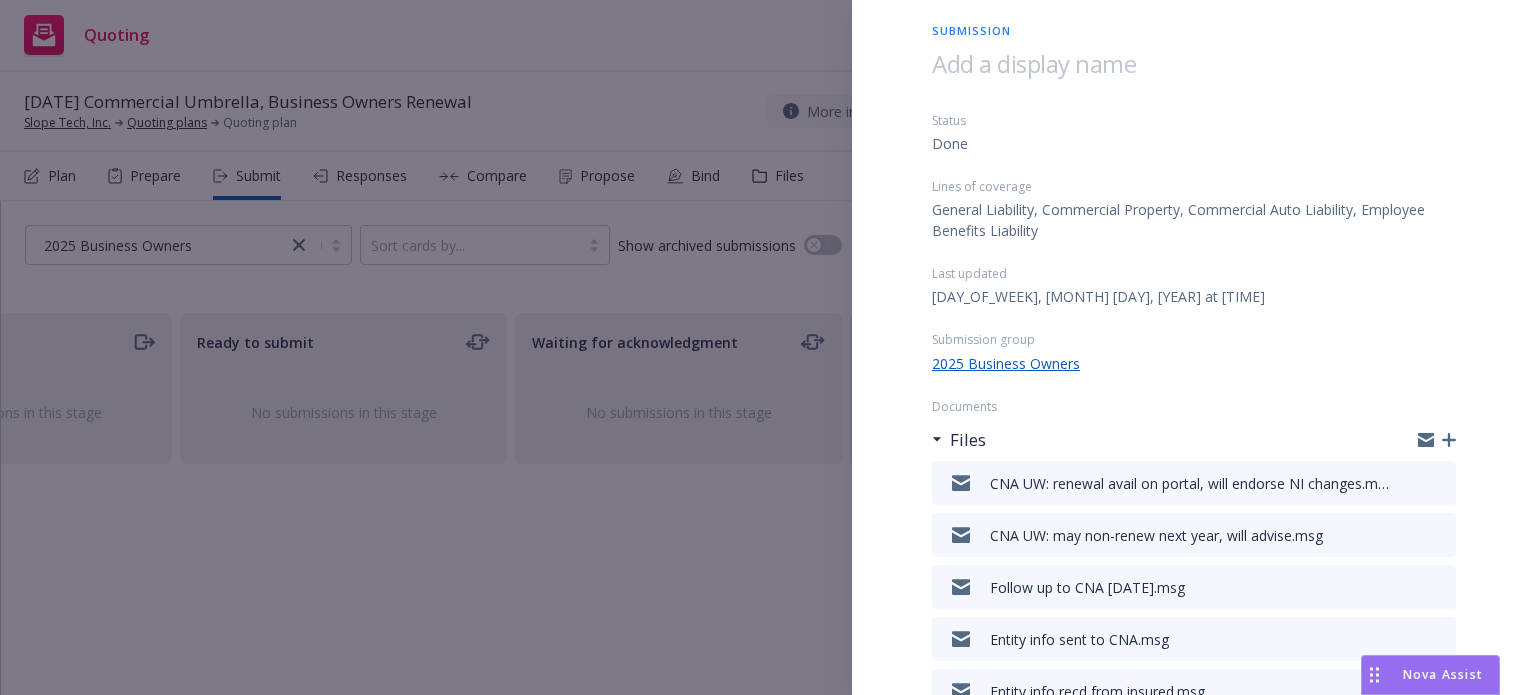 scroll, scrollTop: 100, scrollLeft: 0, axis: vertical 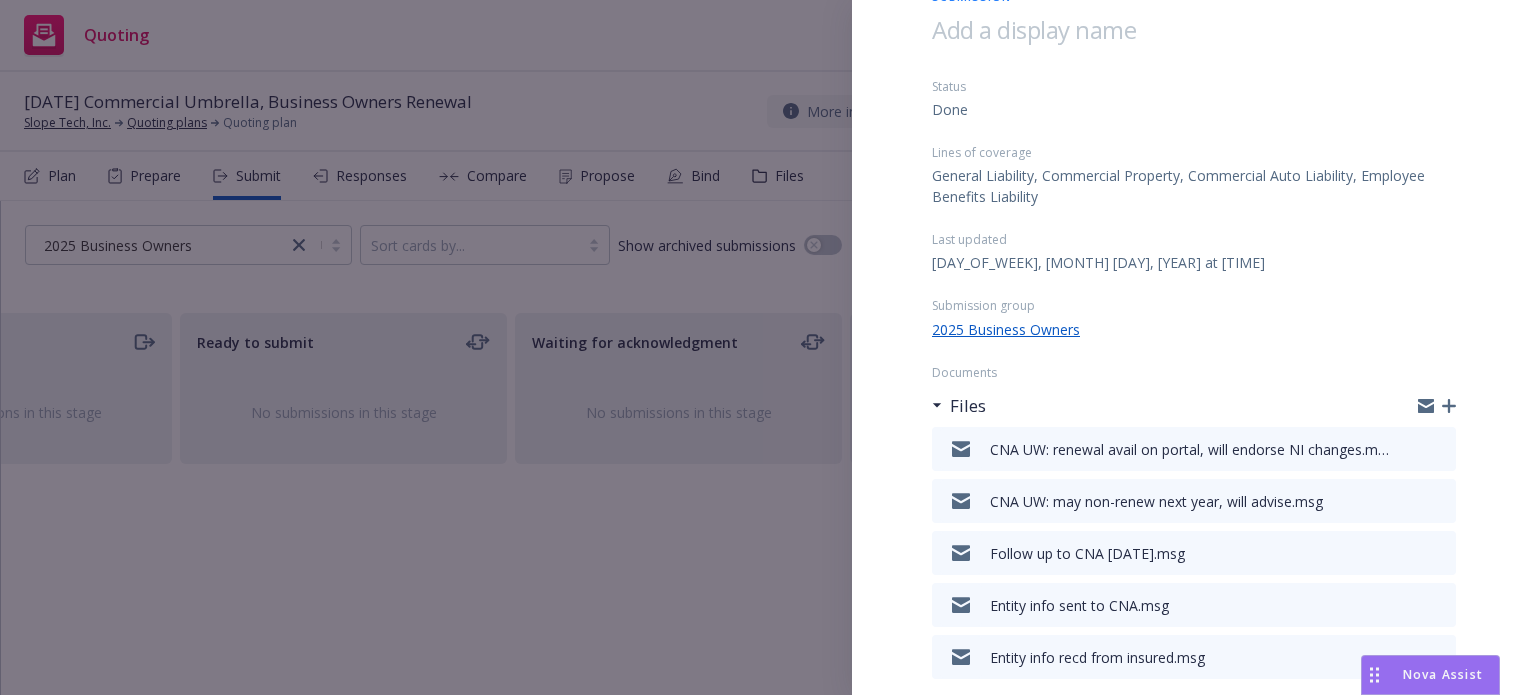 click 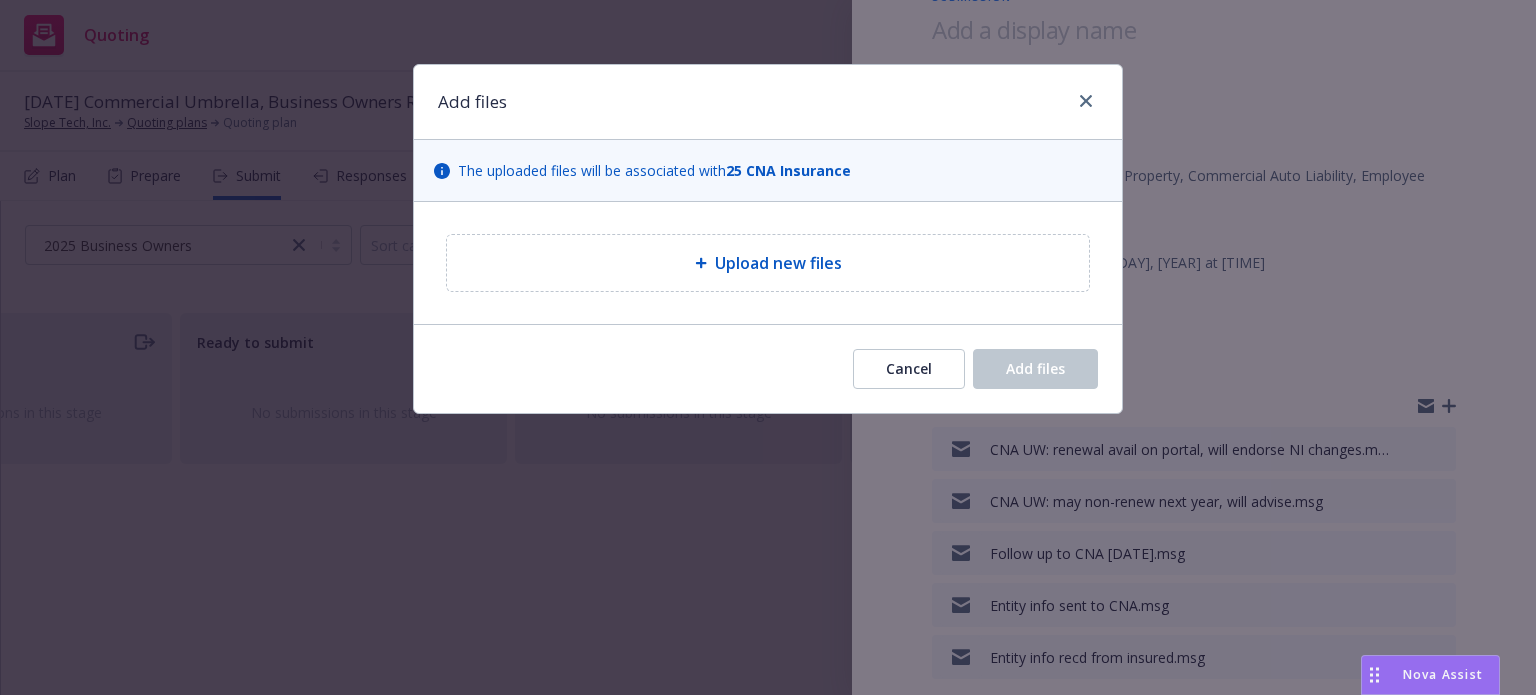 click on "Upload new files" at bounding box center (768, 263) 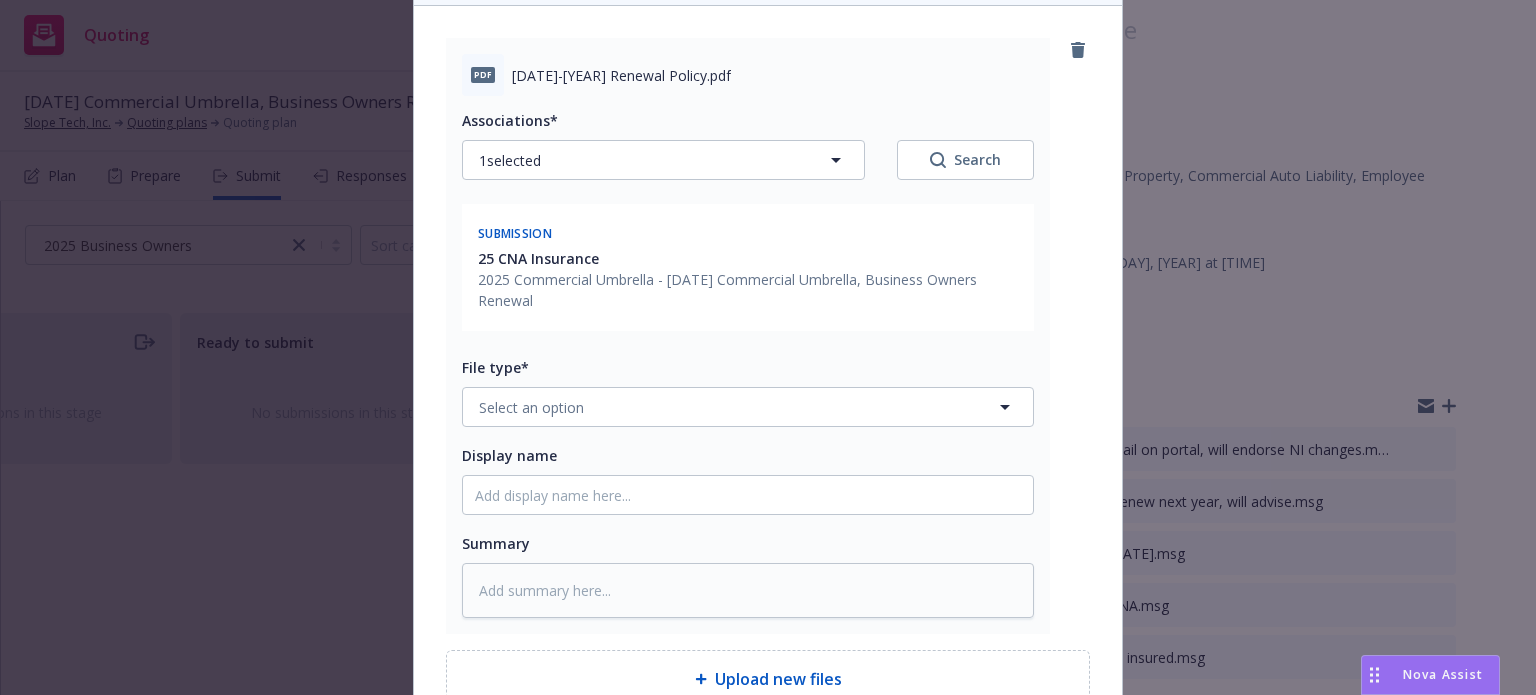 scroll, scrollTop: 200, scrollLeft: 0, axis: vertical 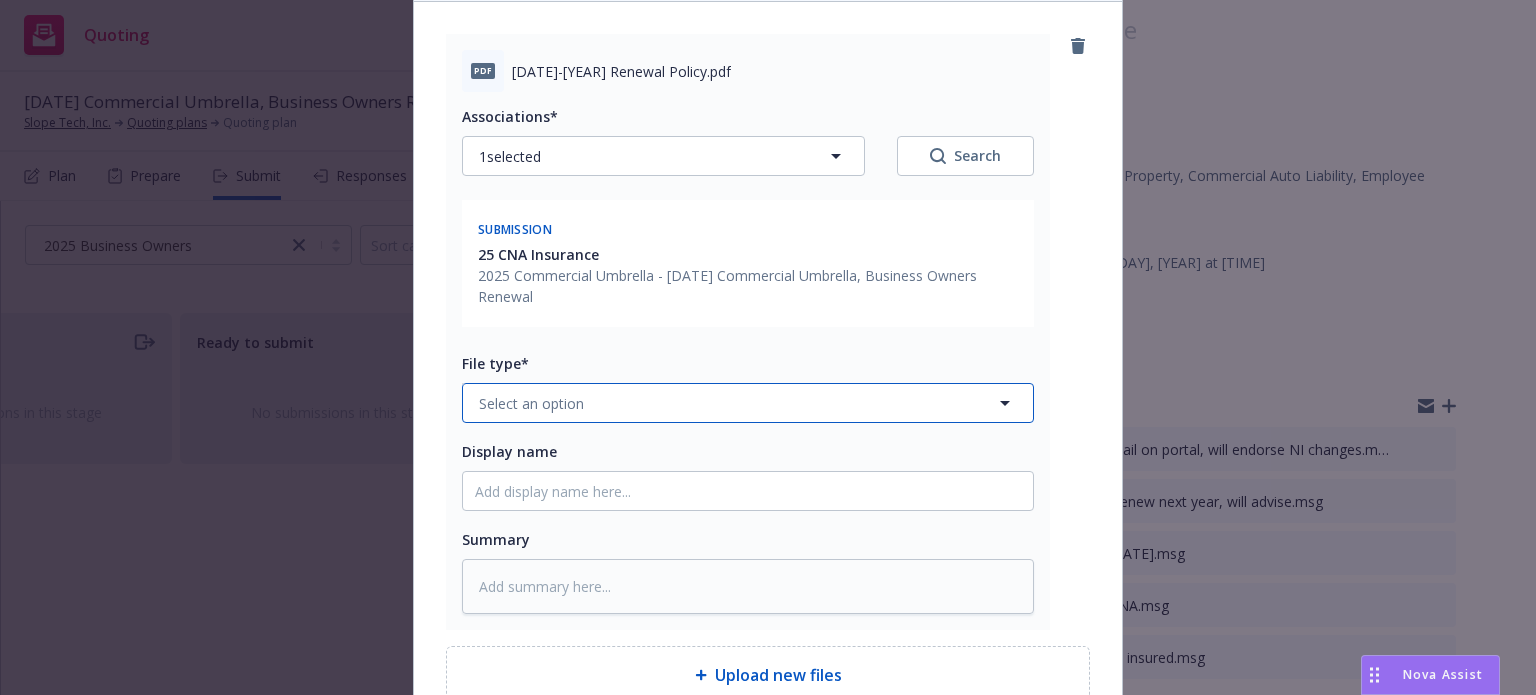 click on "Select an option" at bounding box center [531, 403] 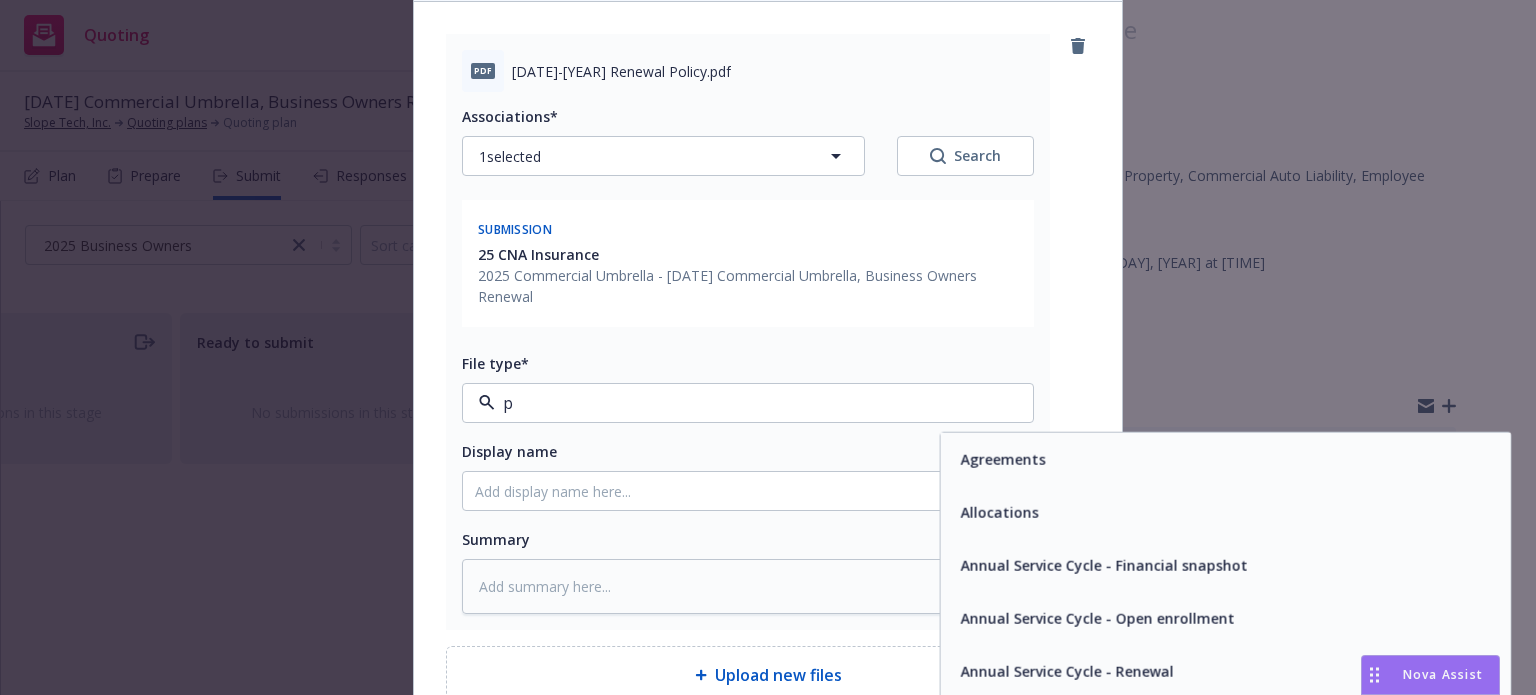 type on "po" 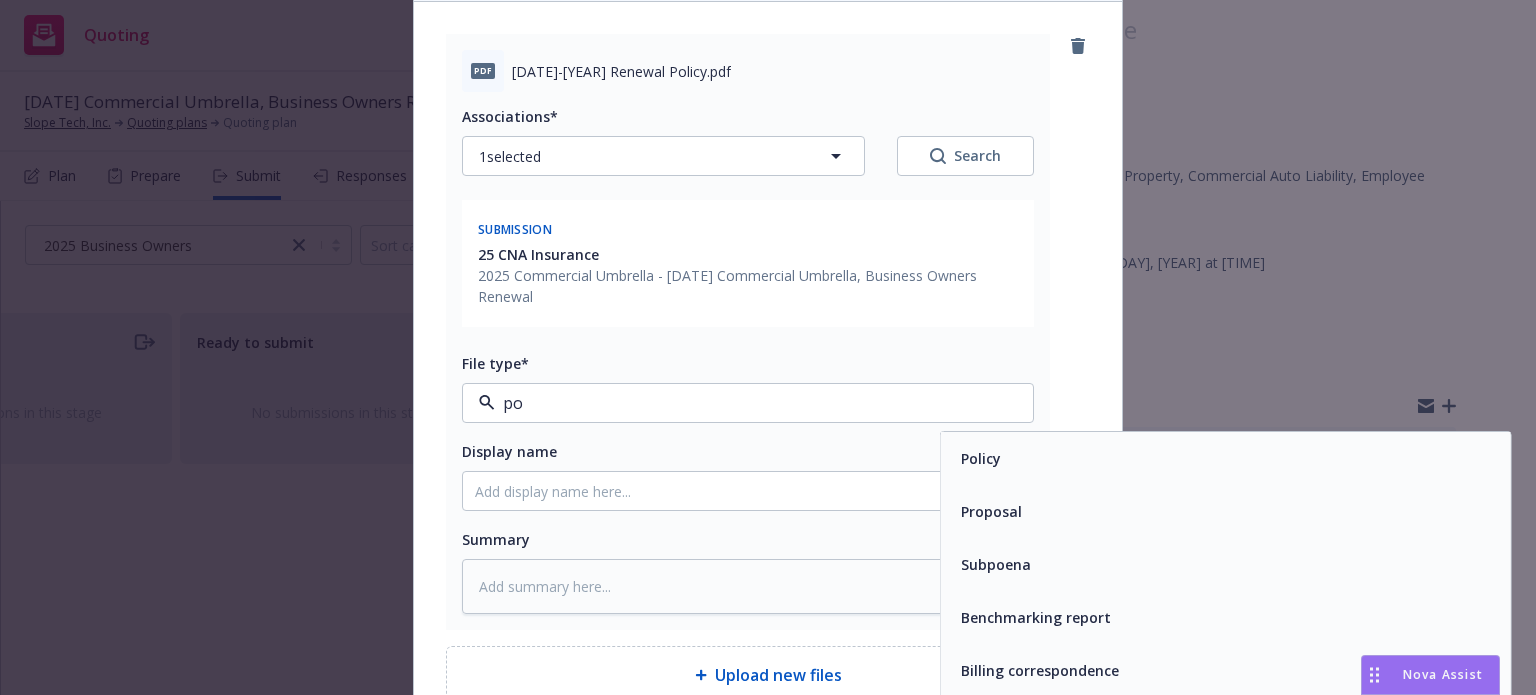 click on "Policy" at bounding box center [1226, 458] 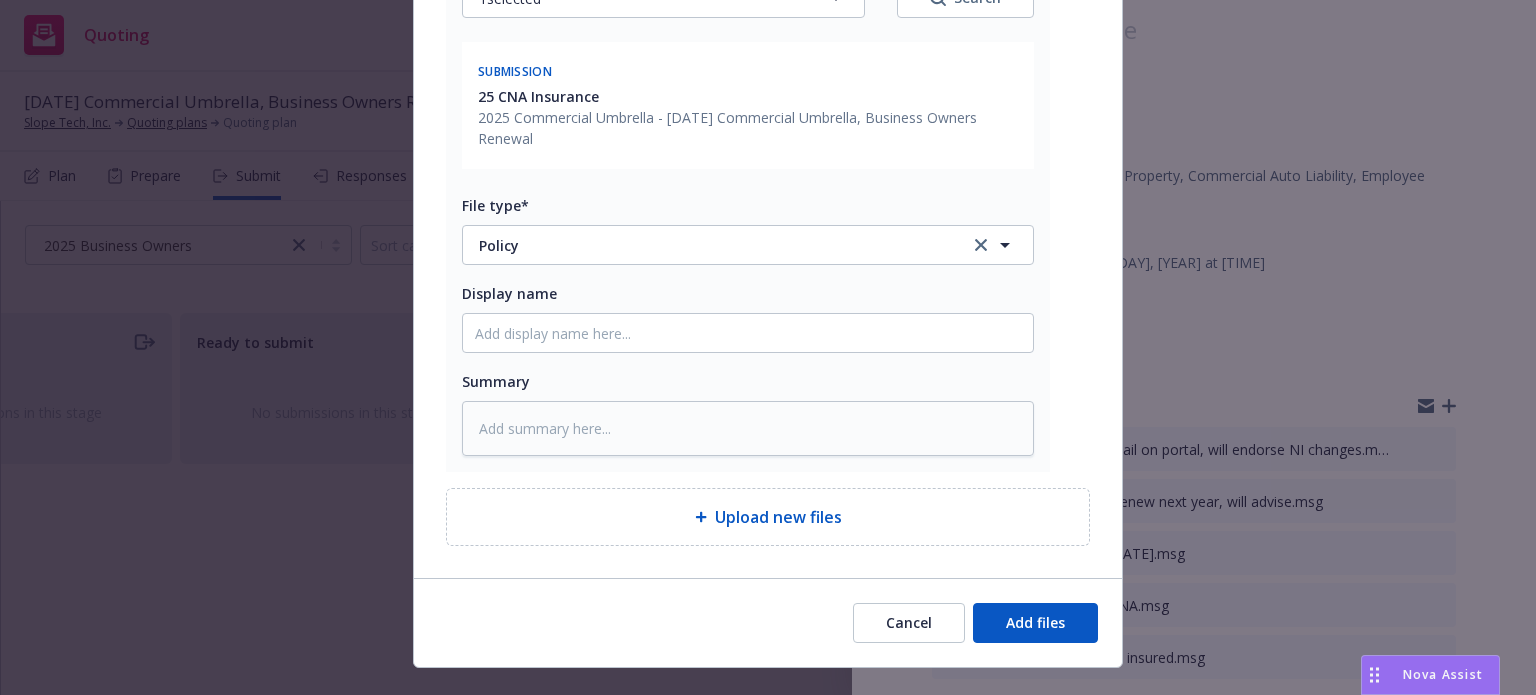scroll, scrollTop: 372, scrollLeft: 0, axis: vertical 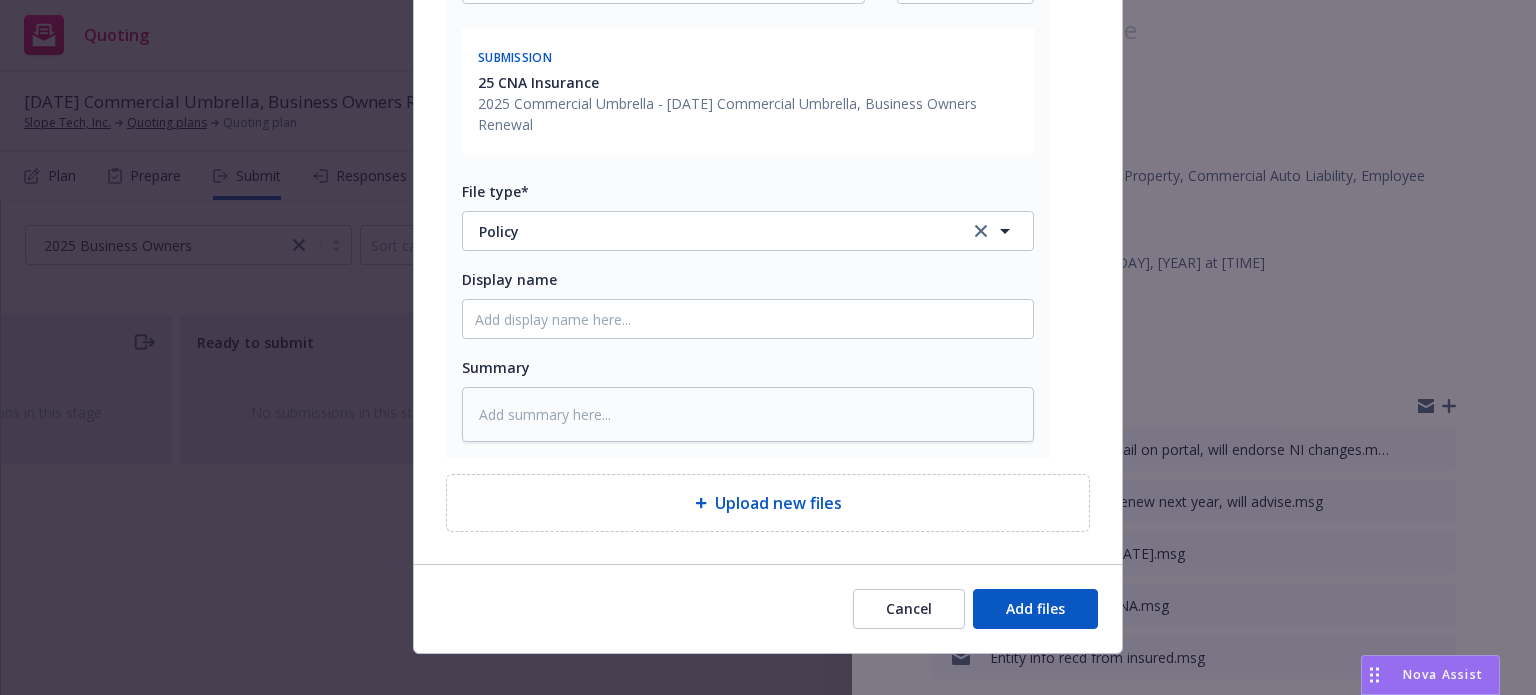 click on "Upload new files" at bounding box center (778, 503) 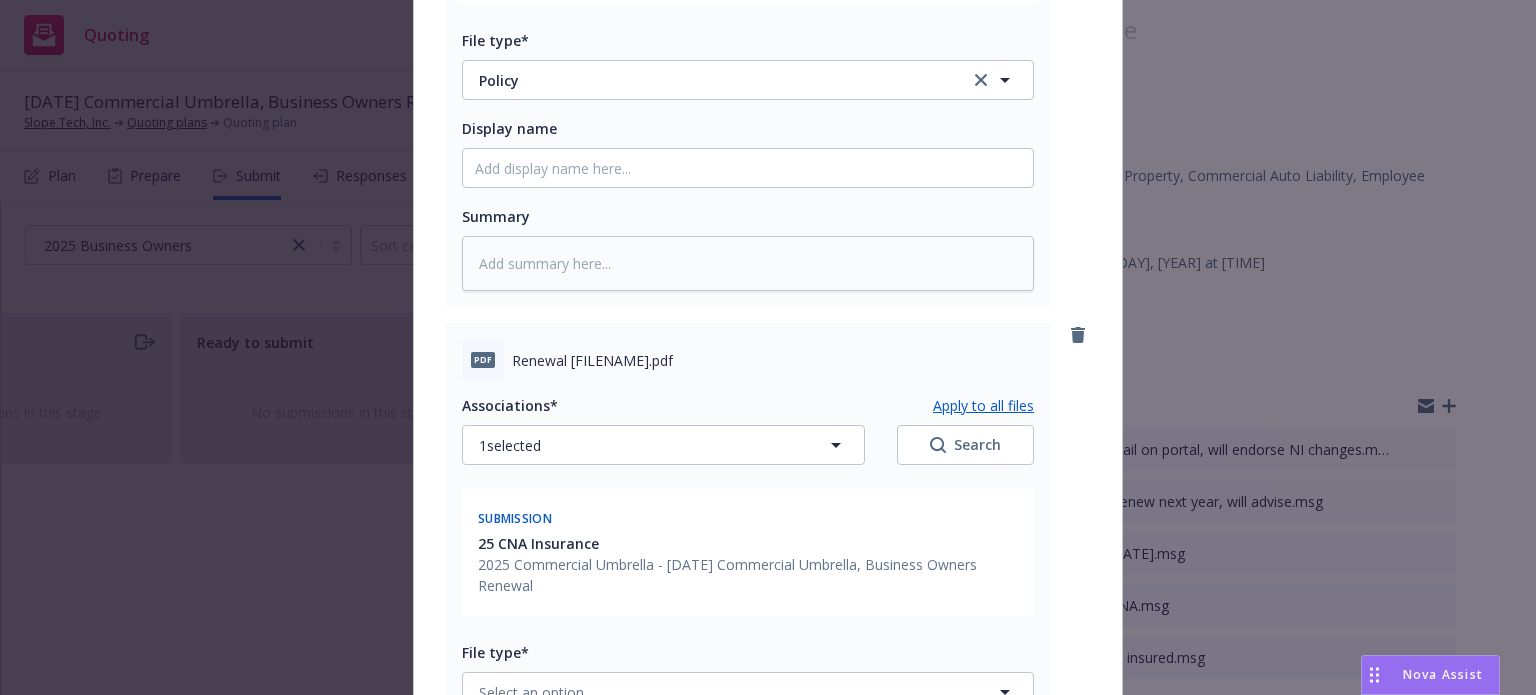 scroll, scrollTop: 772, scrollLeft: 0, axis: vertical 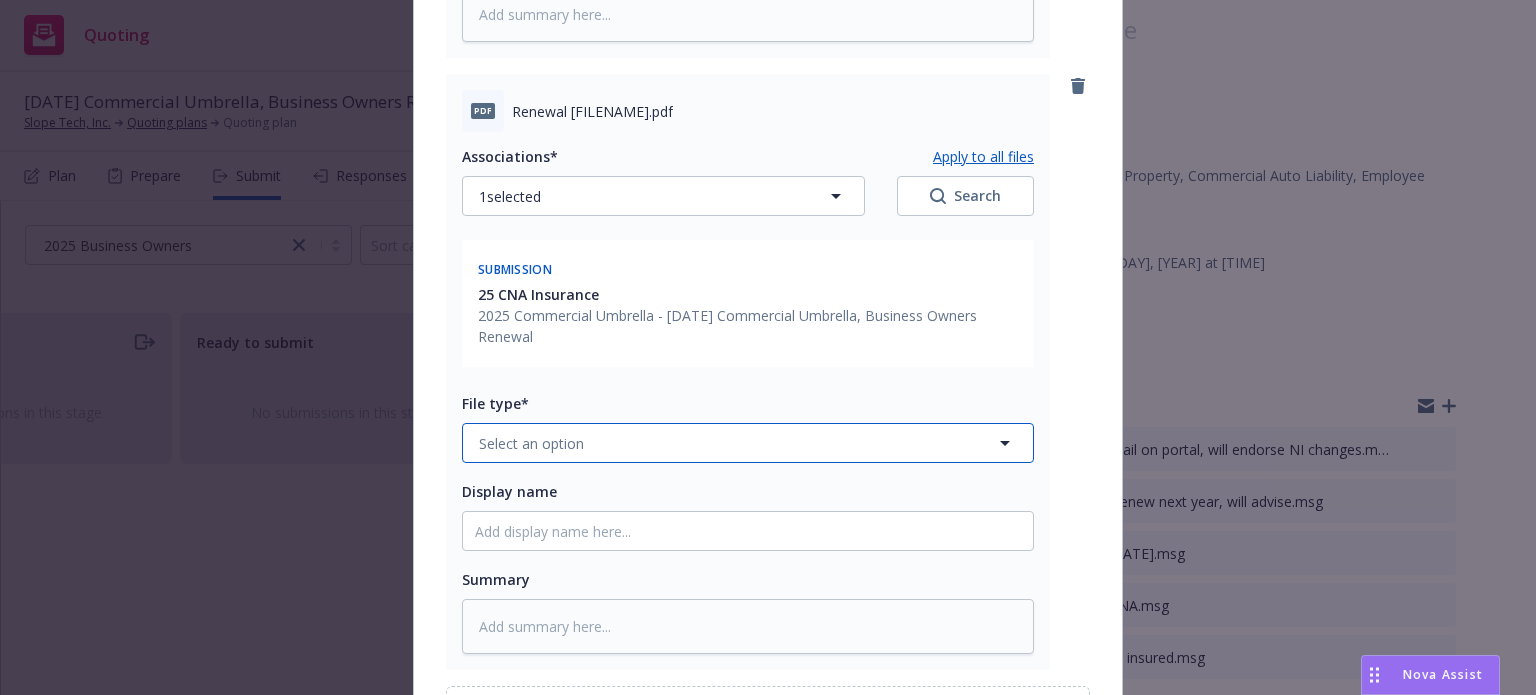 click on "Select an option" at bounding box center (531, 443) 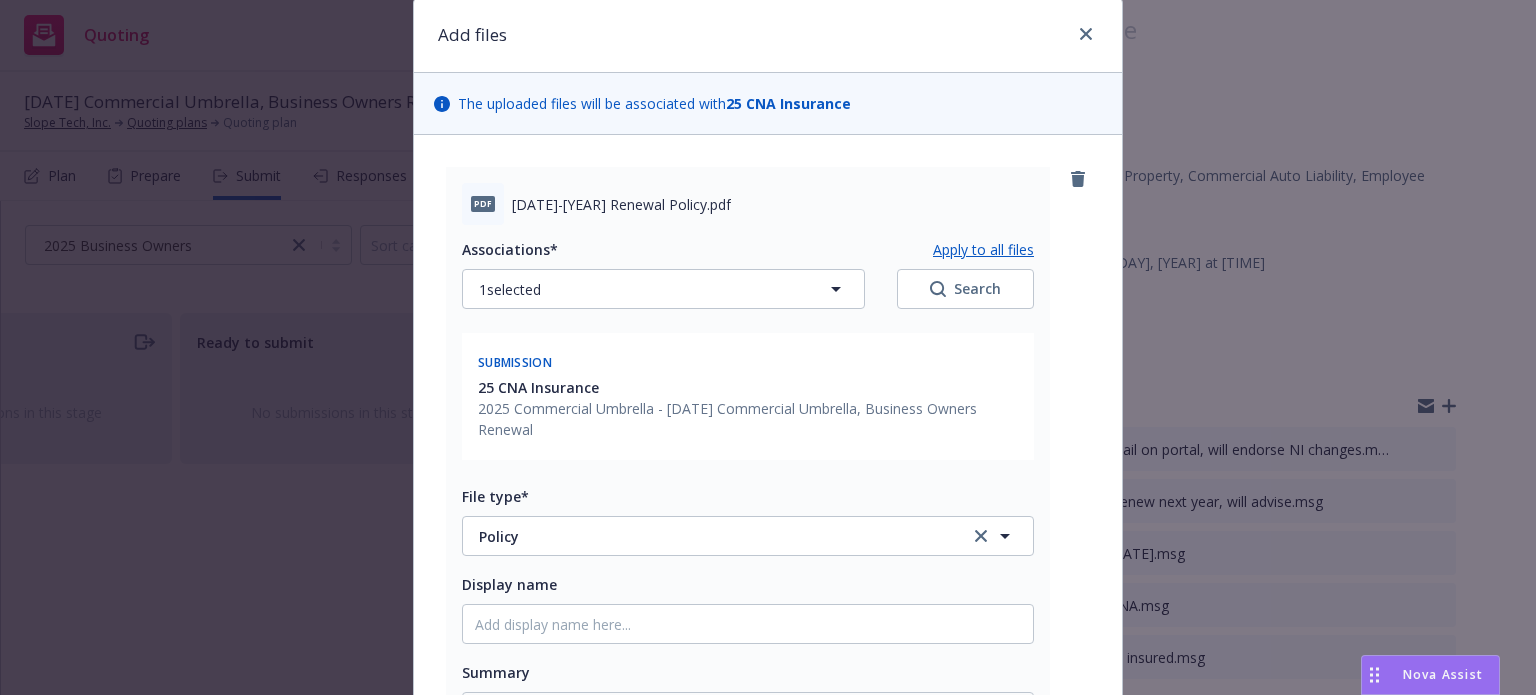scroll, scrollTop: 0, scrollLeft: 0, axis: both 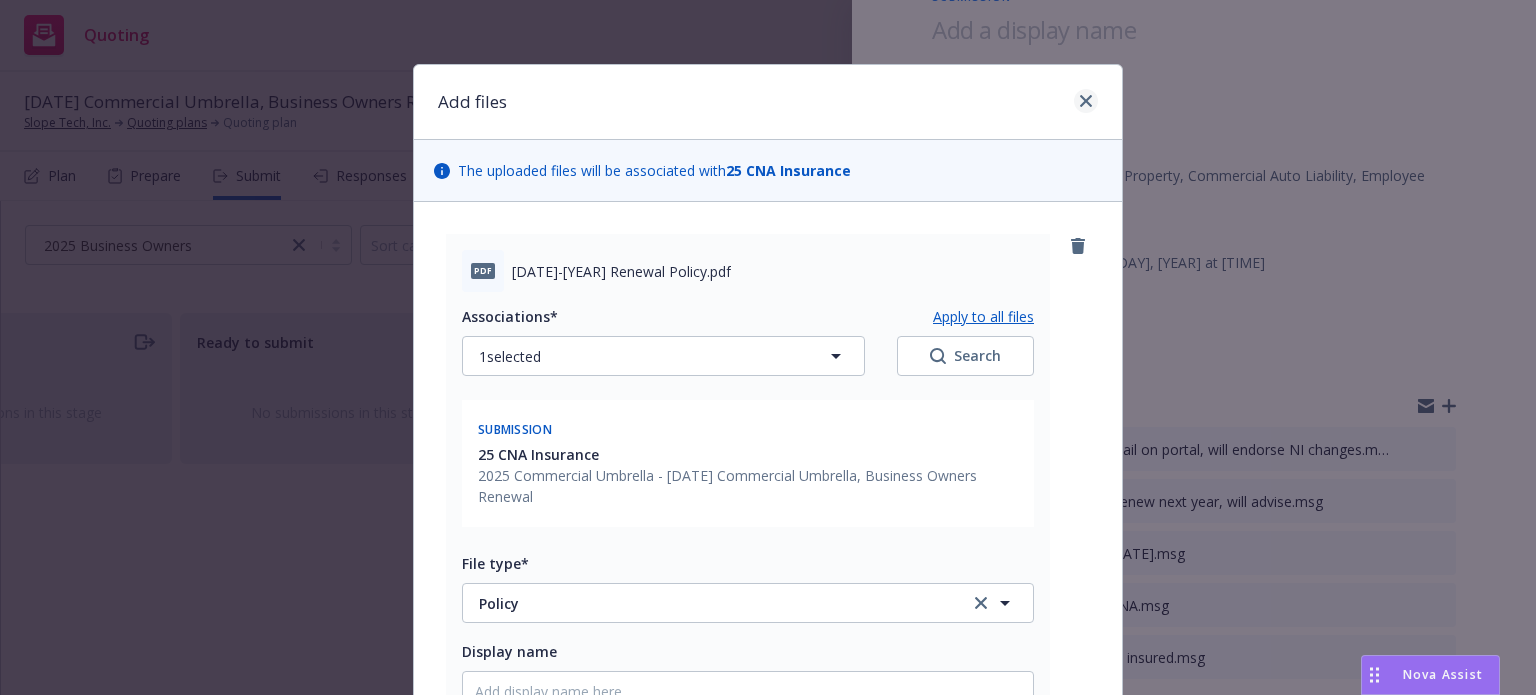 type on "endo" 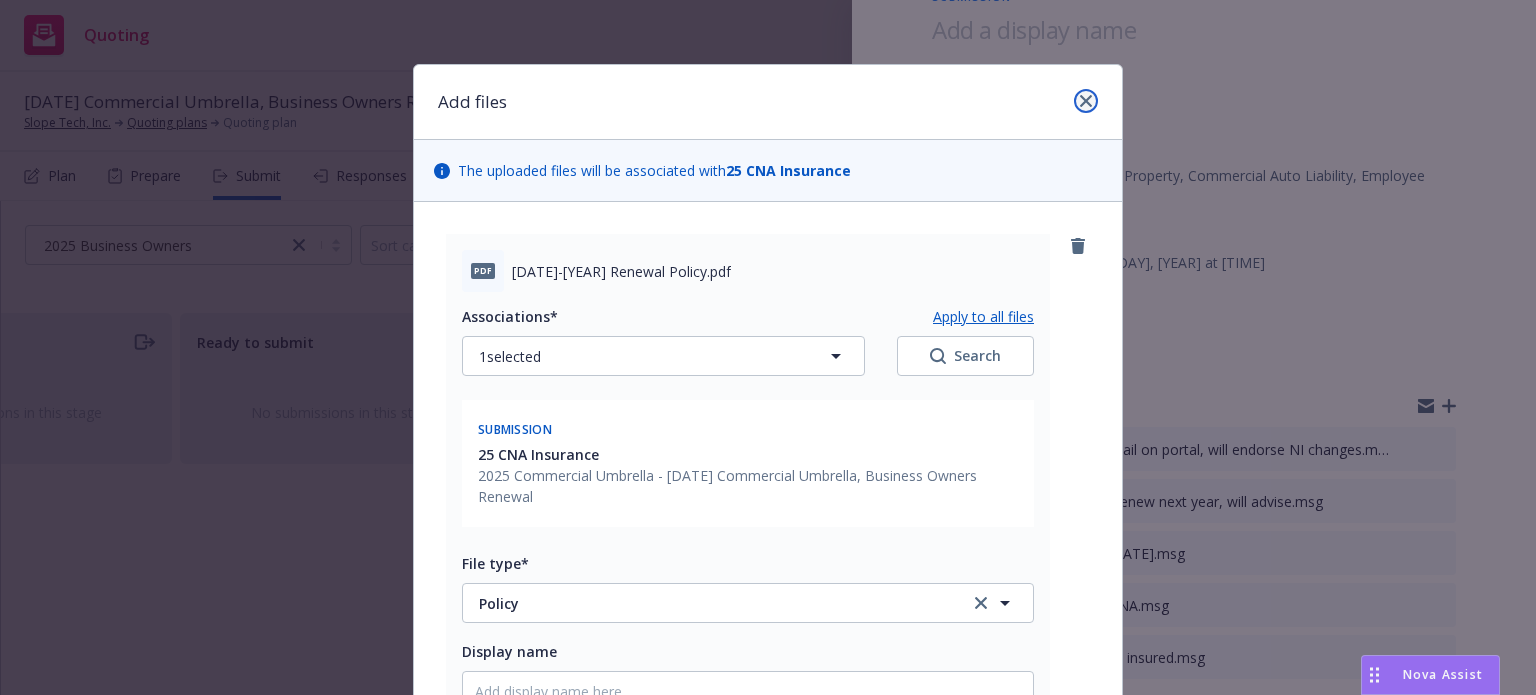 click 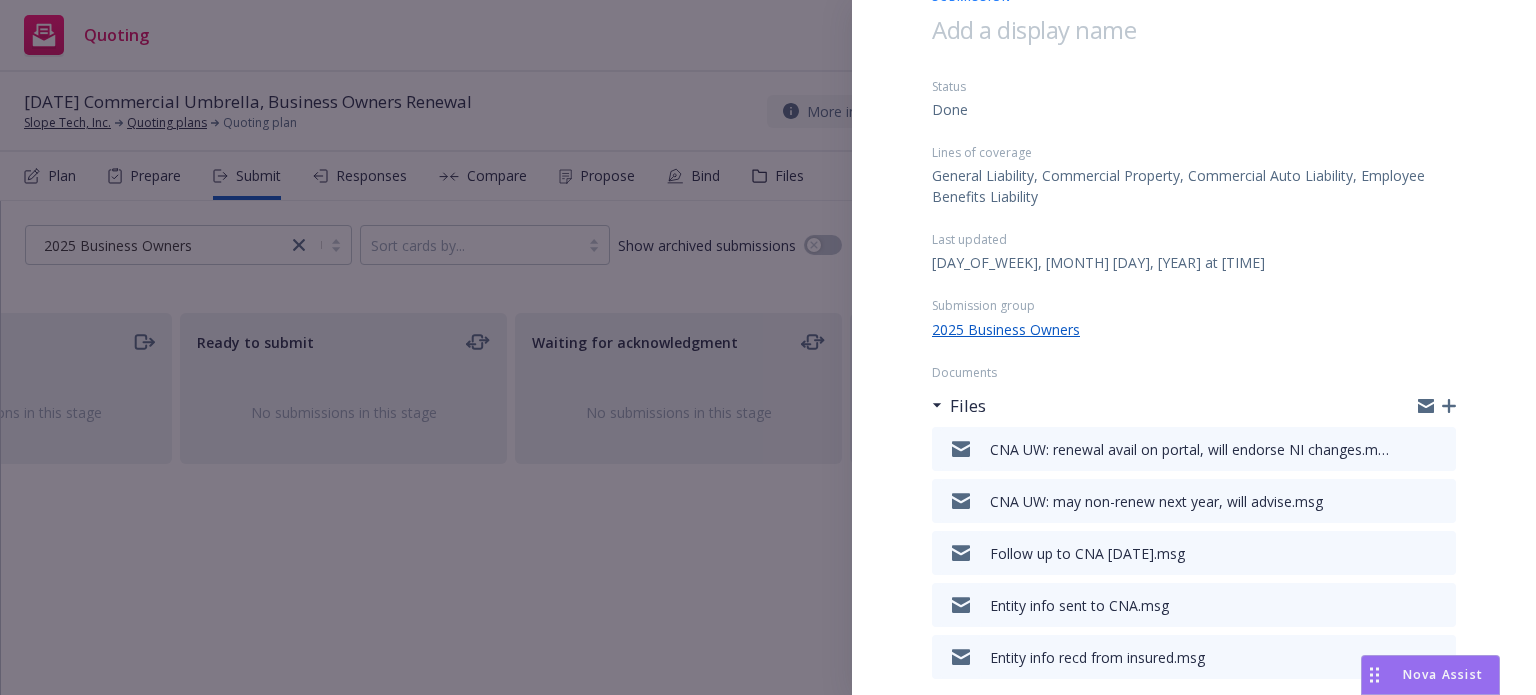 scroll, scrollTop: 0, scrollLeft: 0, axis: both 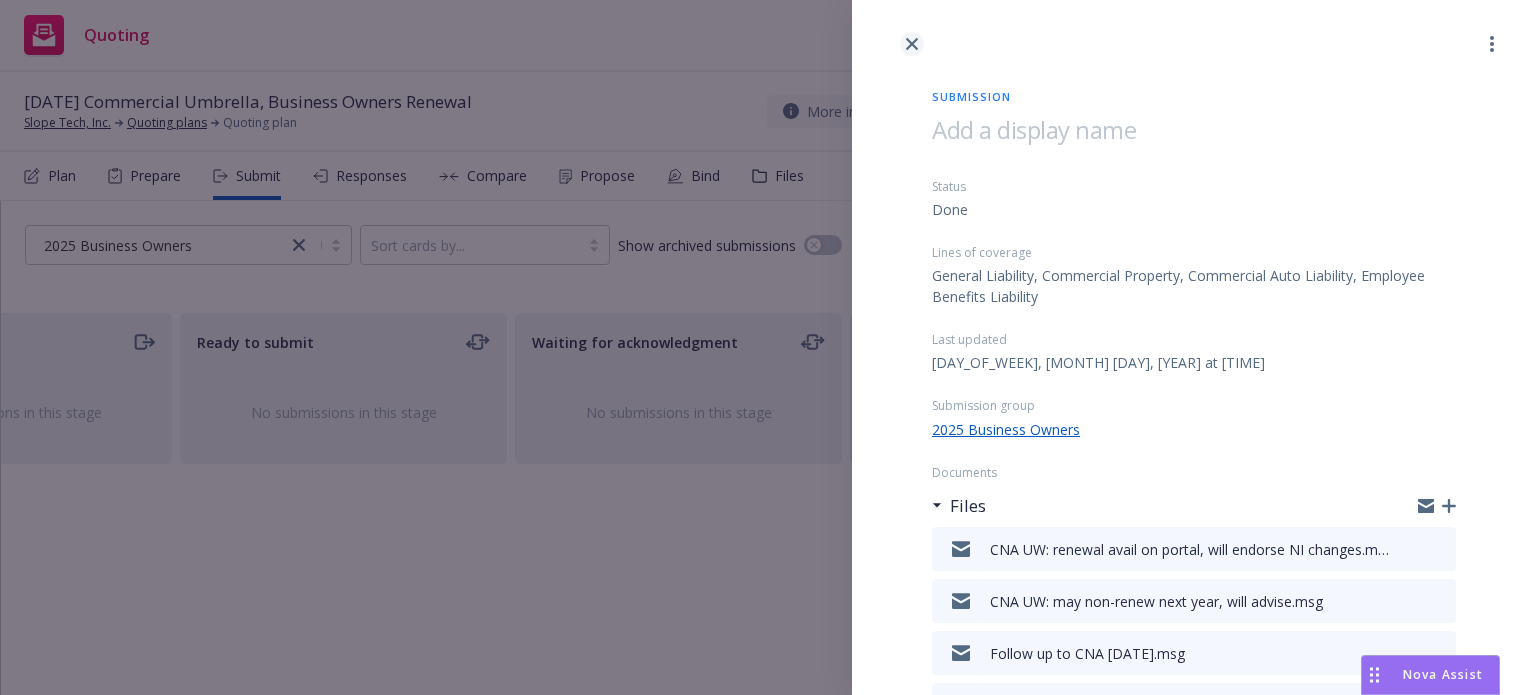 click 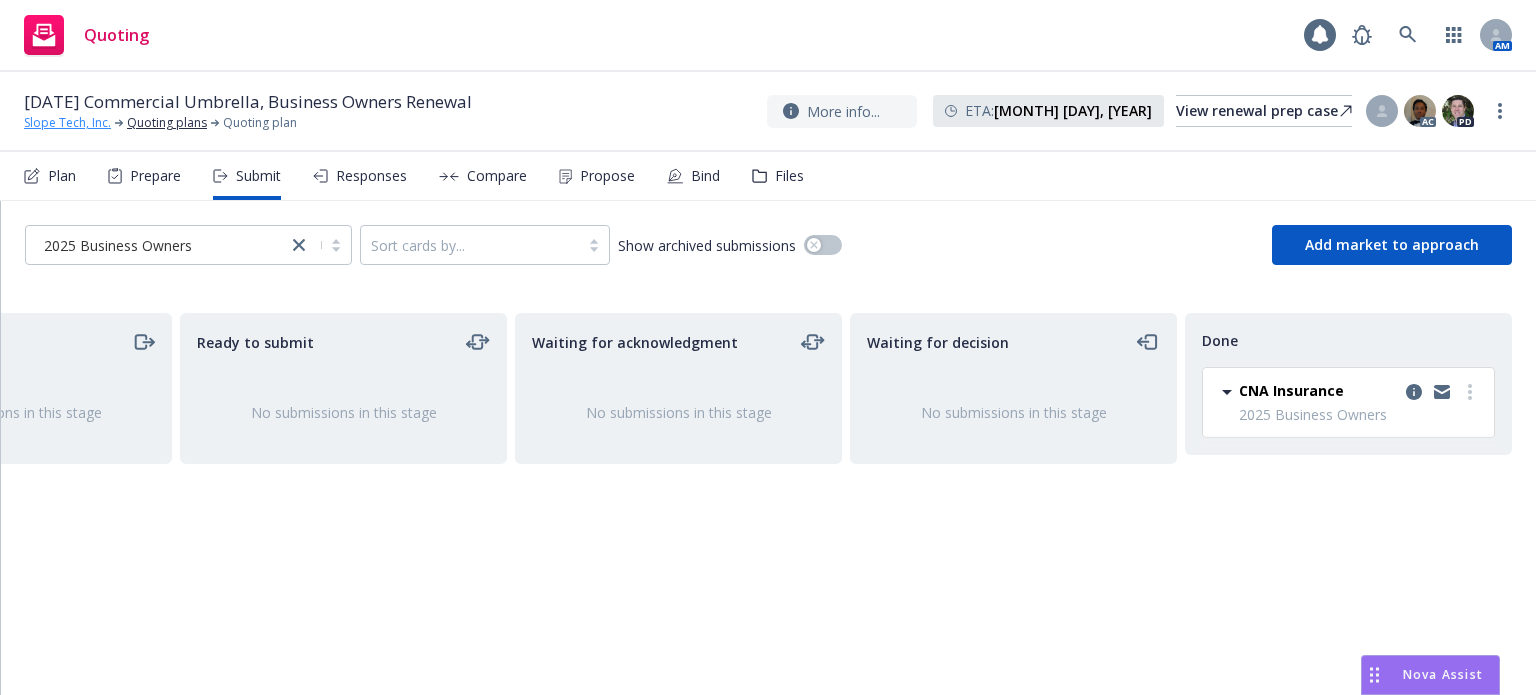 click on "Slope Tech, Inc." at bounding box center (67, 123) 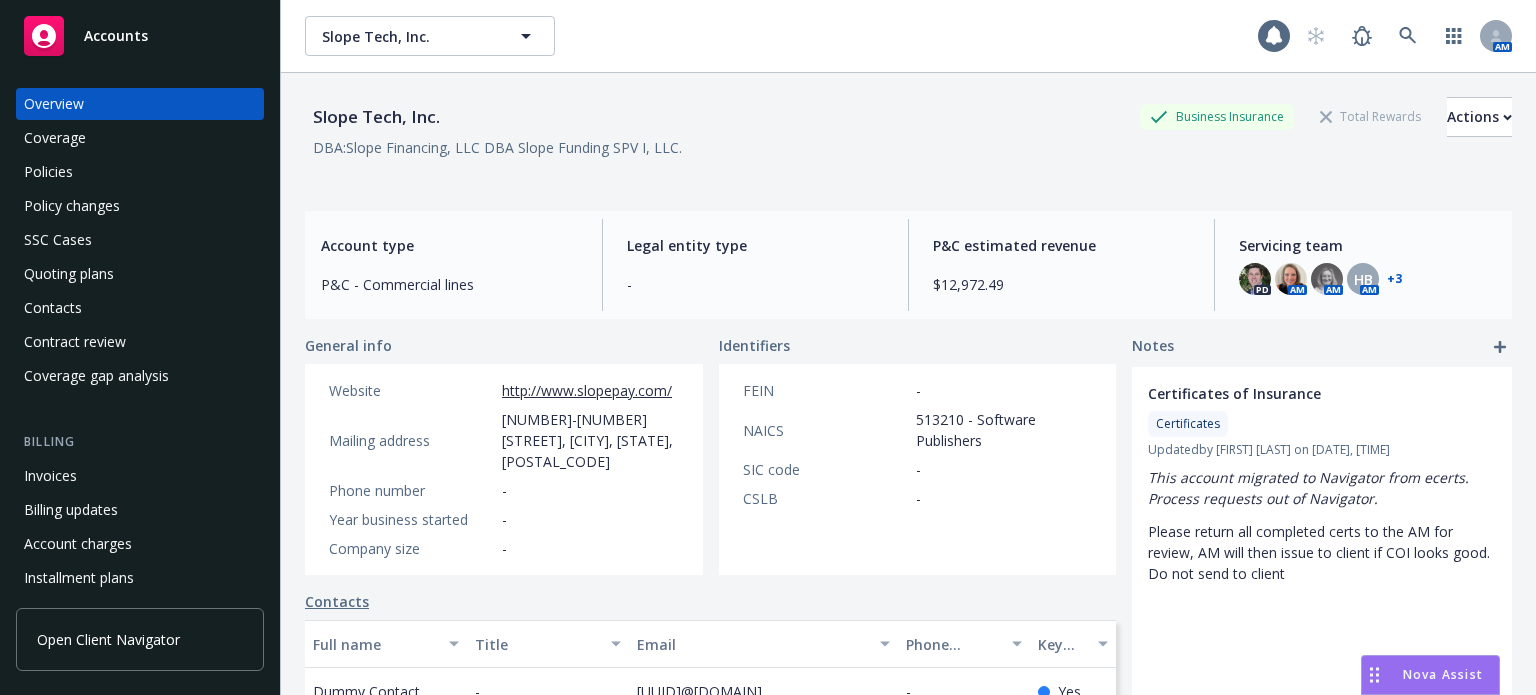 scroll, scrollTop: 0, scrollLeft: 0, axis: both 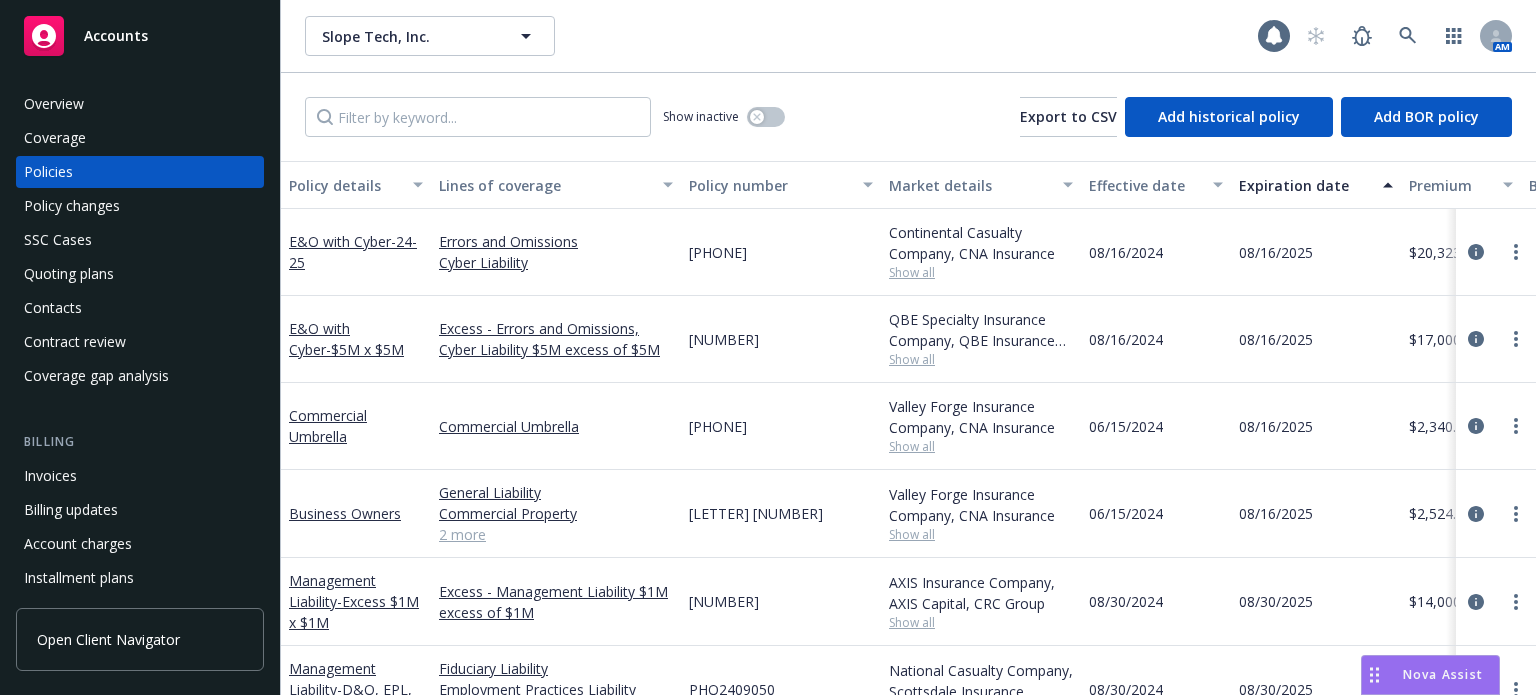 click on "Policy details" at bounding box center [345, 185] 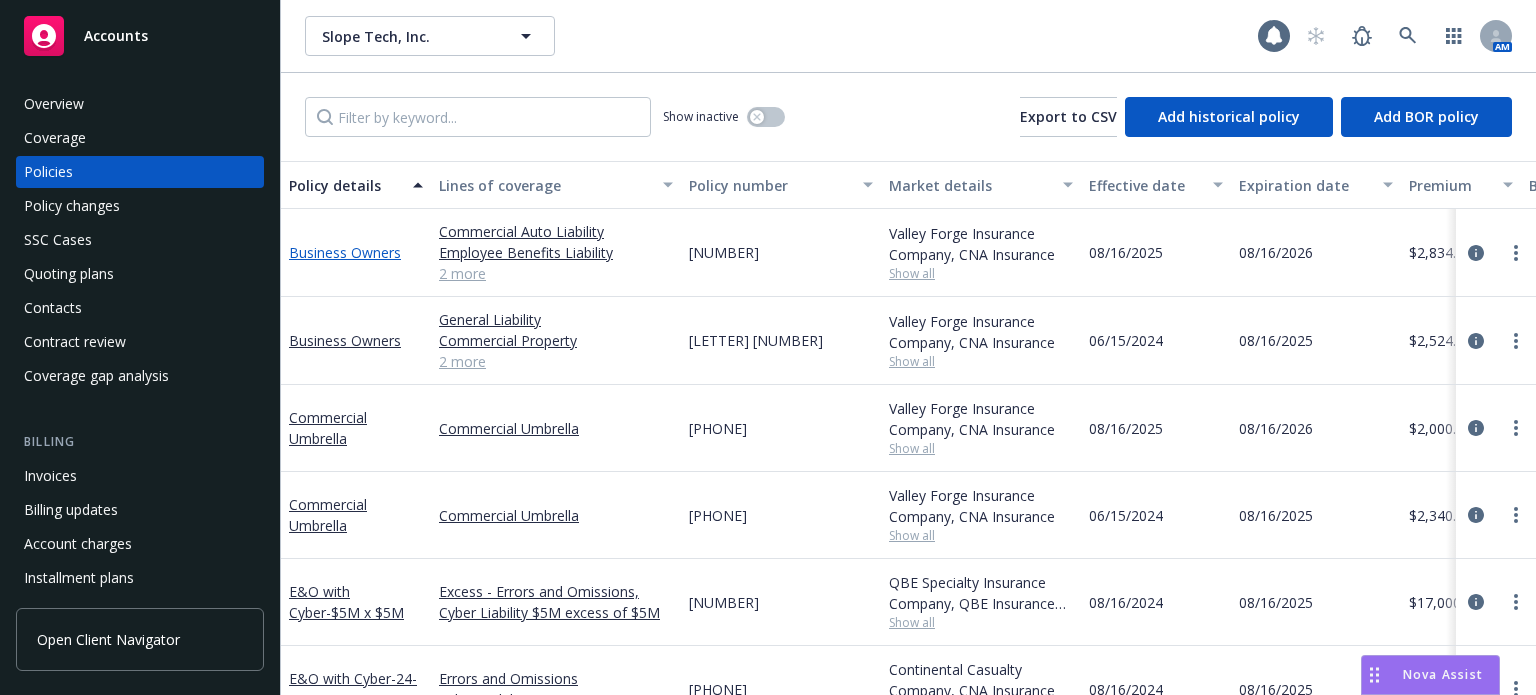 click on "Business Owners" at bounding box center (345, 252) 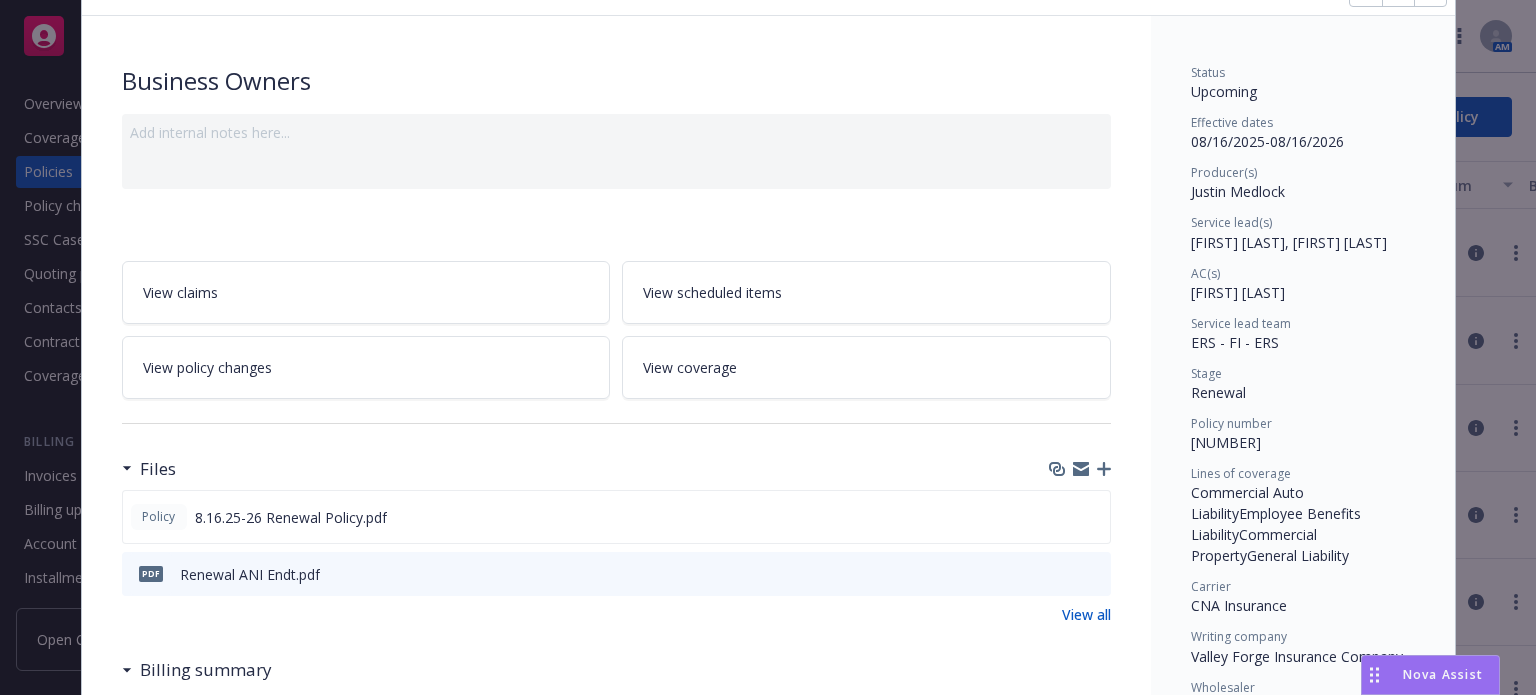 scroll, scrollTop: 0, scrollLeft: 0, axis: both 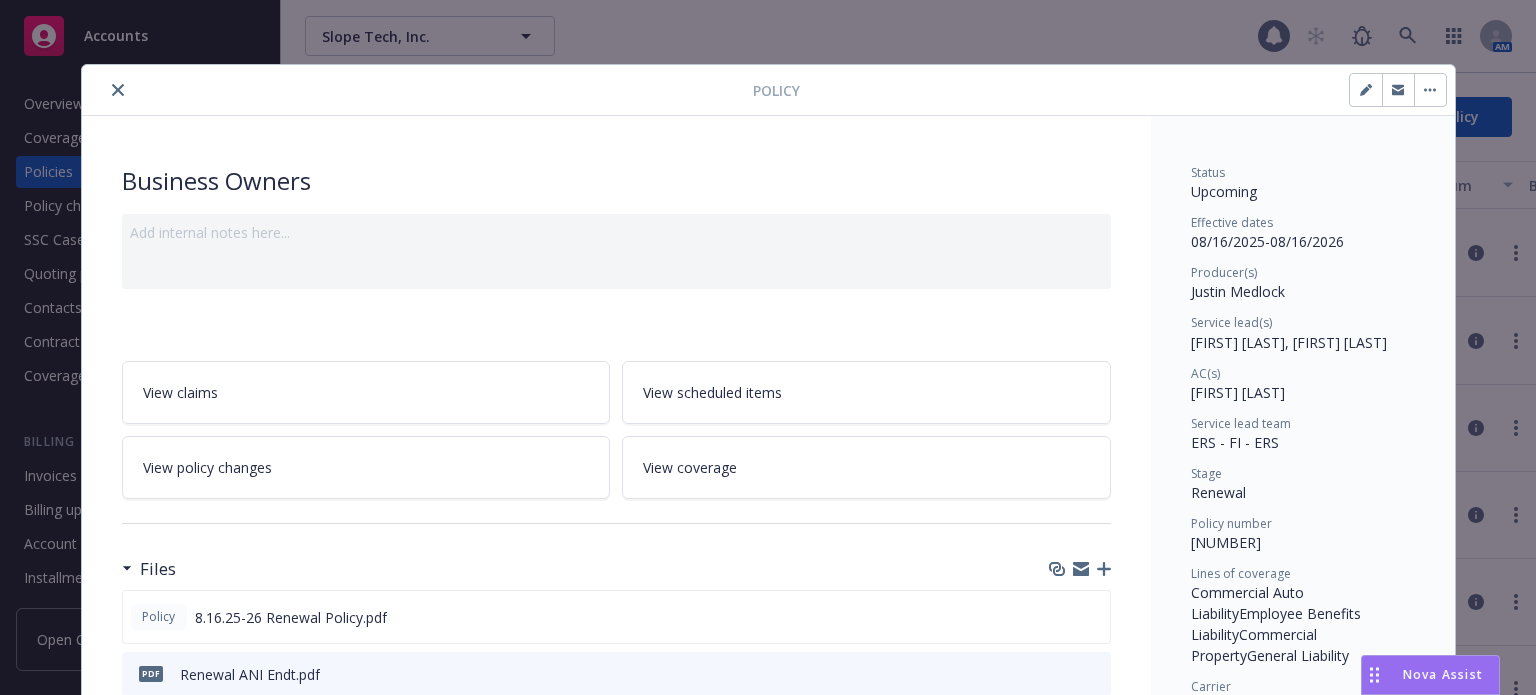 click 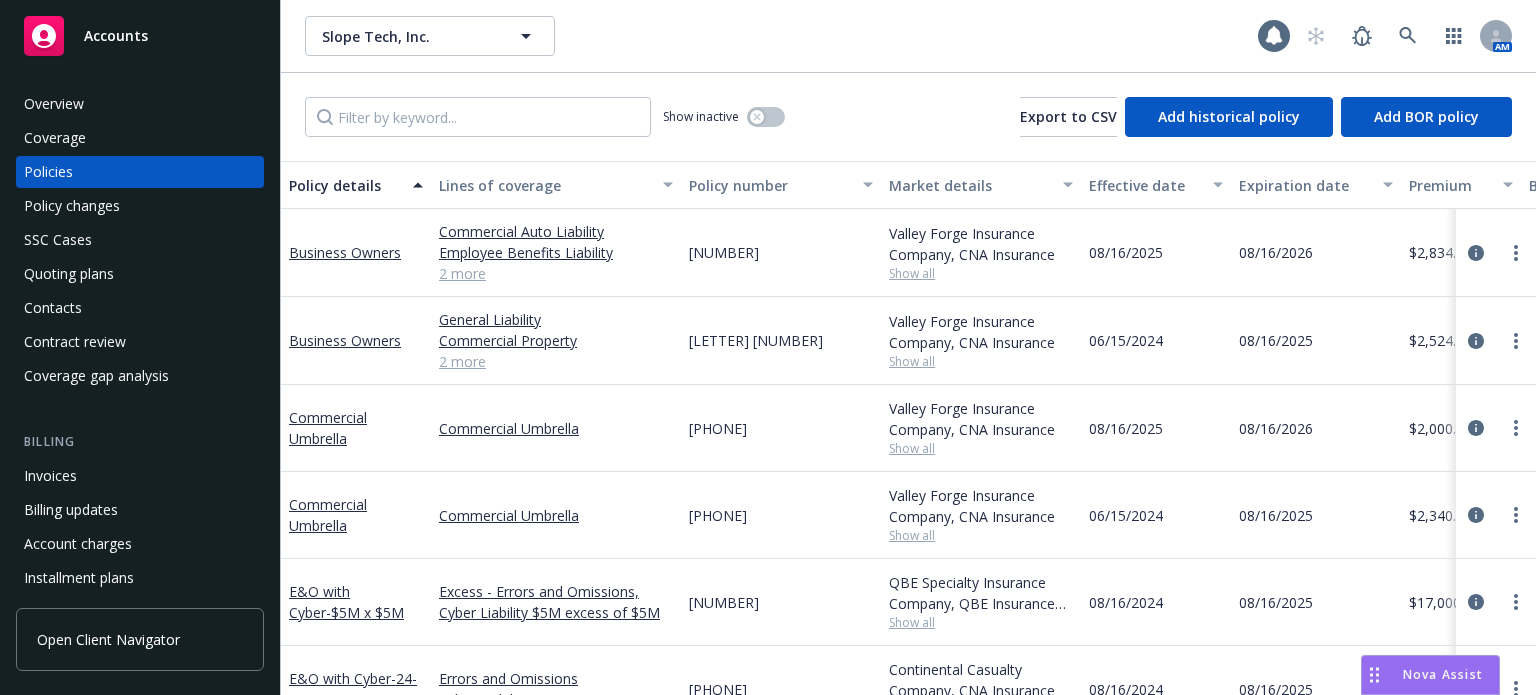 scroll, scrollTop: 100, scrollLeft: 0, axis: vertical 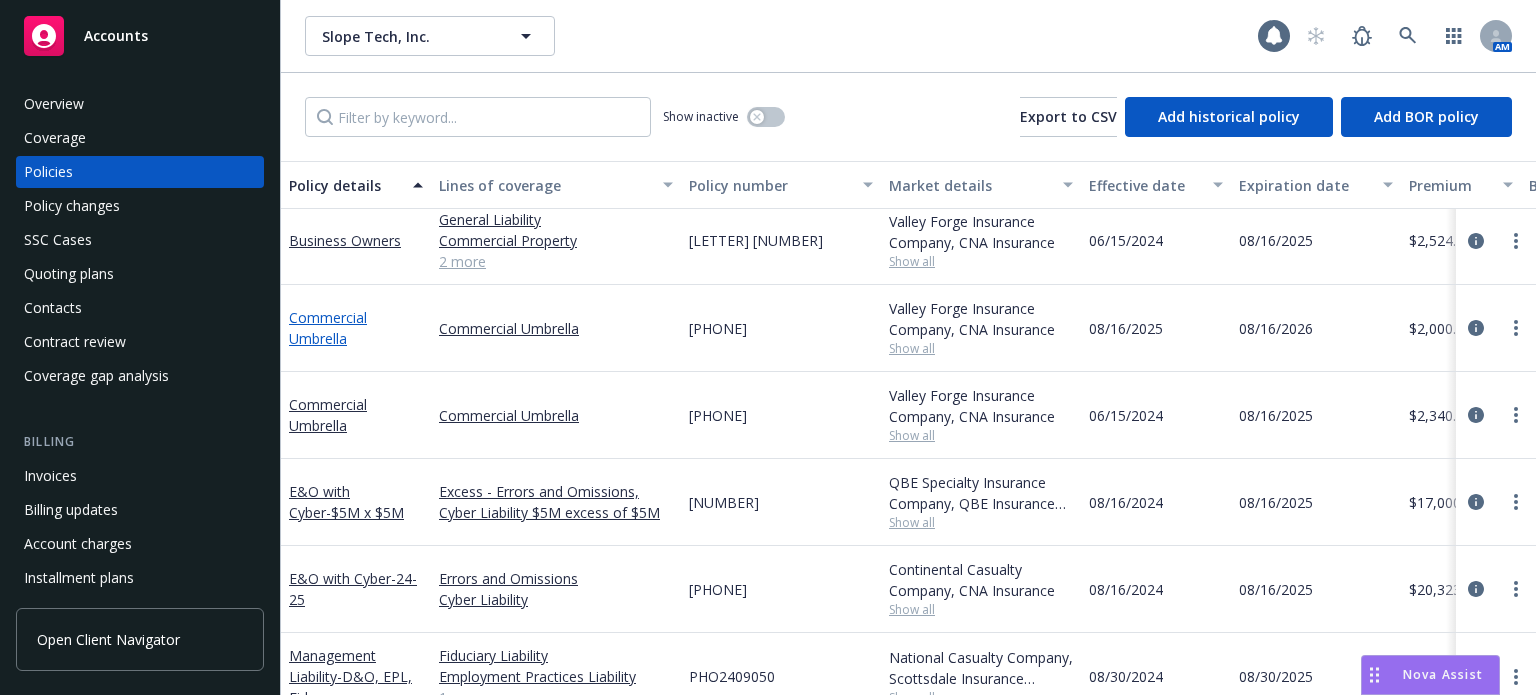 click on "Commercial Umbrella" at bounding box center (328, 328) 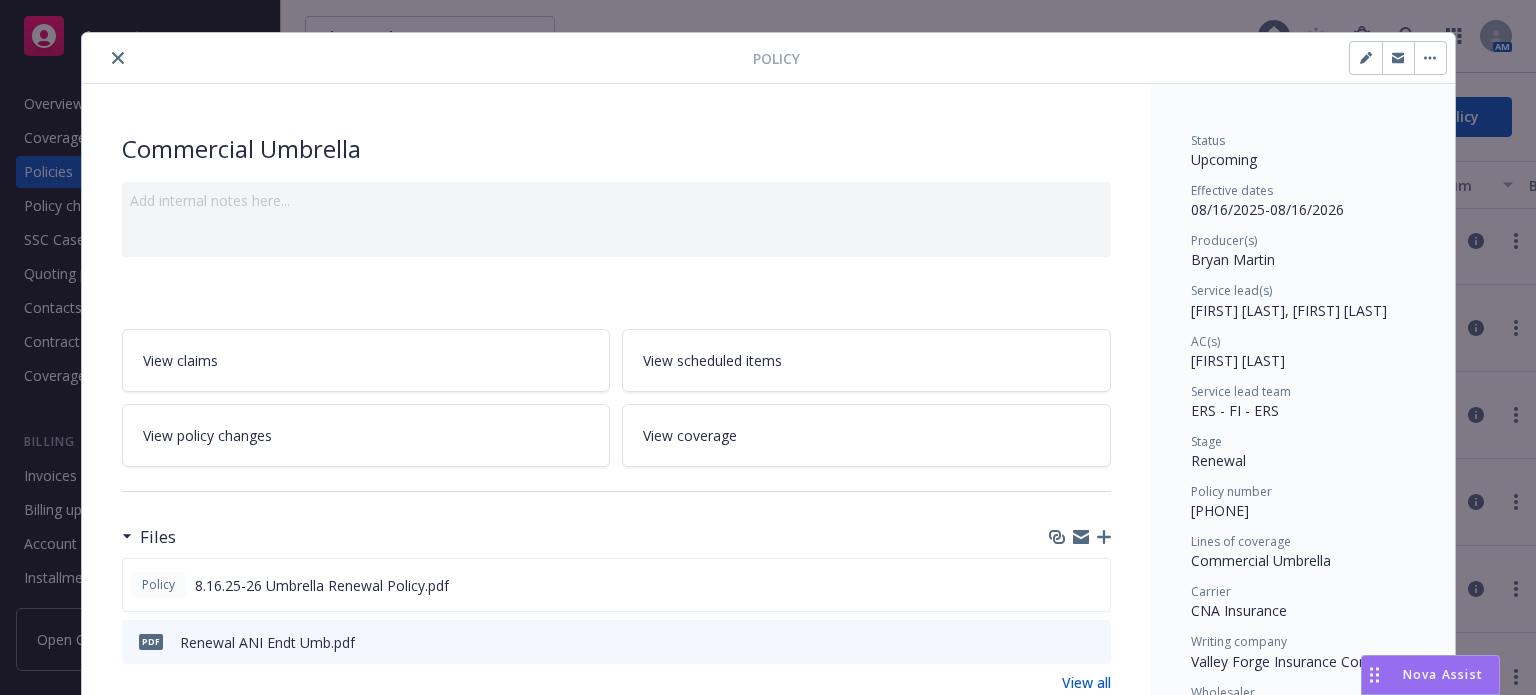 scroll, scrollTop: 0, scrollLeft: 0, axis: both 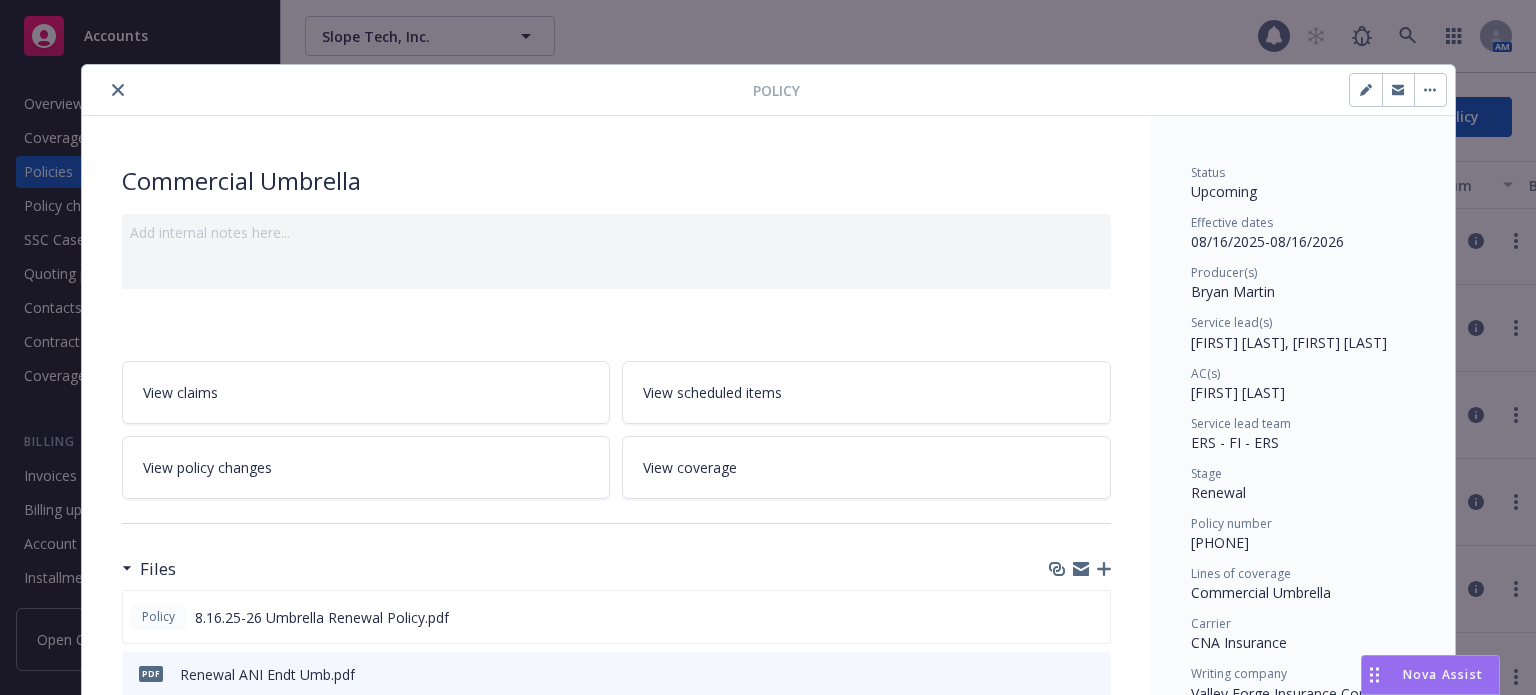 click at bounding box center [118, 90] 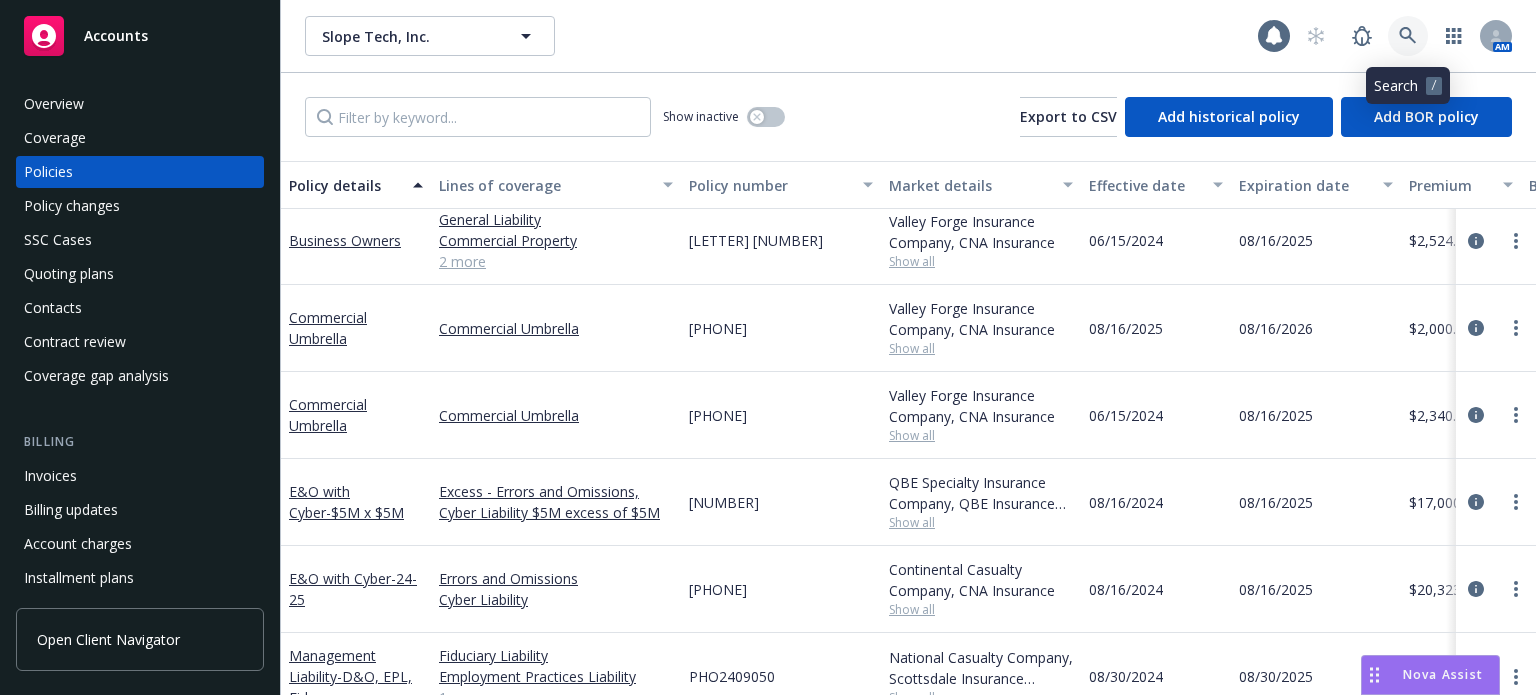 click 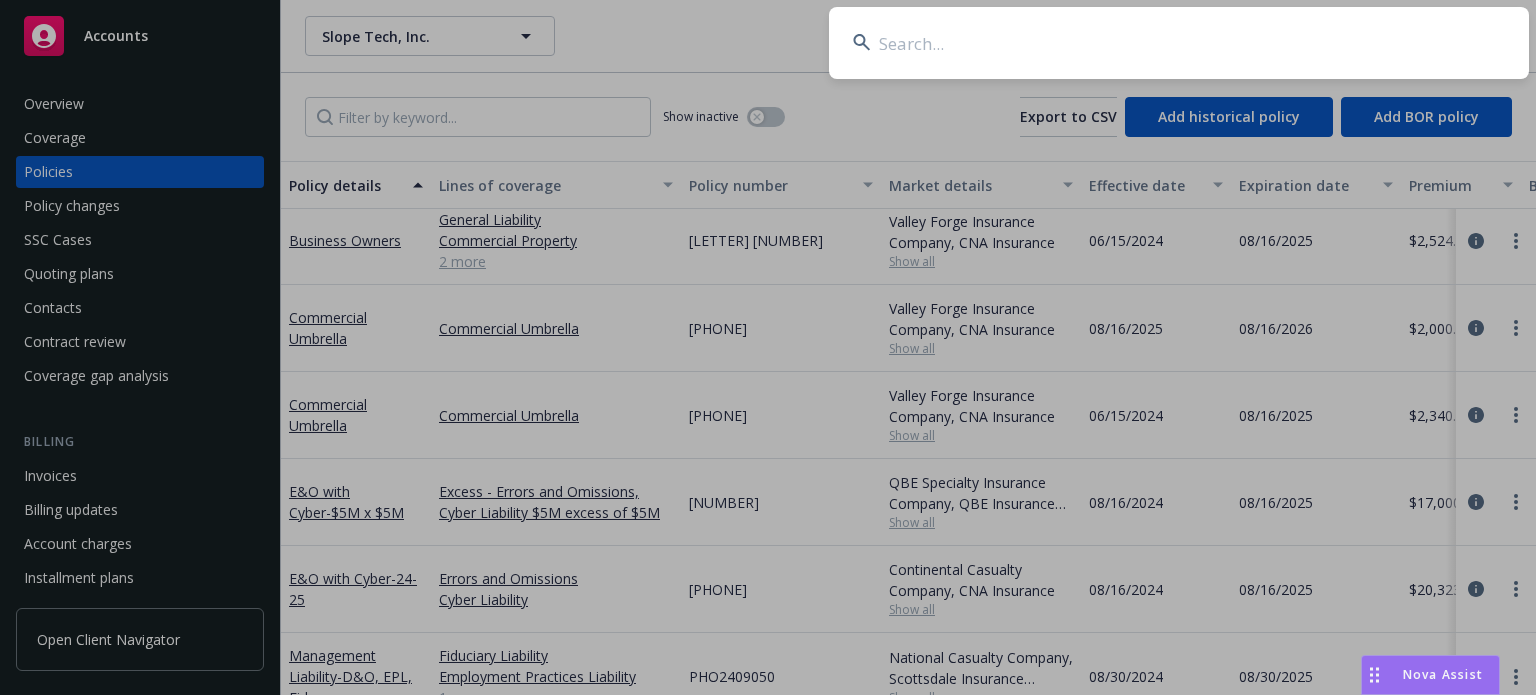click at bounding box center (1179, 43) 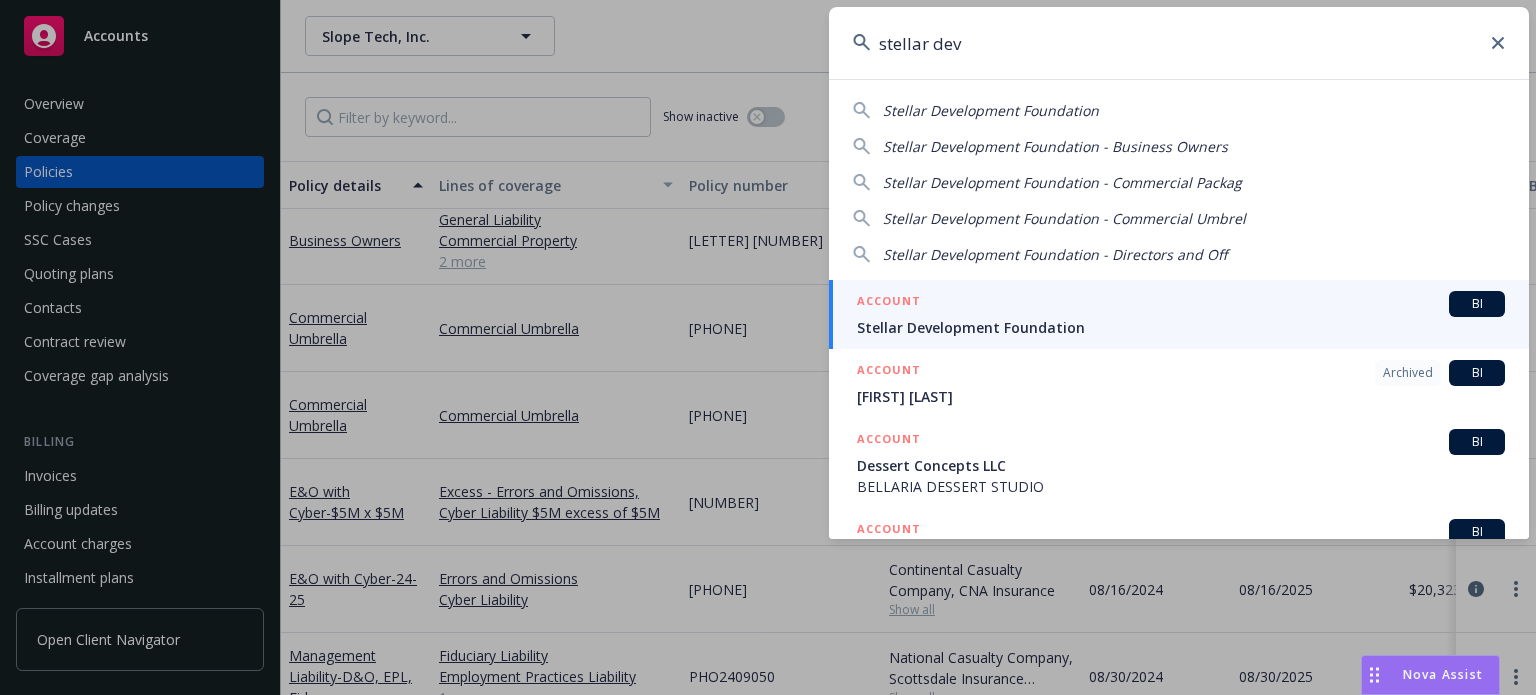 type on "stellar dev" 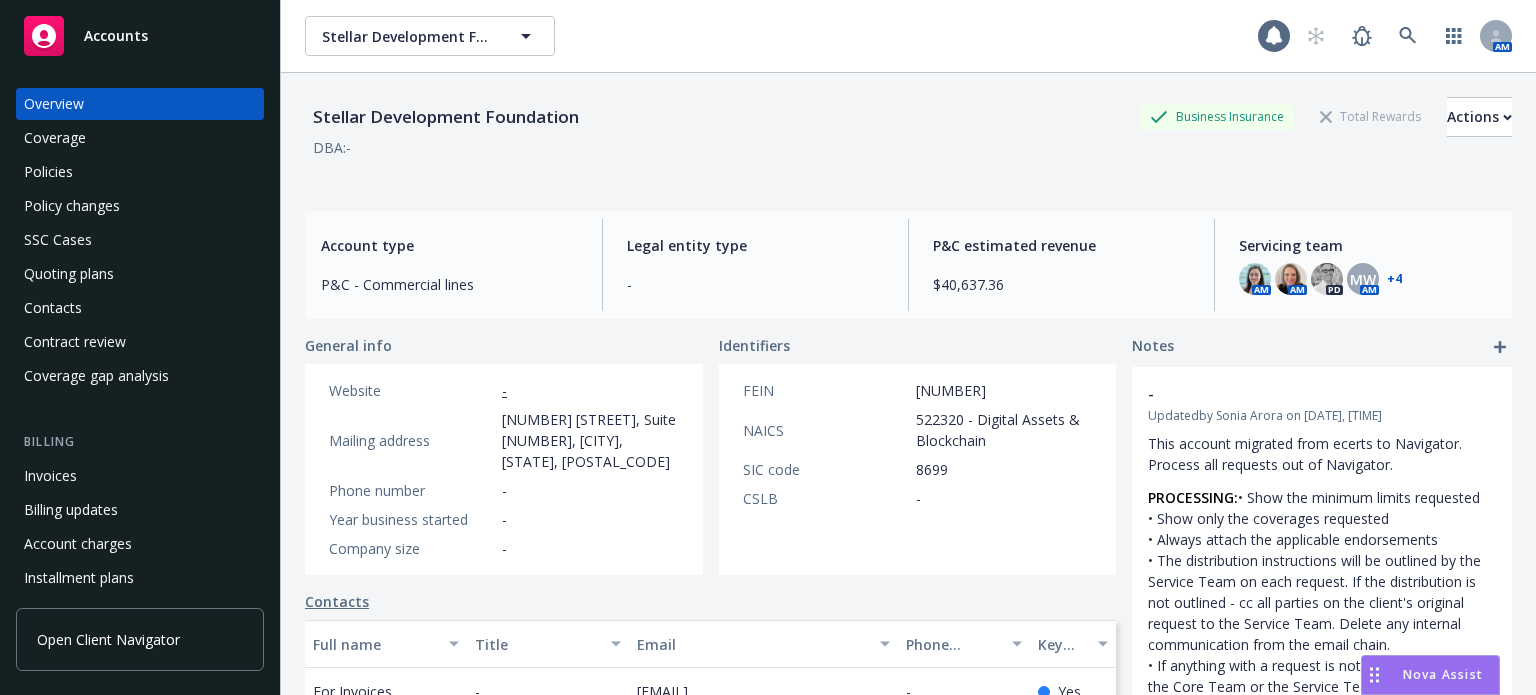 click on "Quoting plans" at bounding box center [140, 274] 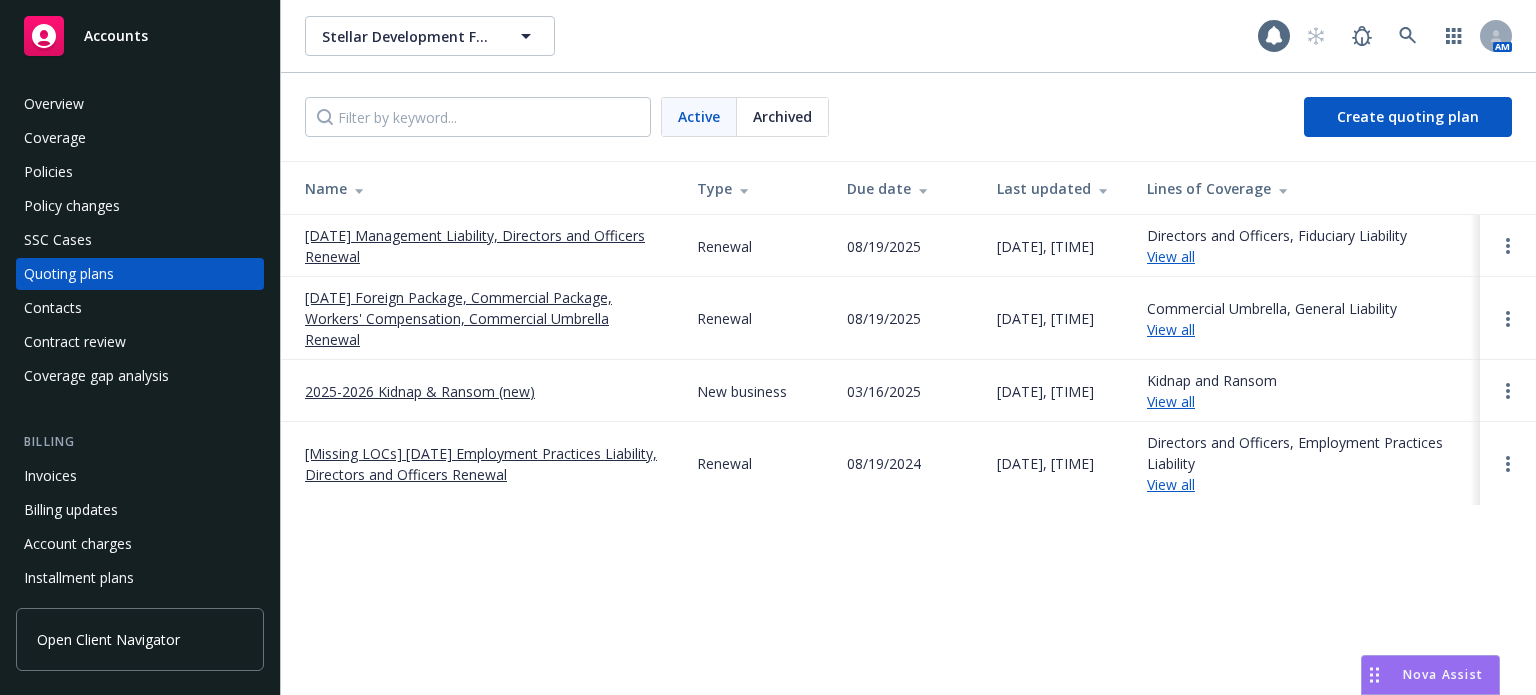 click on "[DATE] Management Liability, Directors and Officers Renewal" at bounding box center (485, 246) 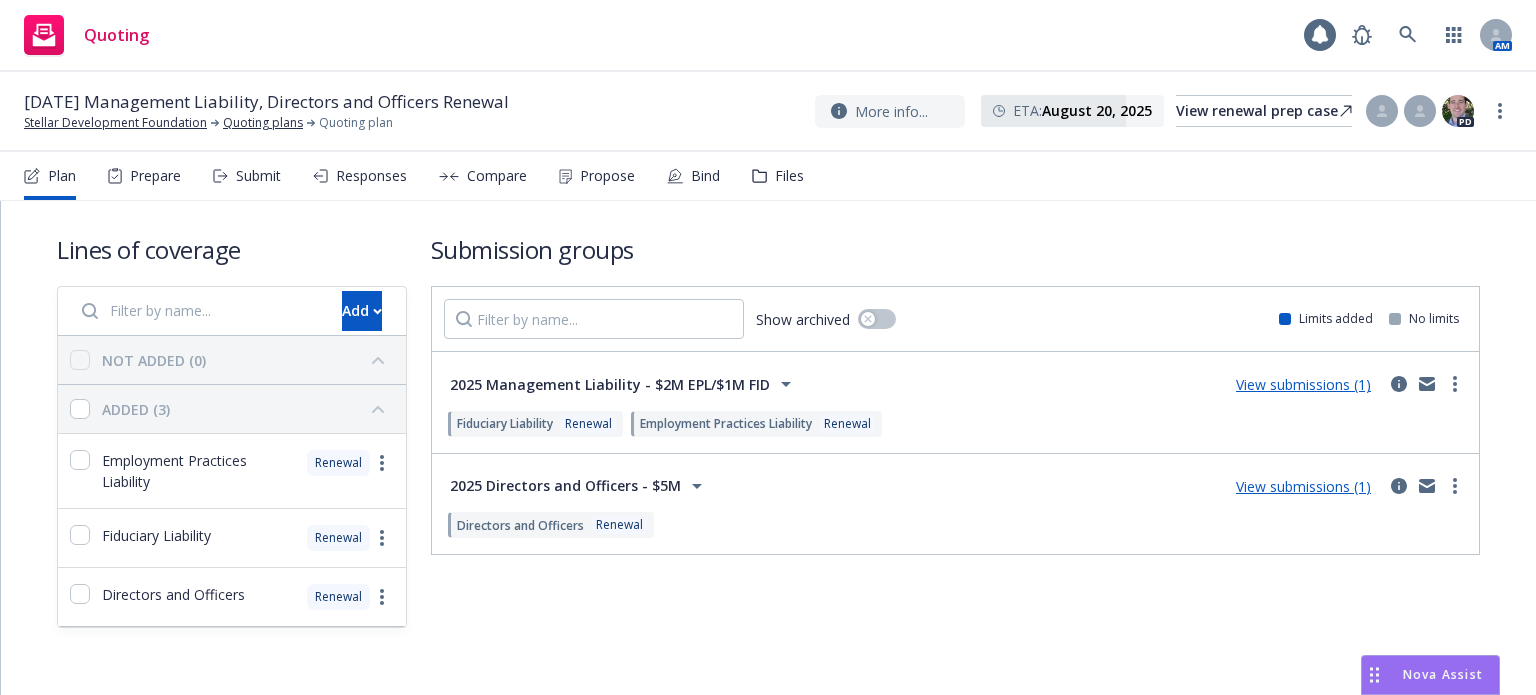 scroll, scrollTop: 0, scrollLeft: 0, axis: both 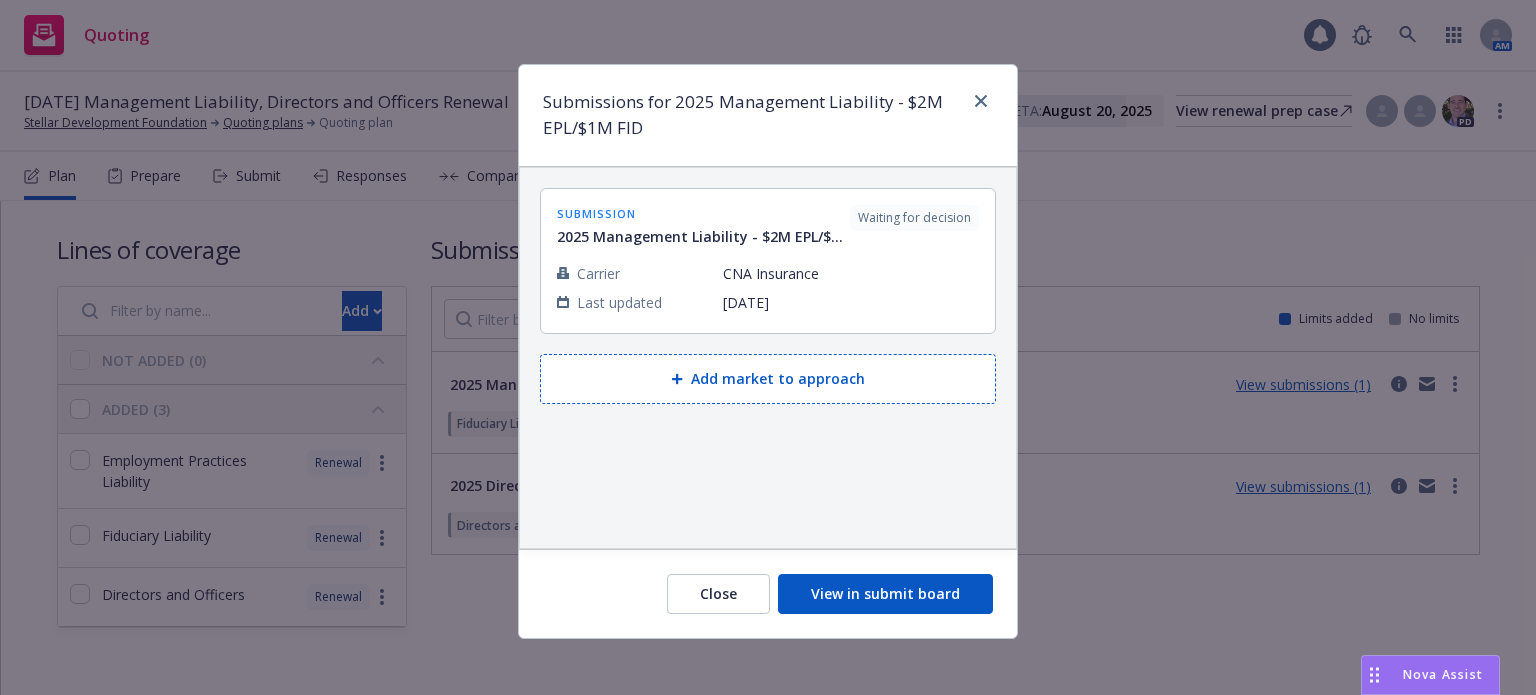click on "View in submit board" at bounding box center [885, 594] 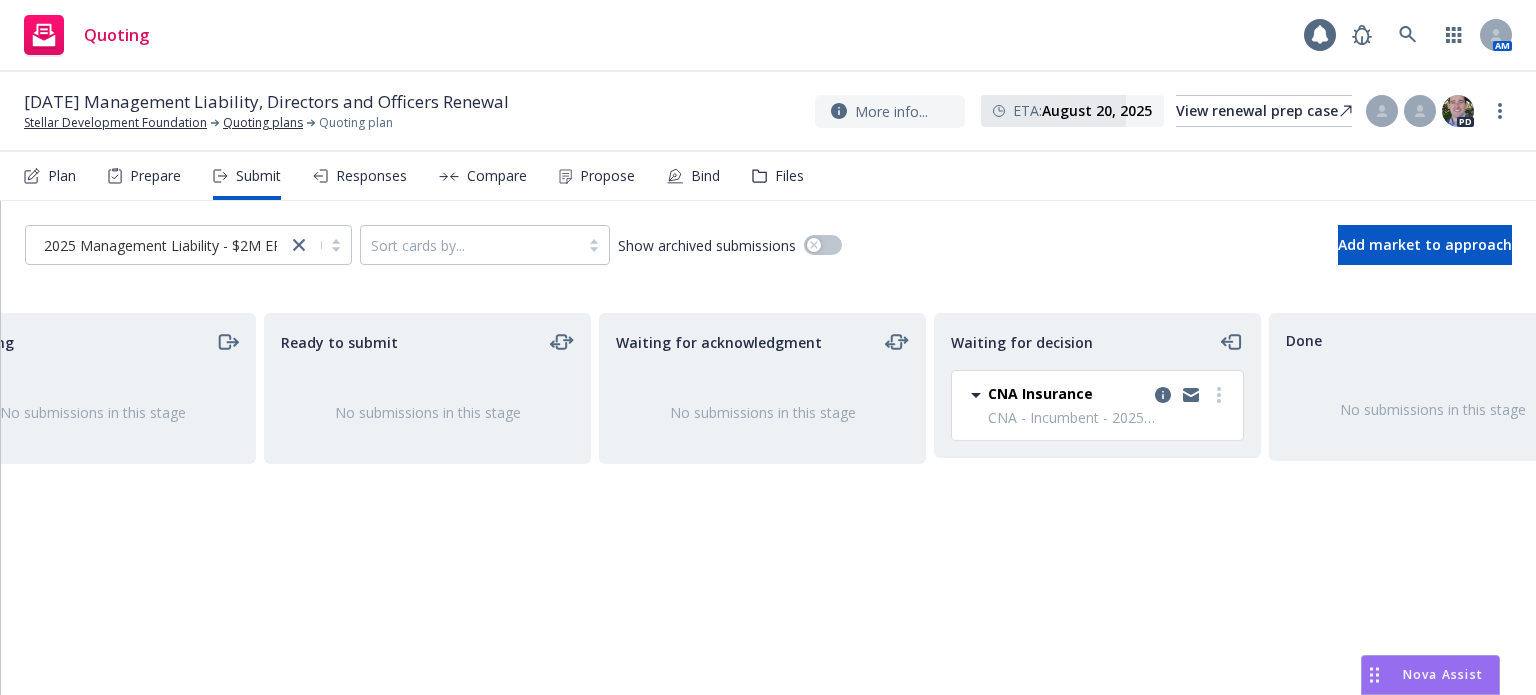scroll, scrollTop: 0, scrollLeft: 180, axis: horizontal 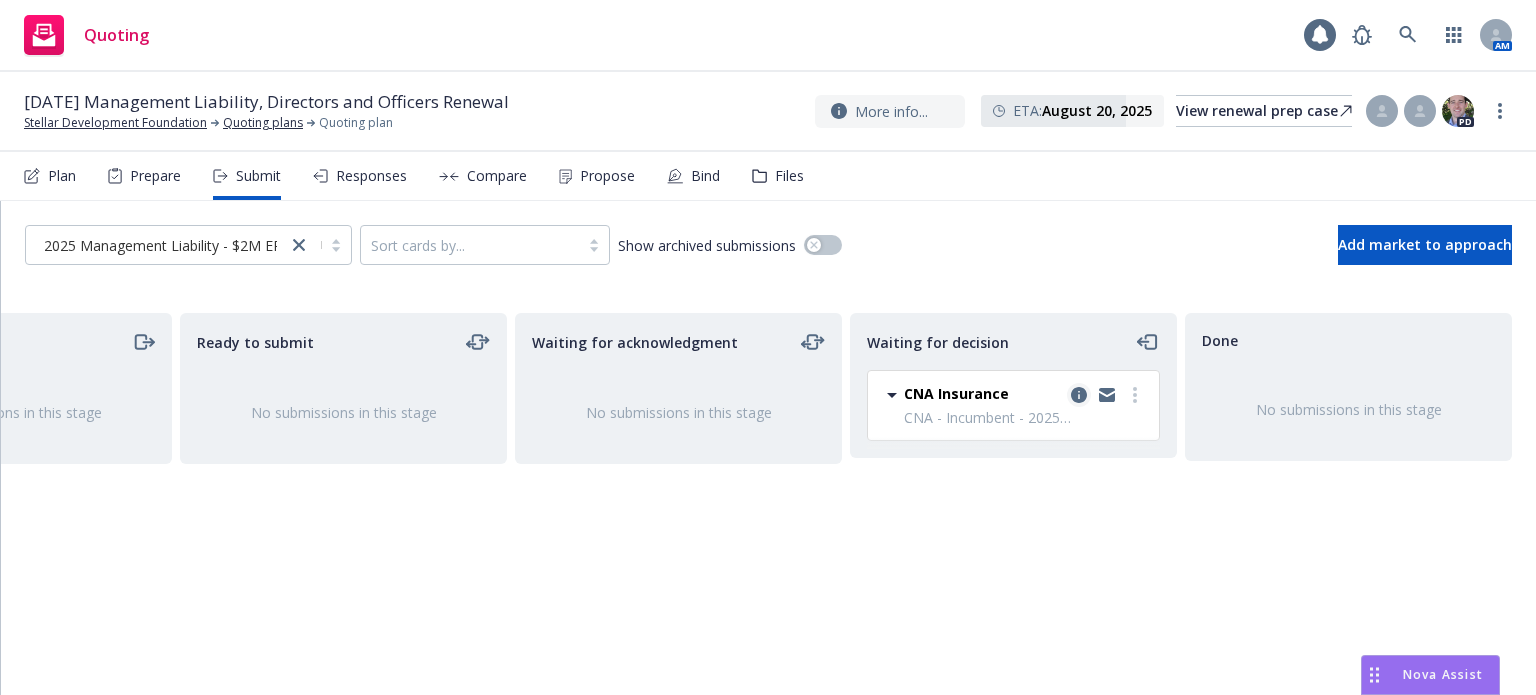 click 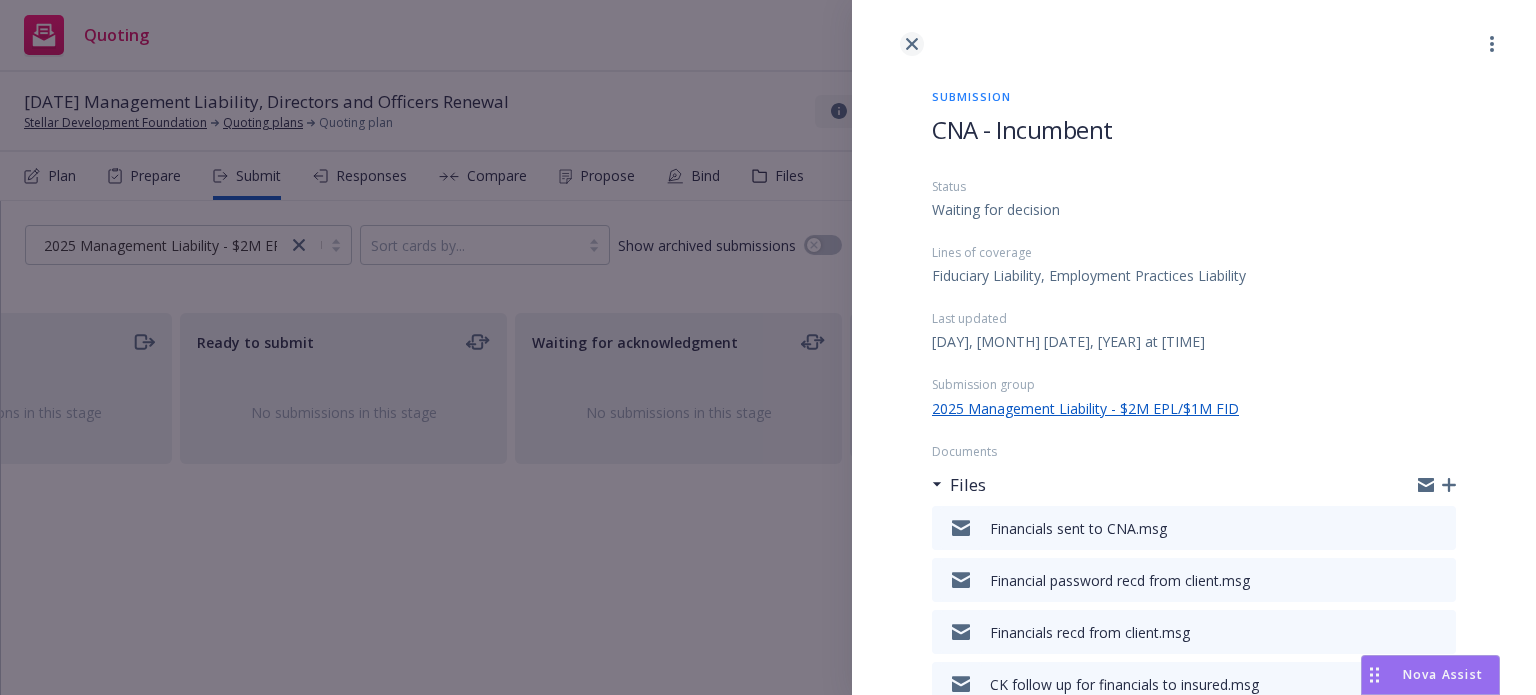 click 